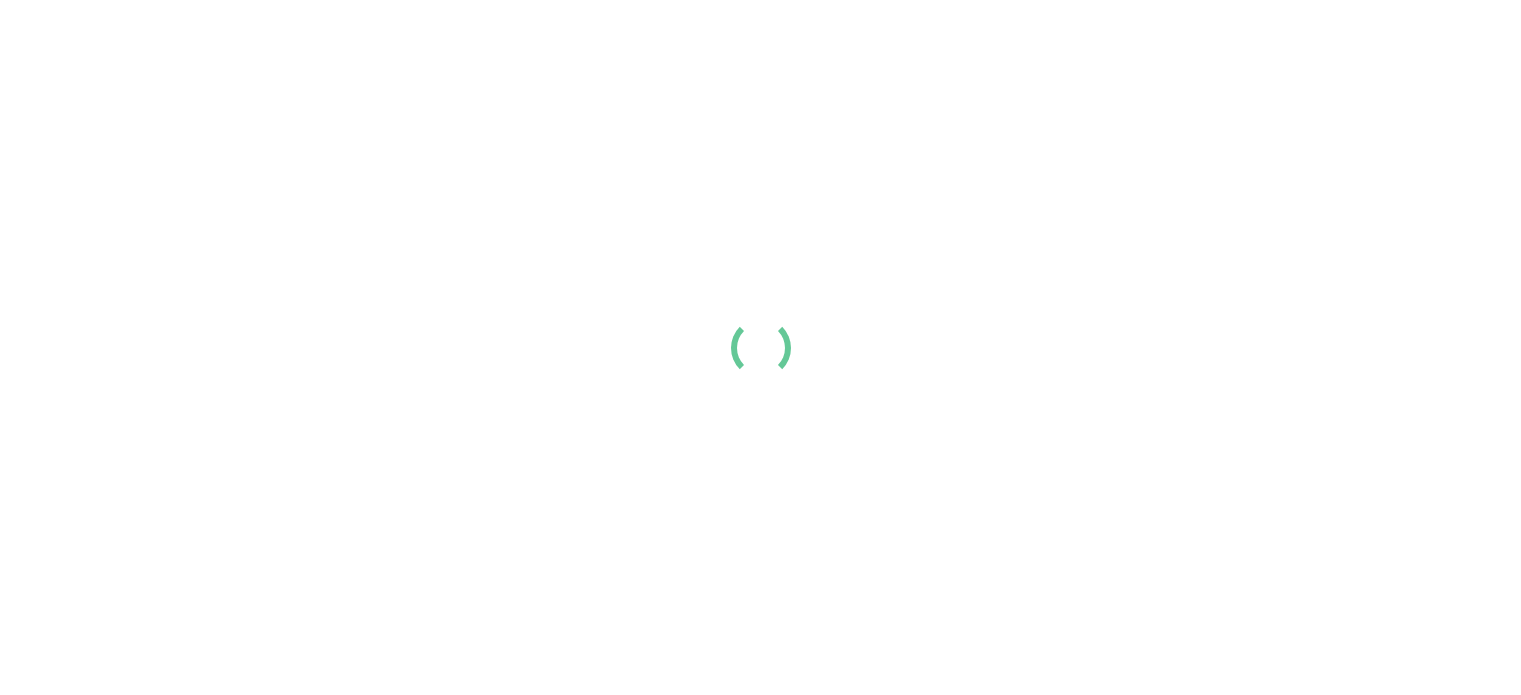 scroll, scrollTop: 0, scrollLeft: 0, axis: both 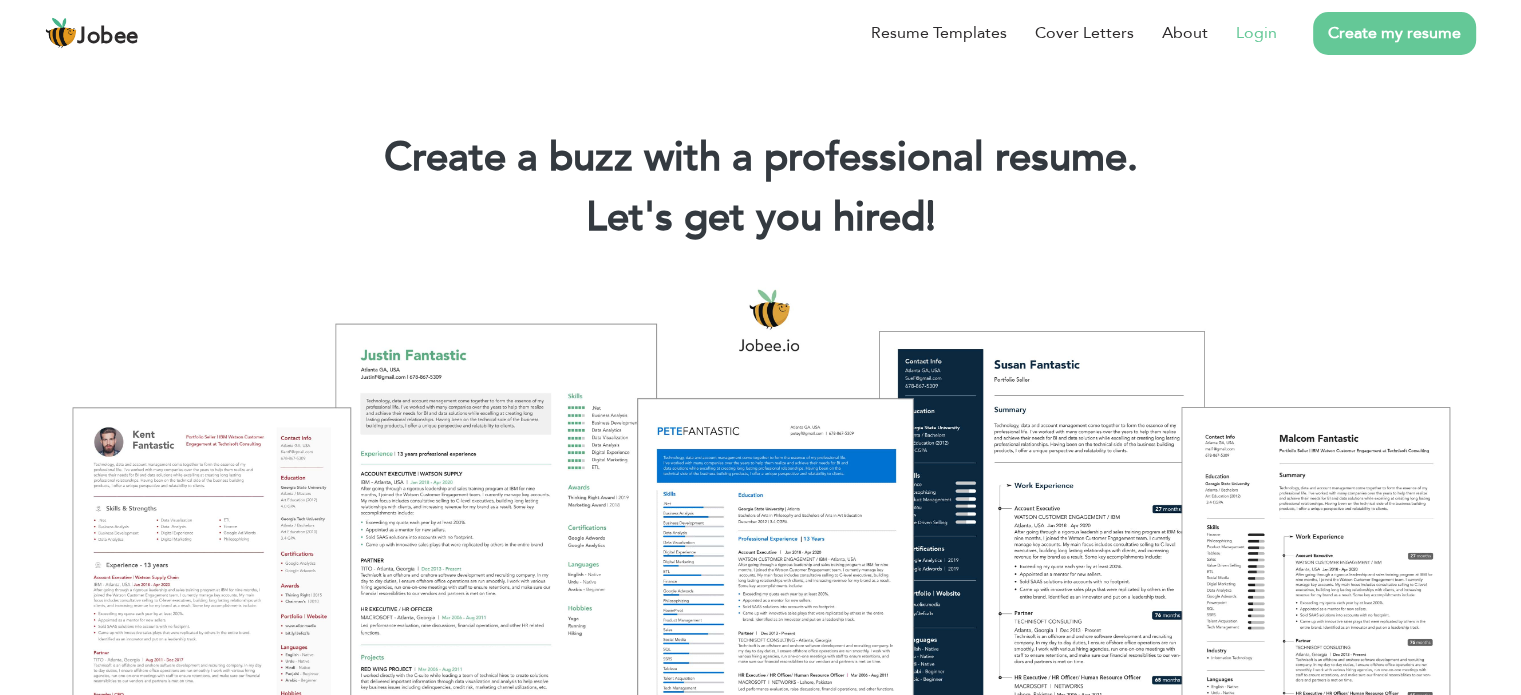 click on "Login" at bounding box center (1256, 33) 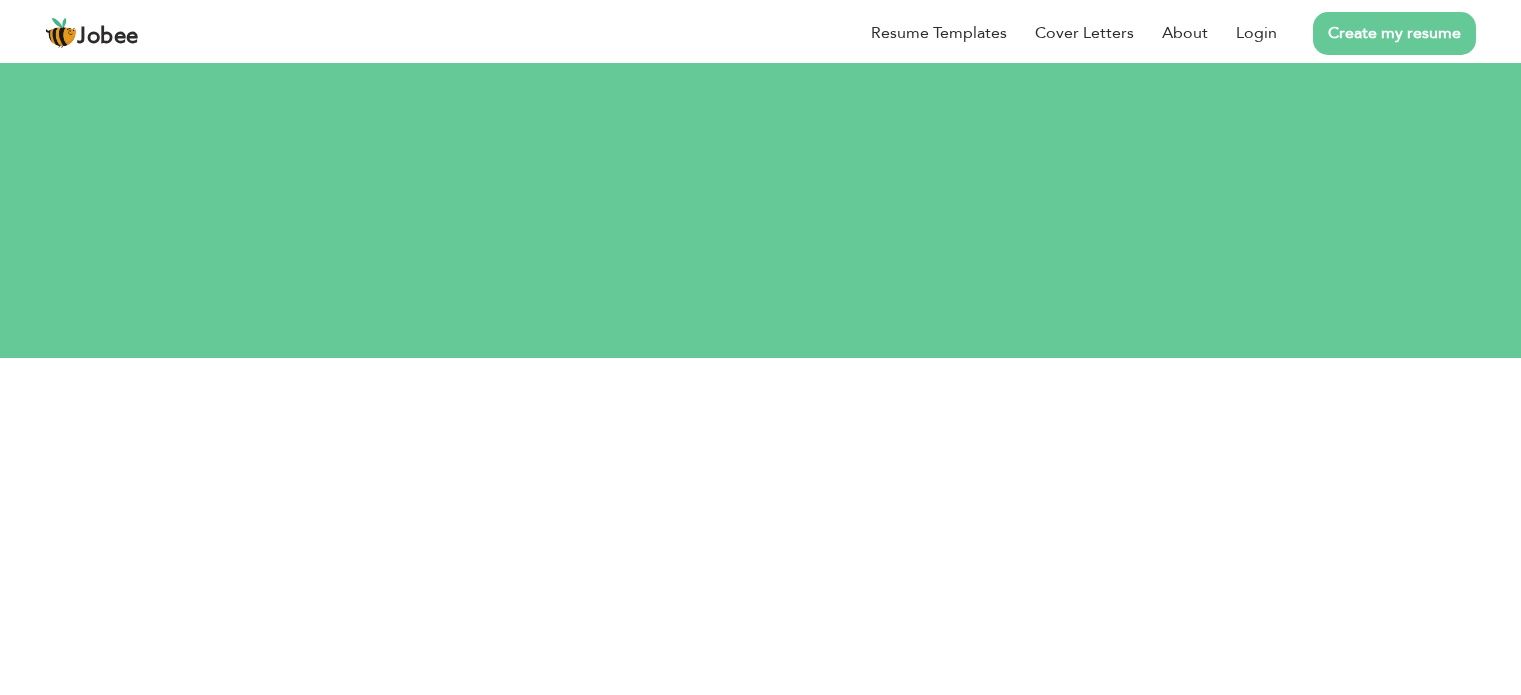 scroll, scrollTop: 0, scrollLeft: 0, axis: both 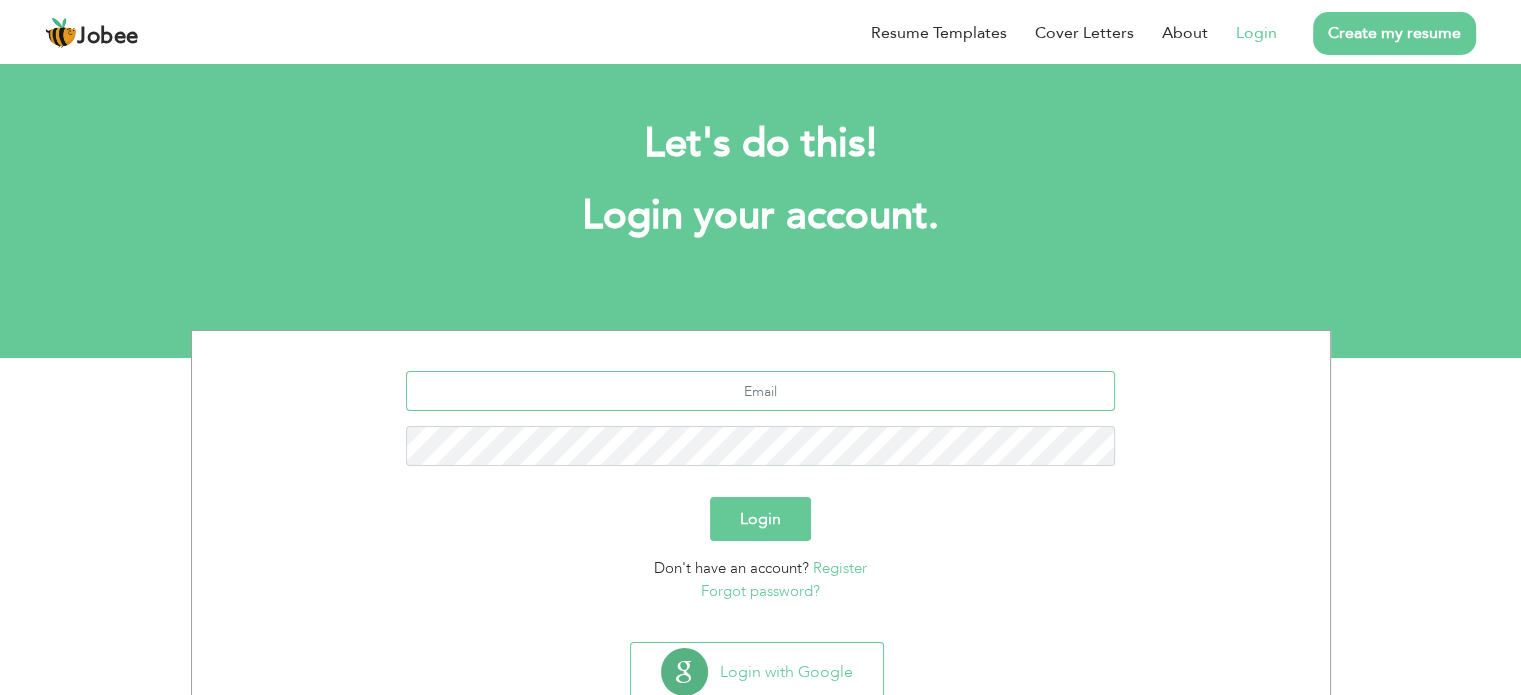 type on "[EMAIL_ADDRESS][DOMAIN_NAME]" 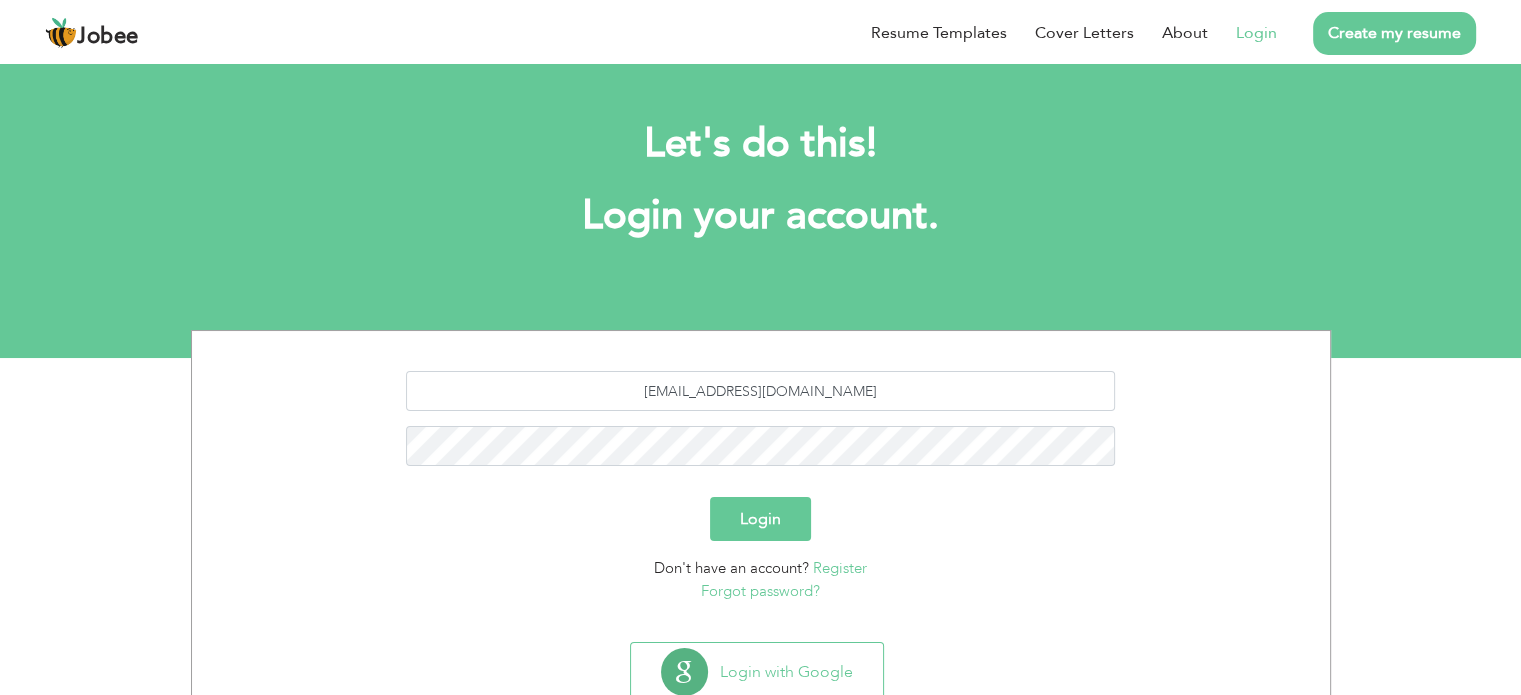 click on "Login" at bounding box center [760, 519] 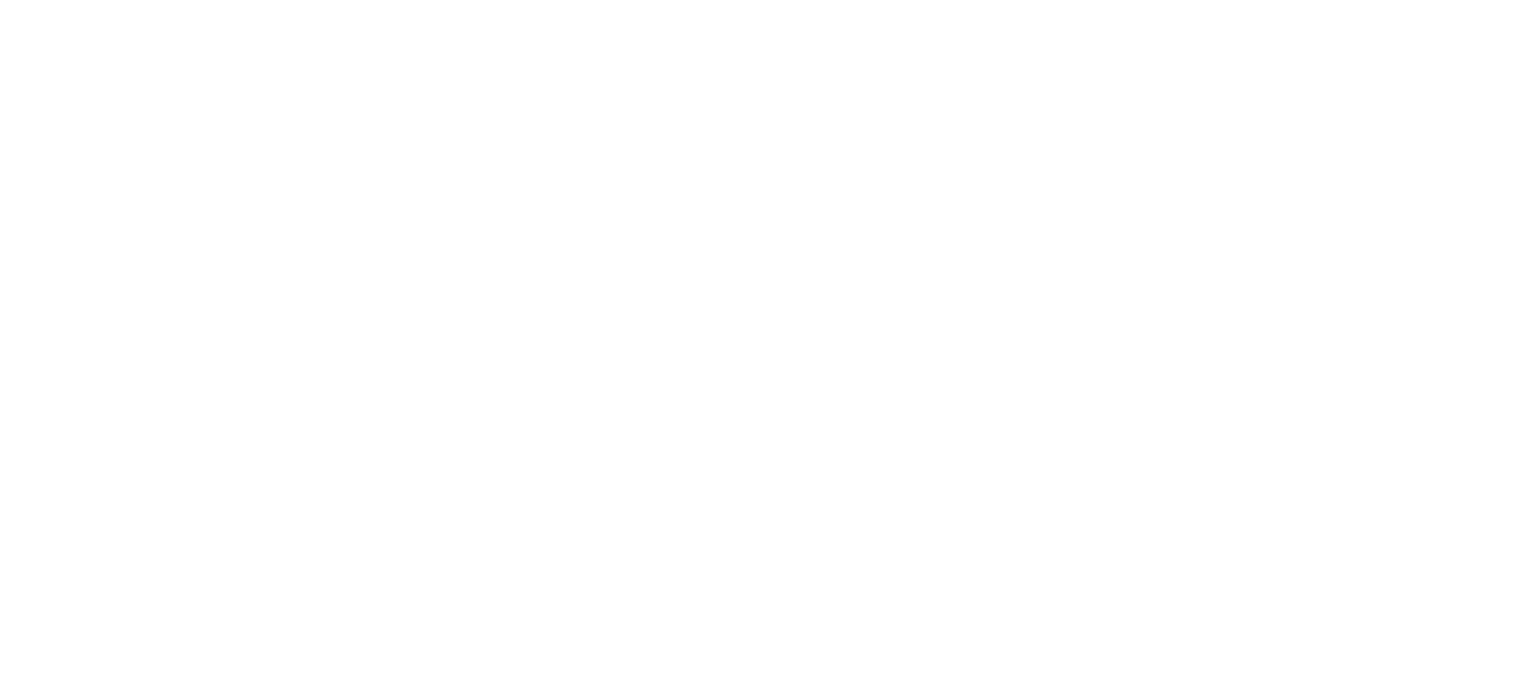 scroll, scrollTop: 0, scrollLeft: 0, axis: both 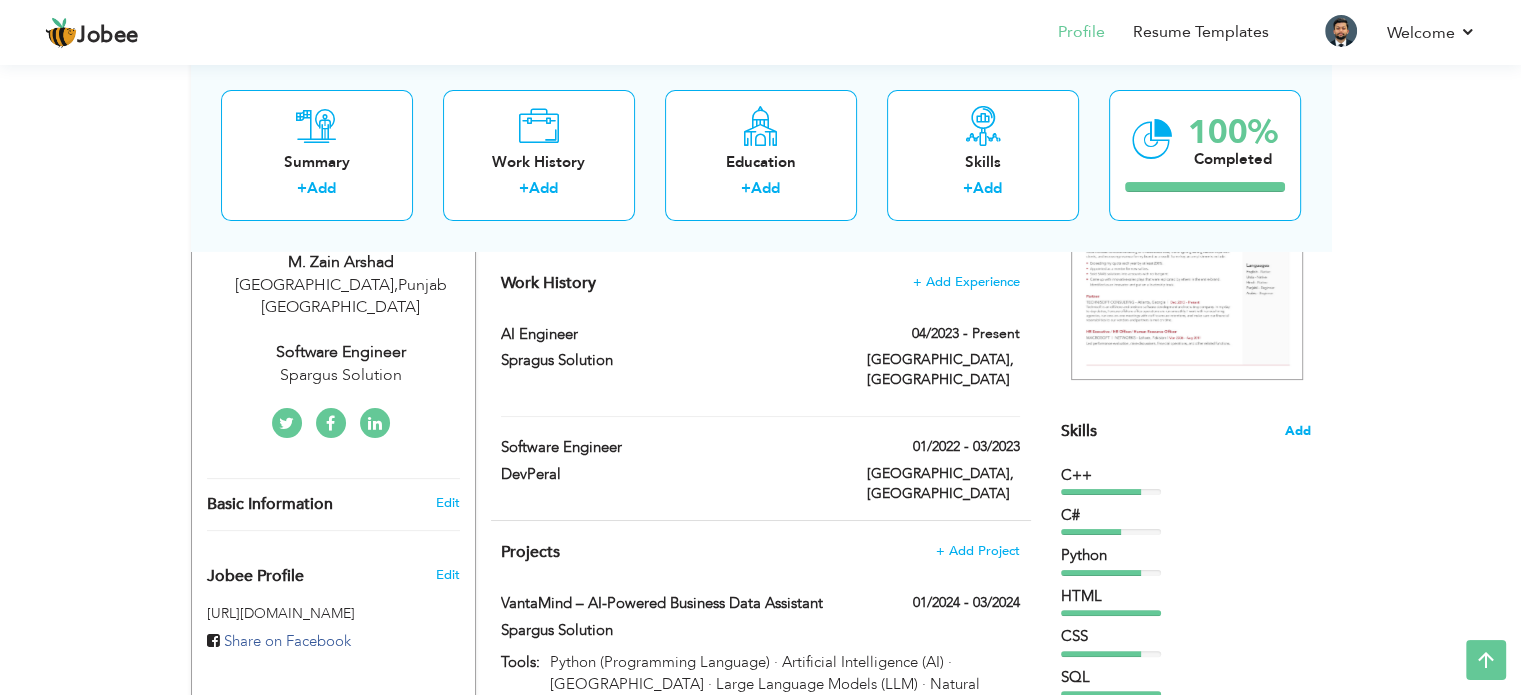 click on "Add" at bounding box center (1298, 431) 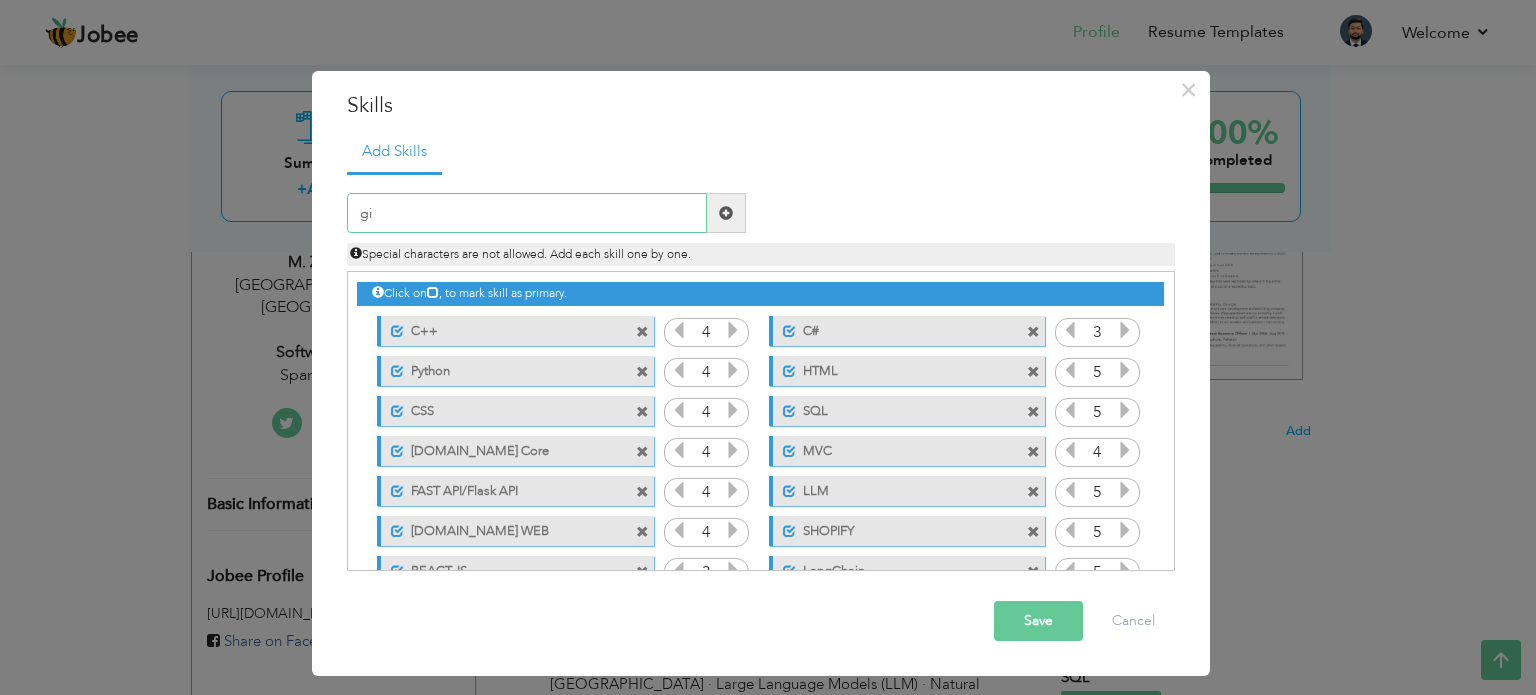type on "g" 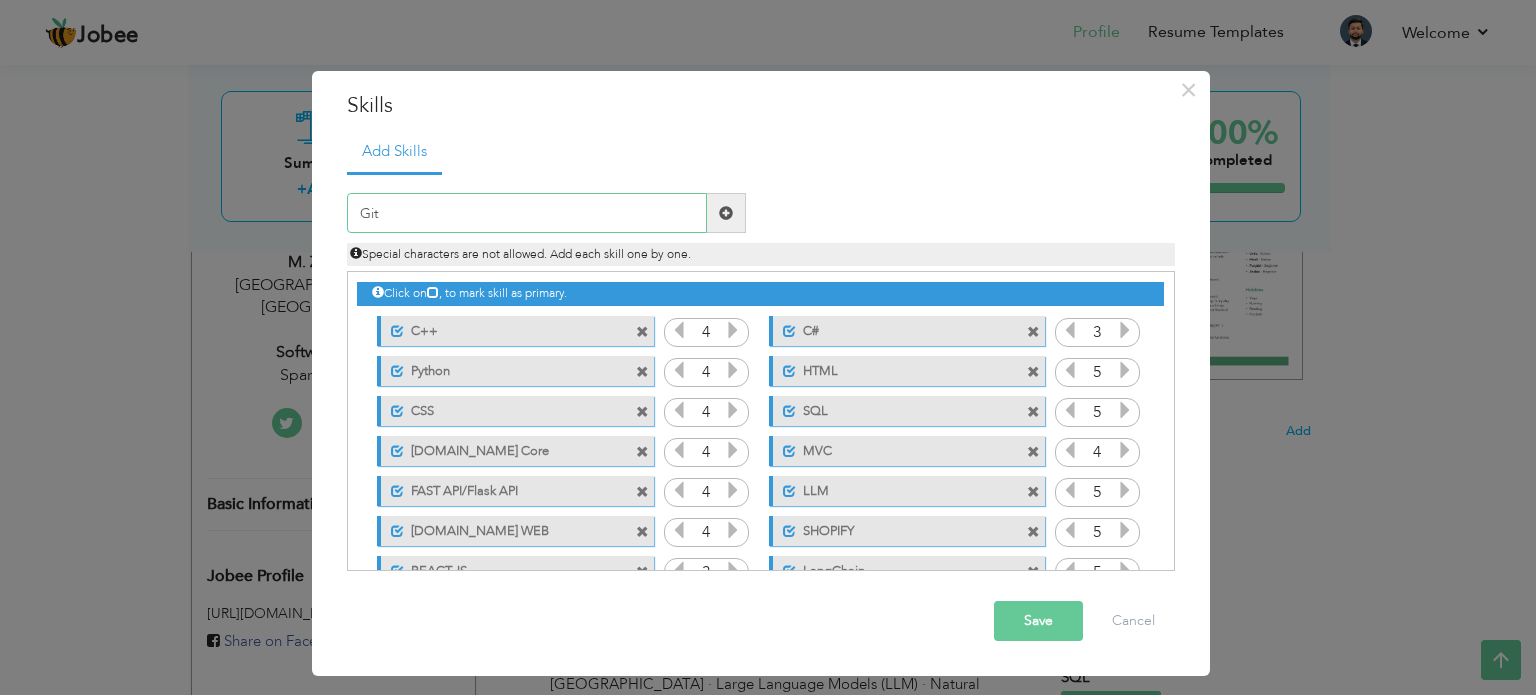 type on "Git" 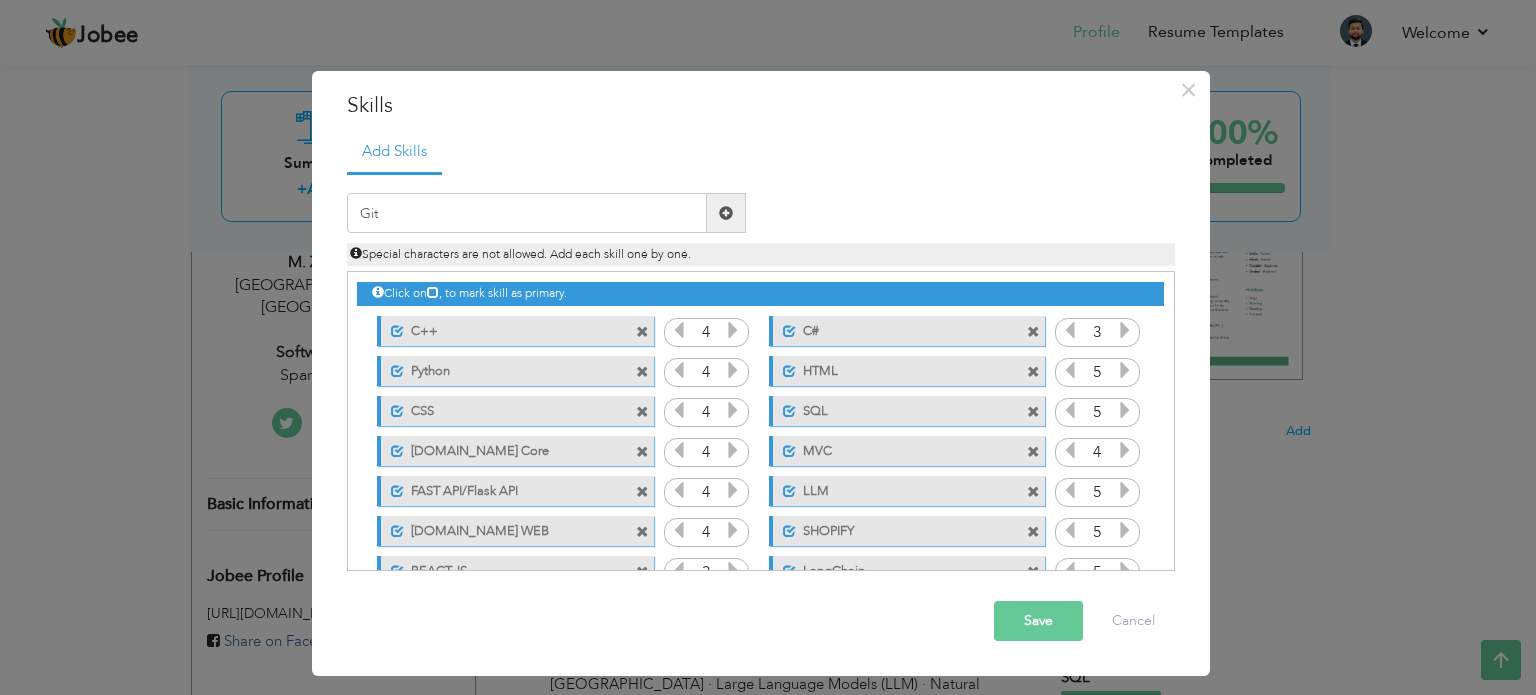 click at bounding box center (726, 213) 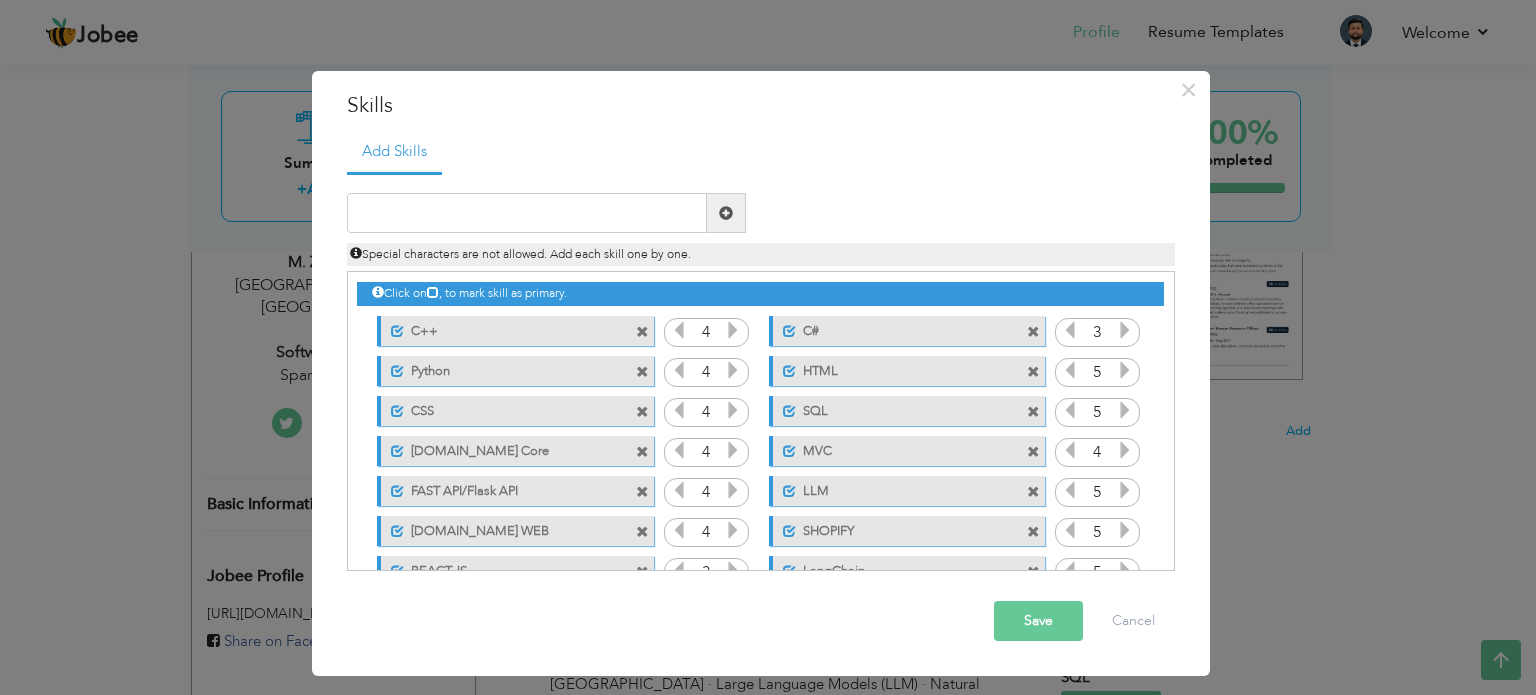 scroll, scrollTop: 164, scrollLeft: 0, axis: vertical 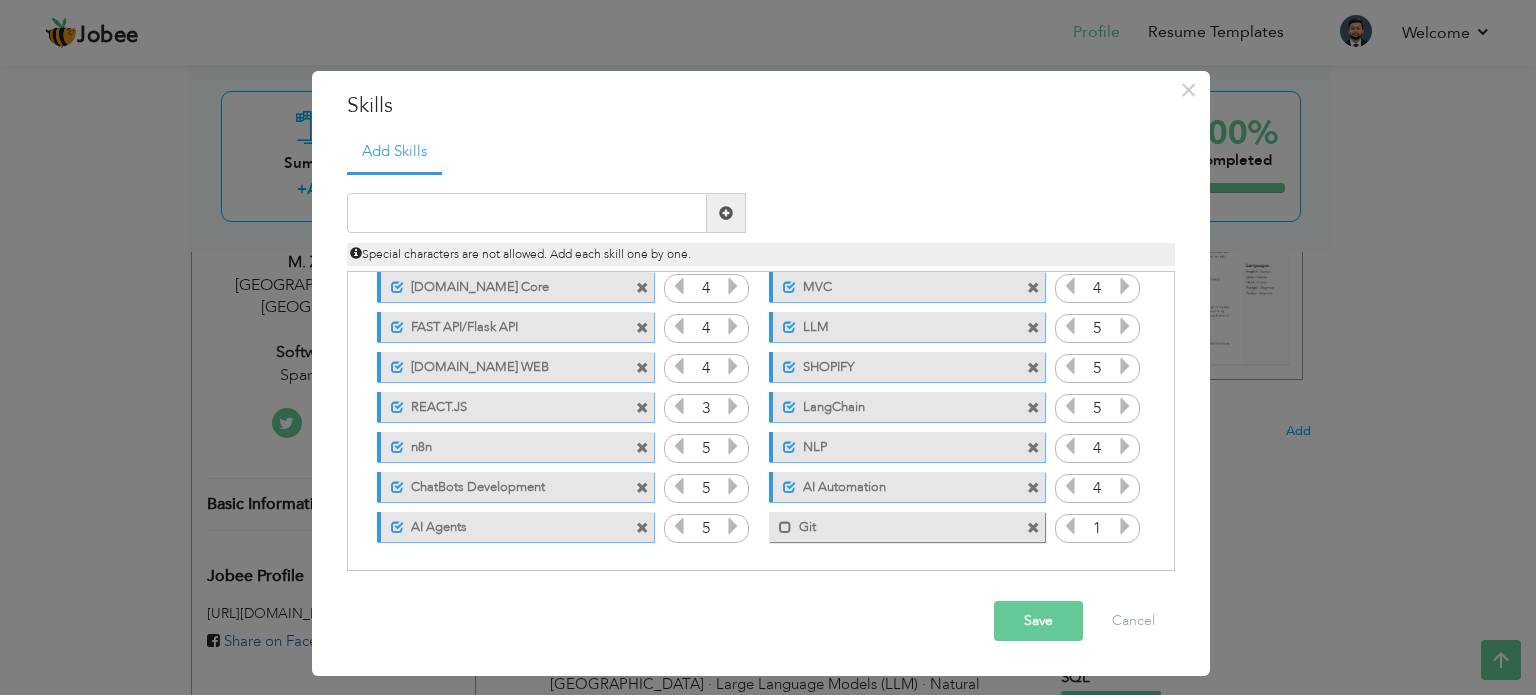click at bounding box center [1125, 526] 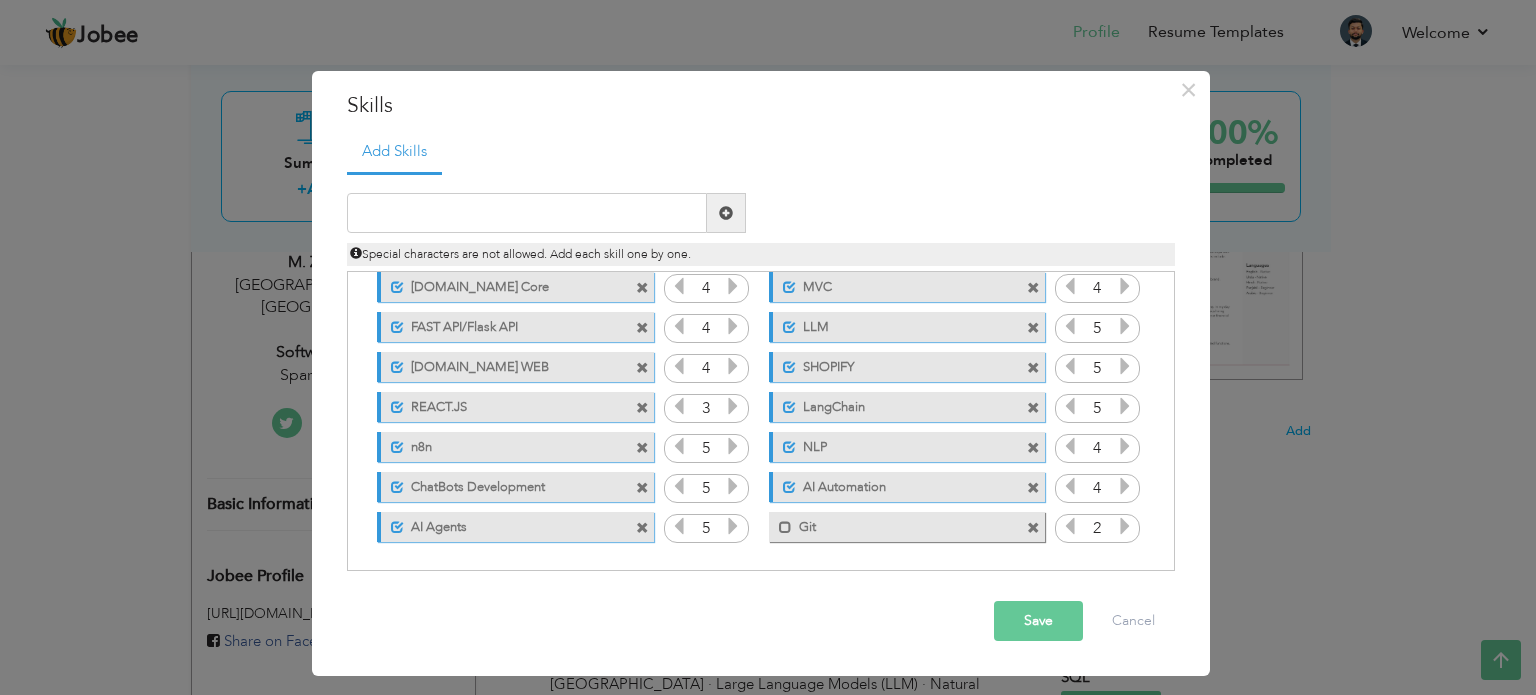 click at bounding box center (1125, 526) 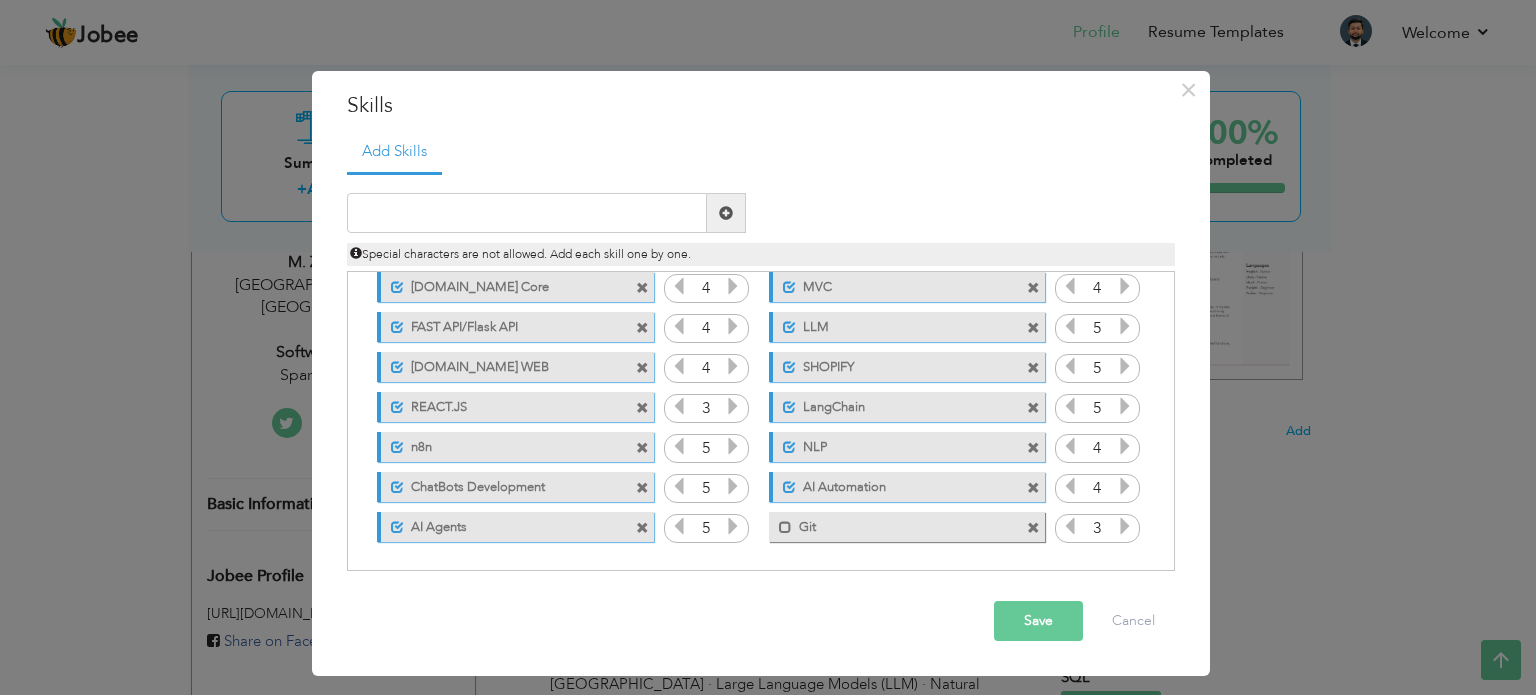 click at bounding box center [1125, 526] 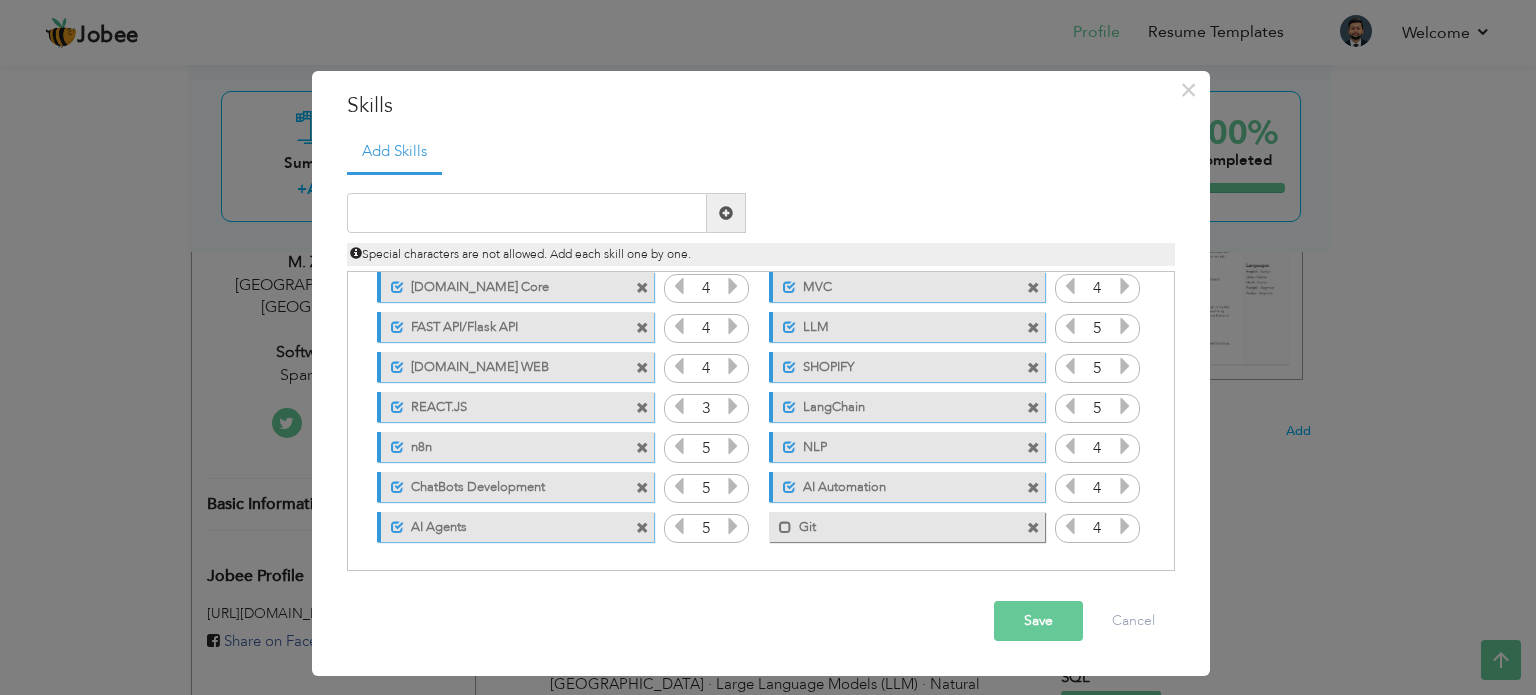 click on "Save" at bounding box center [1038, 621] 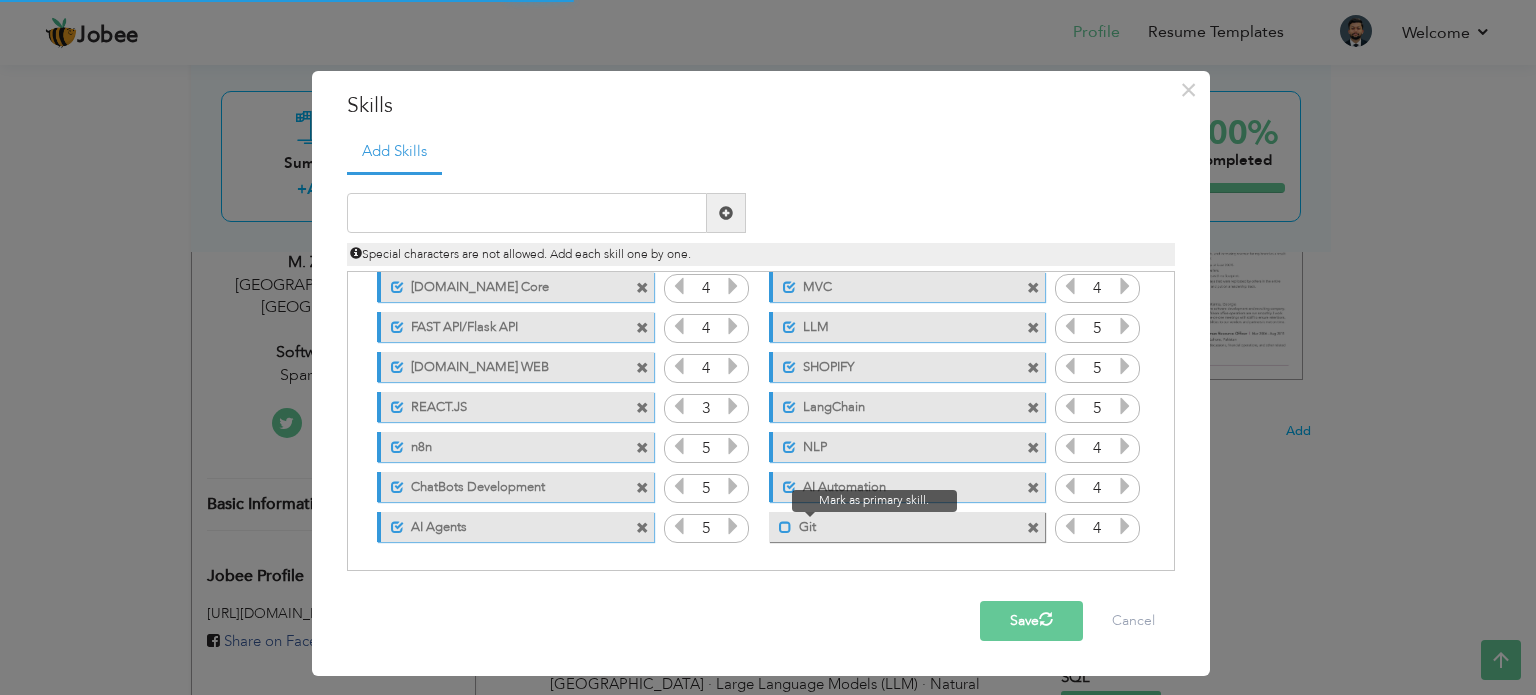 click at bounding box center (785, 527) 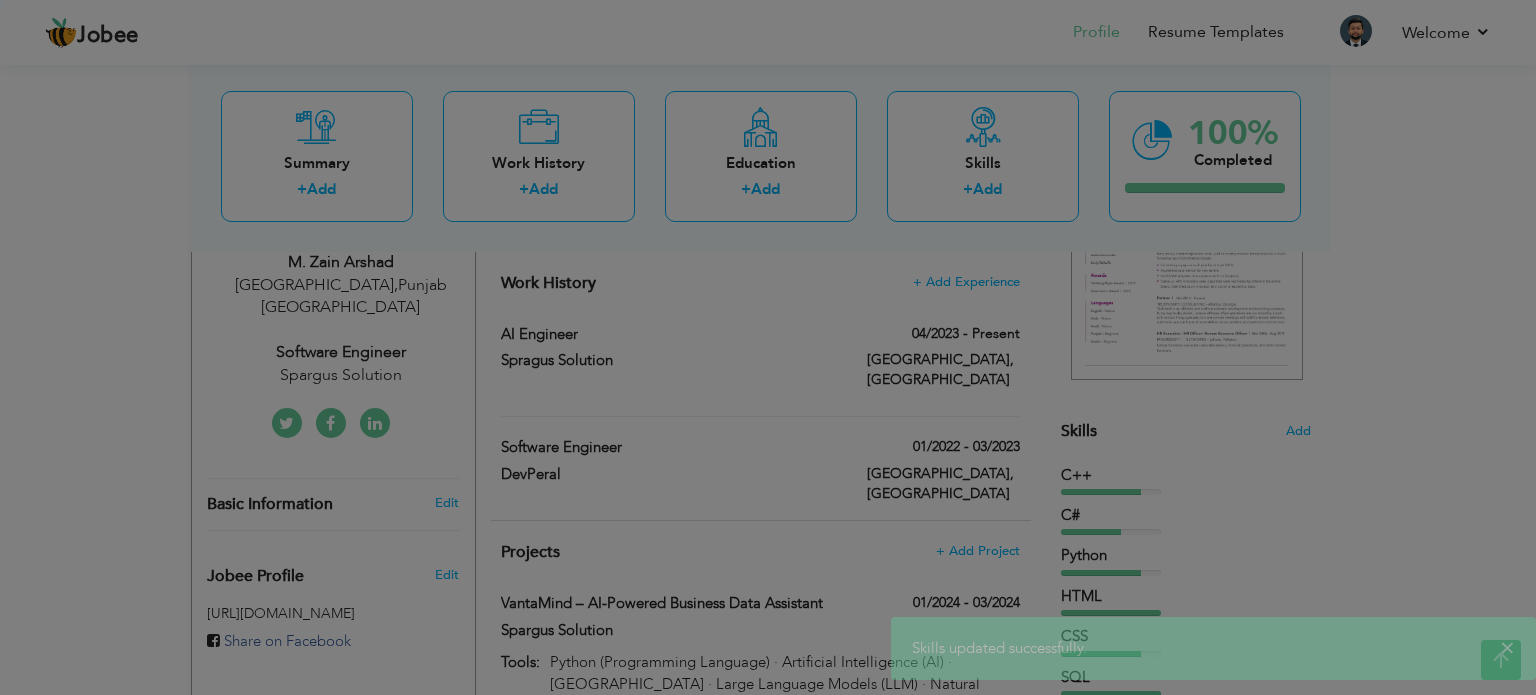 scroll, scrollTop: 0, scrollLeft: 0, axis: both 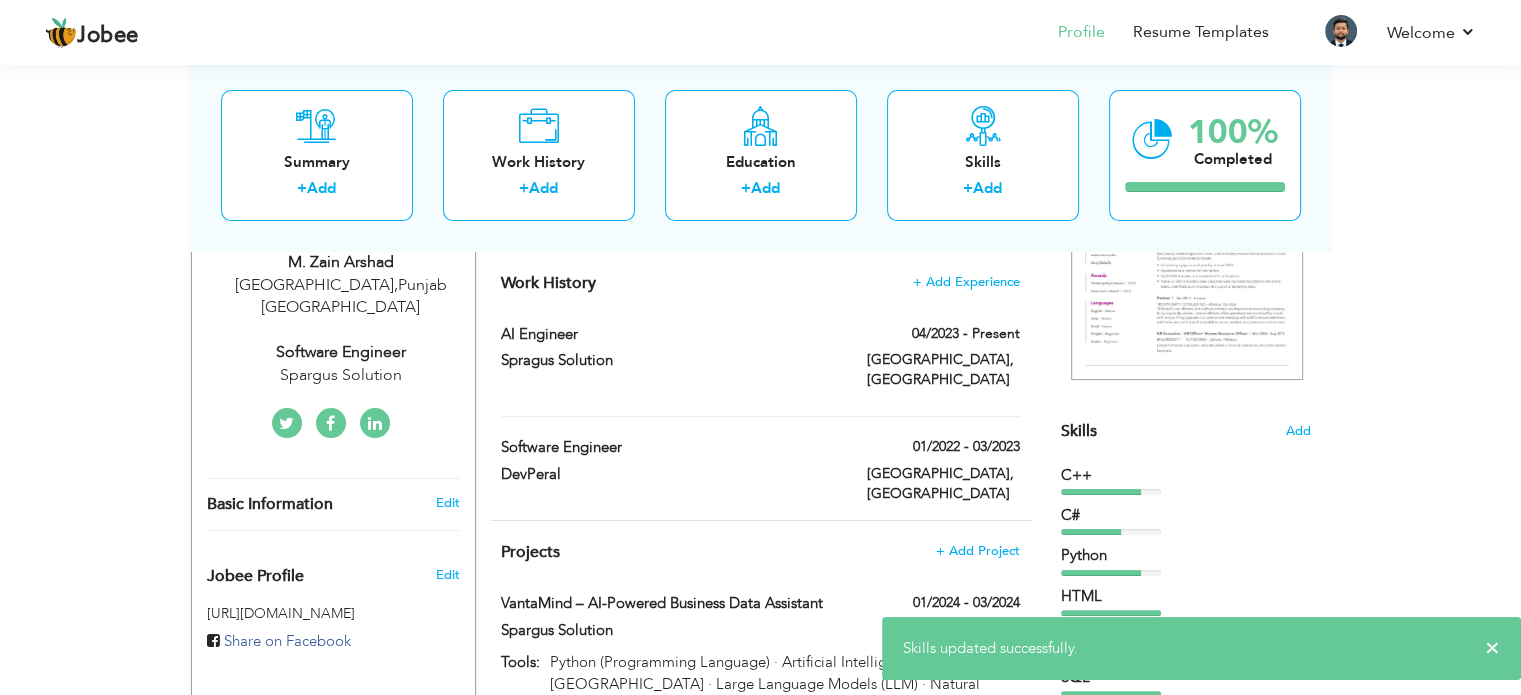 click on "Skills
Add" at bounding box center [1186, 235] 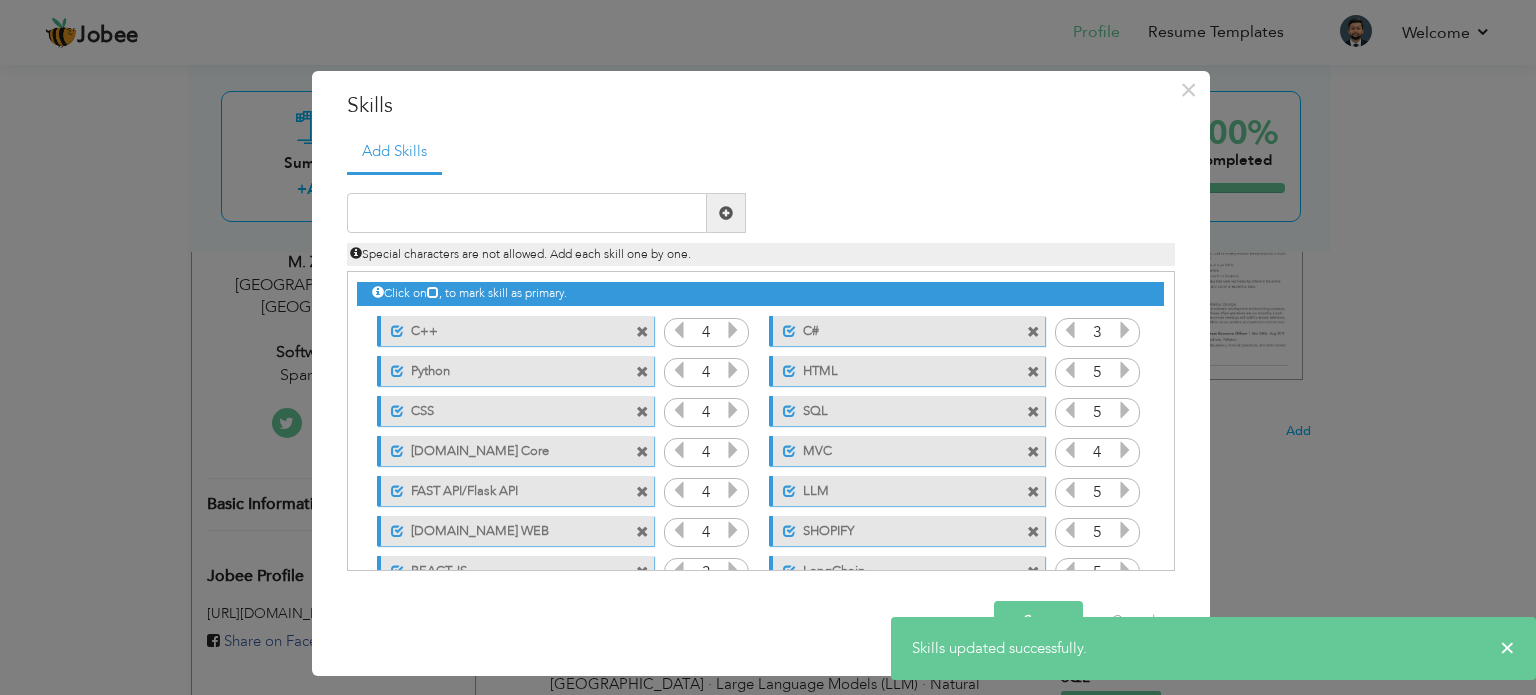 scroll, scrollTop: 0, scrollLeft: 0, axis: both 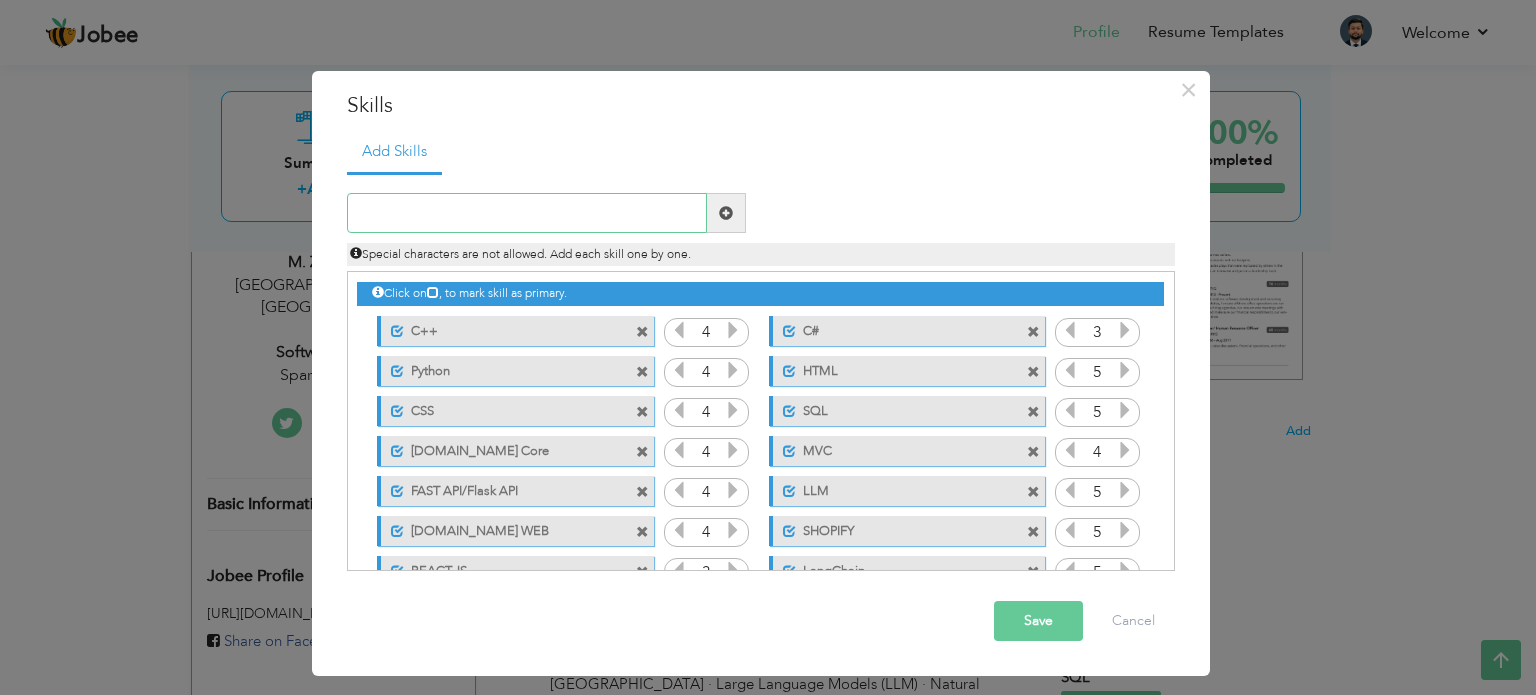 click at bounding box center [527, 213] 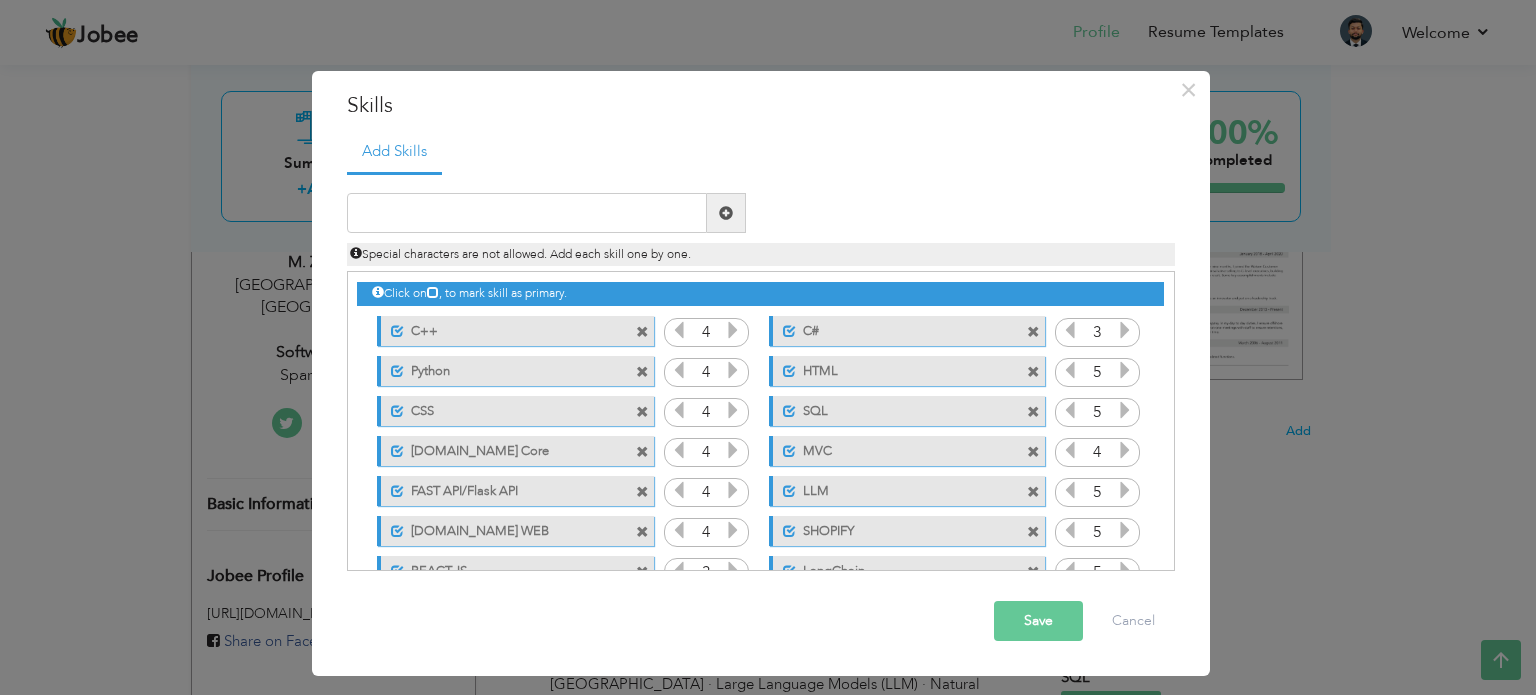 click at bounding box center (1033, 412) 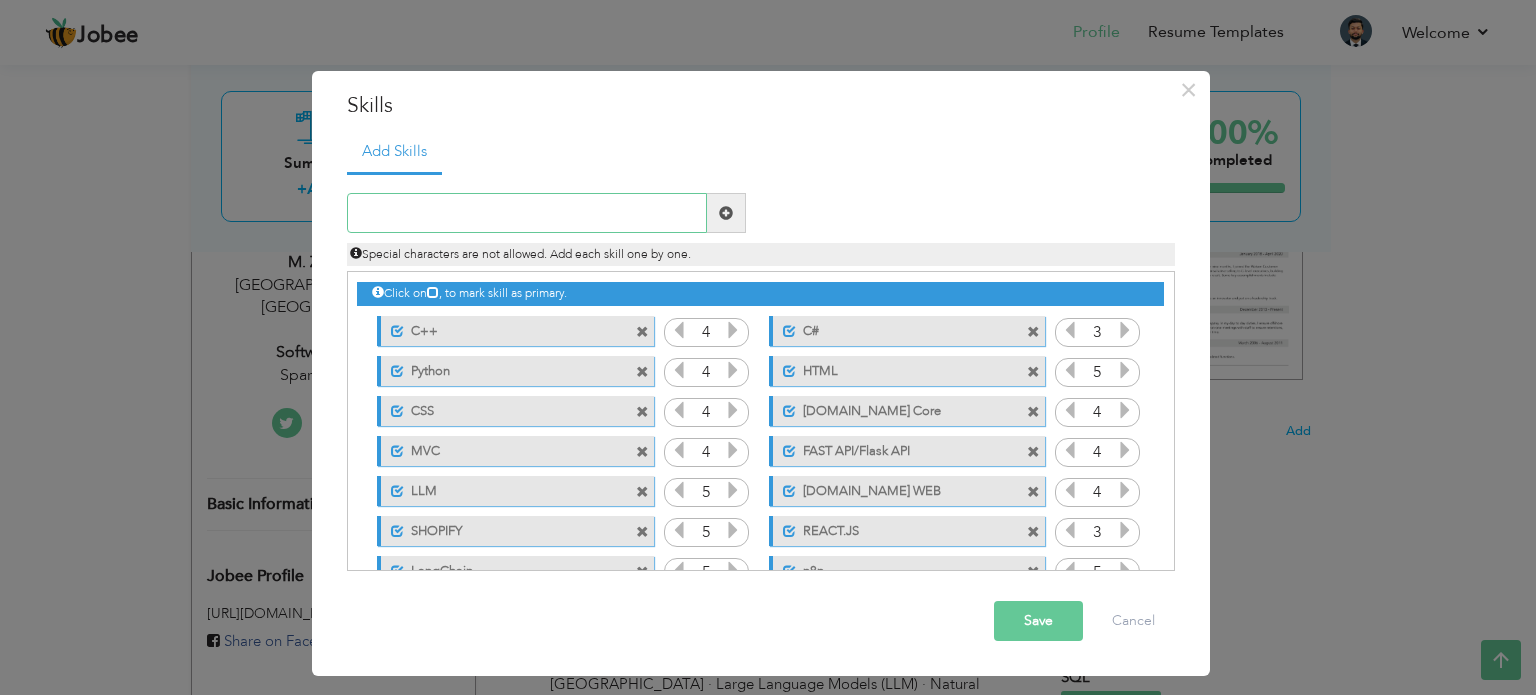 click at bounding box center (527, 213) 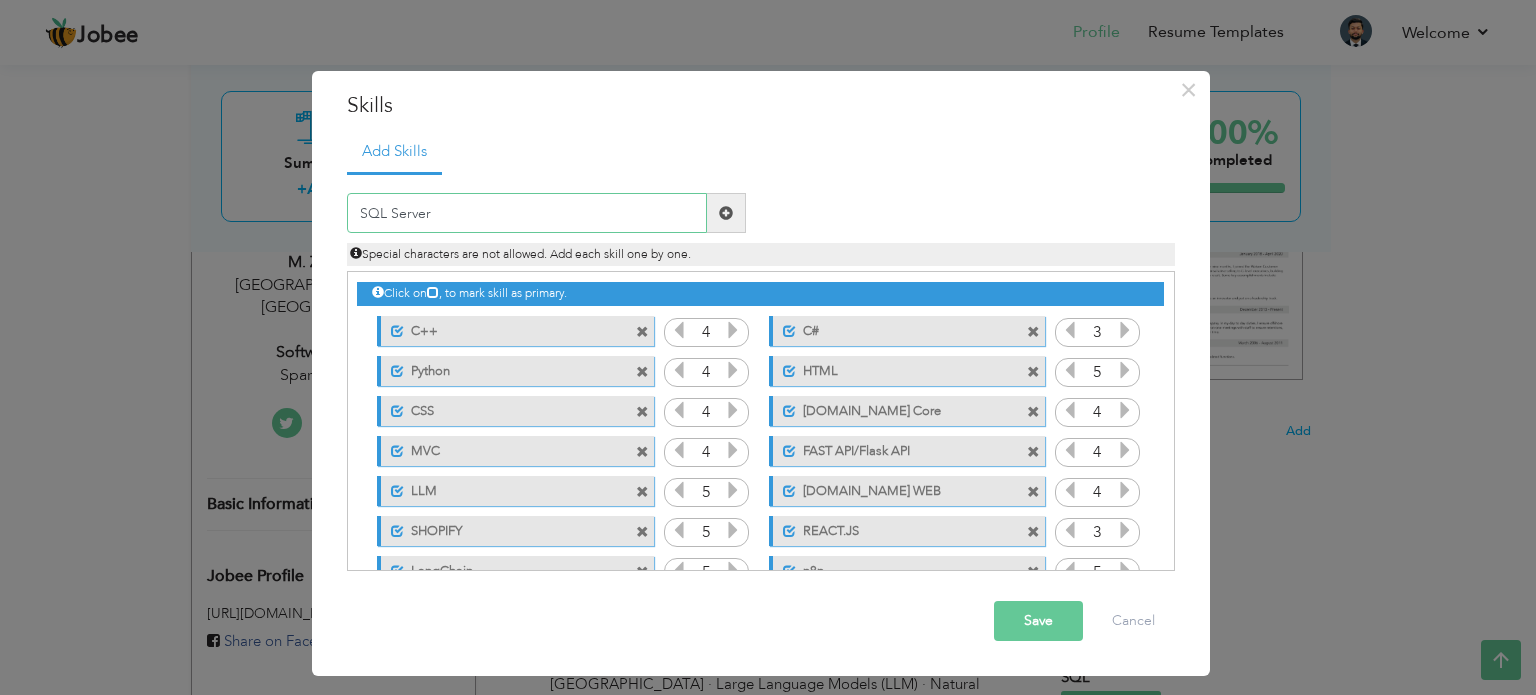 type on "SQL Server" 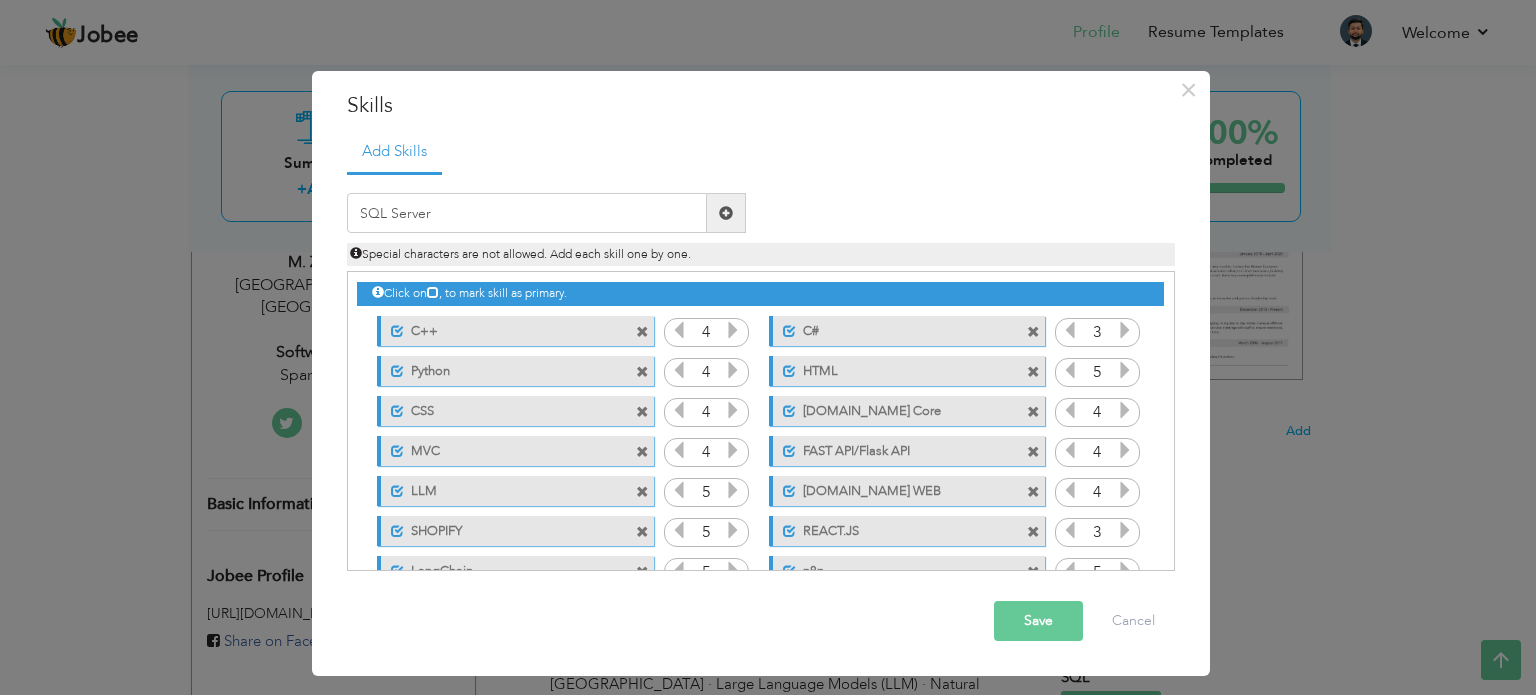 click at bounding box center [726, 213] 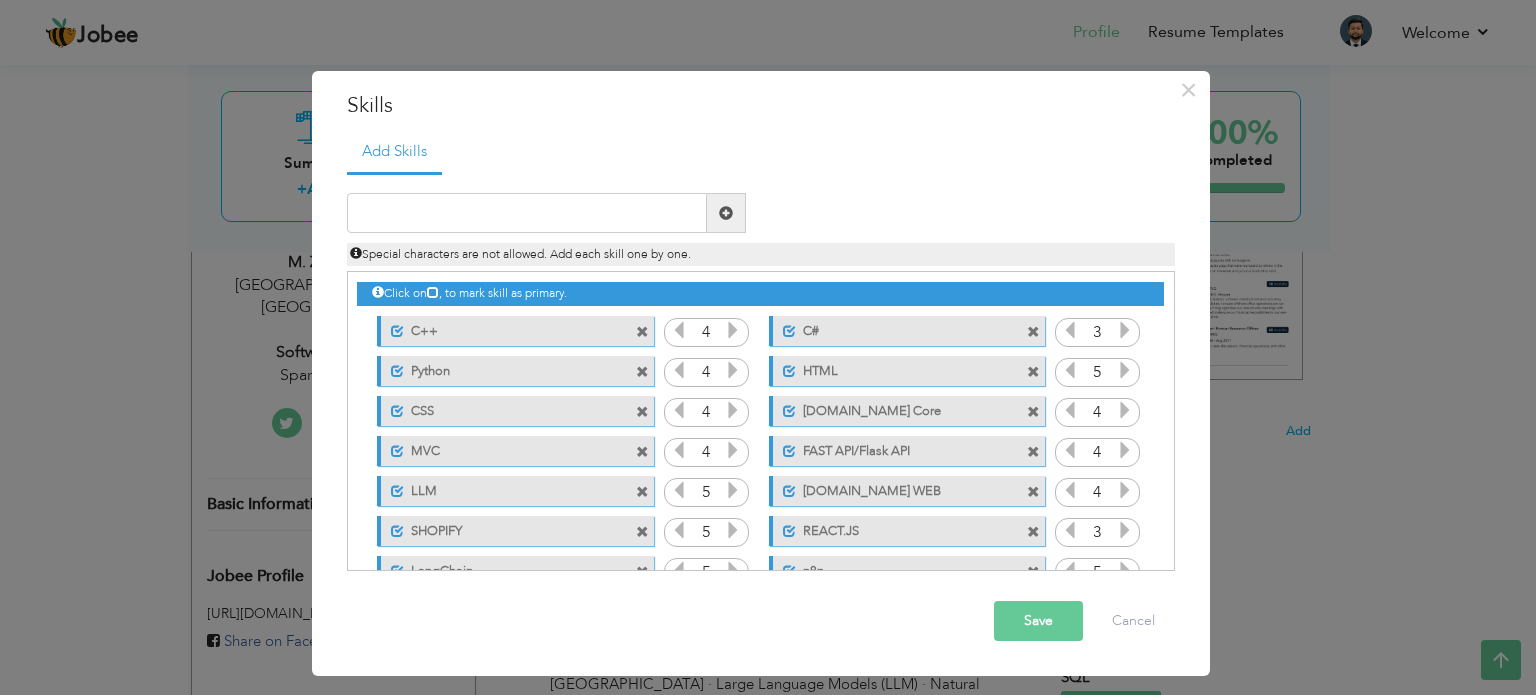 scroll, scrollTop: 164, scrollLeft: 0, axis: vertical 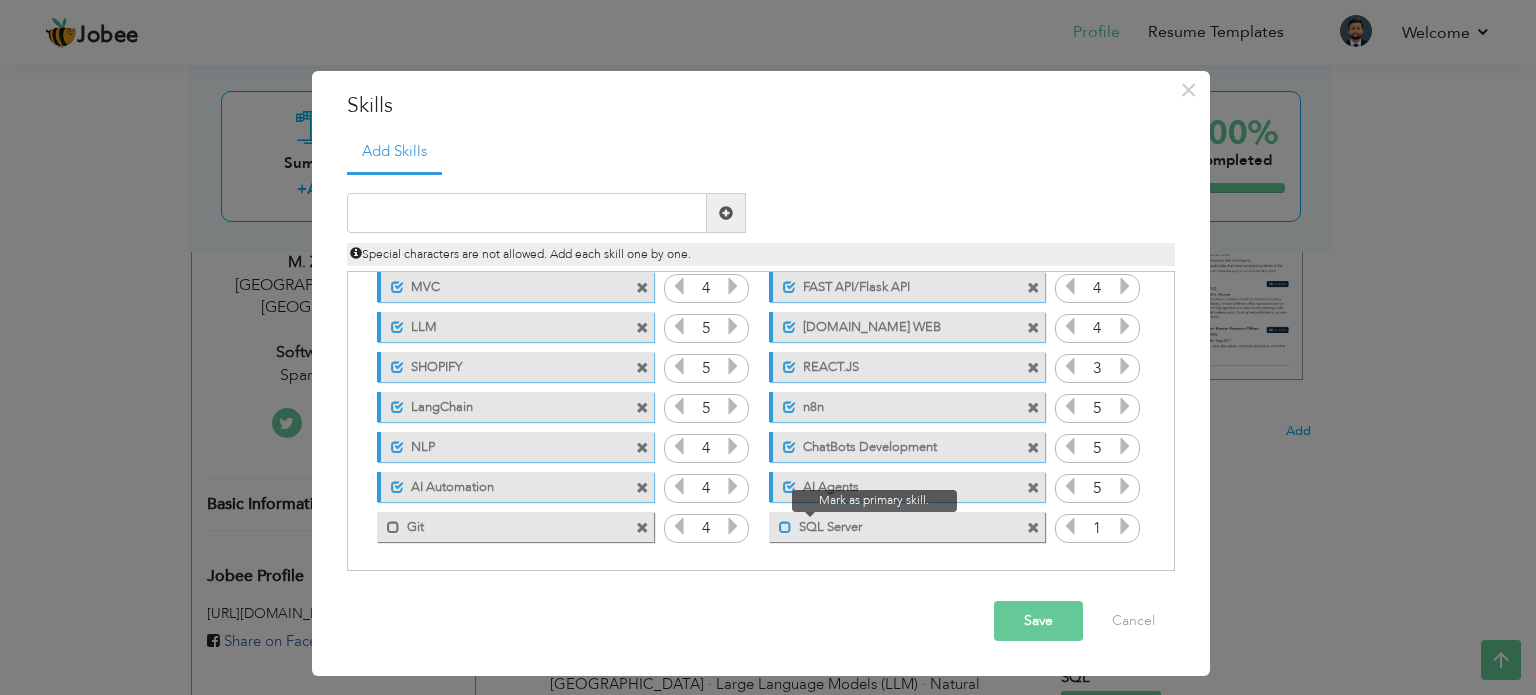 click at bounding box center [785, 527] 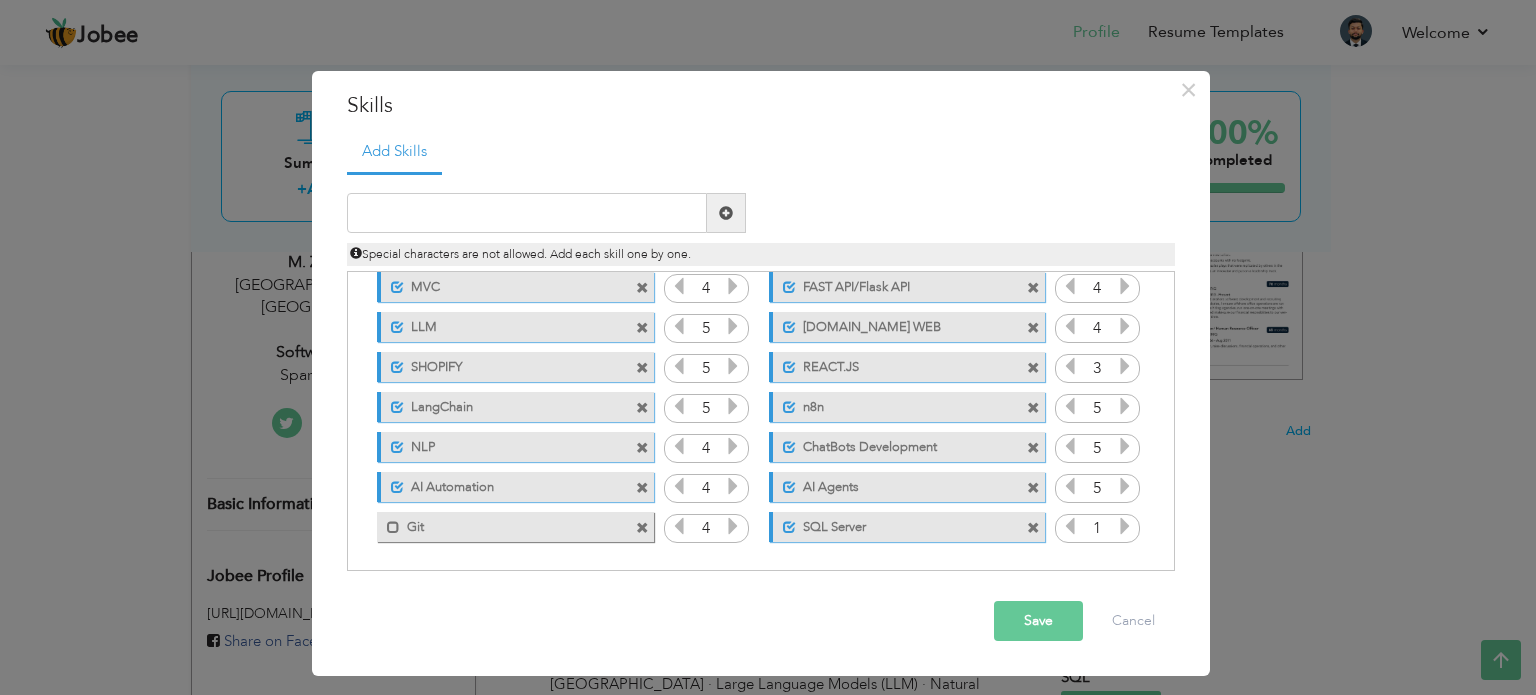 click at bounding box center (1125, 526) 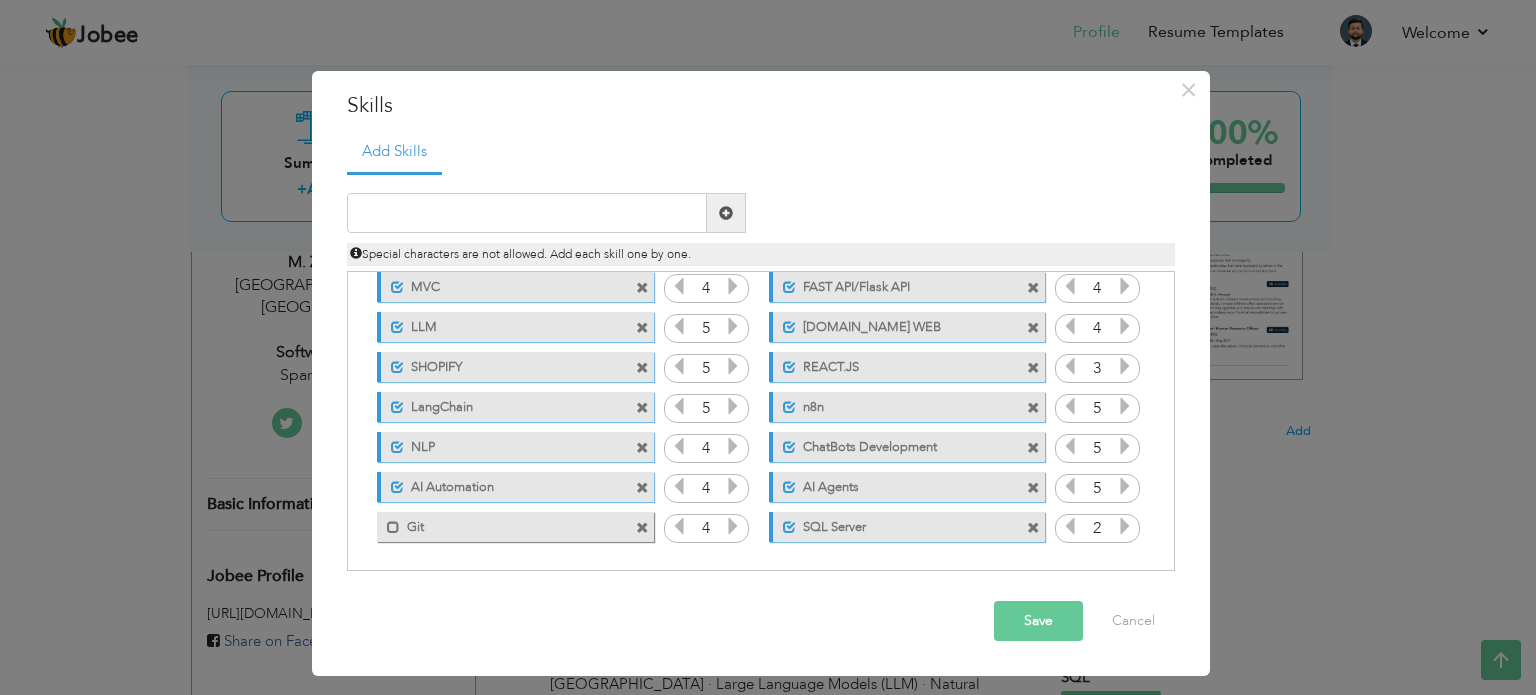 click at bounding box center [1125, 526] 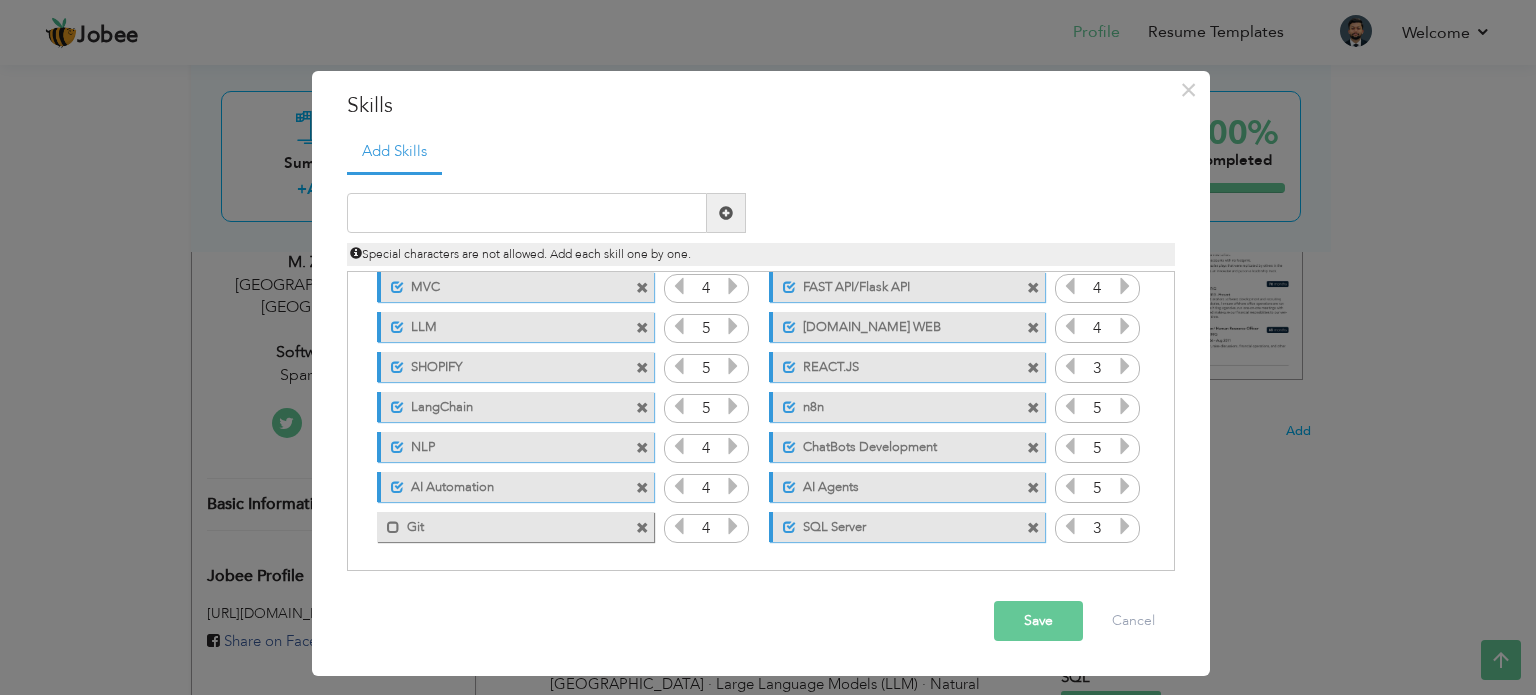 click at bounding box center (1125, 526) 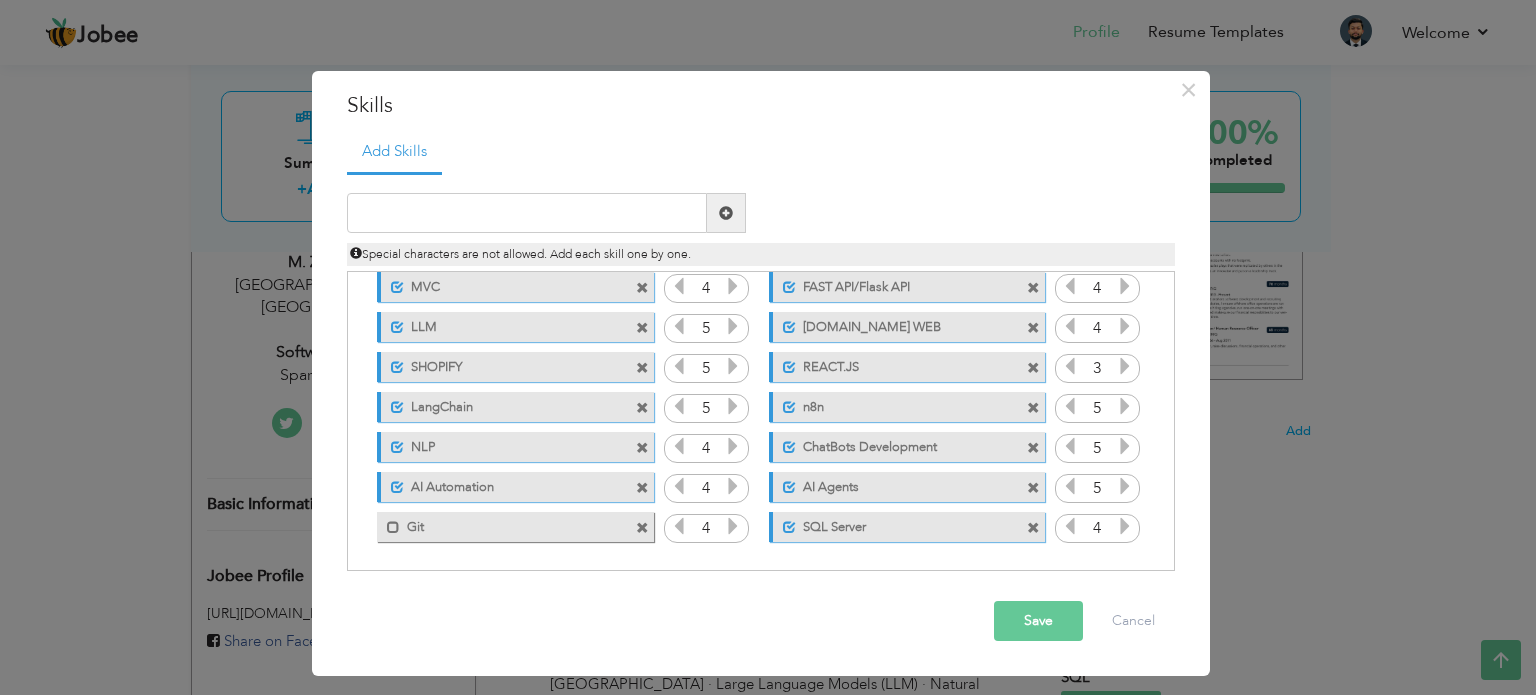 click on "Save" at bounding box center (1038, 621) 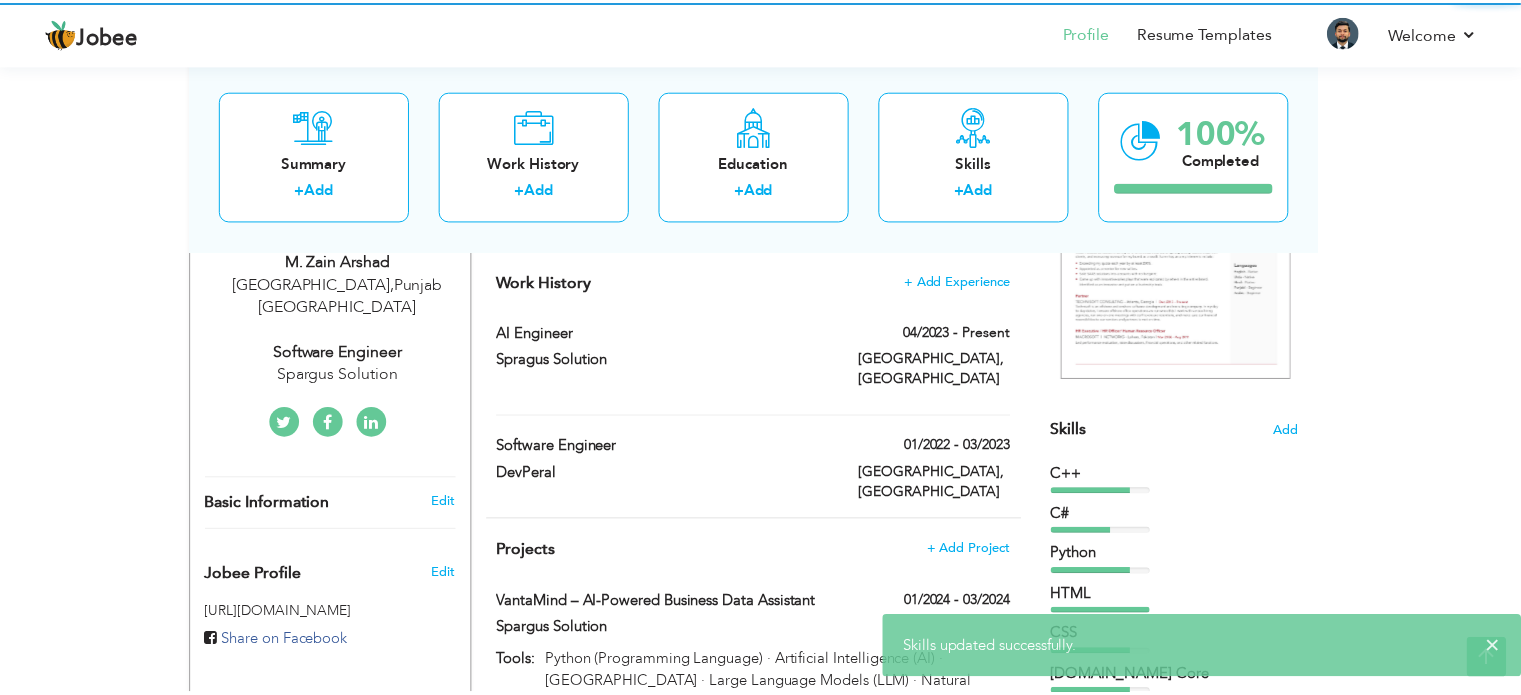 scroll, scrollTop: 0, scrollLeft: 0, axis: both 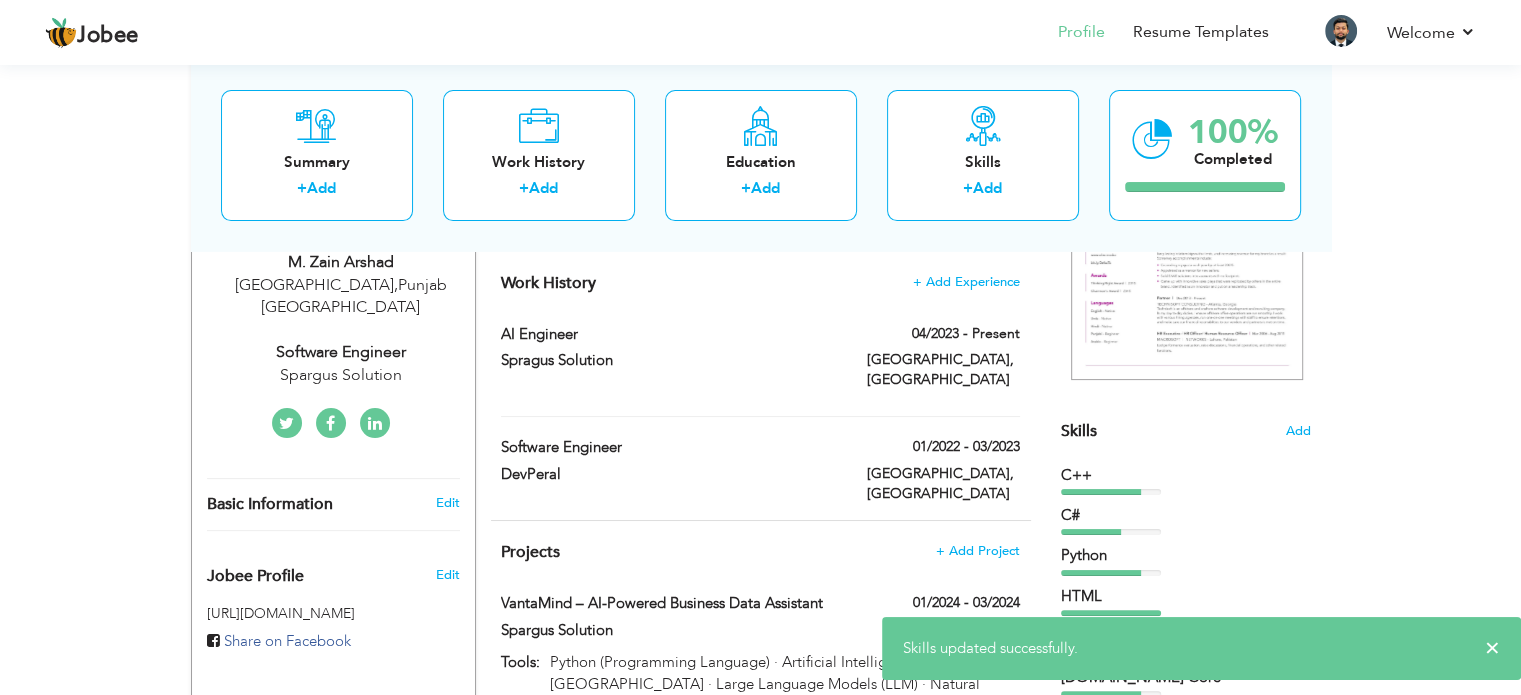 click on "Skills
Add" at bounding box center [1186, 235] 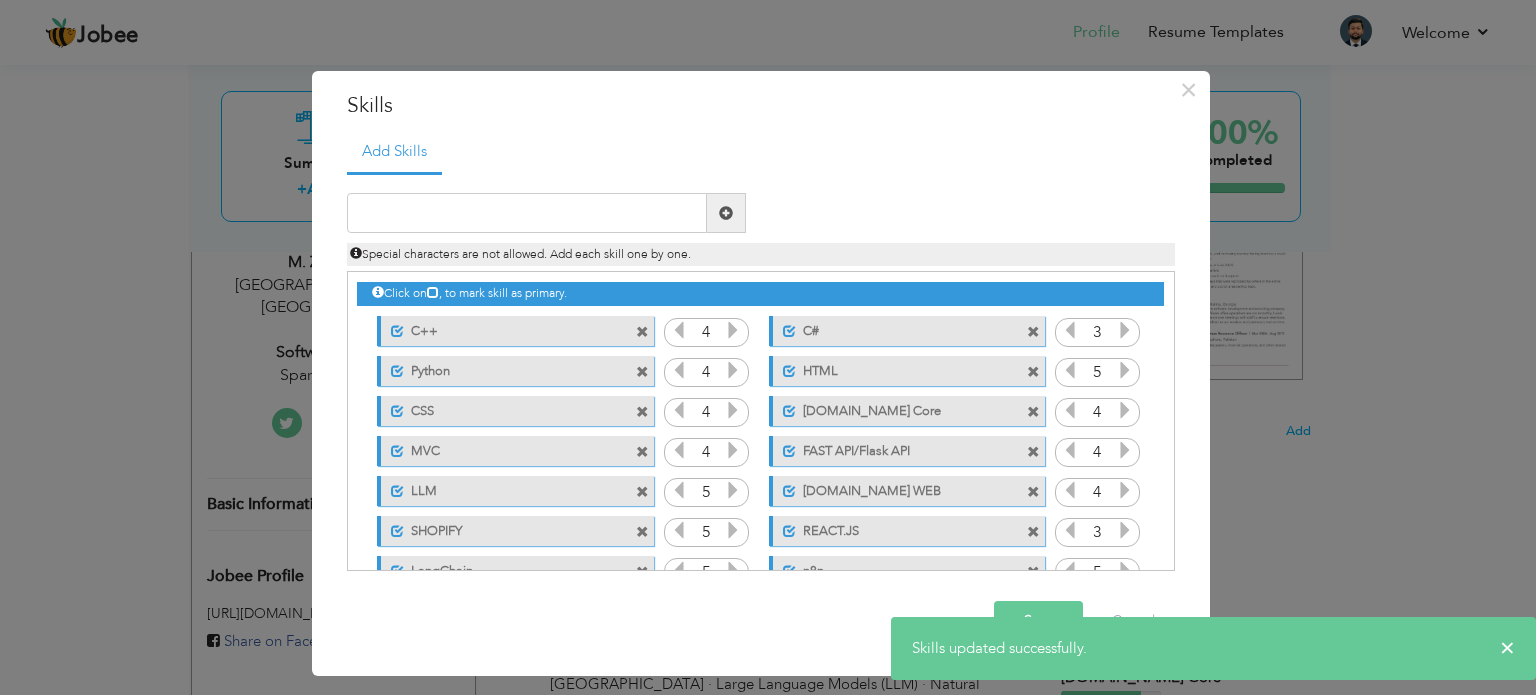 scroll, scrollTop: 0, scrollLeft: 0, axis: both 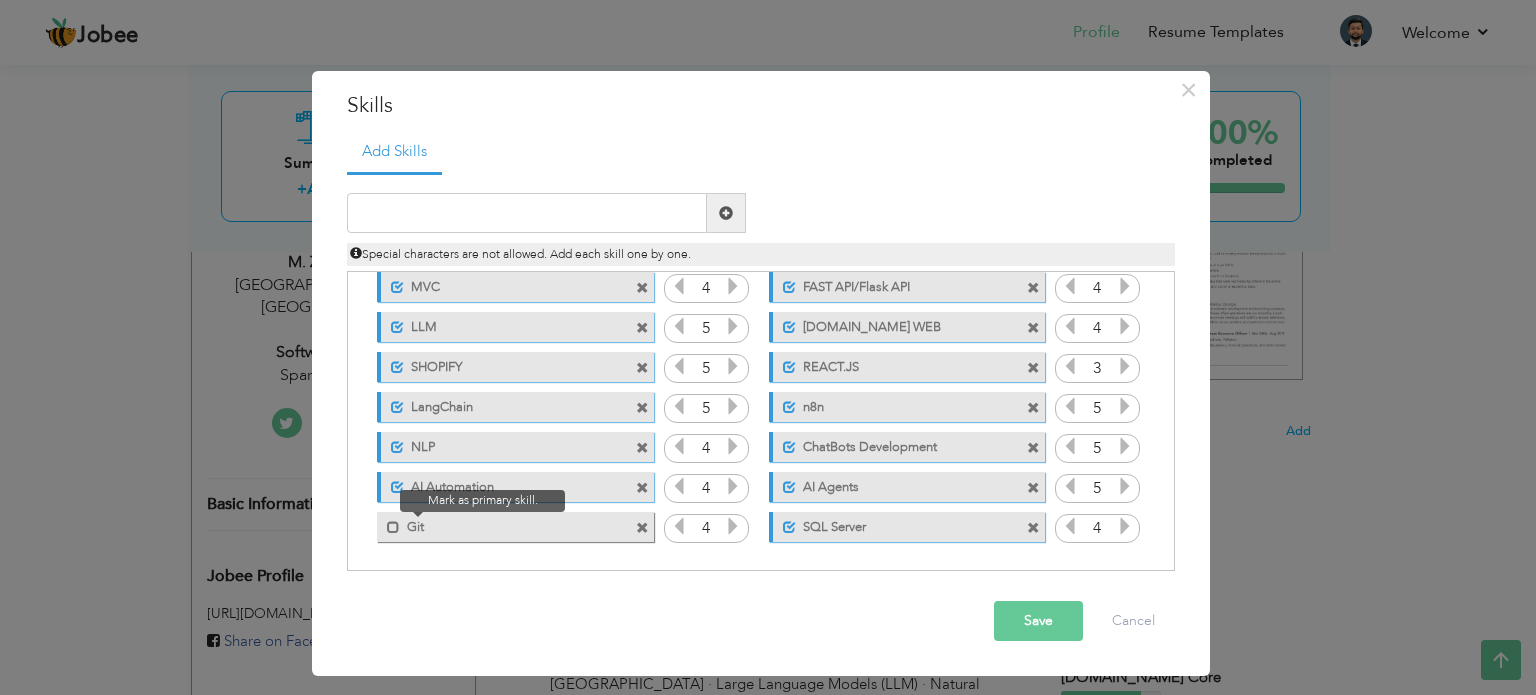 click at bounding box center (388, 522) 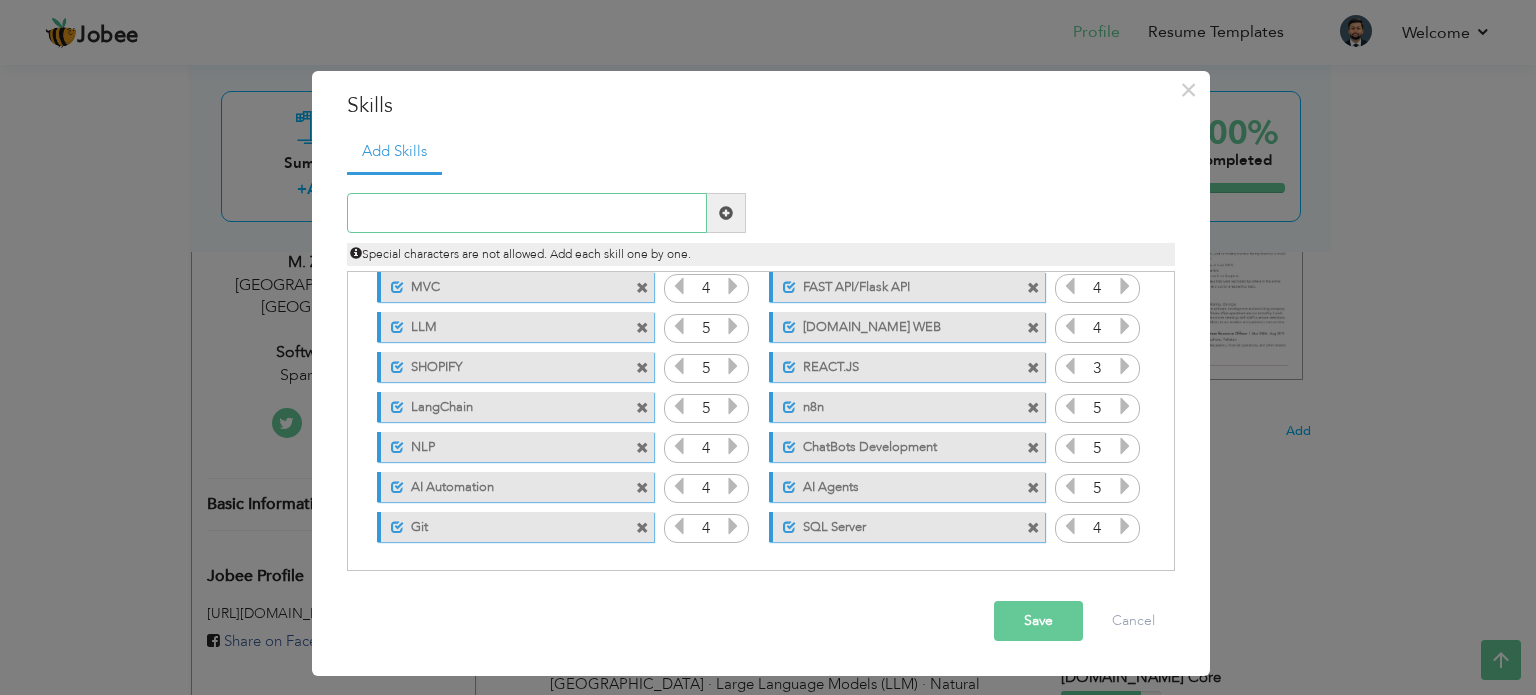 click at bounding box center (527, 213) 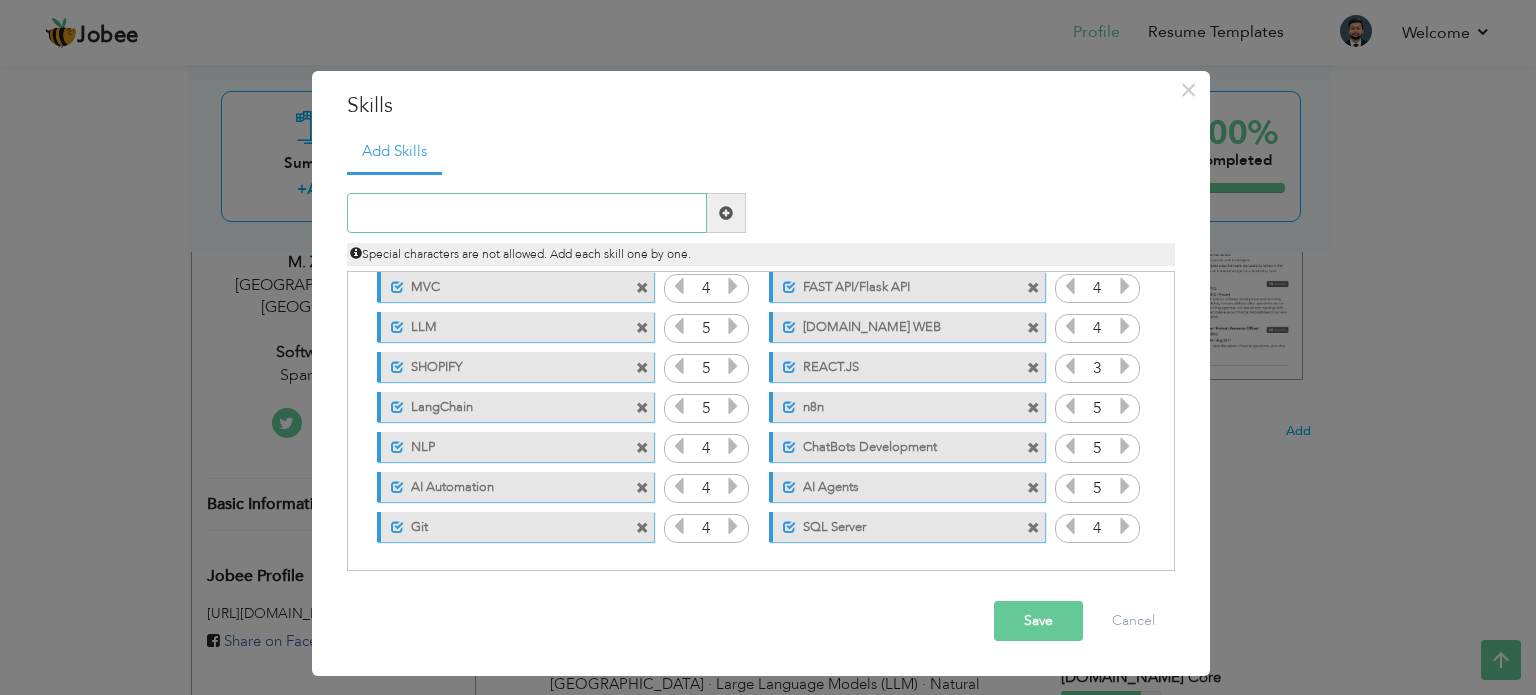 scroll, scrollTop: 0, scrollLeft: 0, axis: both 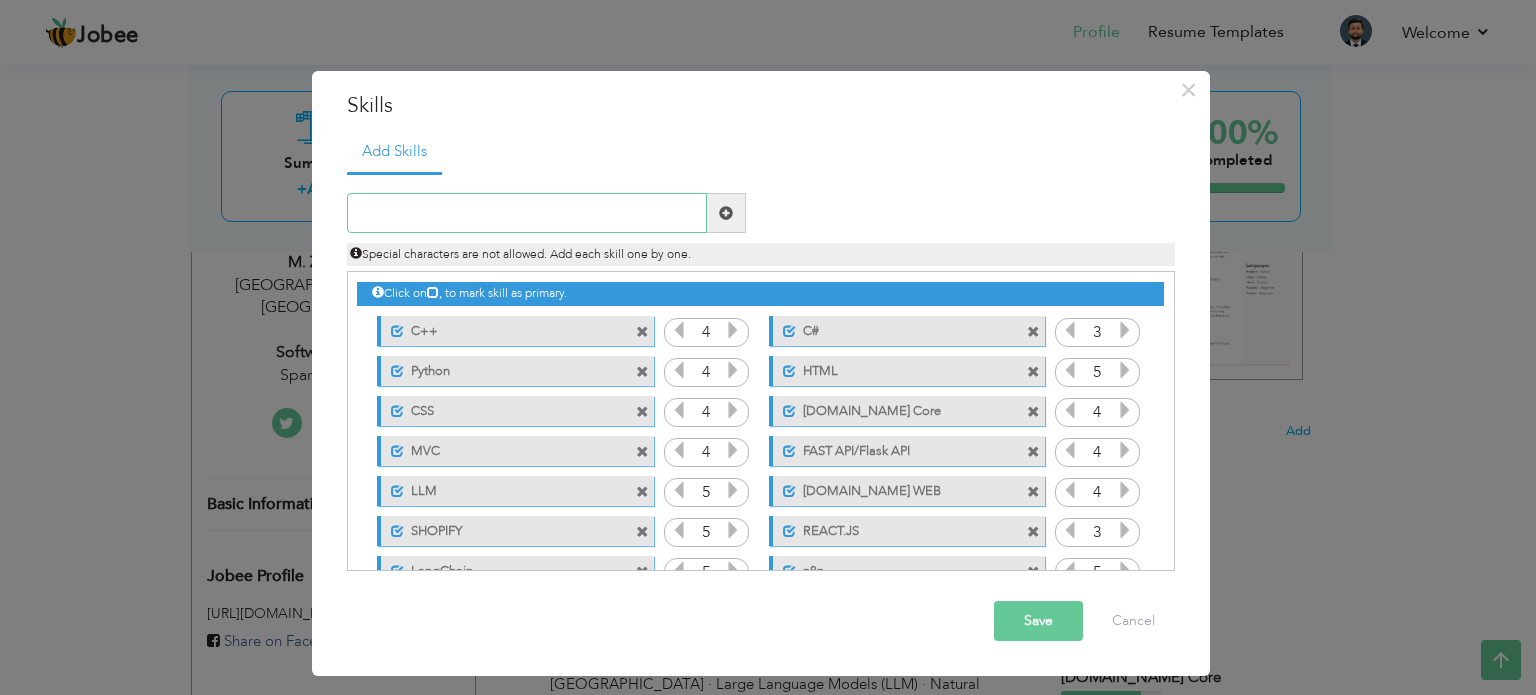 paste on ".Net Framework" 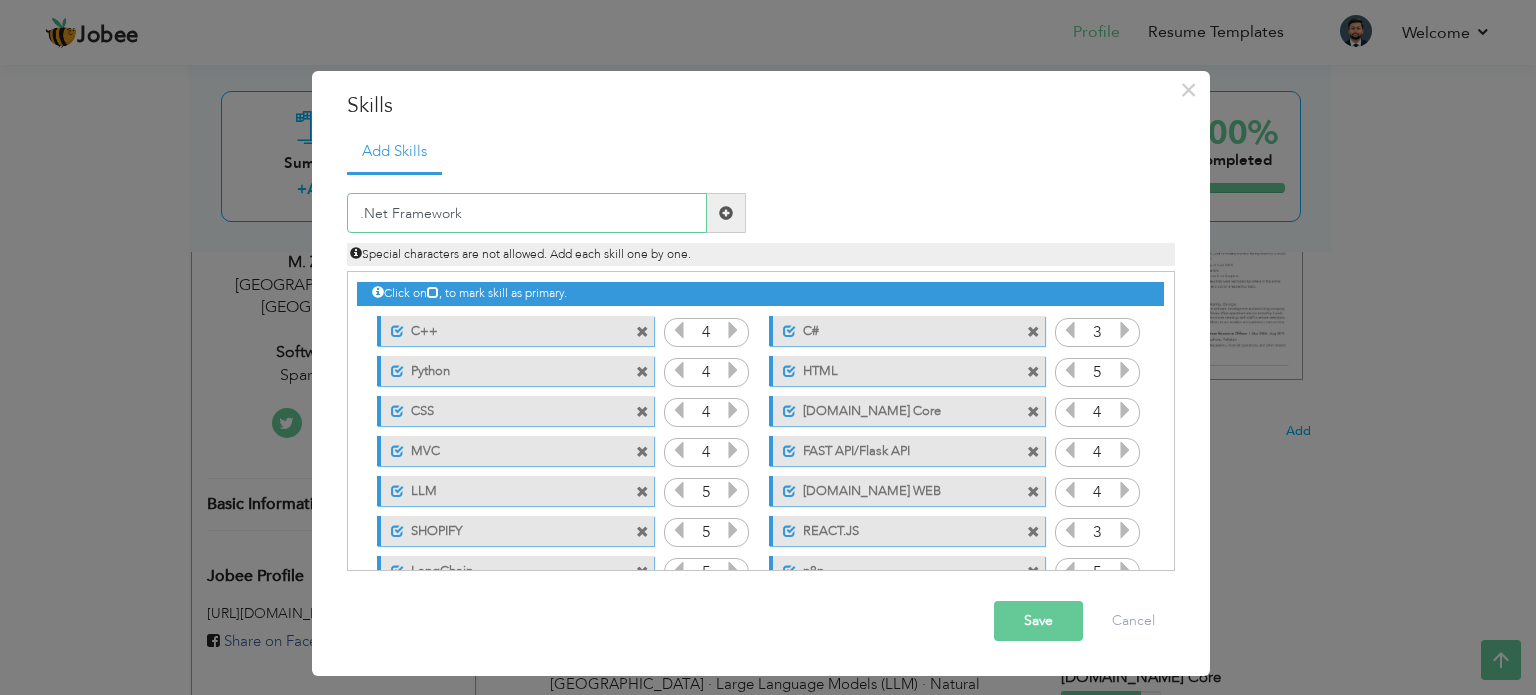 type on ".Net Framework" 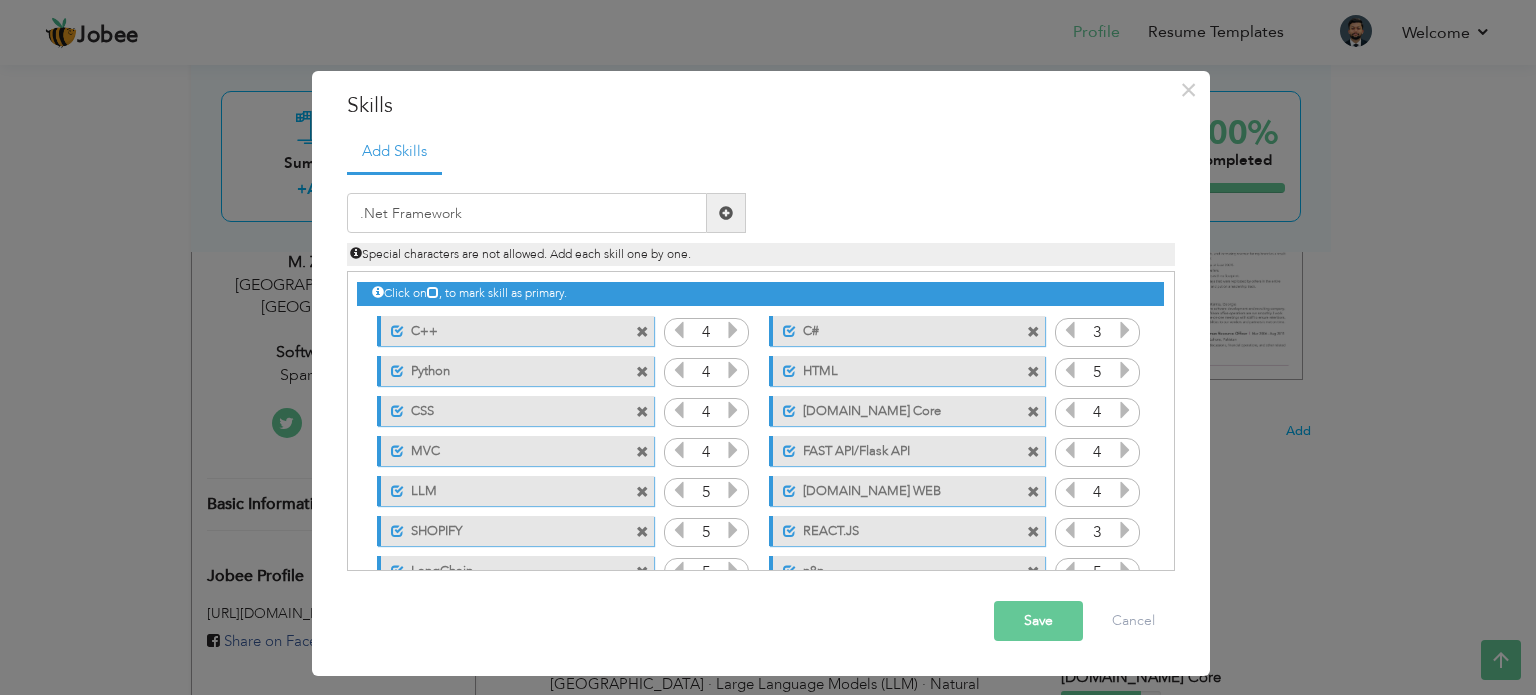 click at bounding box center (726, 213) 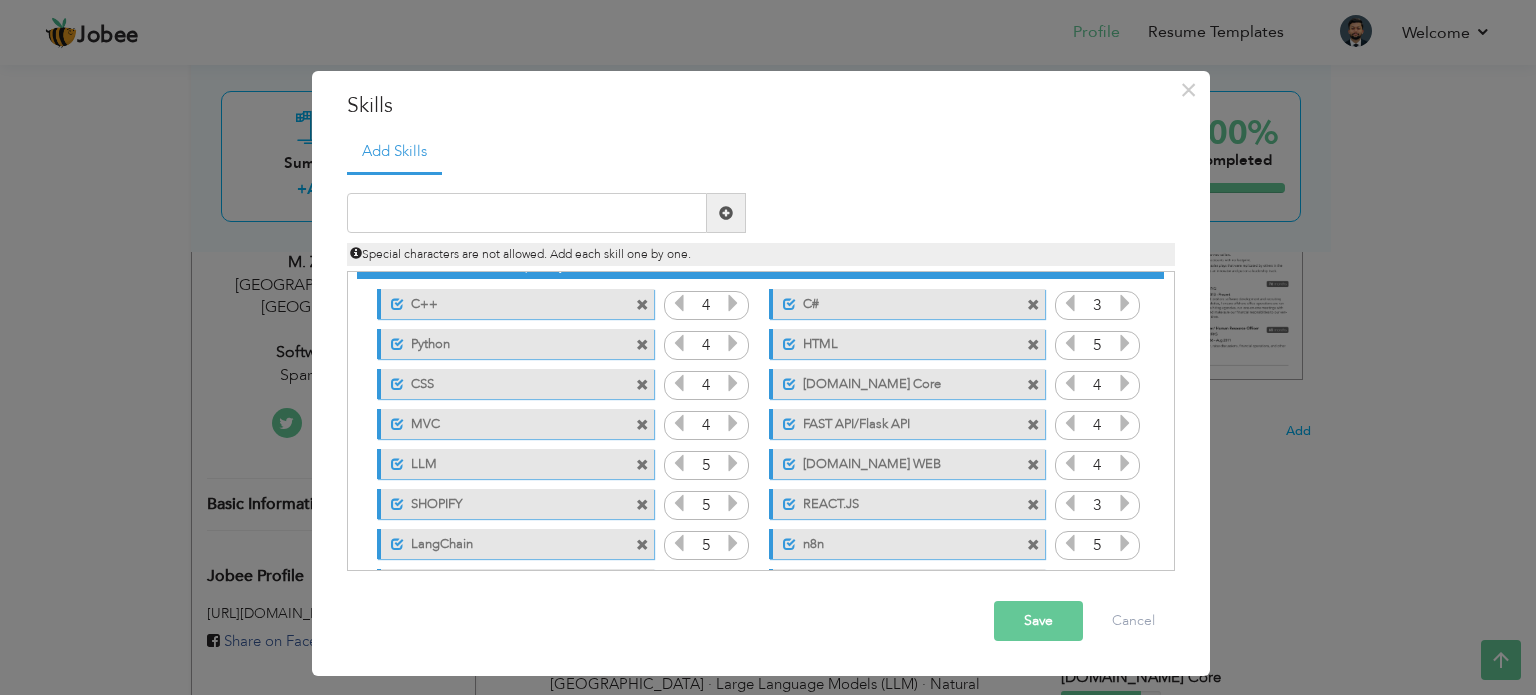 scroll, scrollTop: 0, scrollLeft: 0, axis: both 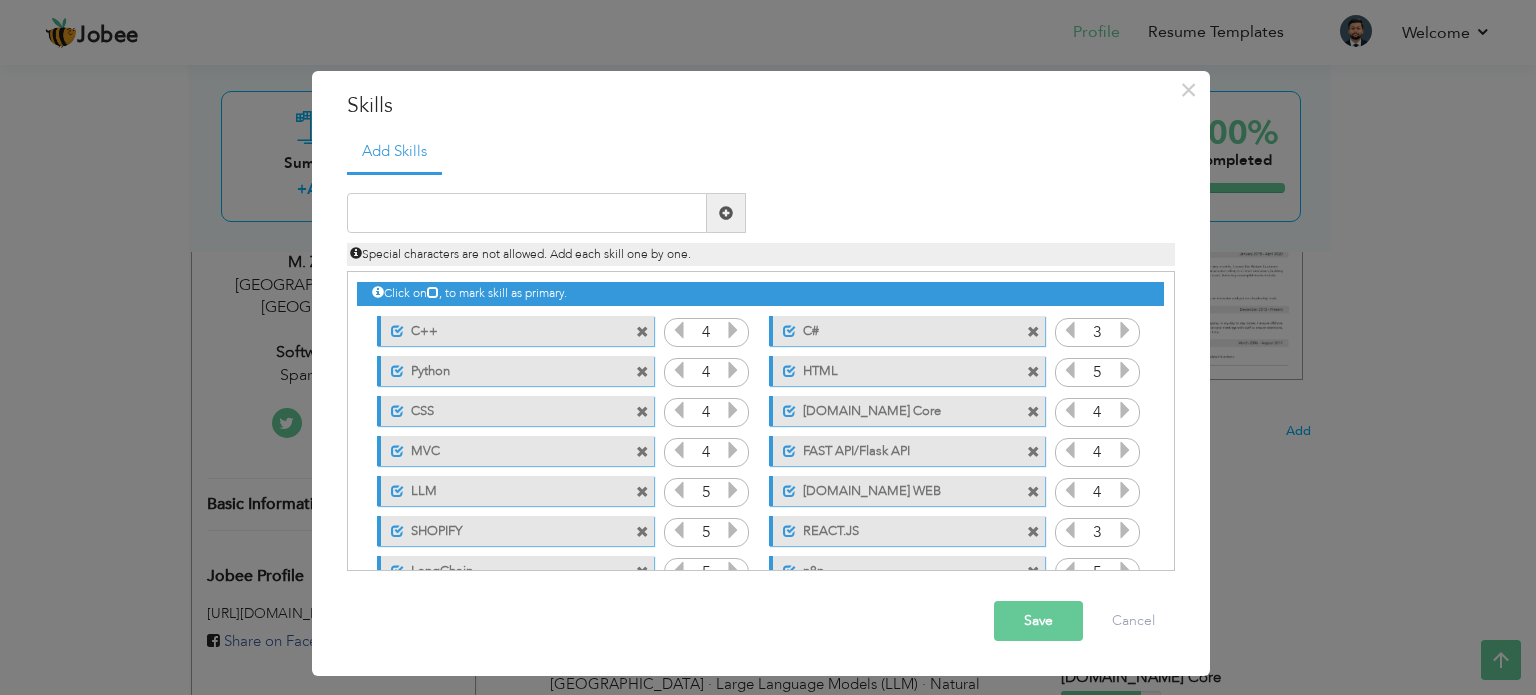 click on "Duplicate entry" at bounding box center (761, 372) 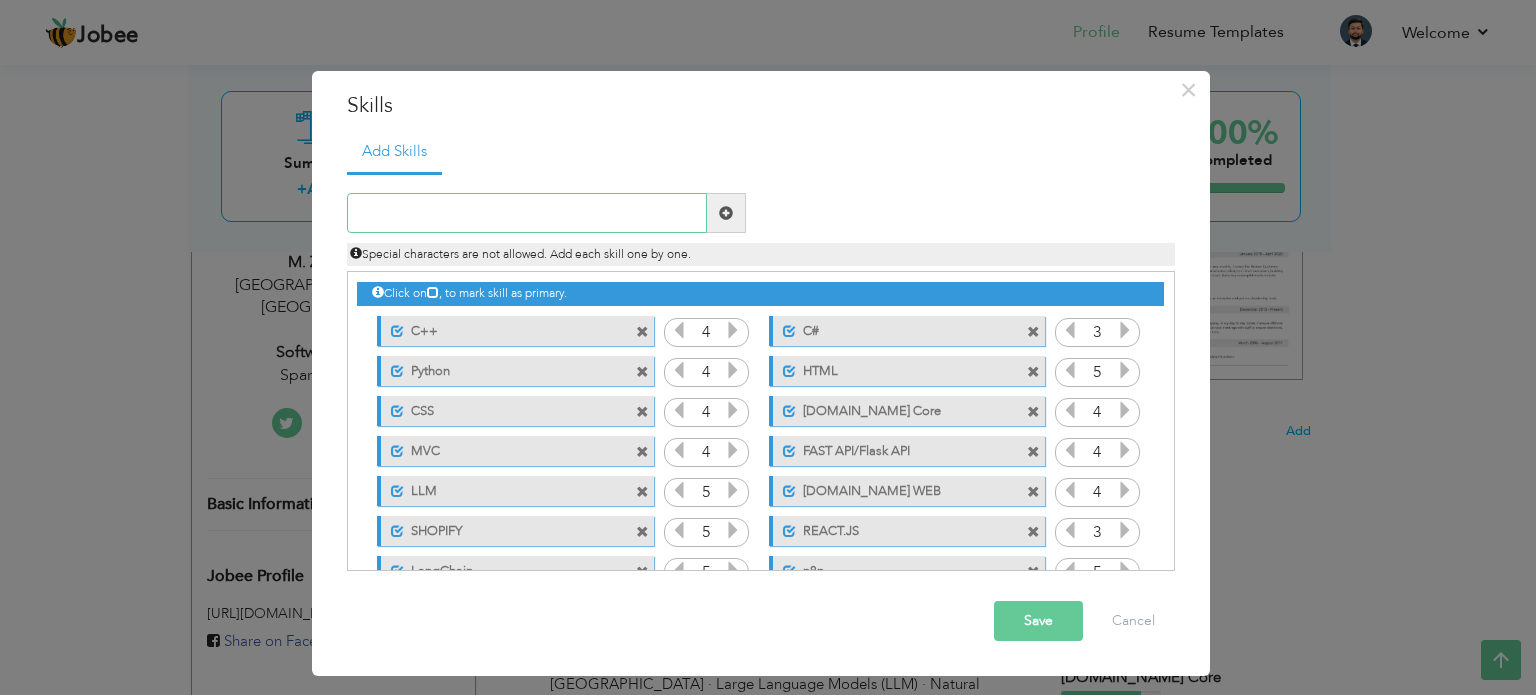 click at bounding box center (527, 213) 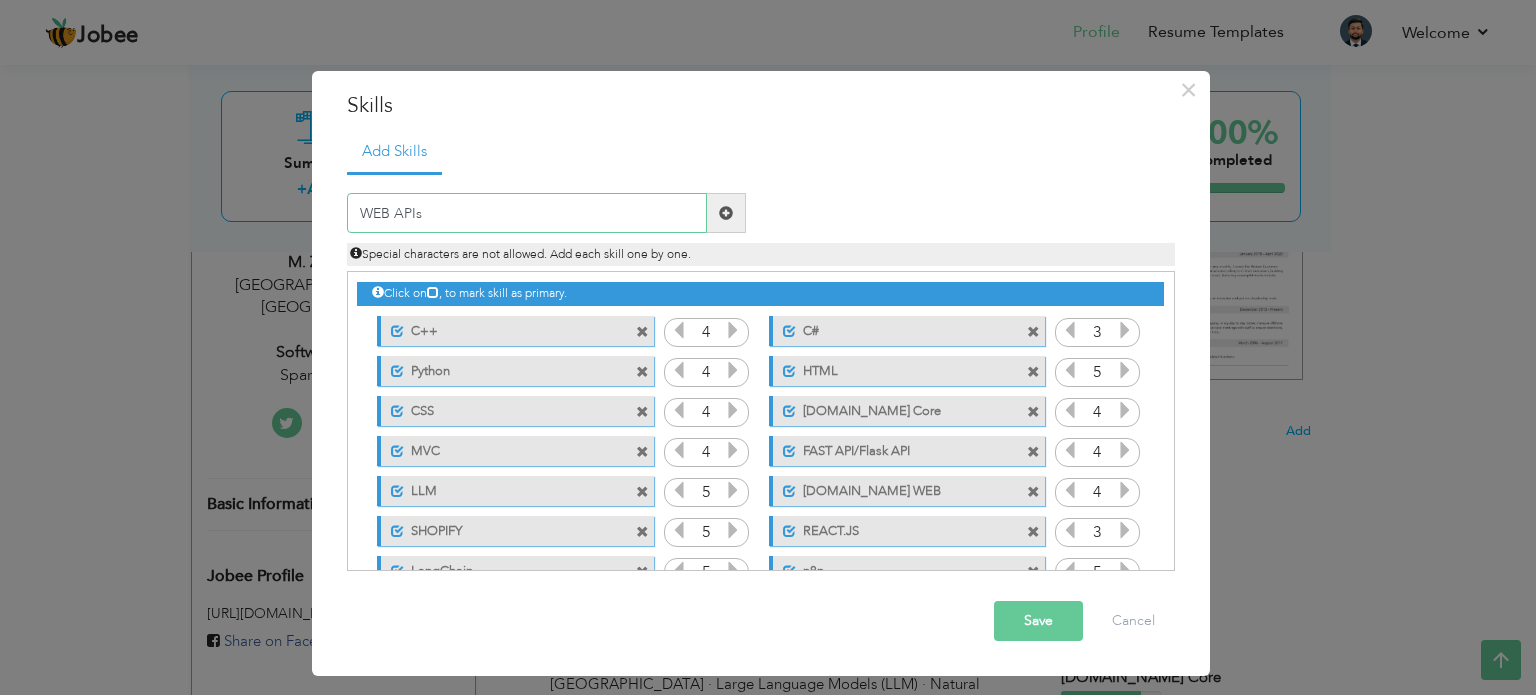 type on "WEB APIs" 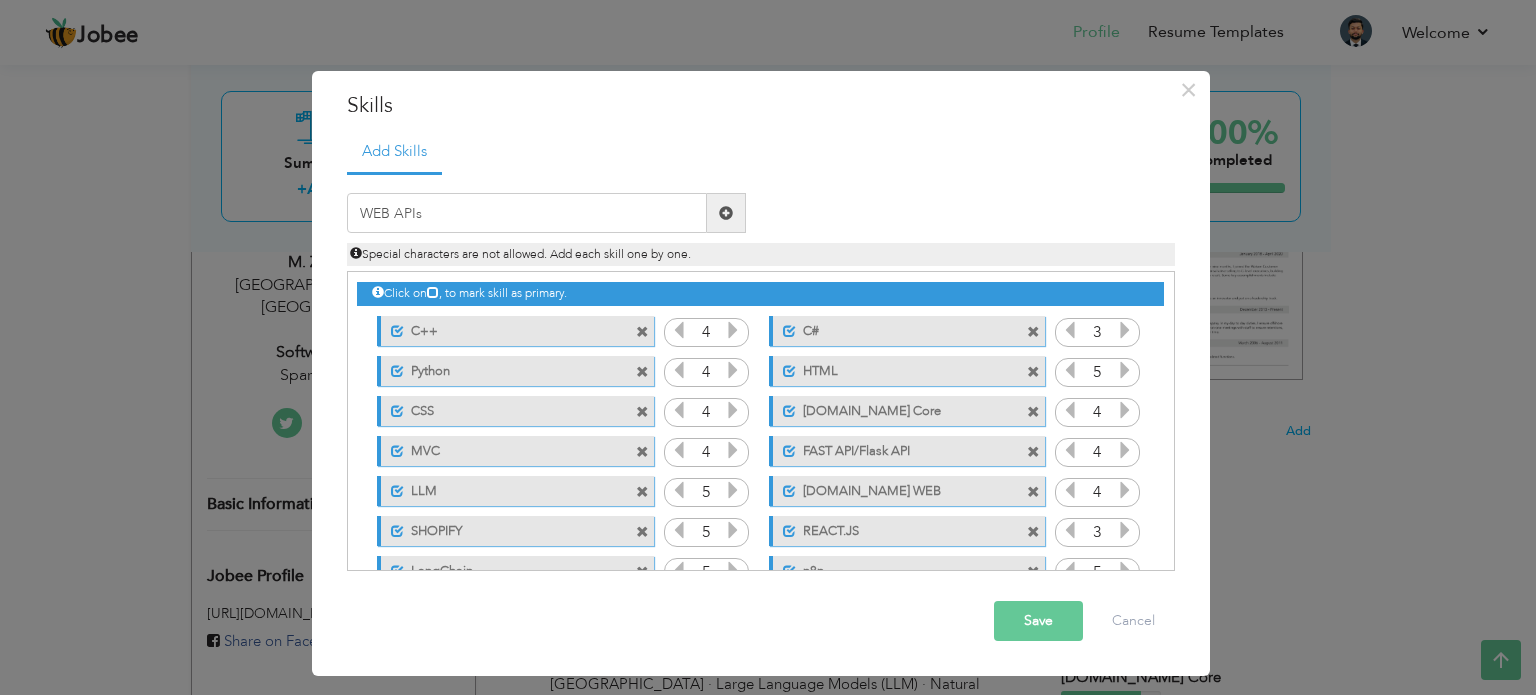 click at bounding box center [726, 213] 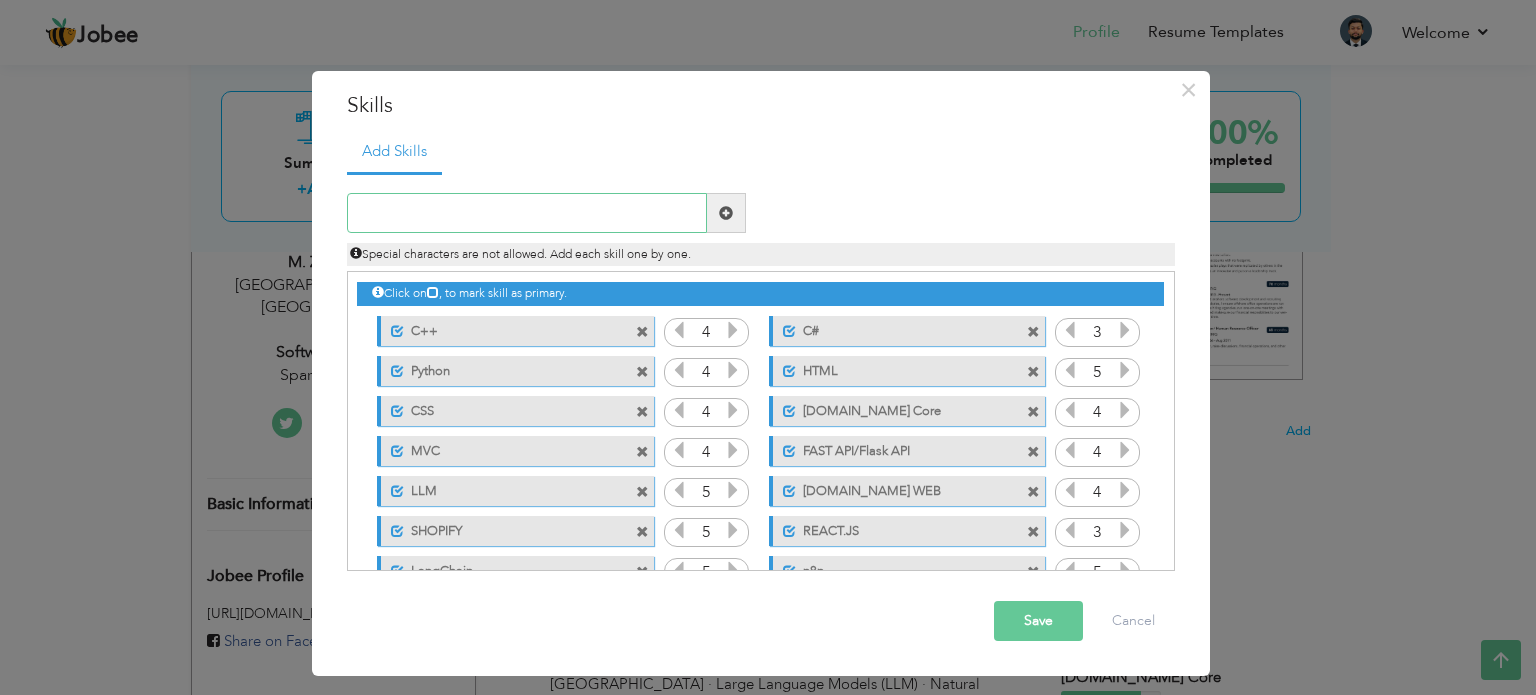 click at bounding box center [527, 213] 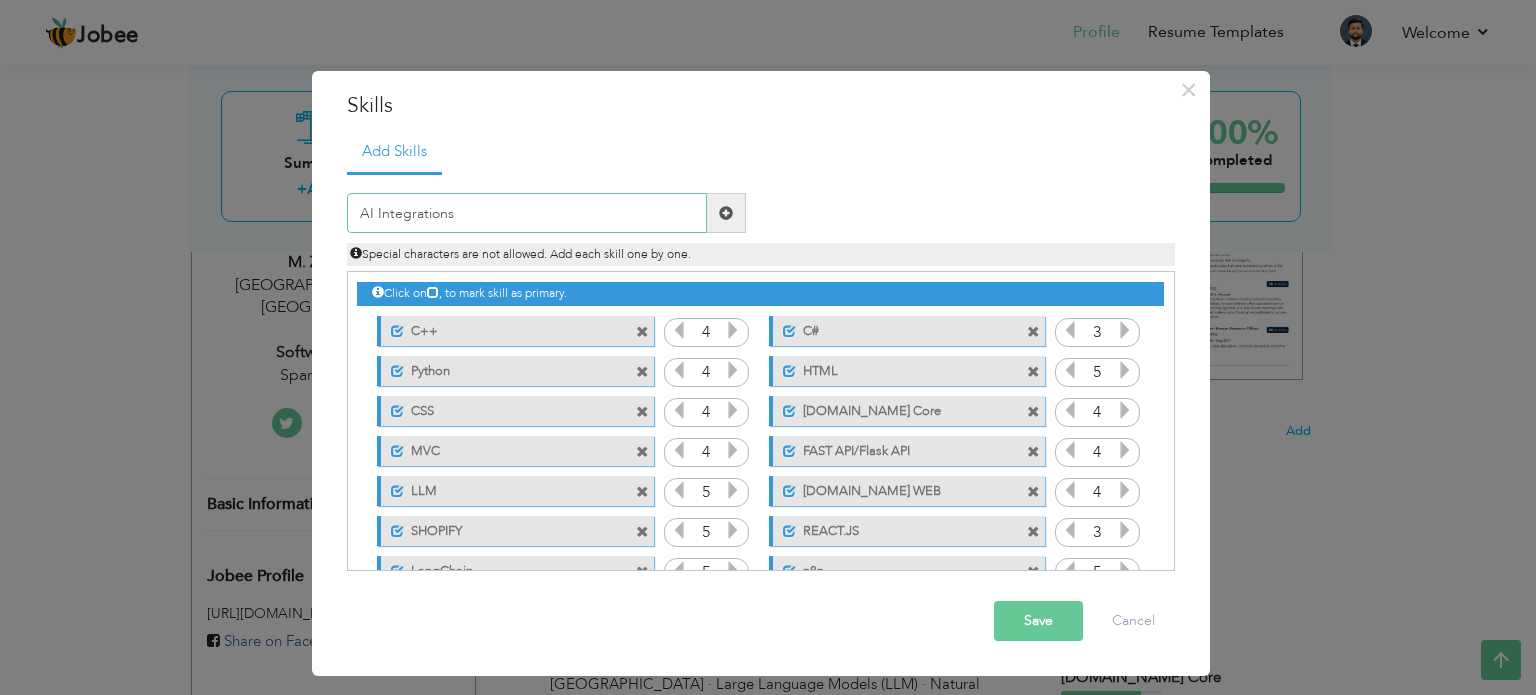 type on "AI Integrations" 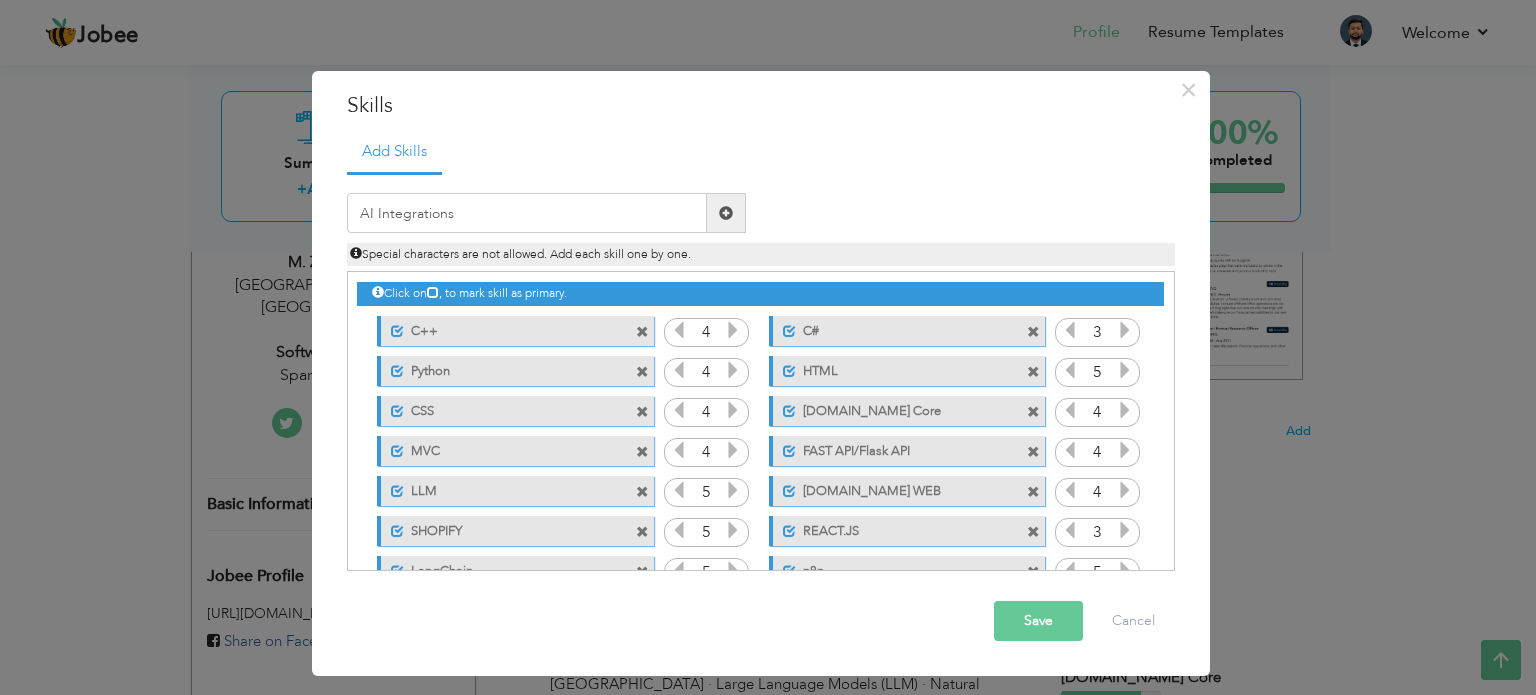 drag, startPoint x: 664, startPoint y: 236, endPoint x: 1210, endPoint y: 89, distance: 565.4423 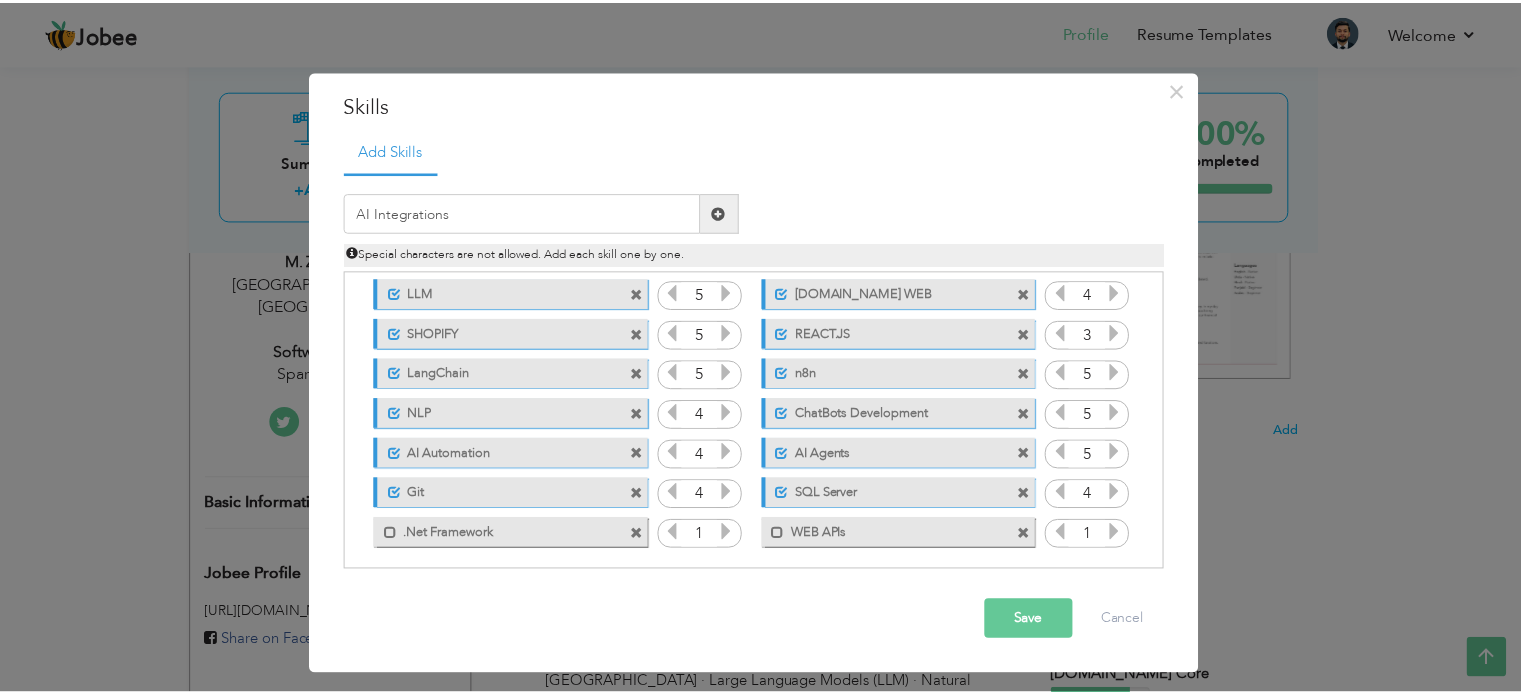 scroll, scrollTop: 204, scrollLeft: 0, axis: vertical 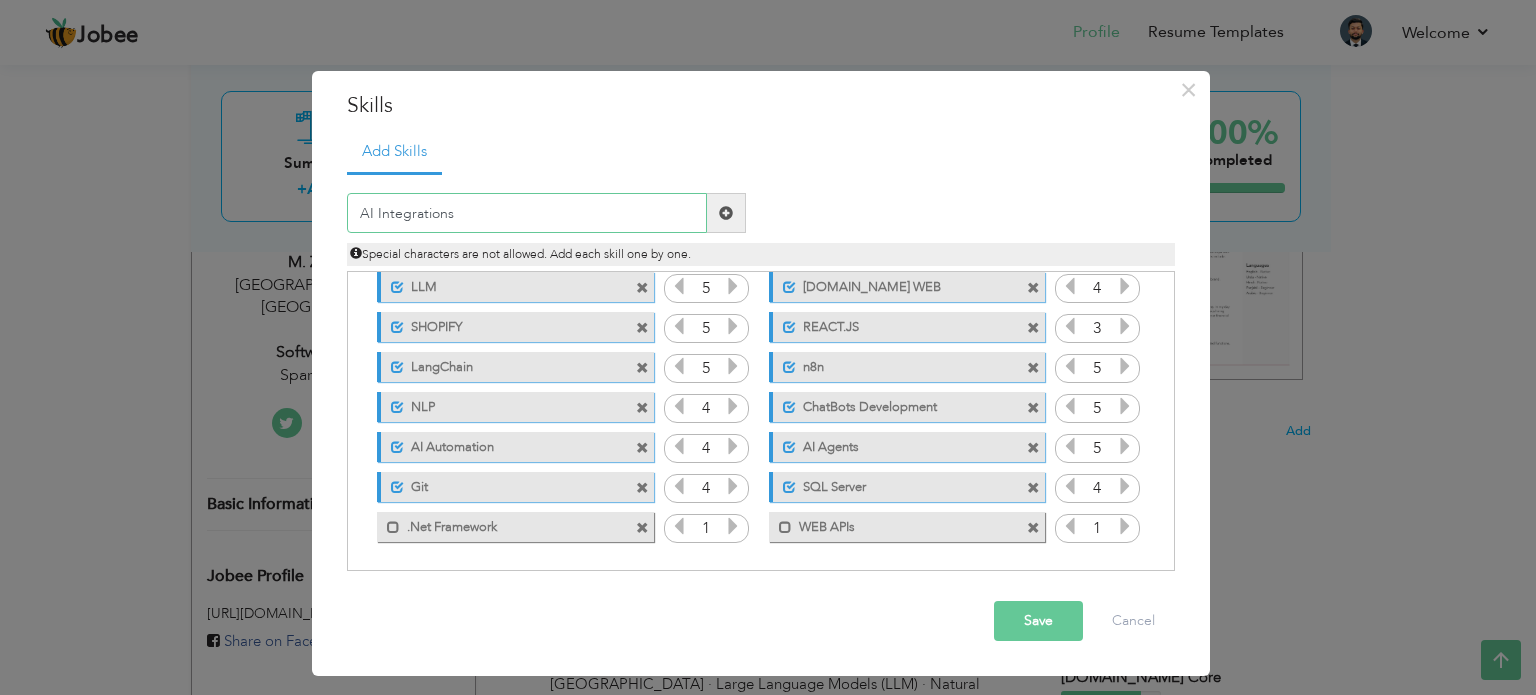 click on "AI Integrations" at bounding box center (527, 213) 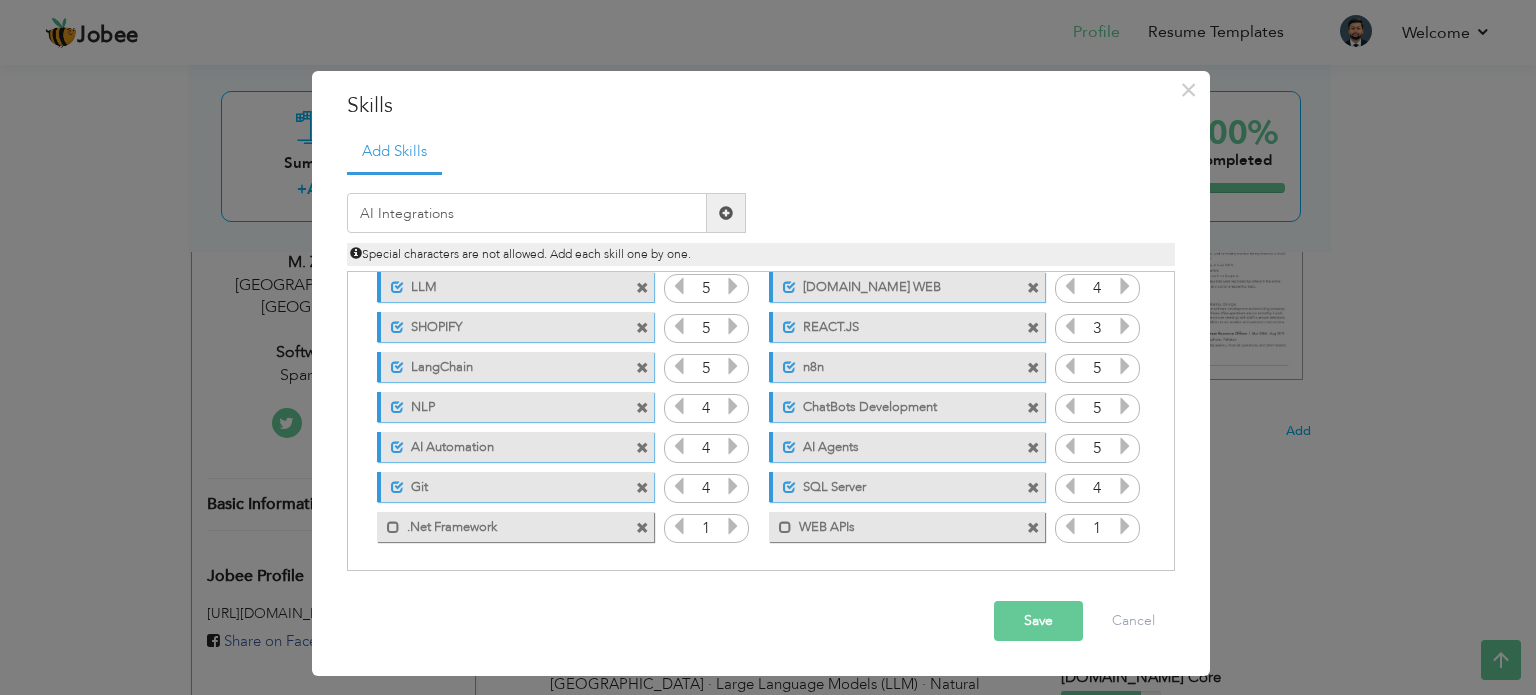 click at bounding box center [726, 213] 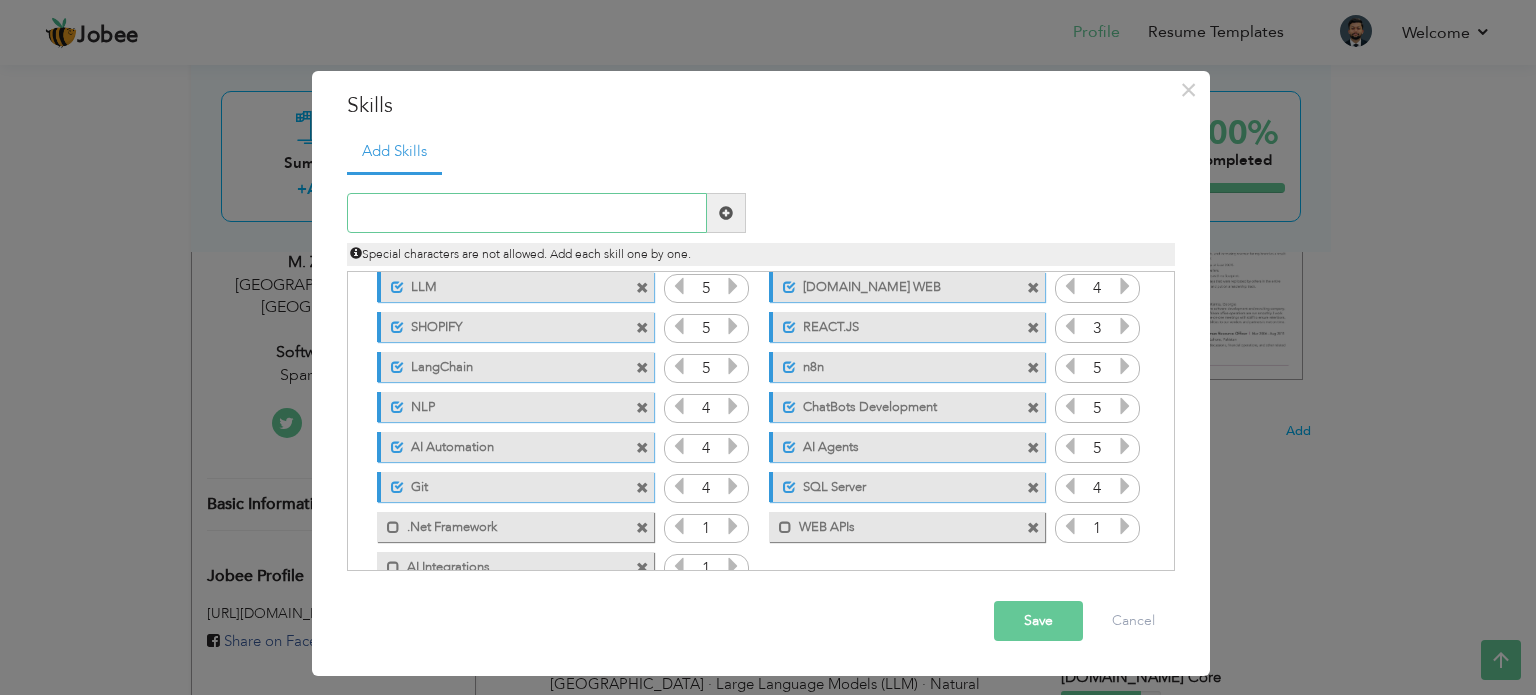 click at bounding box center (527, 213) 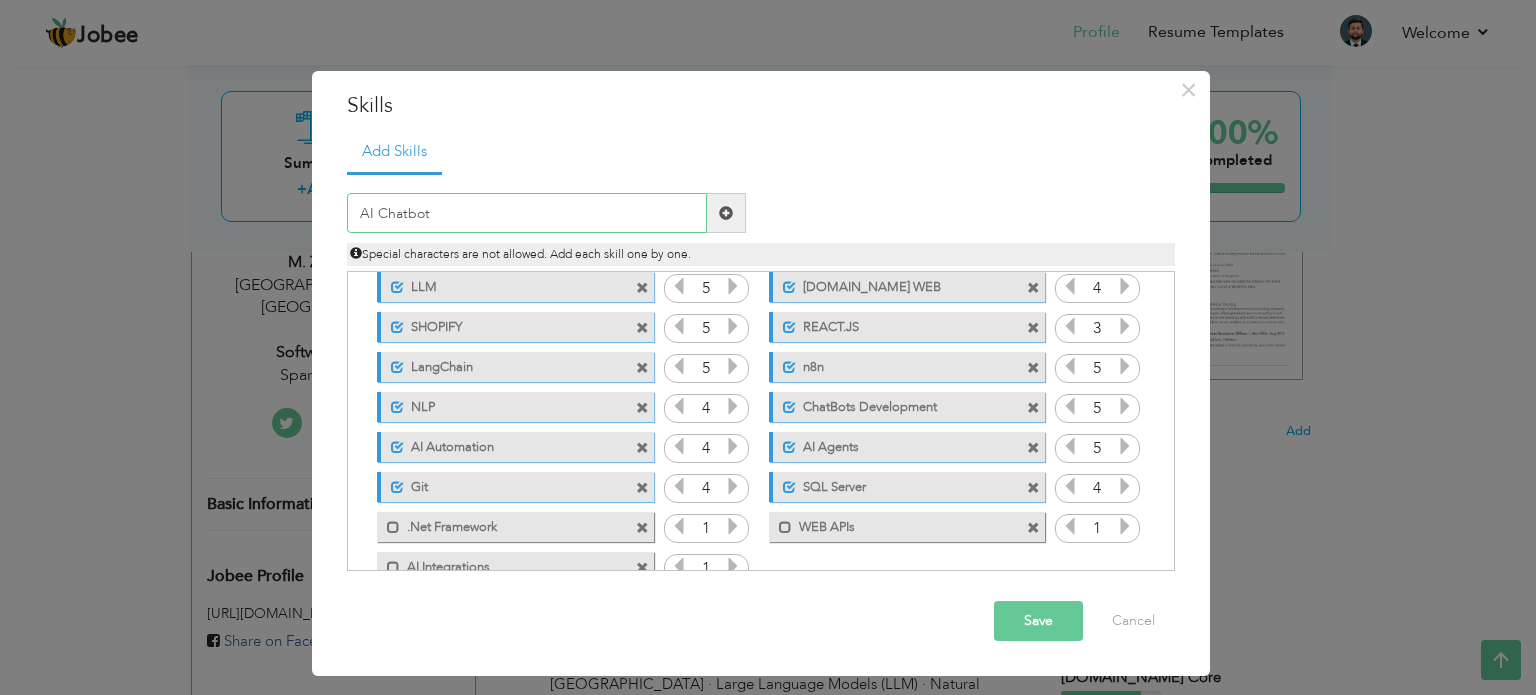 type on "AI Chatbot" 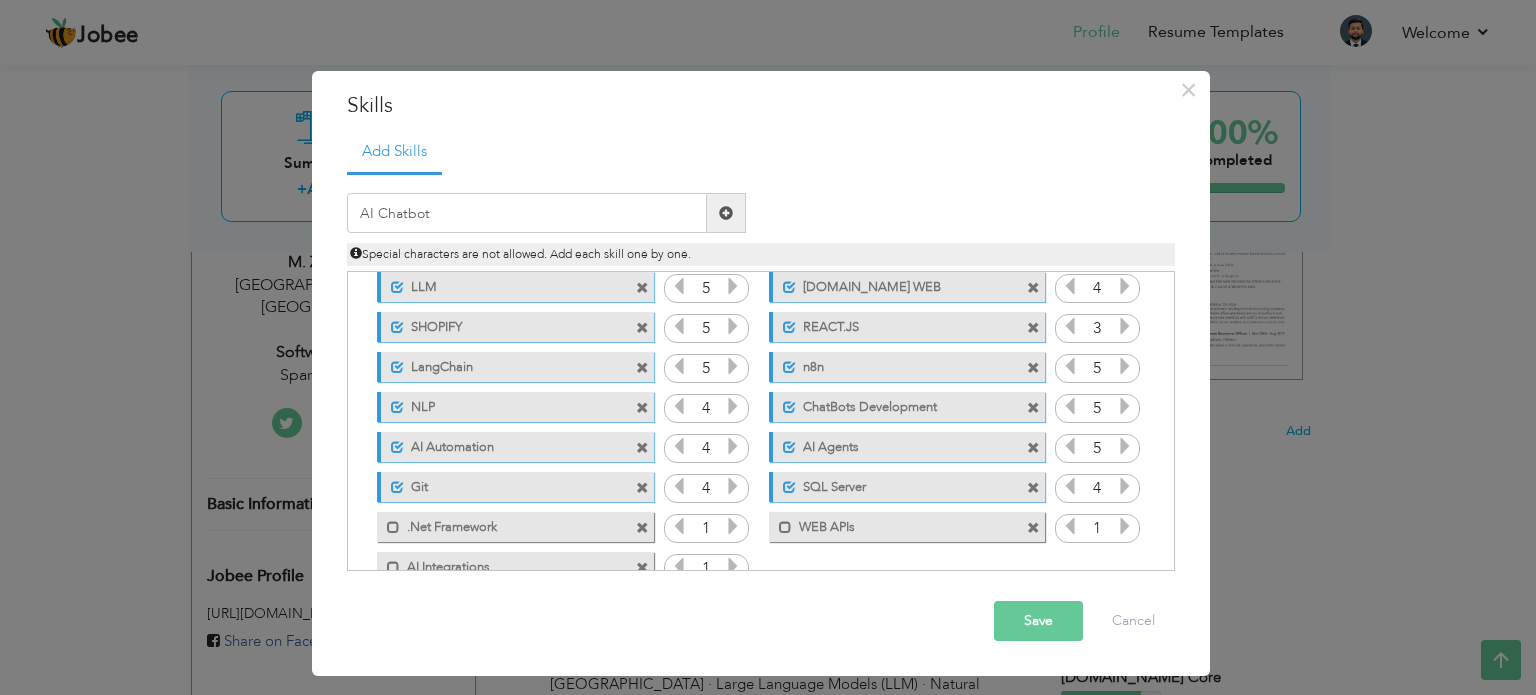 click on "Save" at bounding box center (1038, 621) 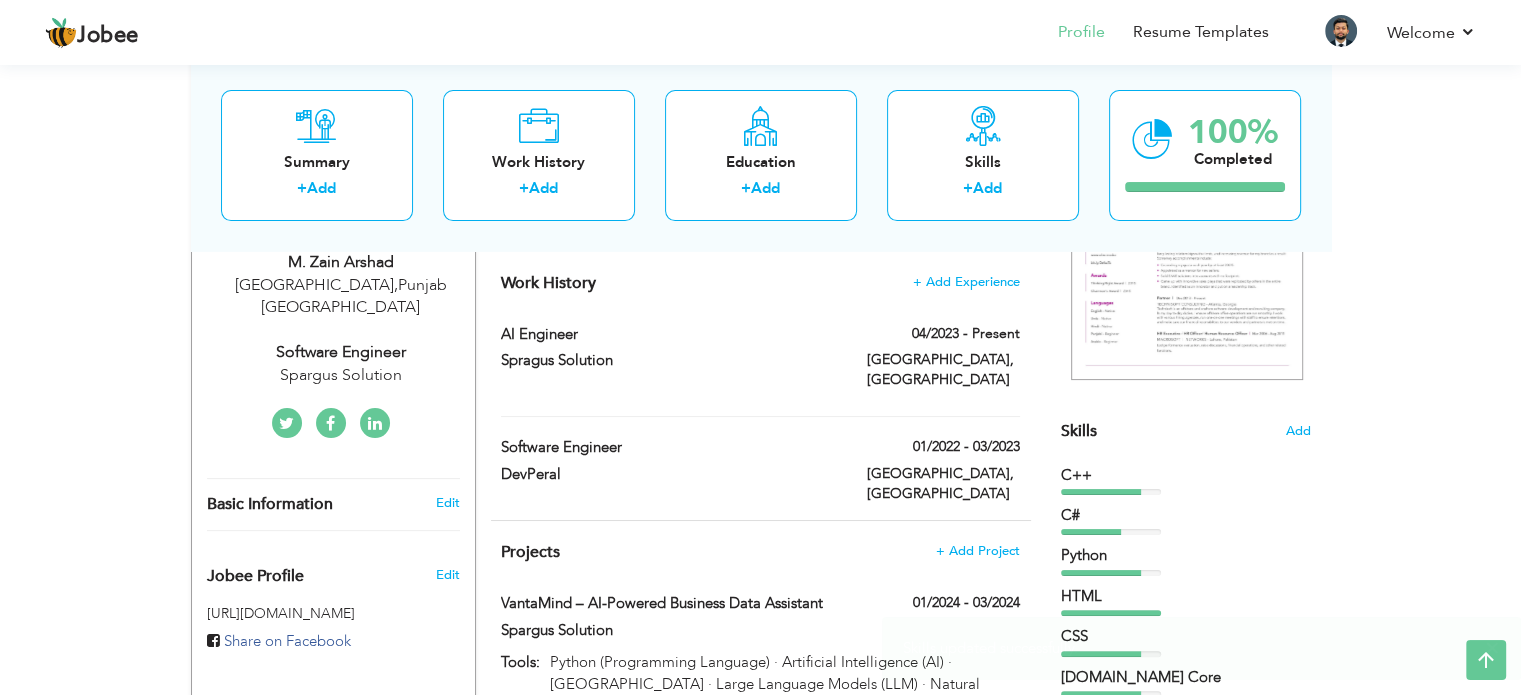 scroll, scrollTop: 0, scrollLeft: 0, axis: both 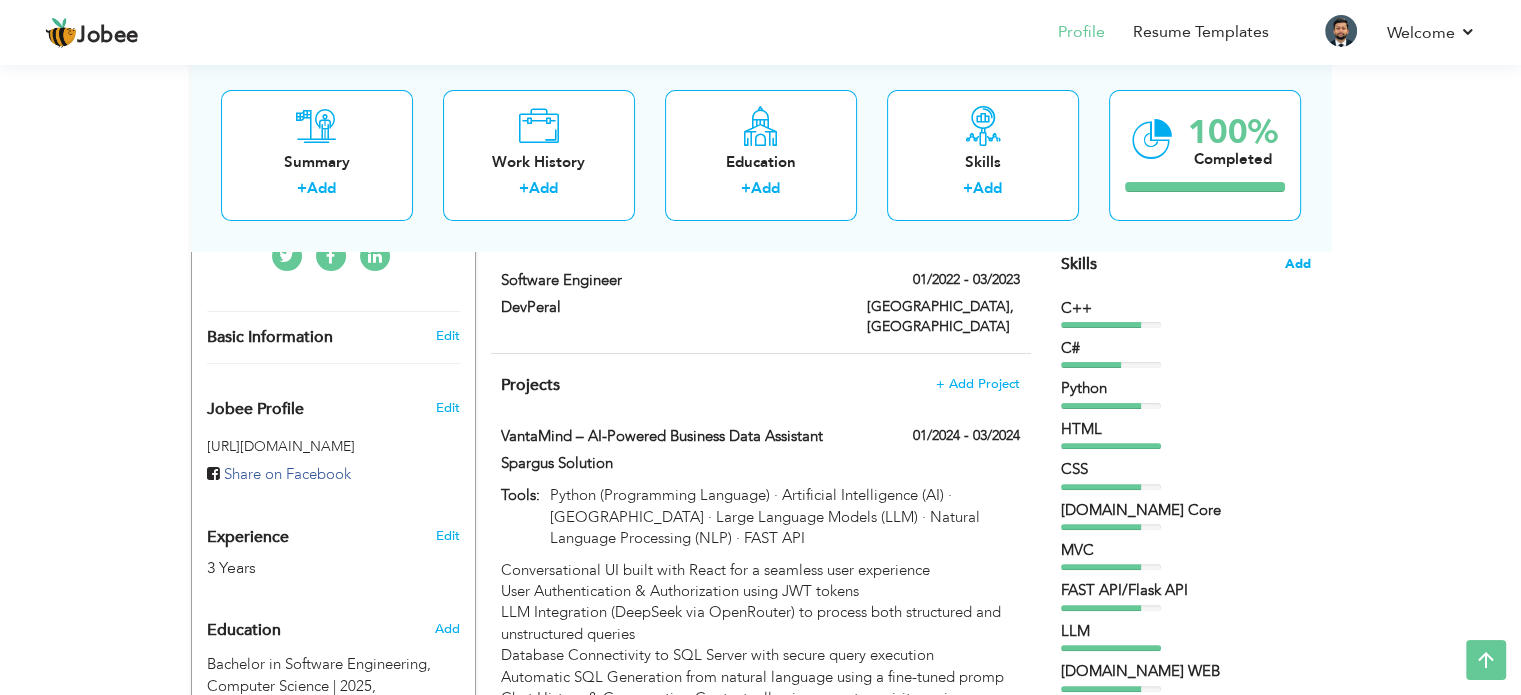 click on "Add" at bounding box center [1298, 264] 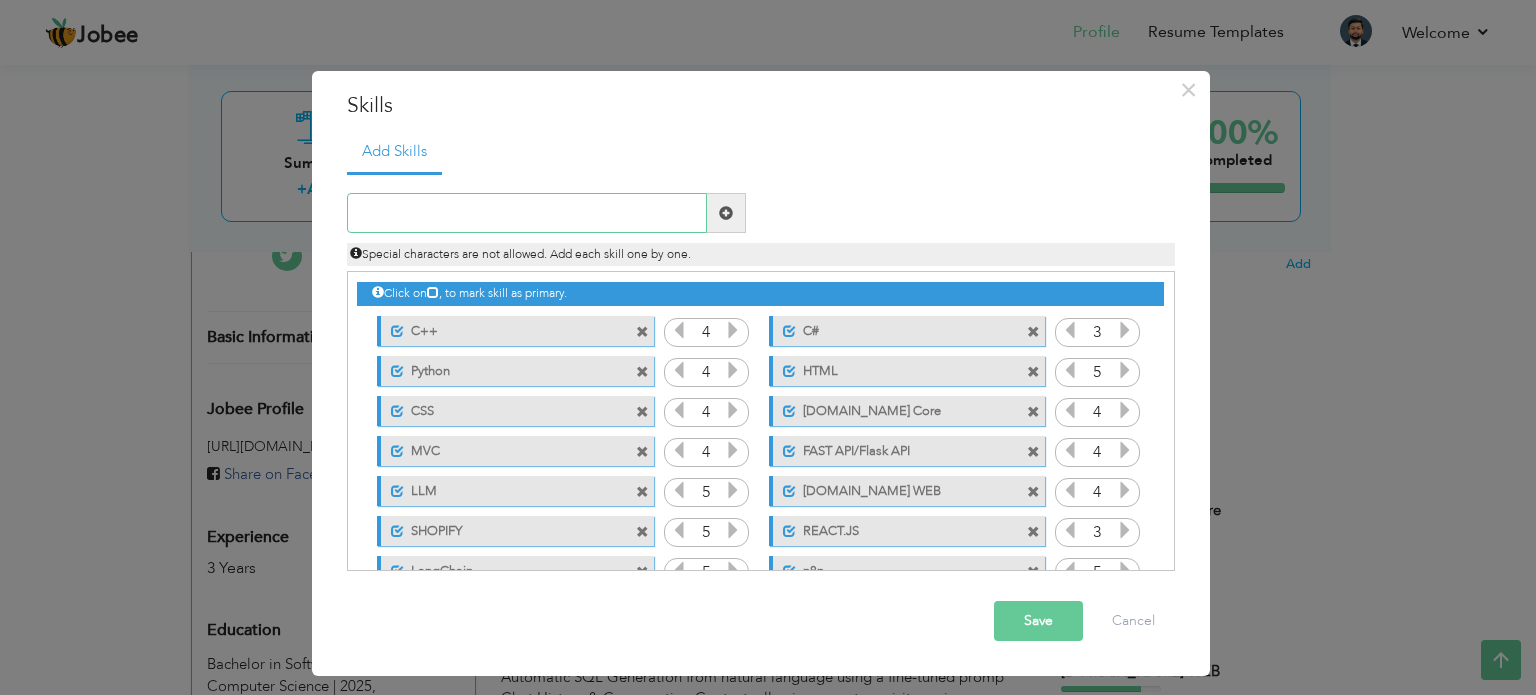 paste on "Data Scrapping & [PERSON_NAME]" 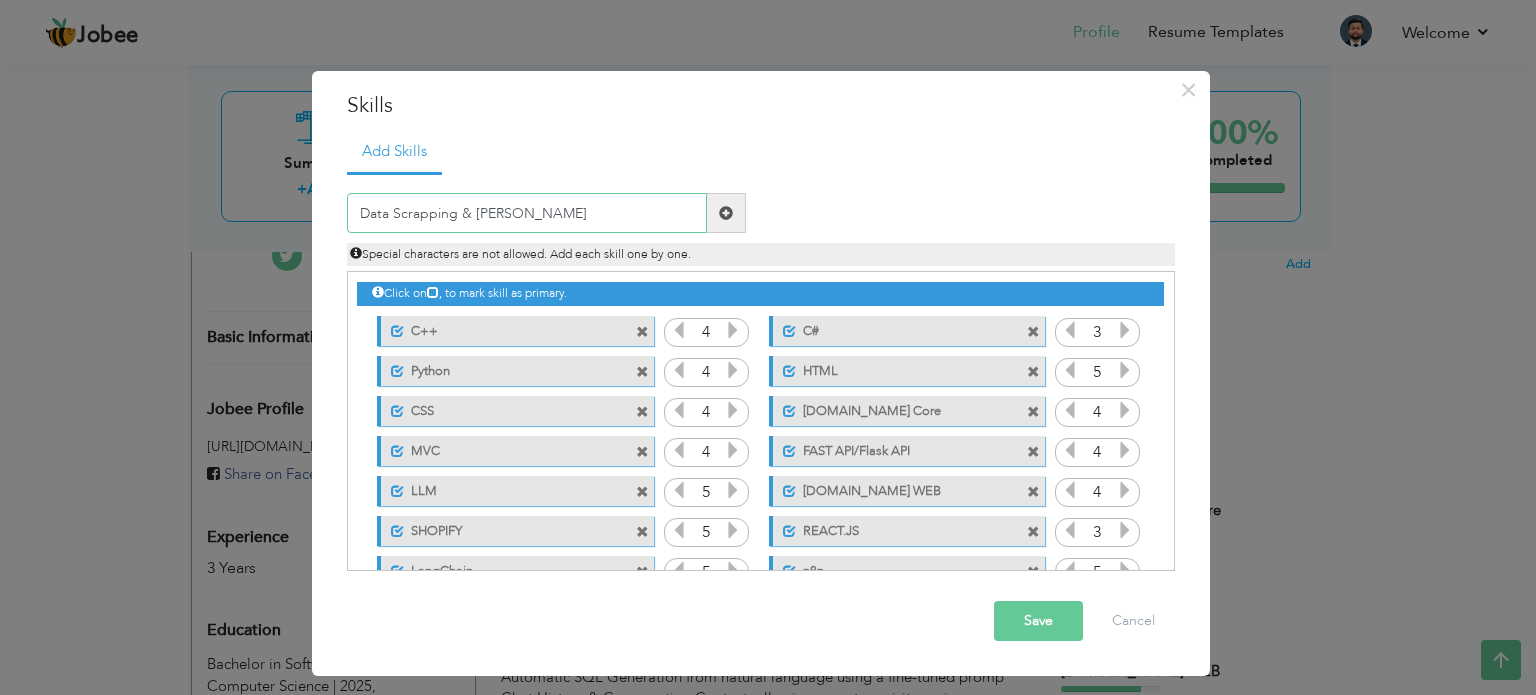 drag, startPoint x: 582, startPoint y: 208, endPoint x: 601, endPoint y: 208, distance: 19 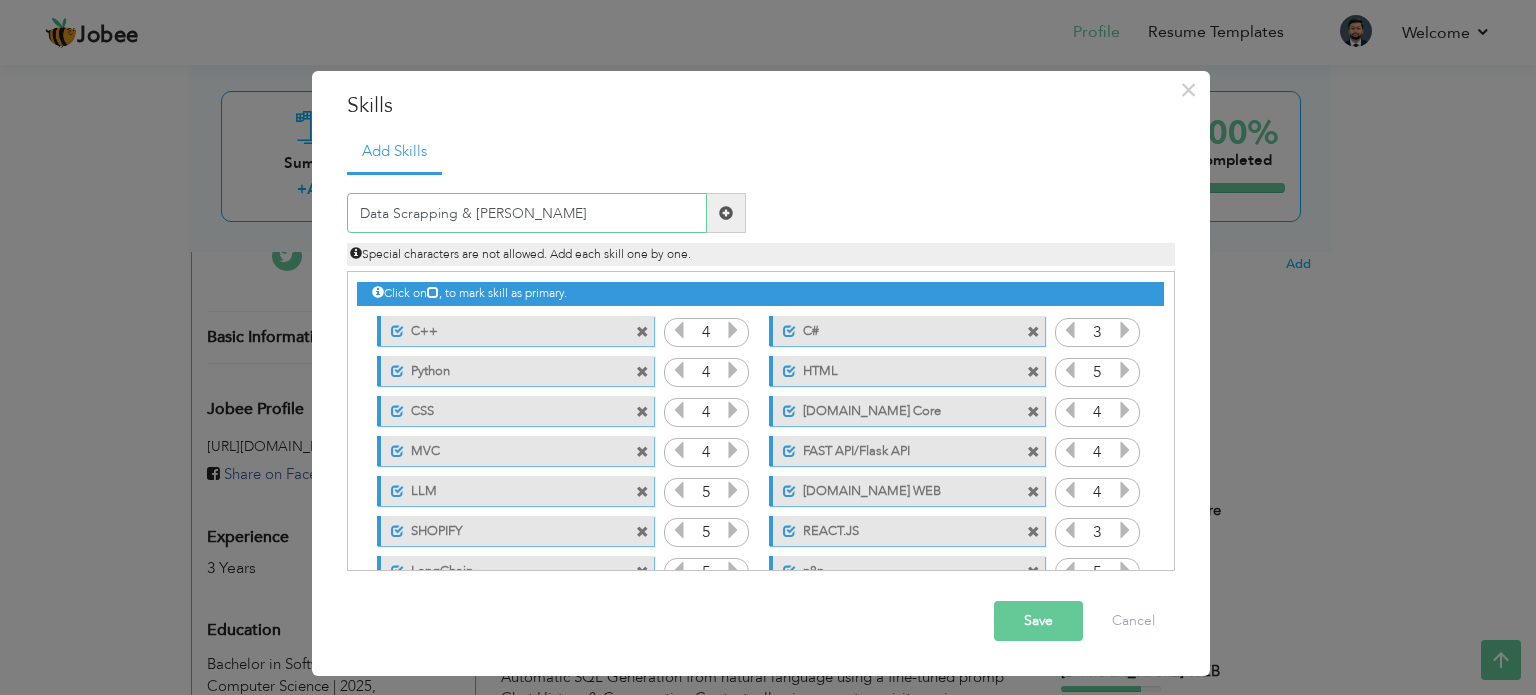 type on "Data Scrapping & [PERSON_NAME]" 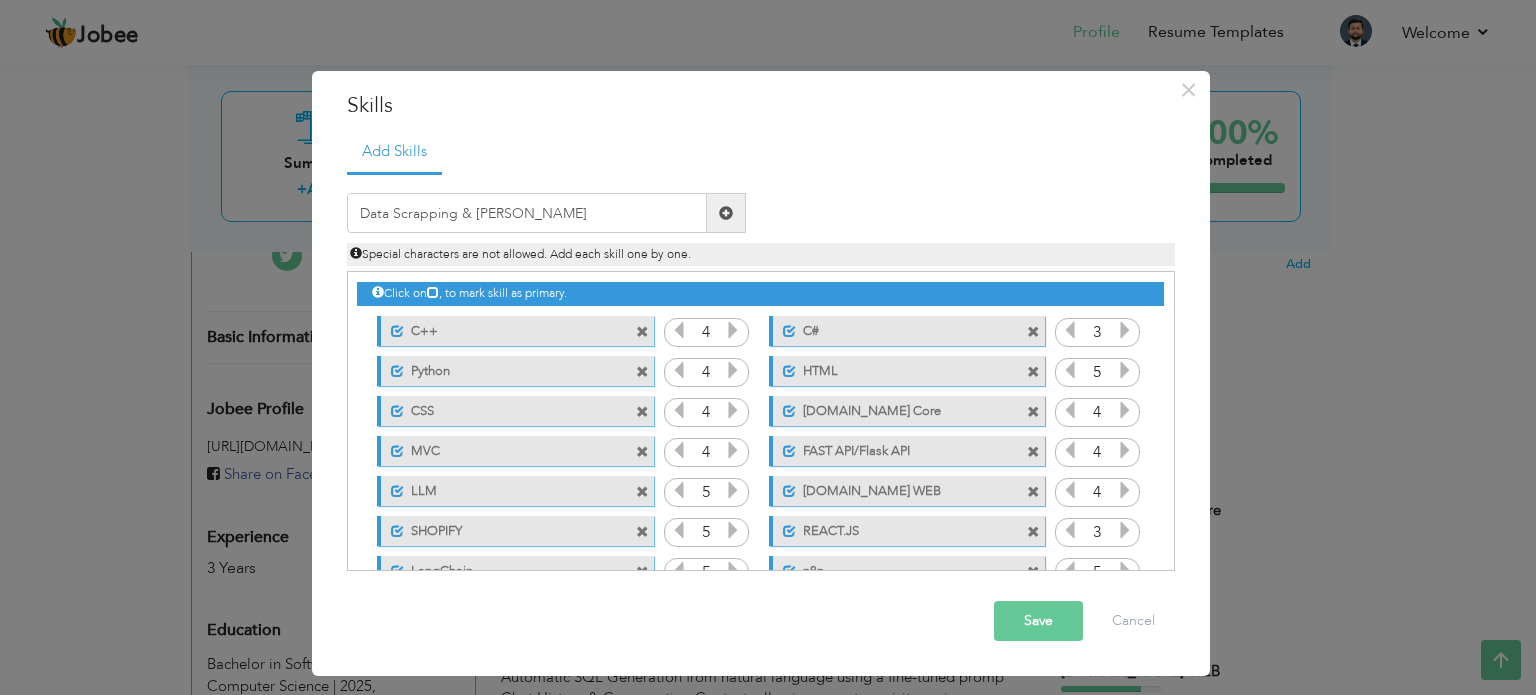 click at bounding box center (726, 213) 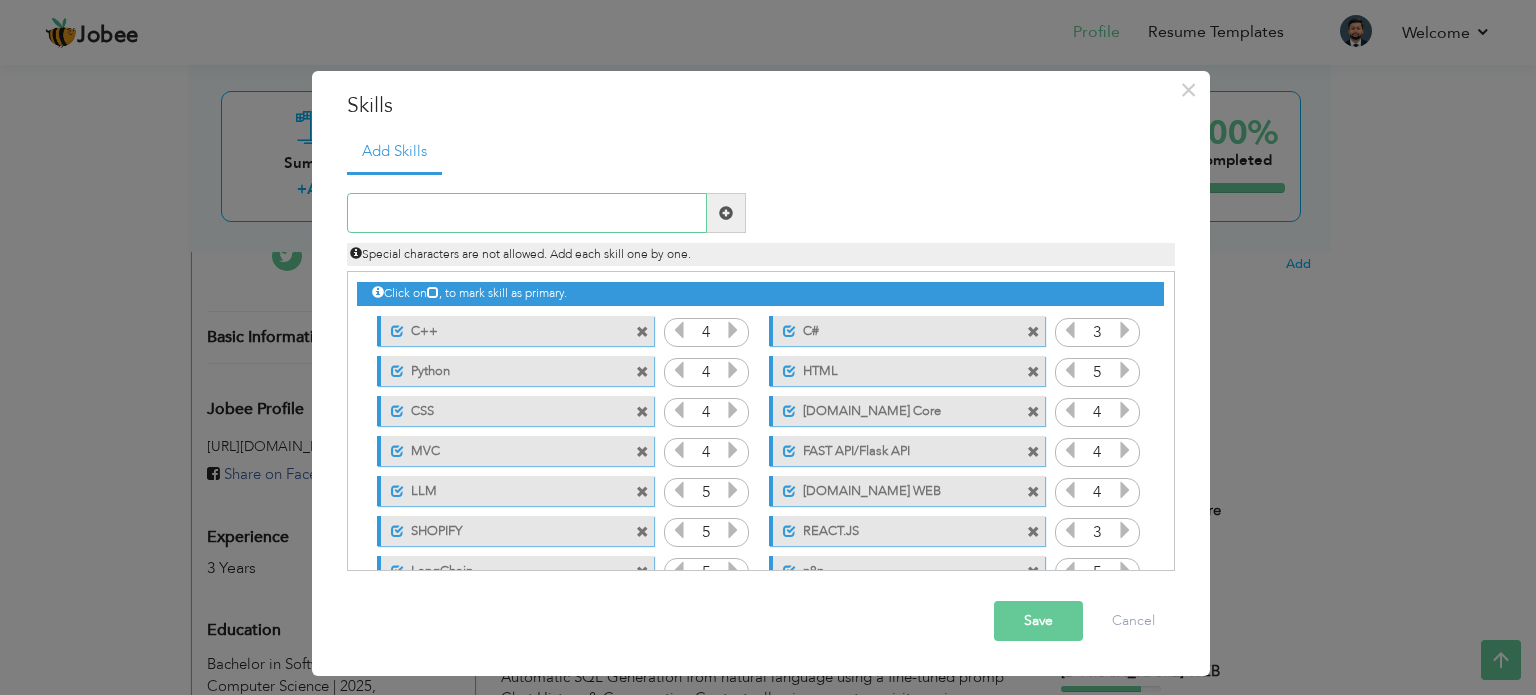 click at bounding box center (527, 213) 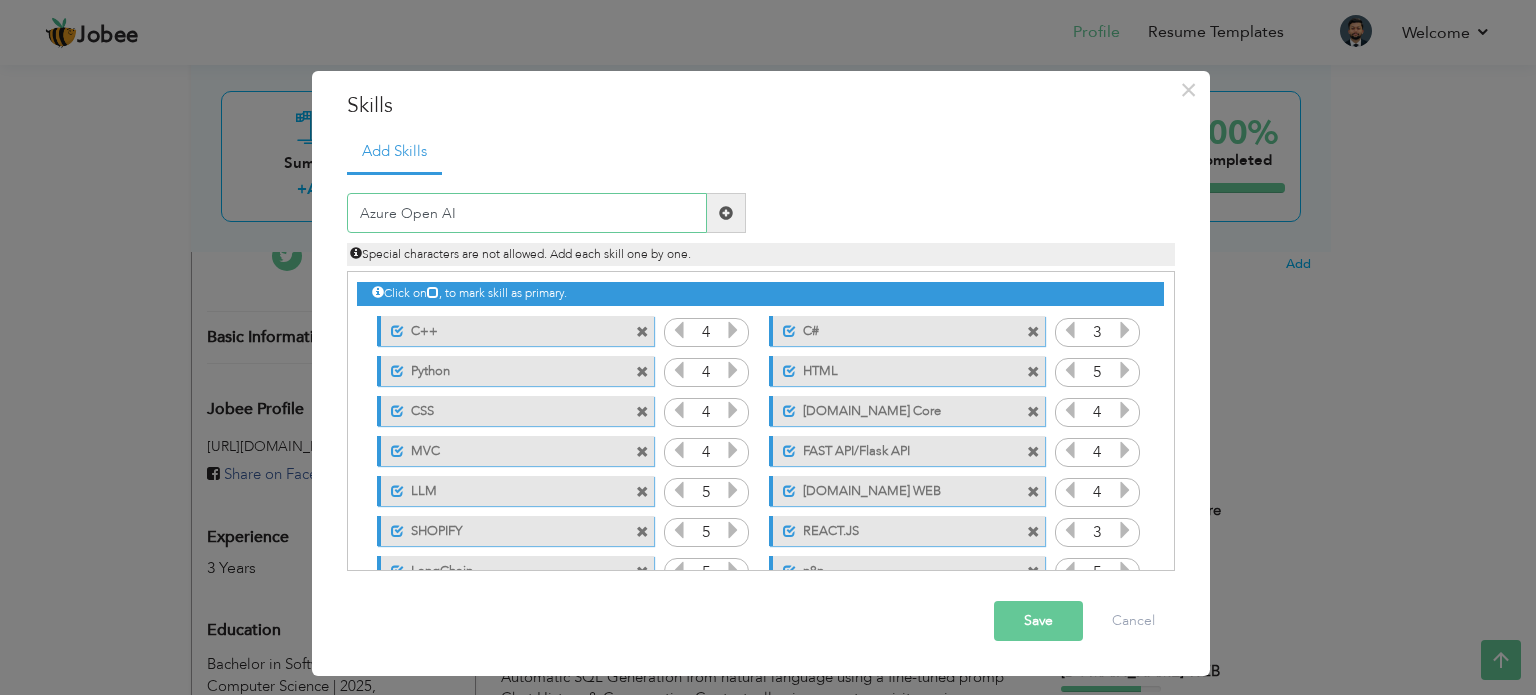 type on "Azure Open AI" 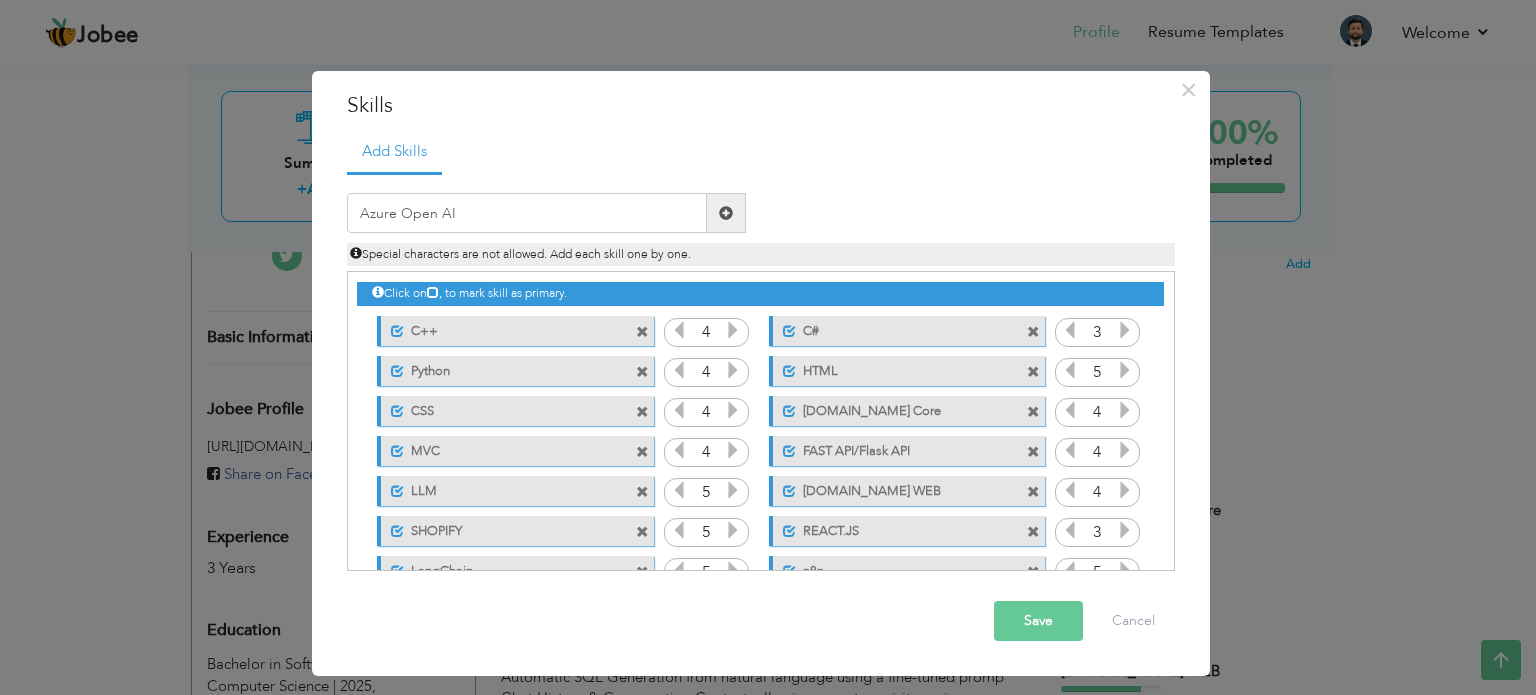 click at bounding box center [726, 213] 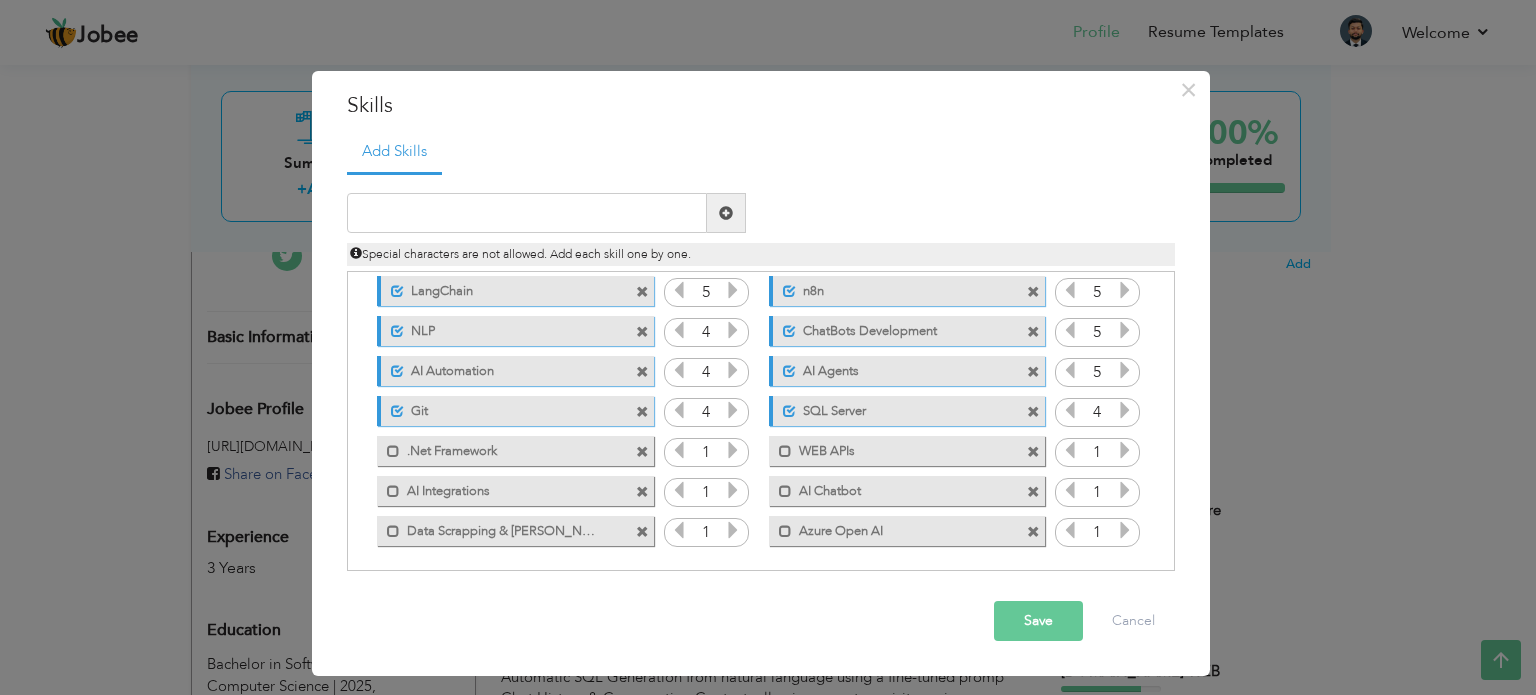 scroll, scrollTop: 284, scrollLeft: 0, axis: vertical 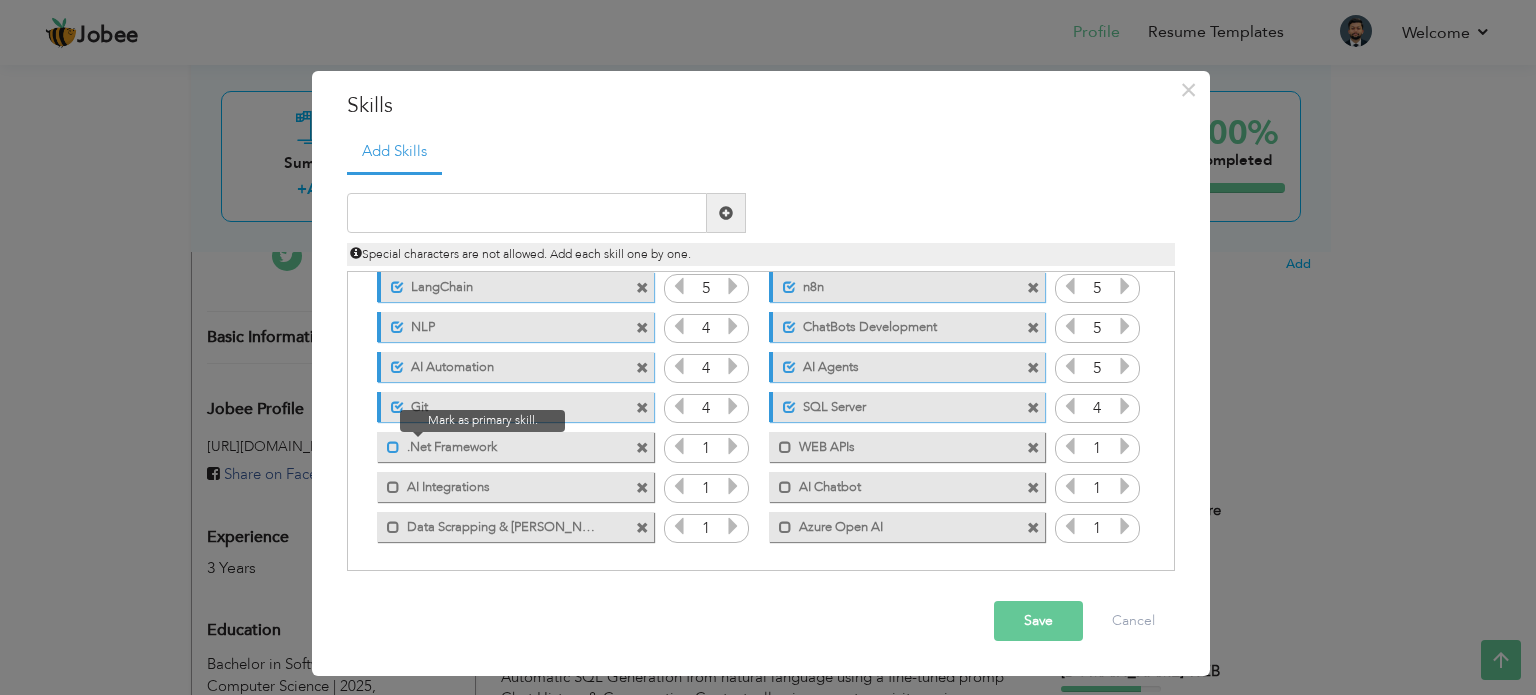 click at bounding box center (393, 447) 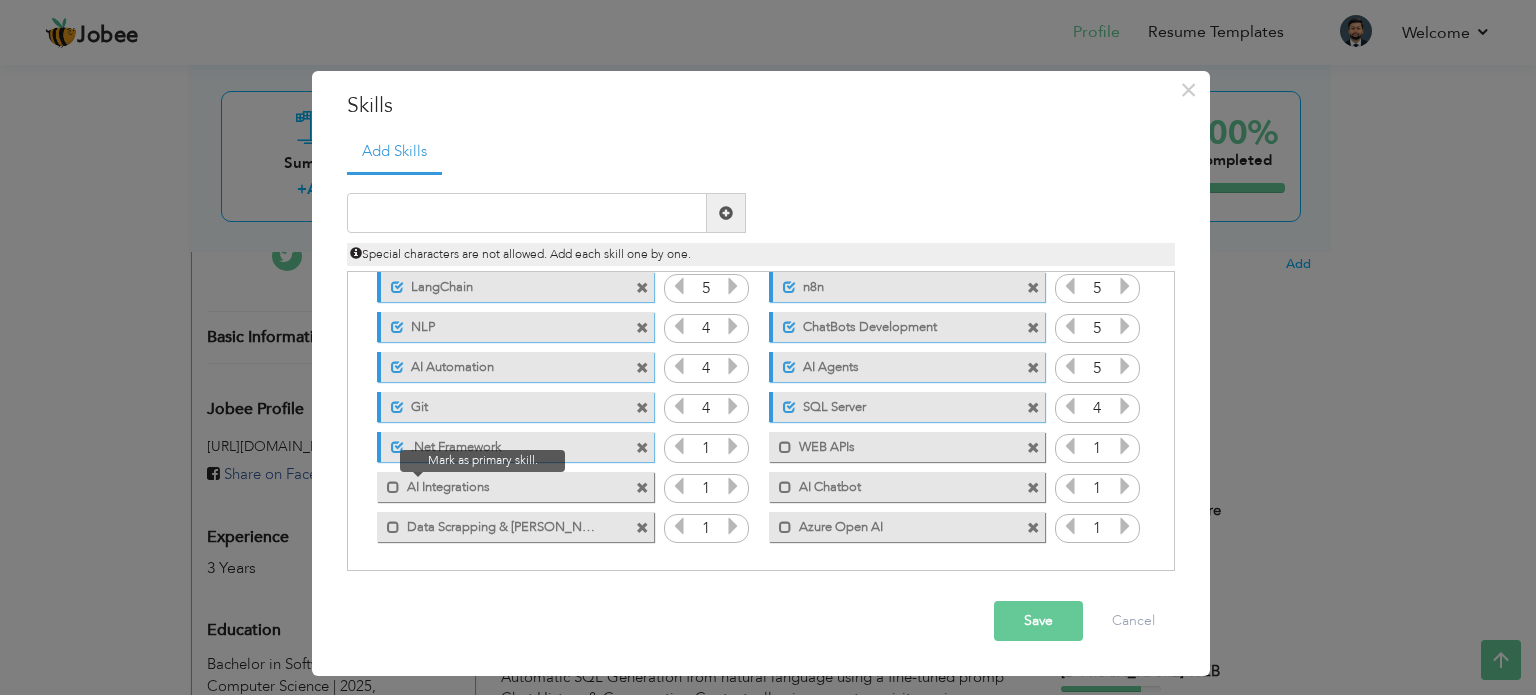 click at bounding box center (388, 482) 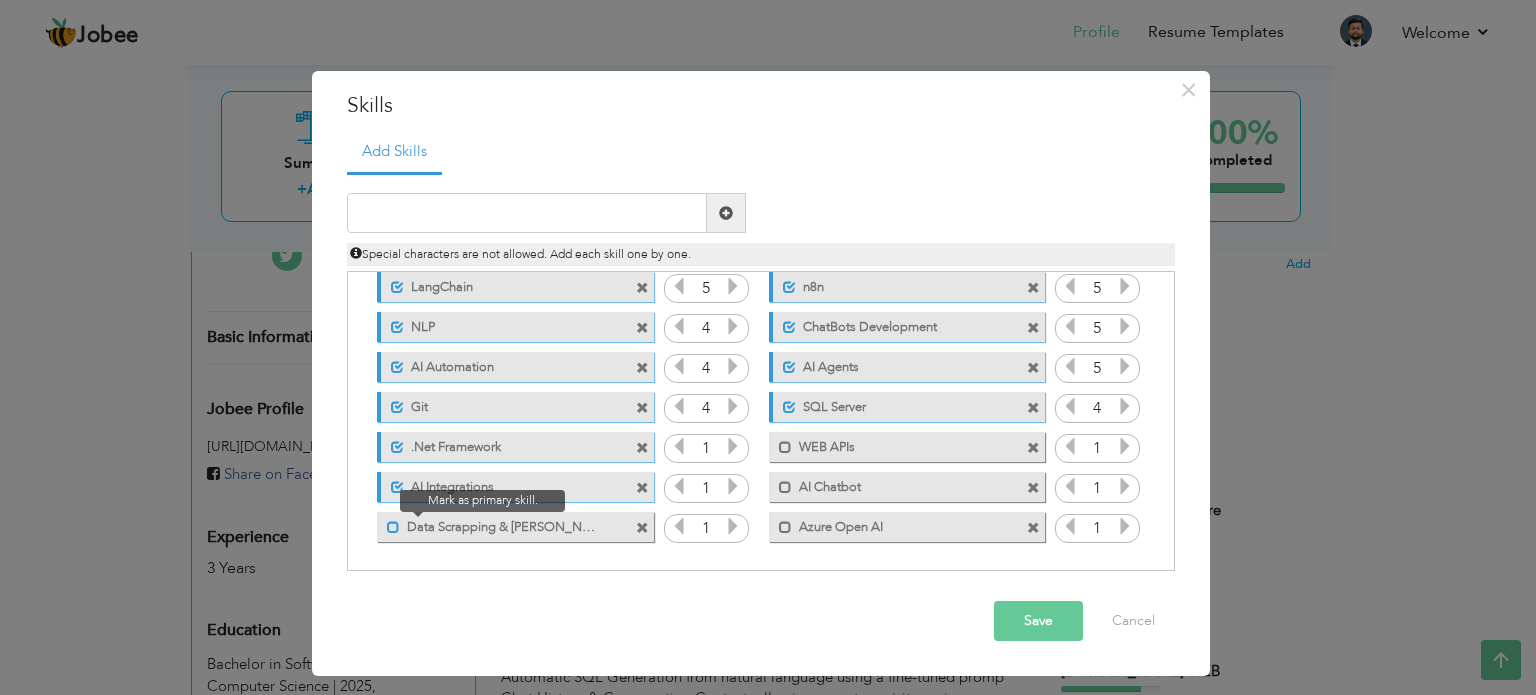 click at bounding box center [393, 527] 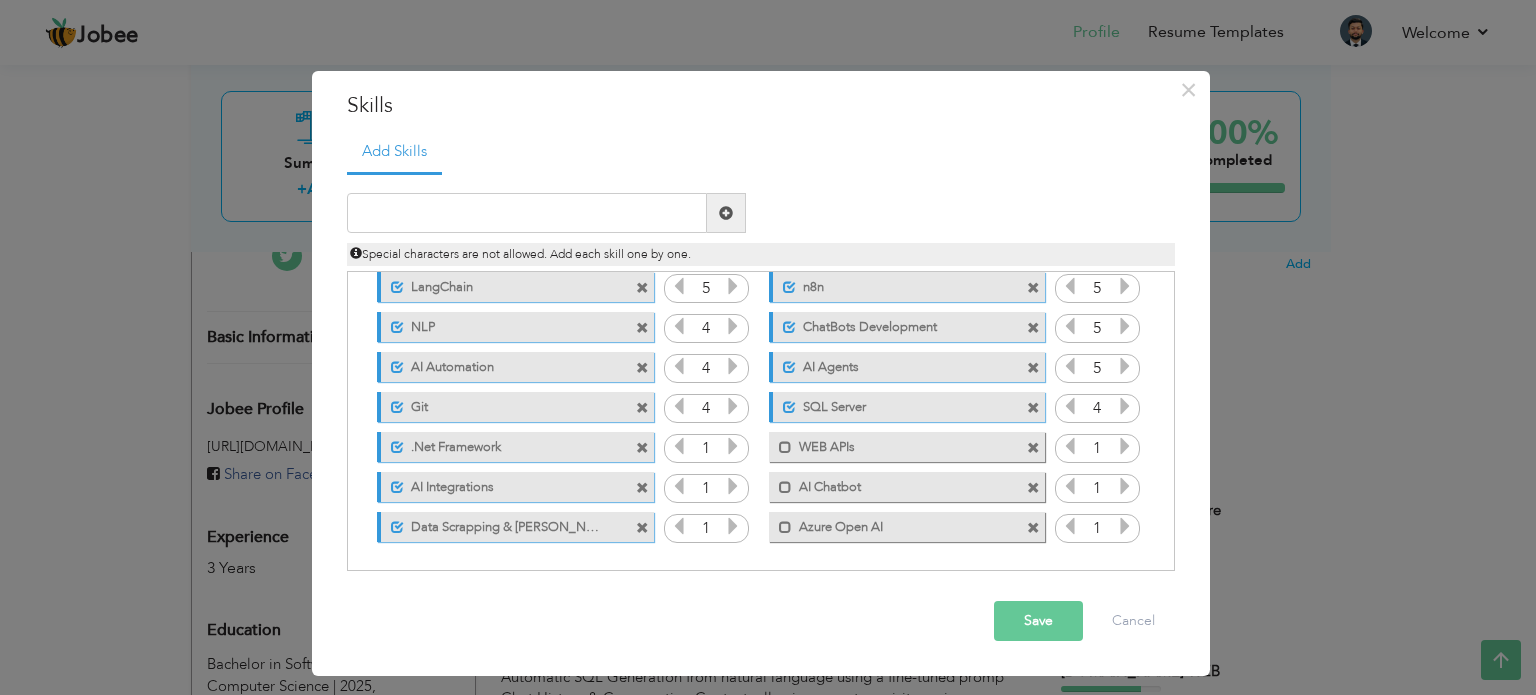 click at bounding box center (733, 526) 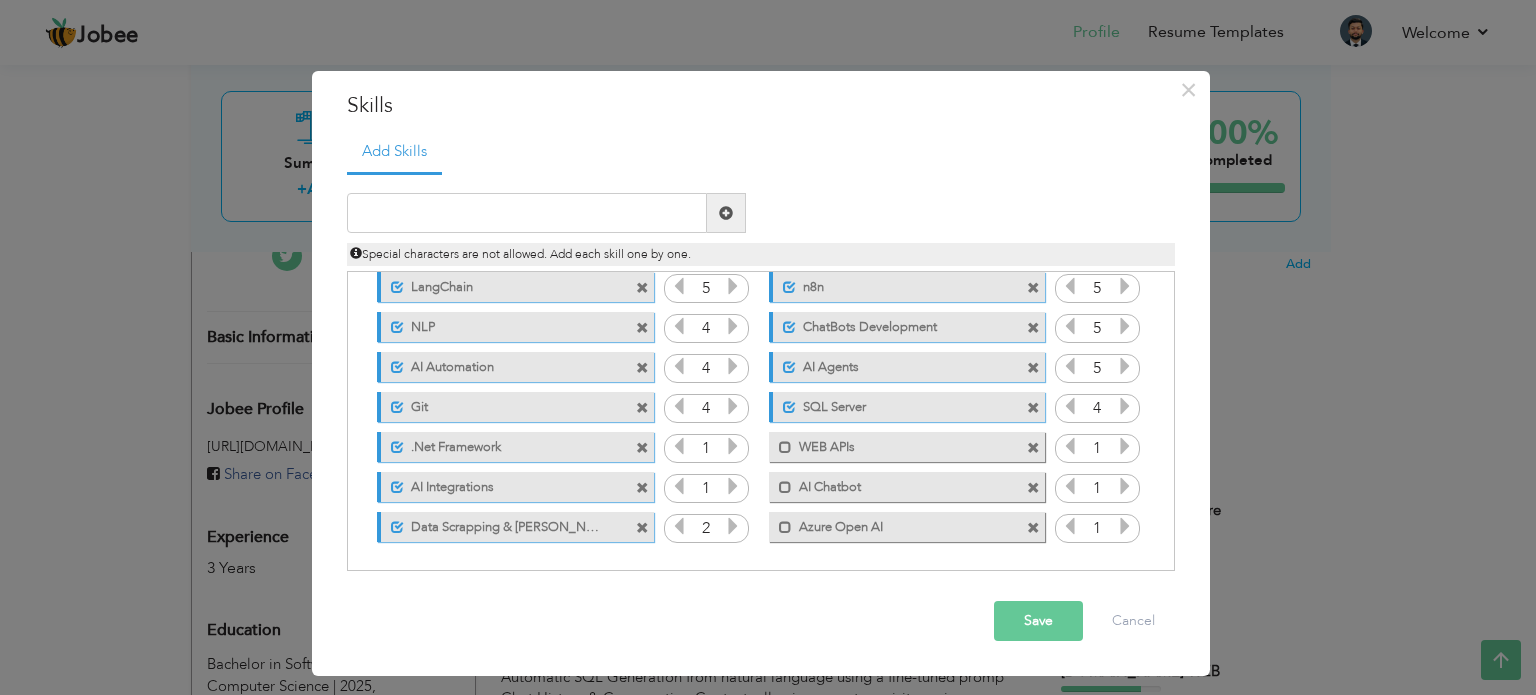 click at bounding box center [733, 526] 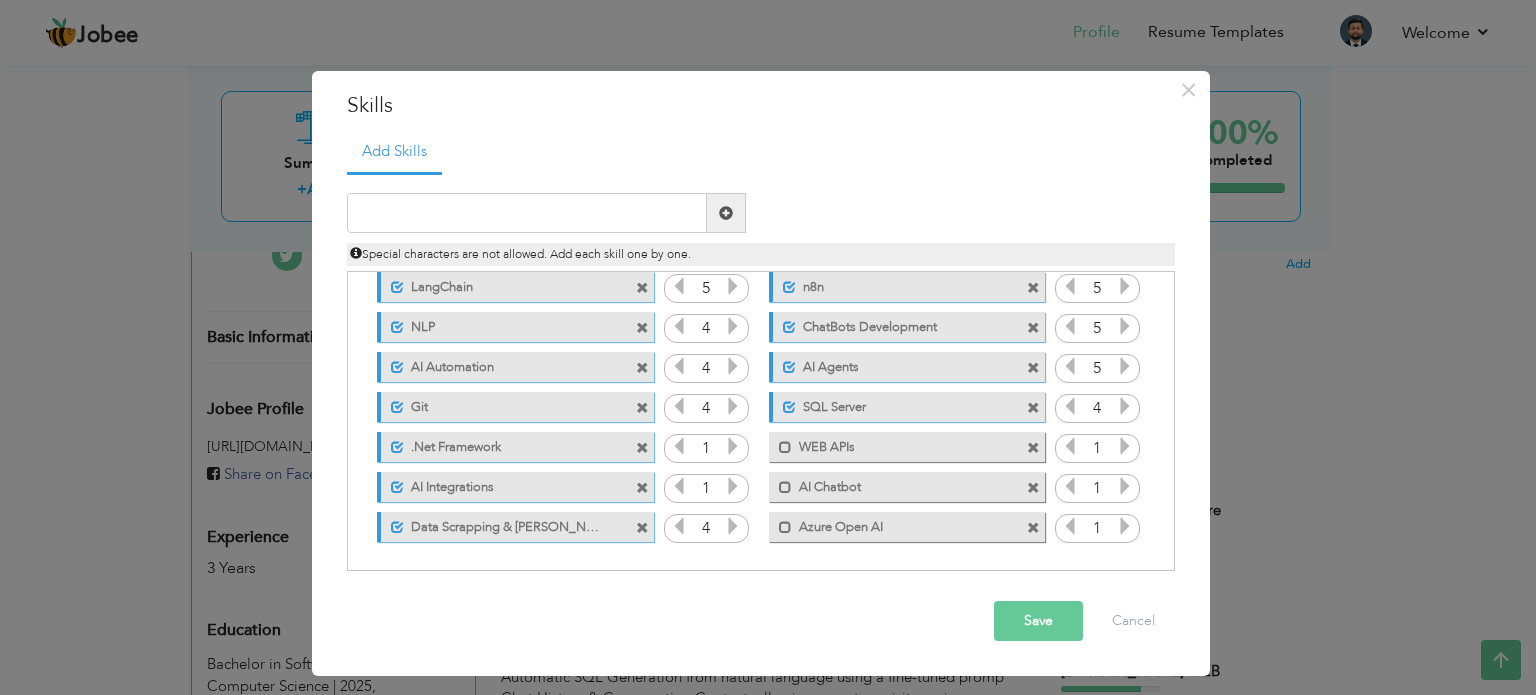click at bounding box center (733, 526) 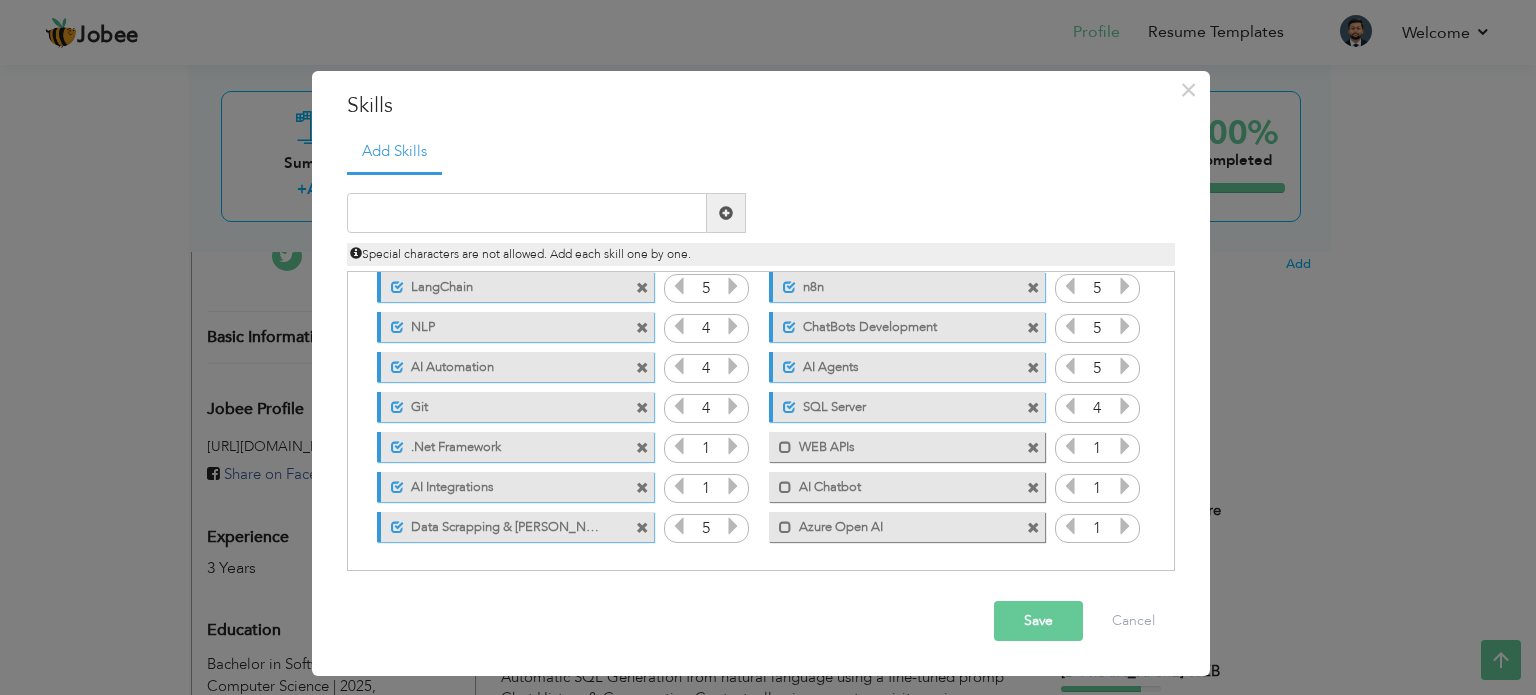 click at bounding box center [733, 486] 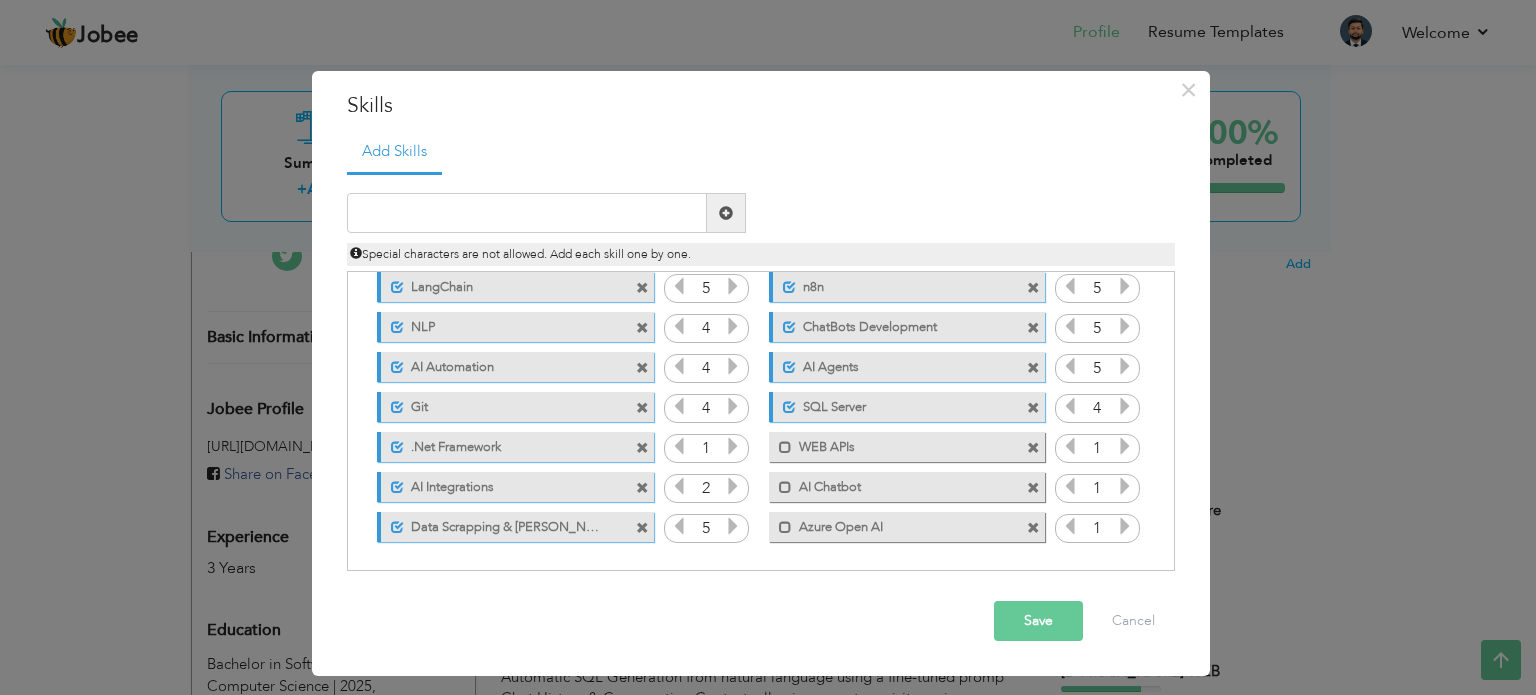 click at bounding box center [733, 486] 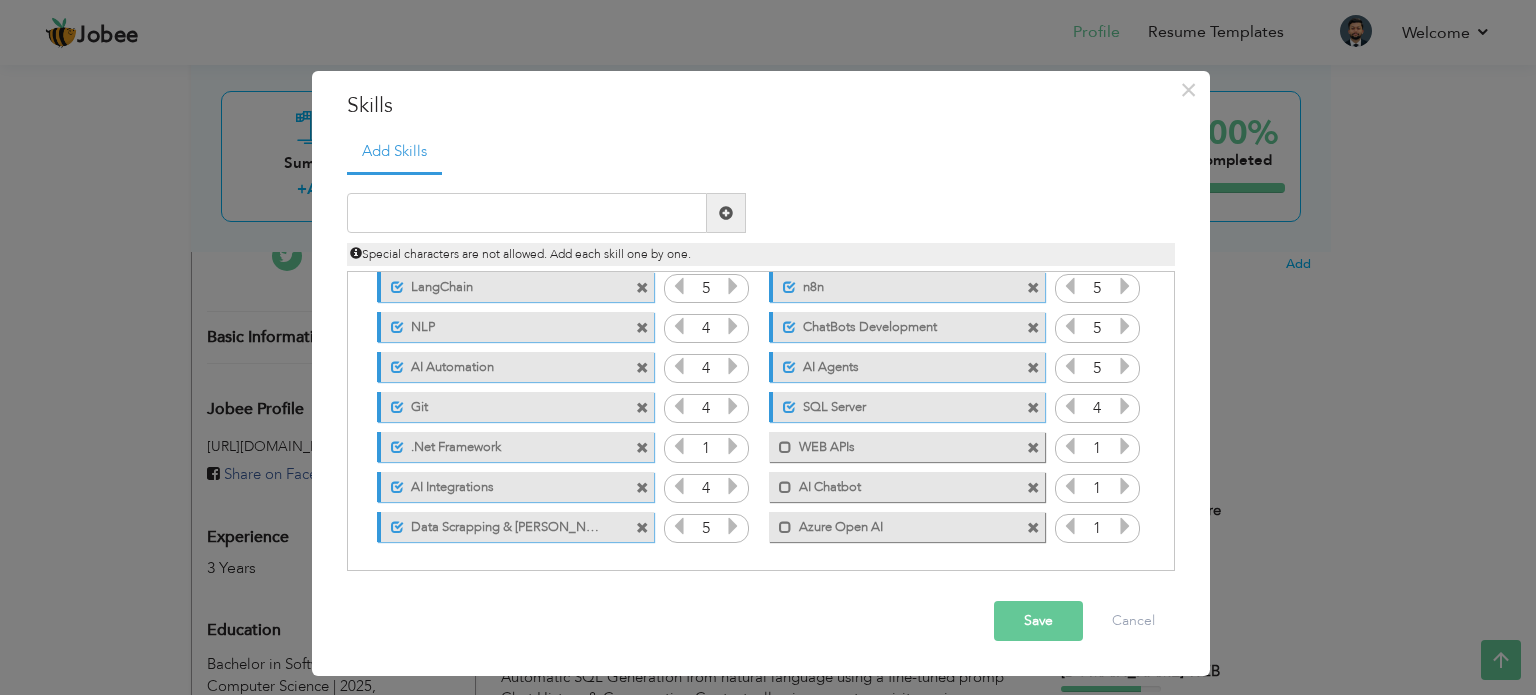 click at bounding box center (733, 446) 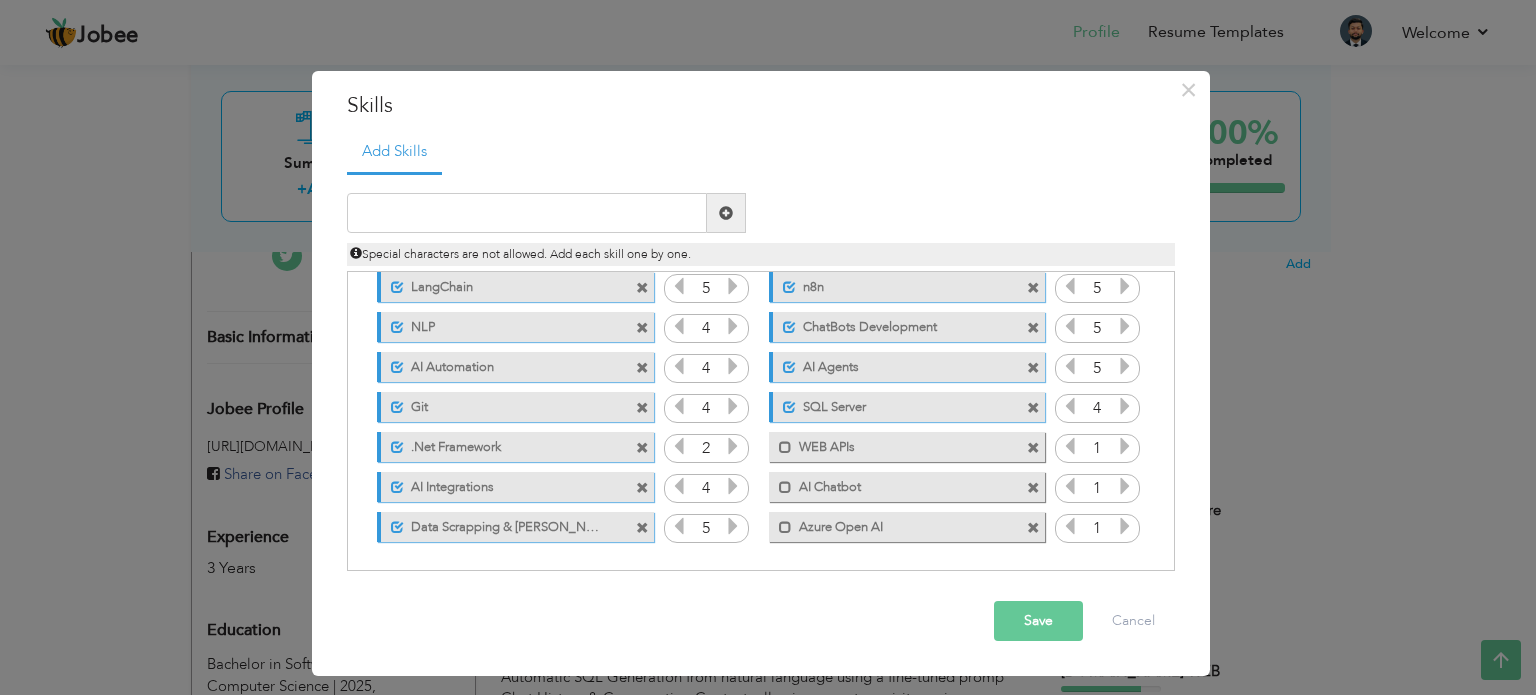 click at bounding box center [733, 446] 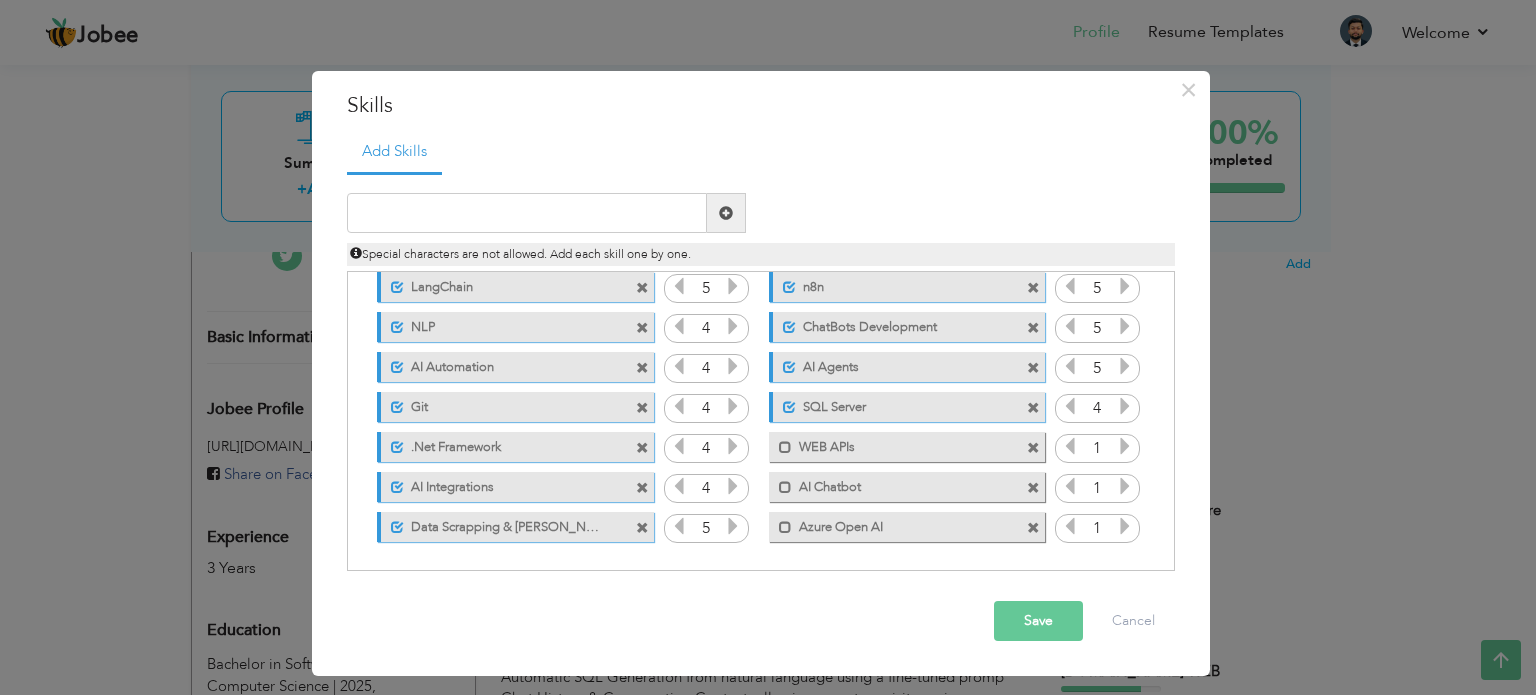 click at bounding box center [733, 446] 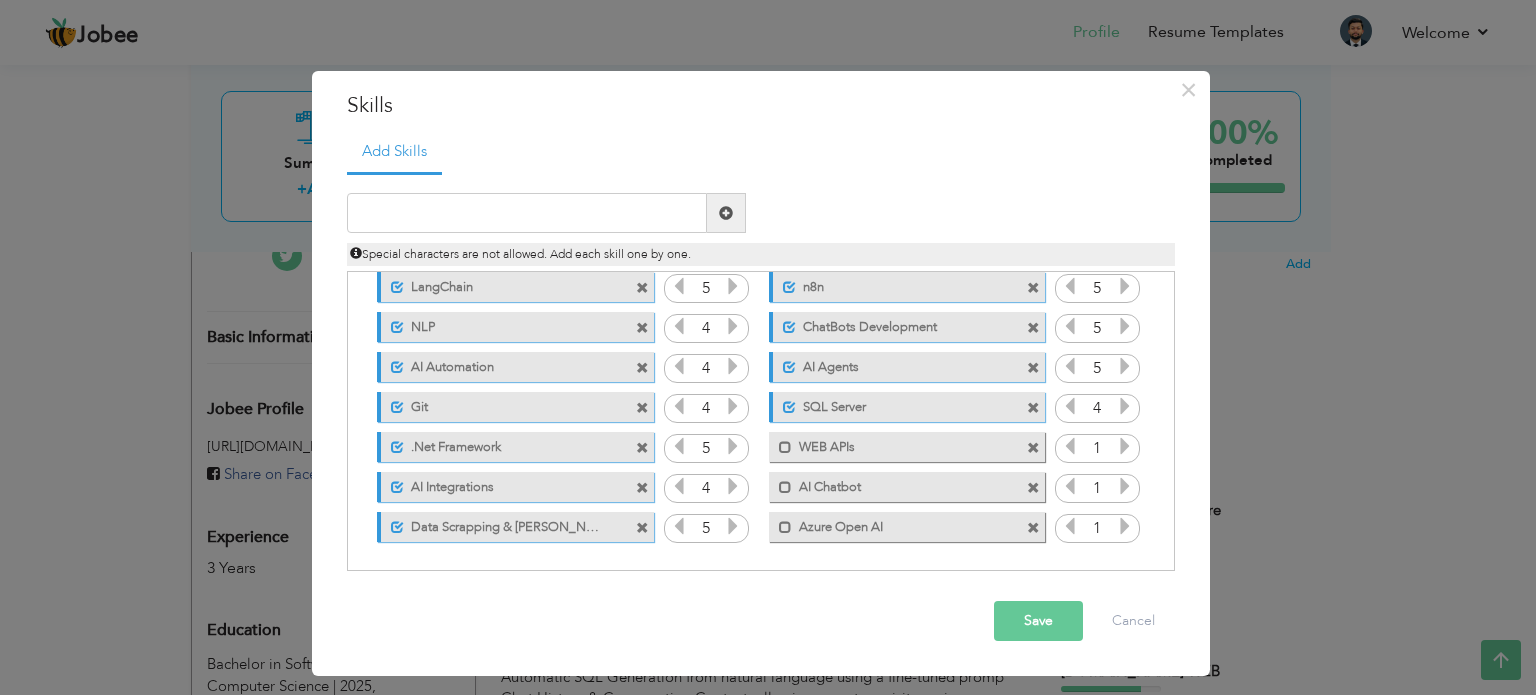 click on "Unmark as primary skill.
.Net Framework" at bounding box center (510, 447) 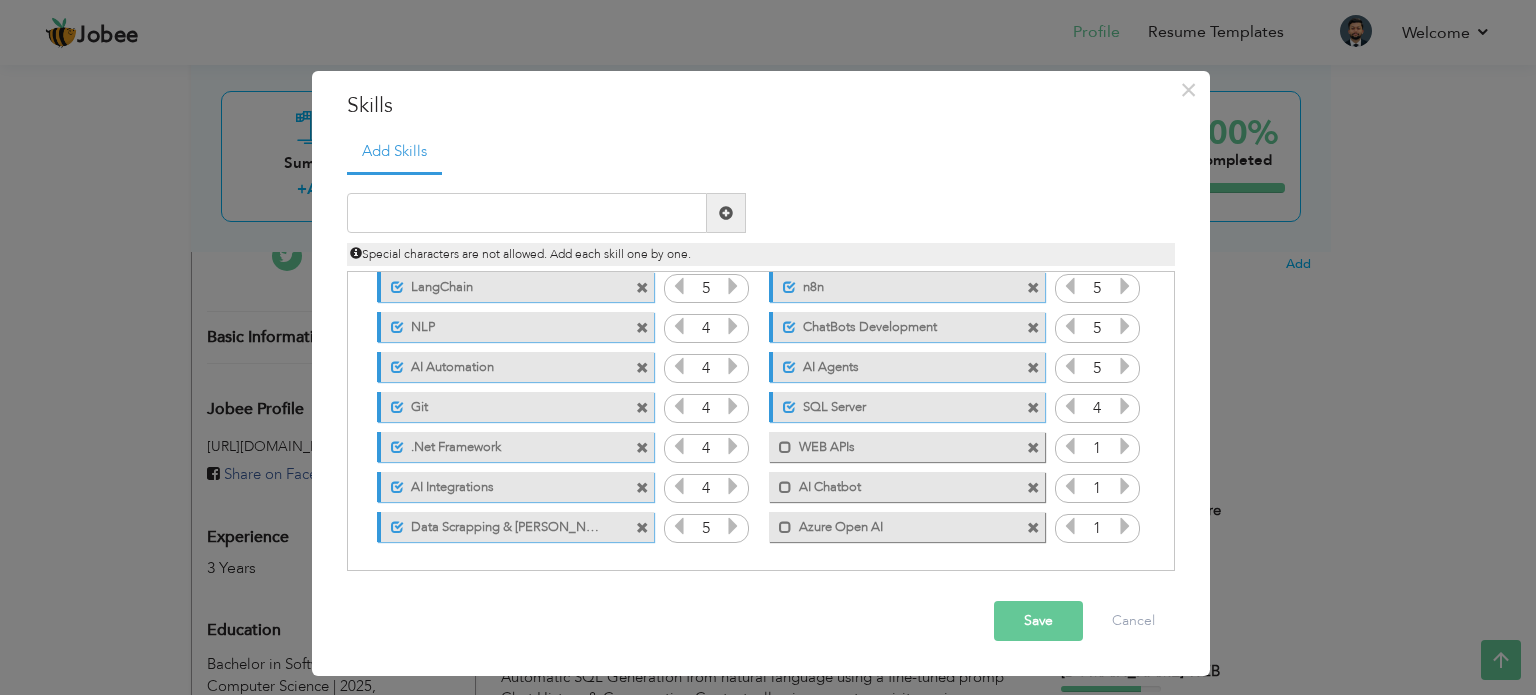 drag, startPoint x: 686, startPoint y: 520, endPoint x: 731, endPoint y: 538, distance: 48.466484 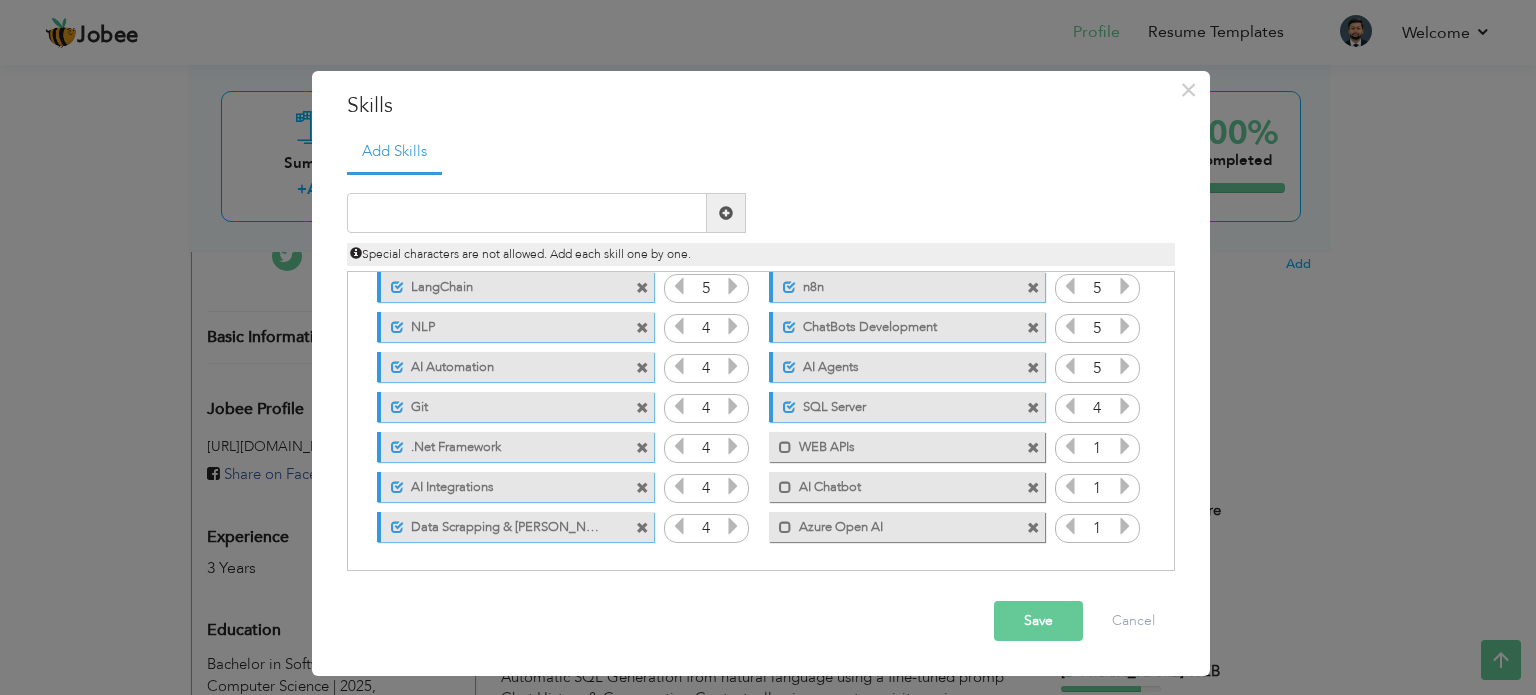 click at bounding box center [1125, 526] 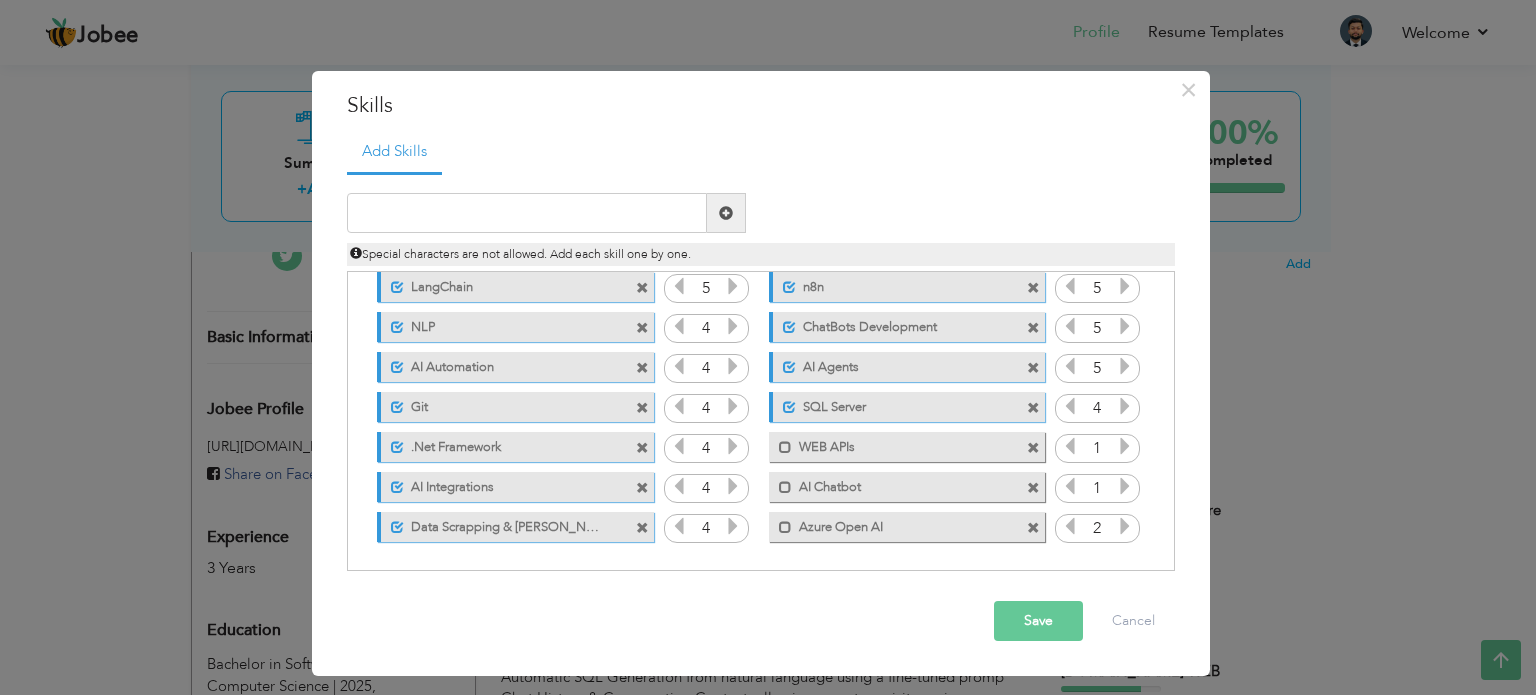 click at bounding box center [1125, 526] 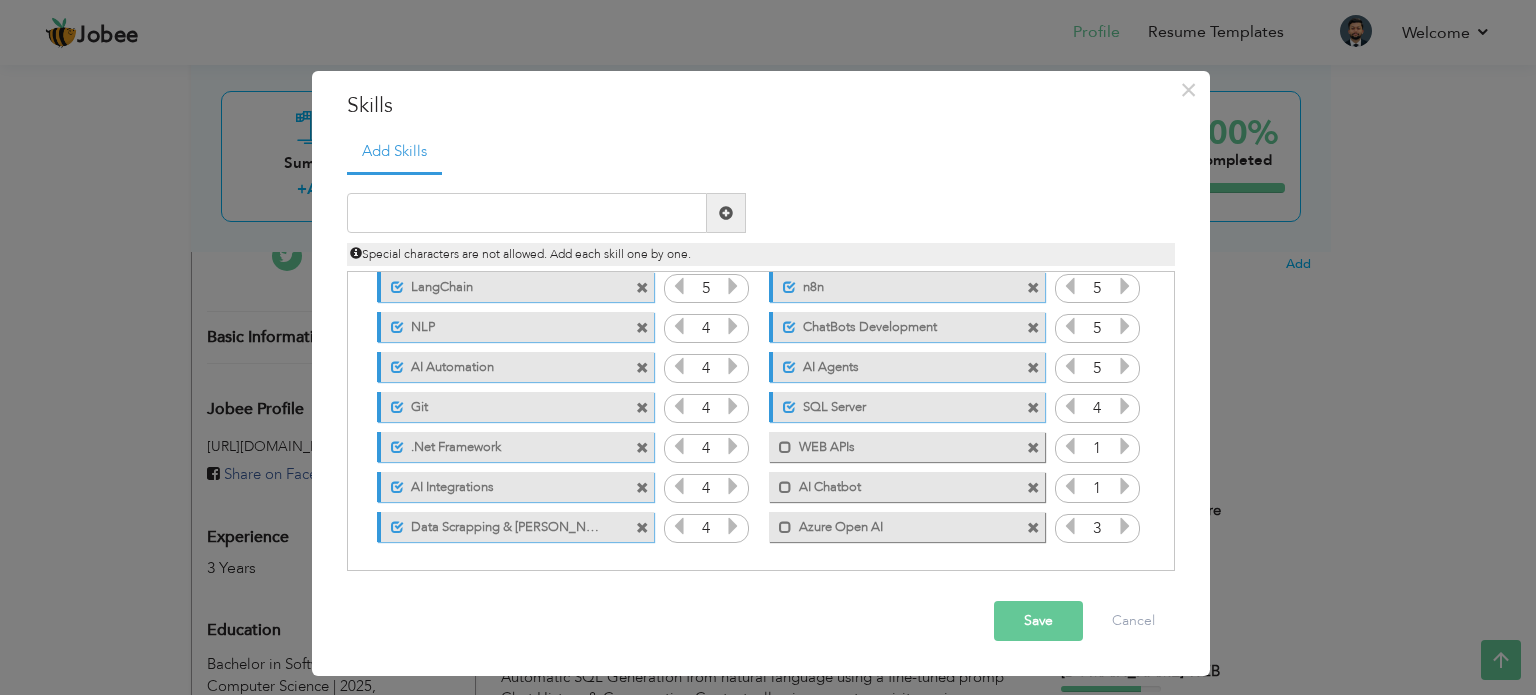 click at bounding box center [1125, 526] 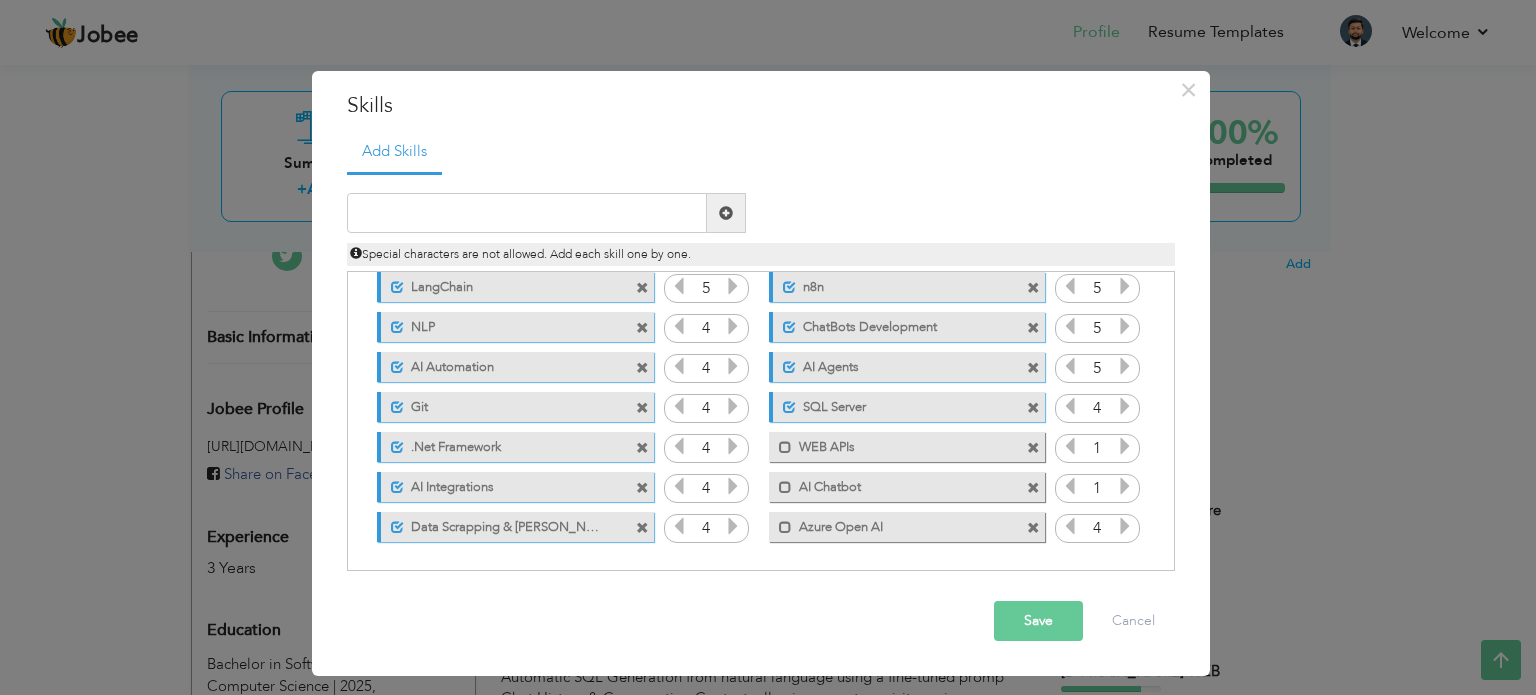 click at bounding box center (1125, 486) 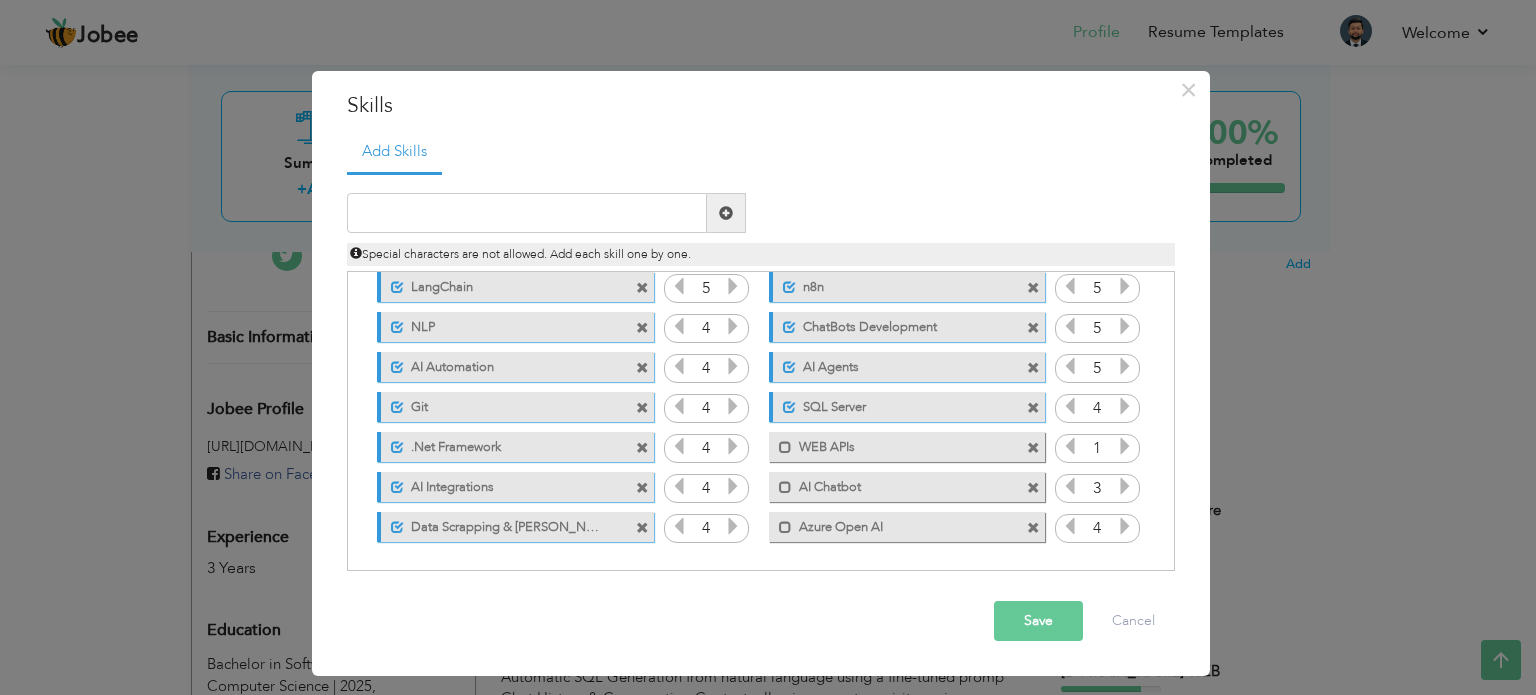 click at bounding box center [1125, 486] 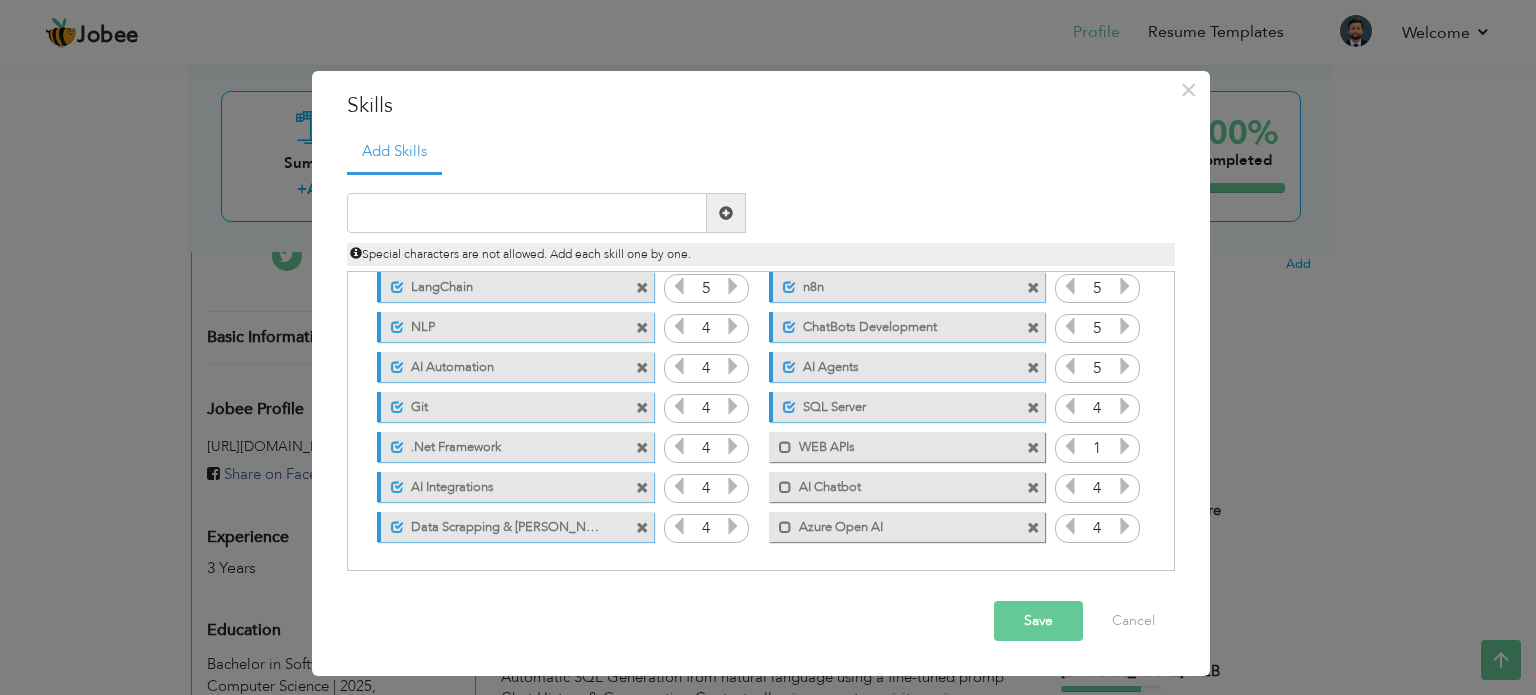 click on "Click on  , to mark skill as primary.
Unmark as primary skill. C++ 4 C# 3 Python 4 HTML" at bounding box center (760, 267) 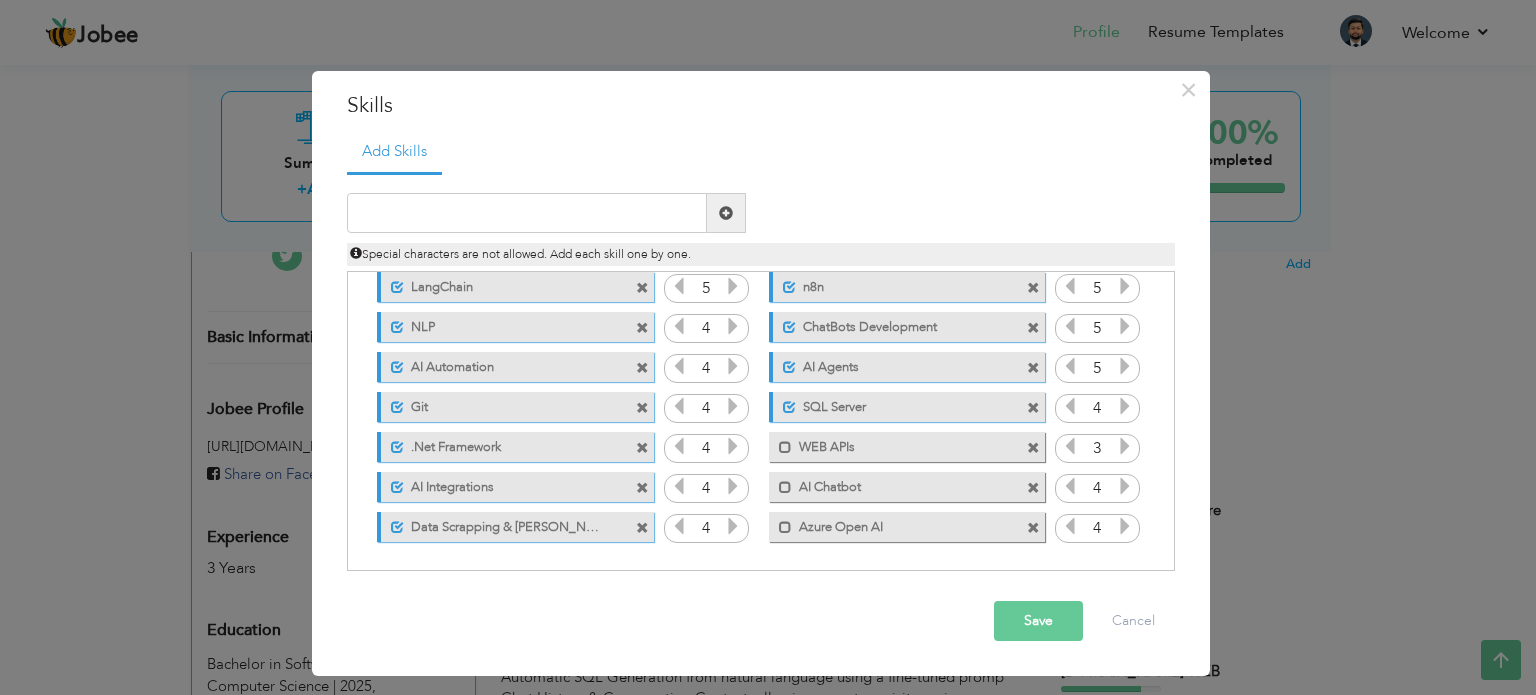 click at bounding box center (1125, 446) 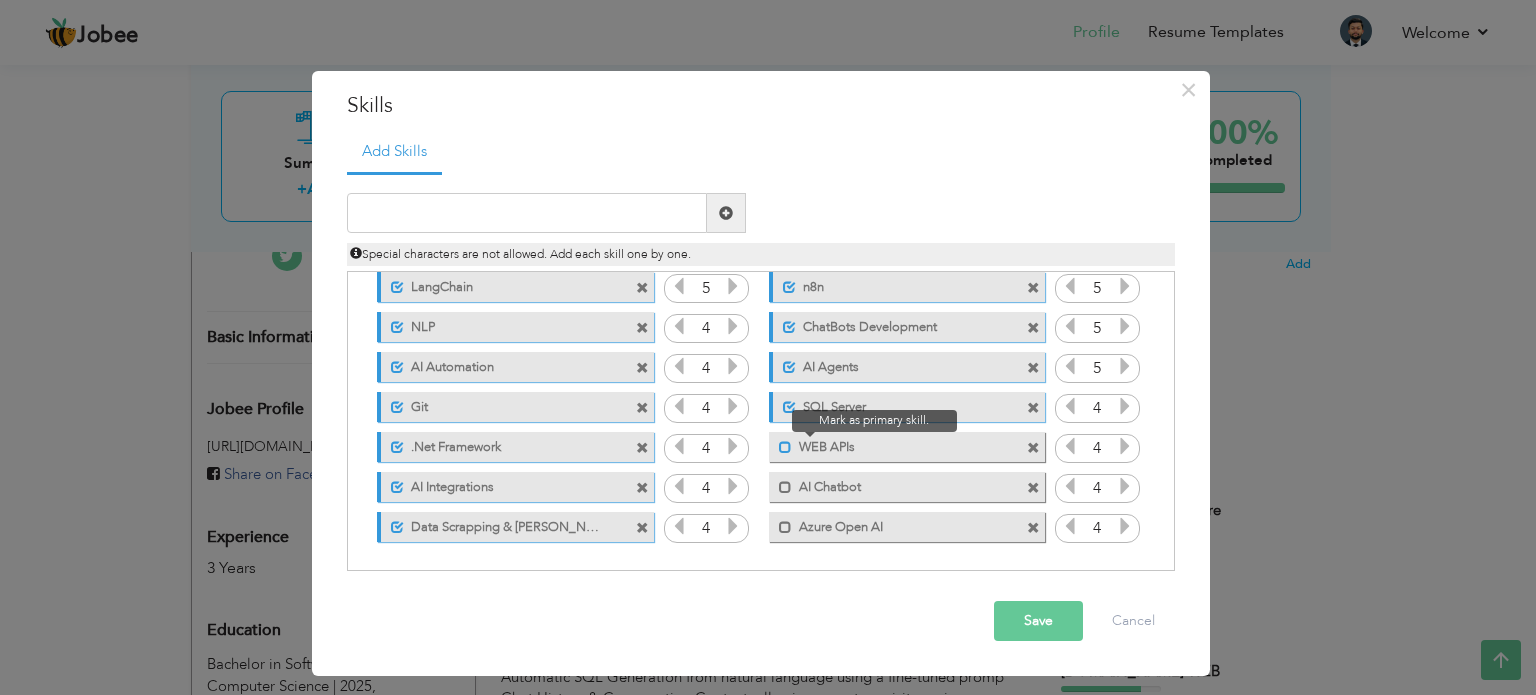 click at bounding box center (785, 447) 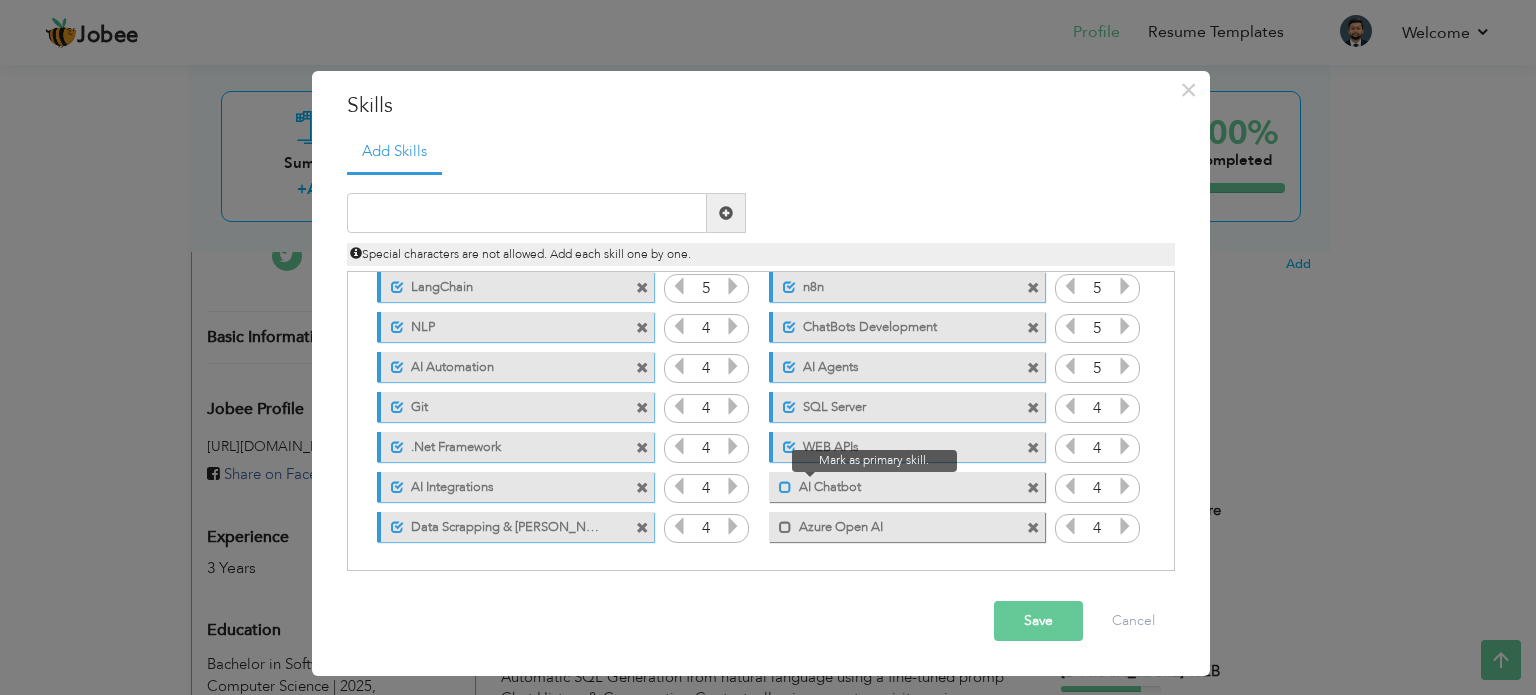 click at bounding box center [785, 487] 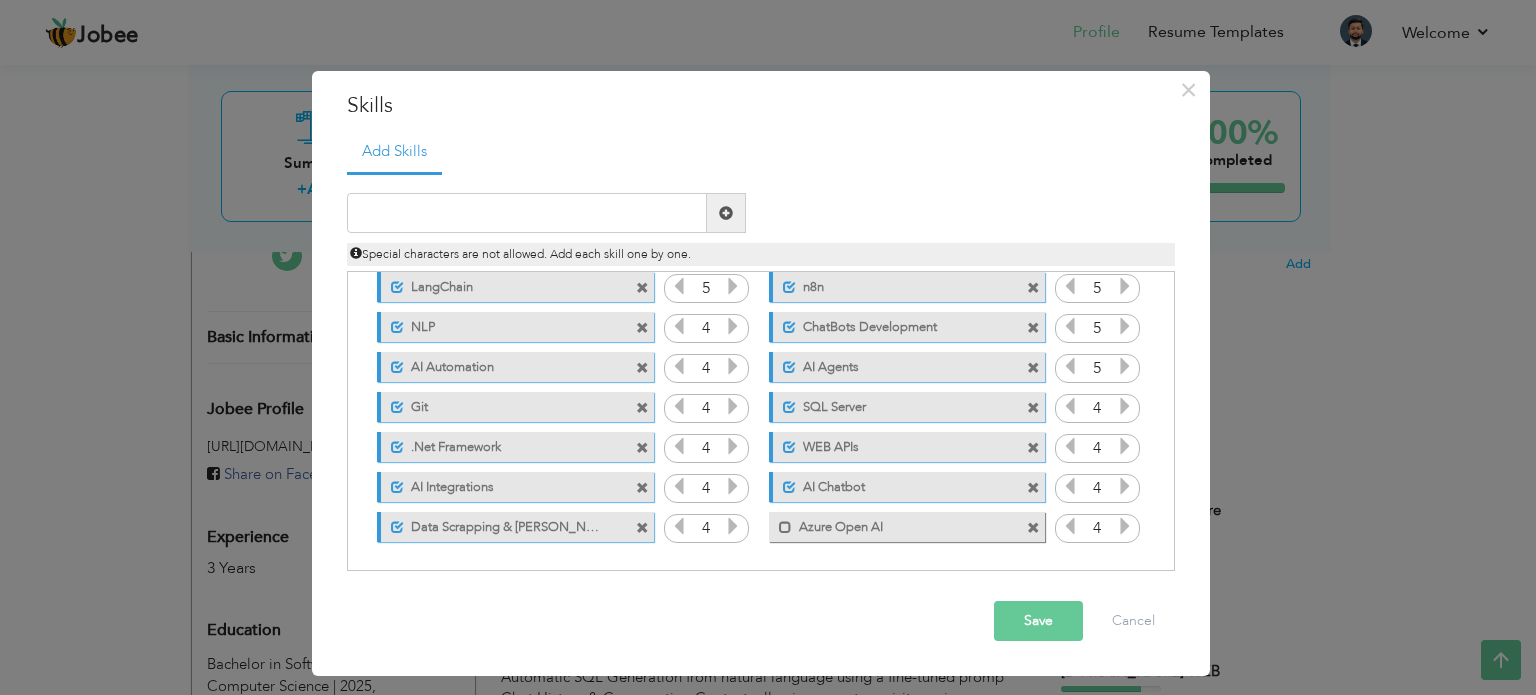 click on "Mark as primary skill.
Azure Open AI" at bounding box center [907, 527] 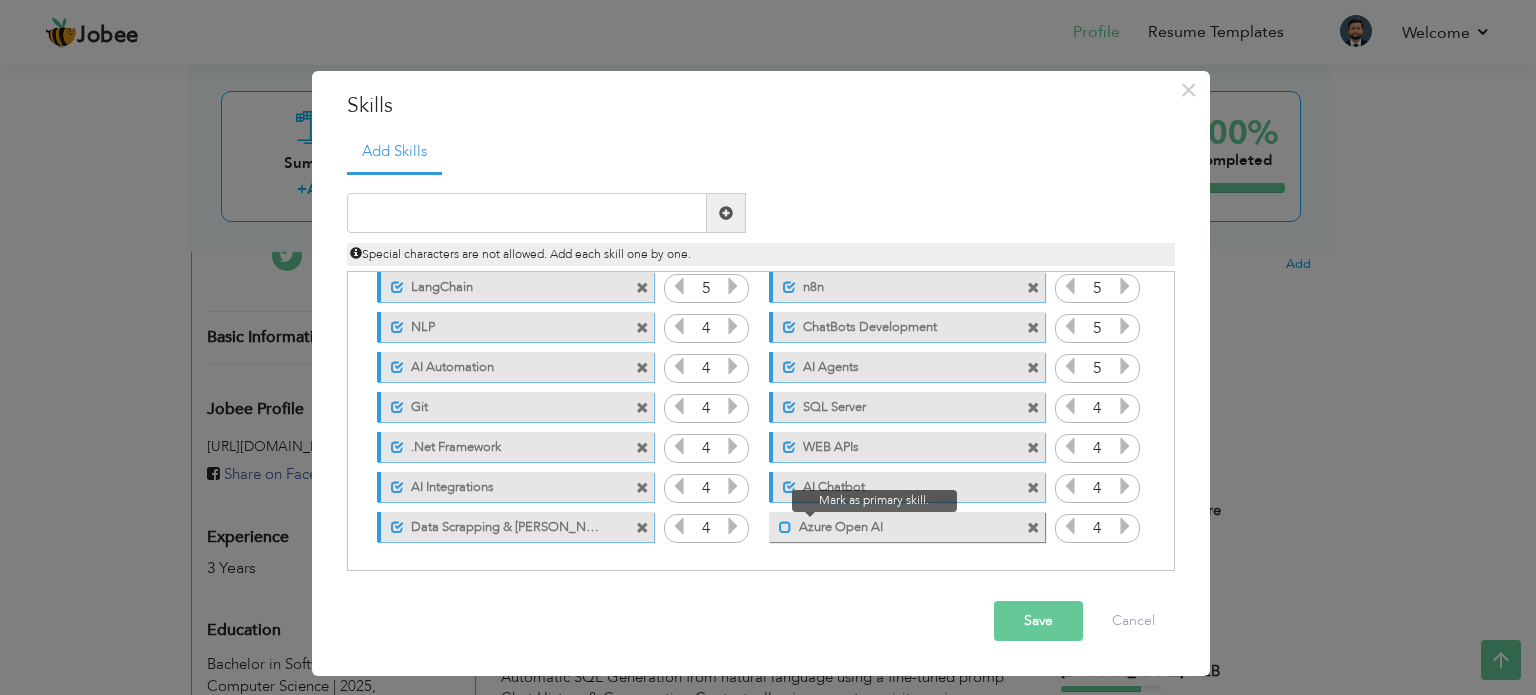 click at bounding box center (785, 527) 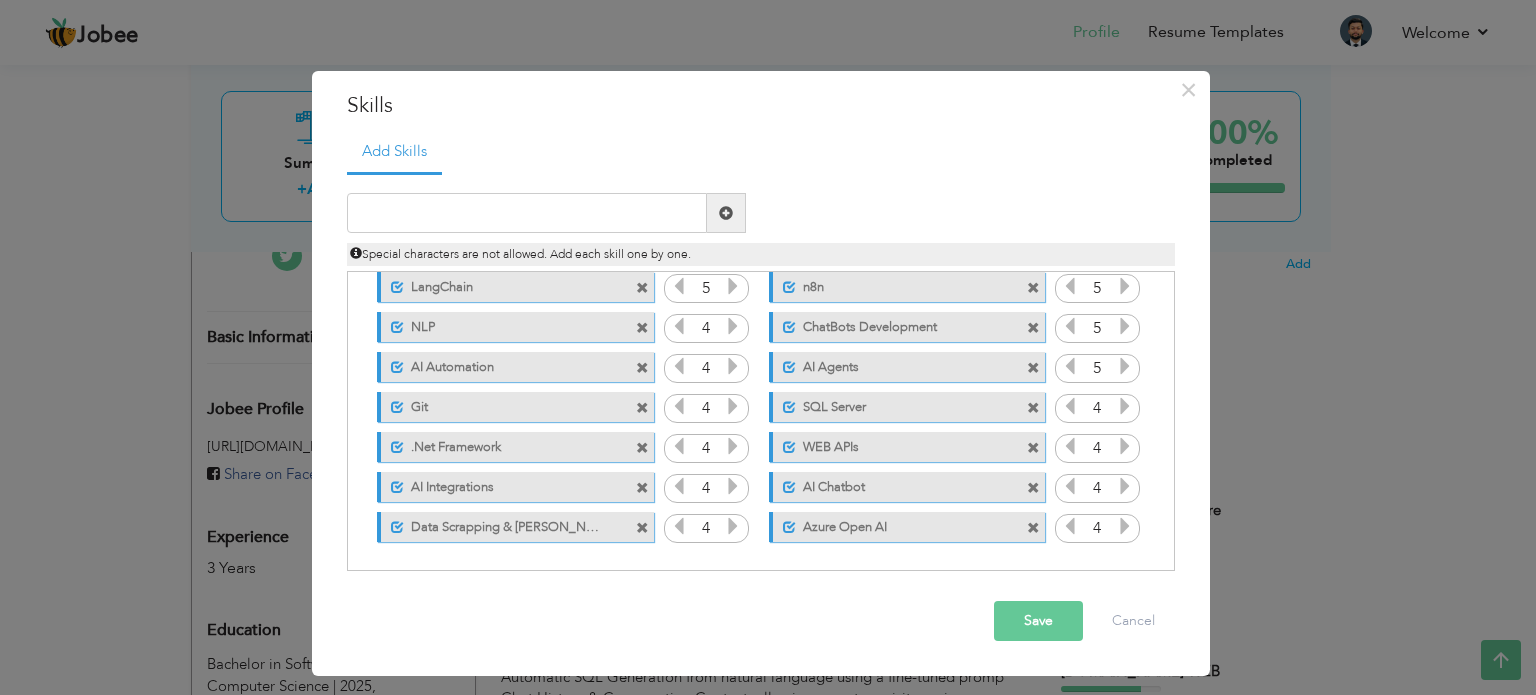 click on "Save" at bounding box center [1038, 621] 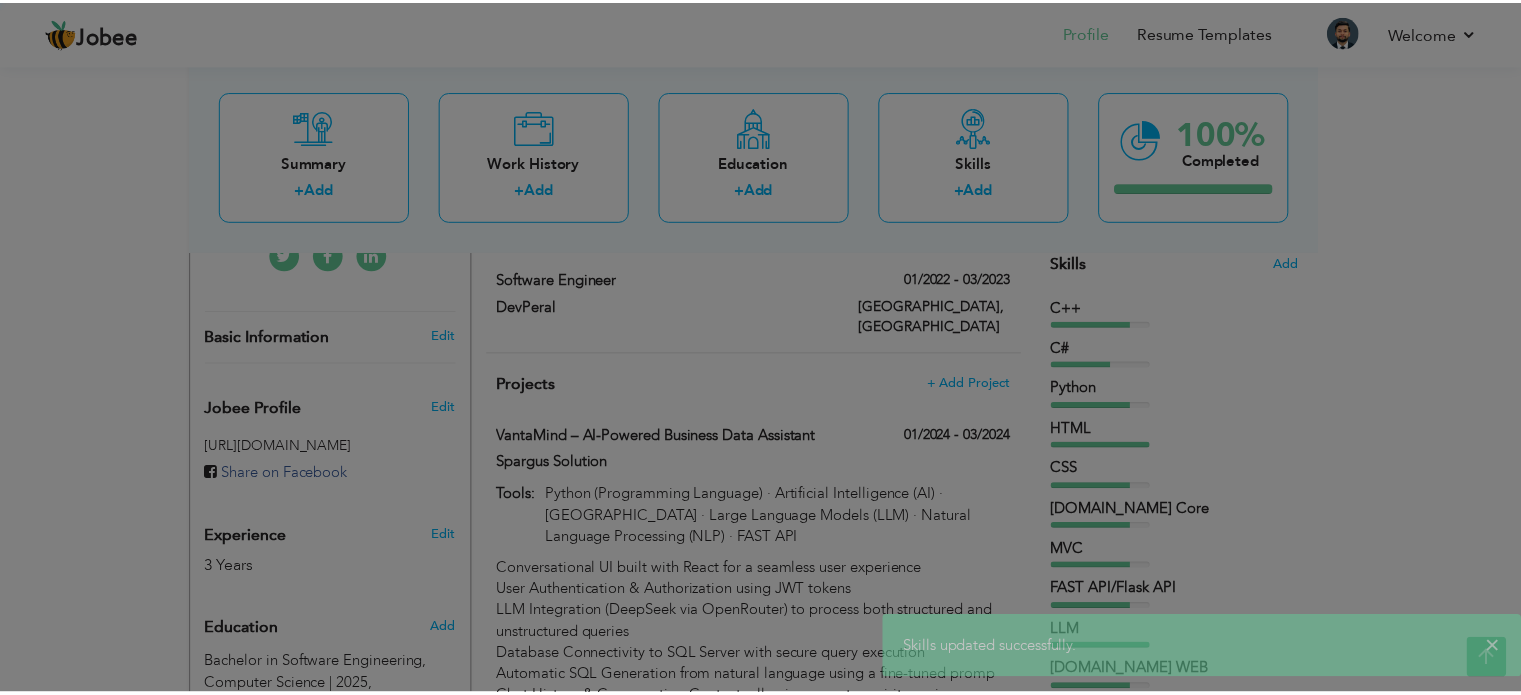 scroll, scrollTop: 0, scrollLeft: 0, axis: both 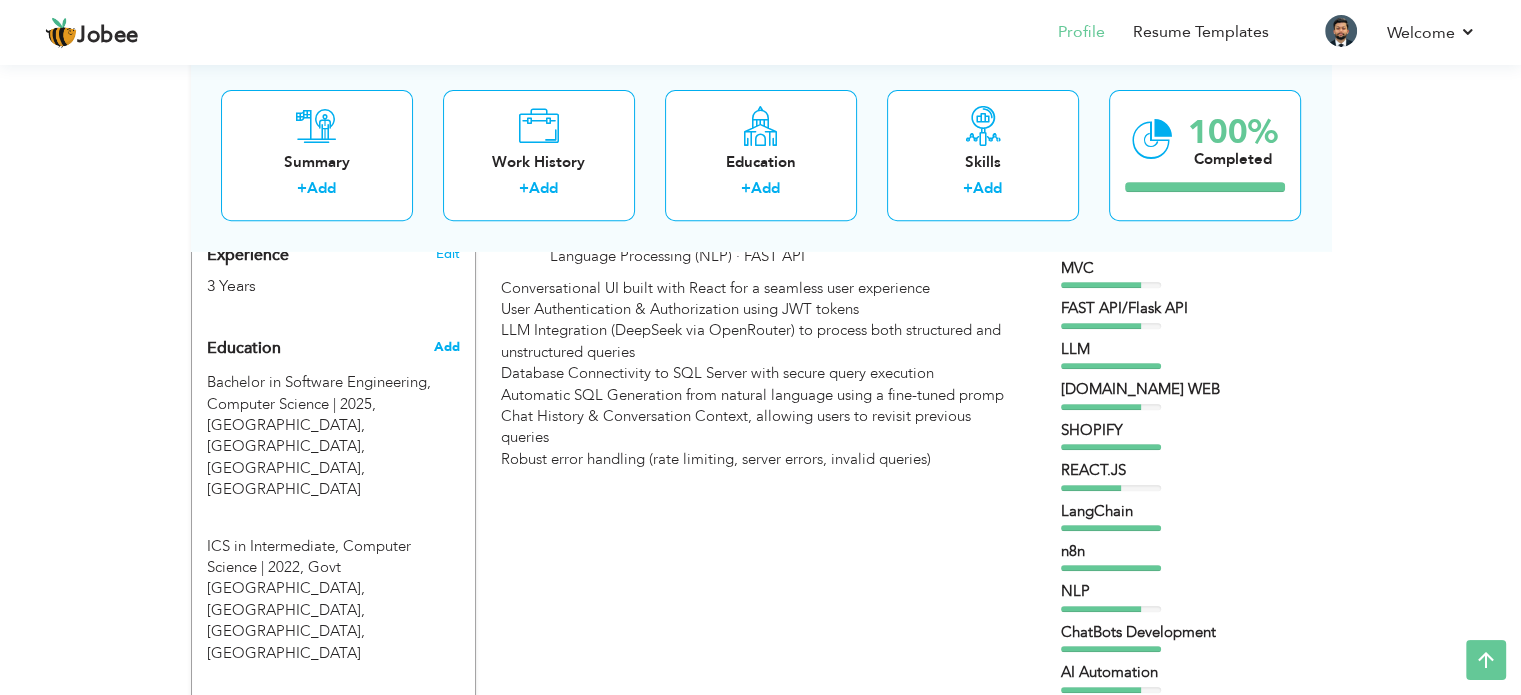 click on "Add" at bounding box center (446, 347) 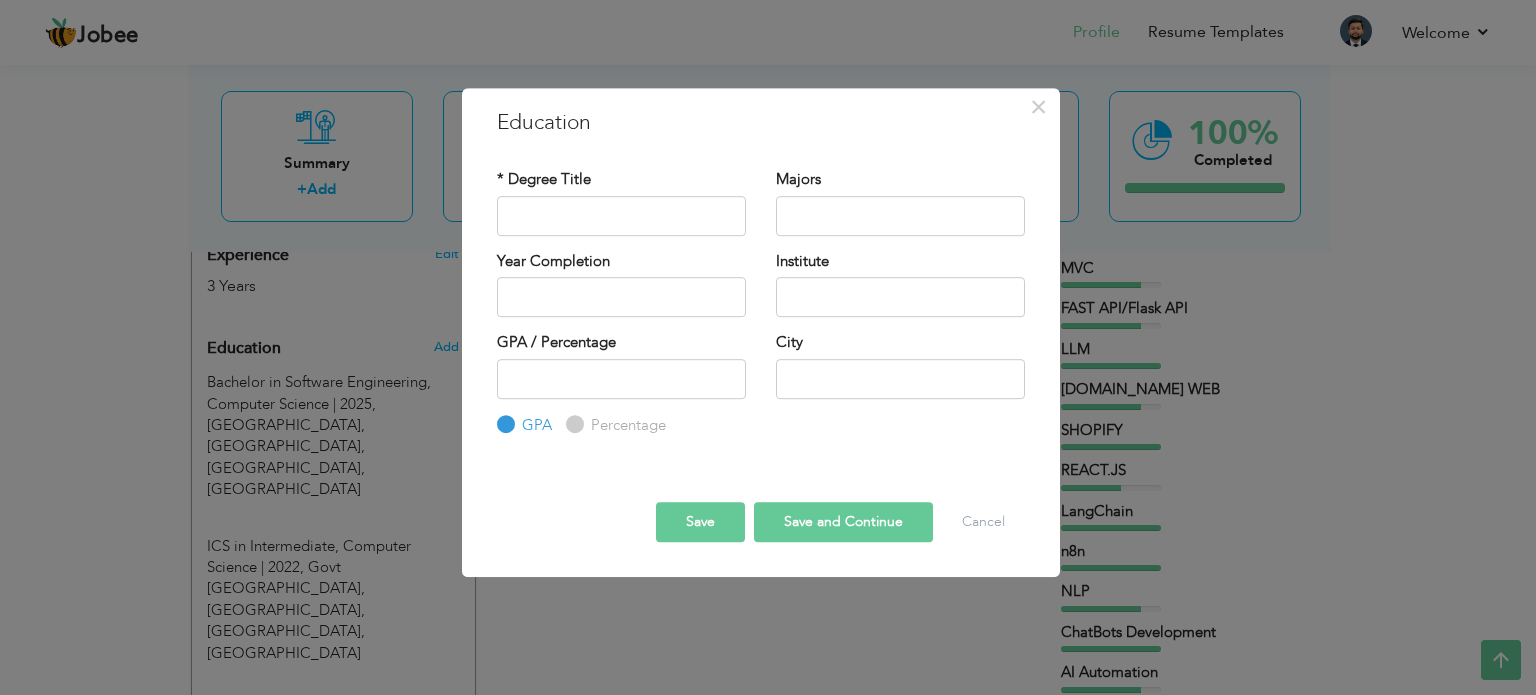click on "×
Education
* Degree Title
Majors
Year Completion Institute GPA" at bounding box center [768, 347] 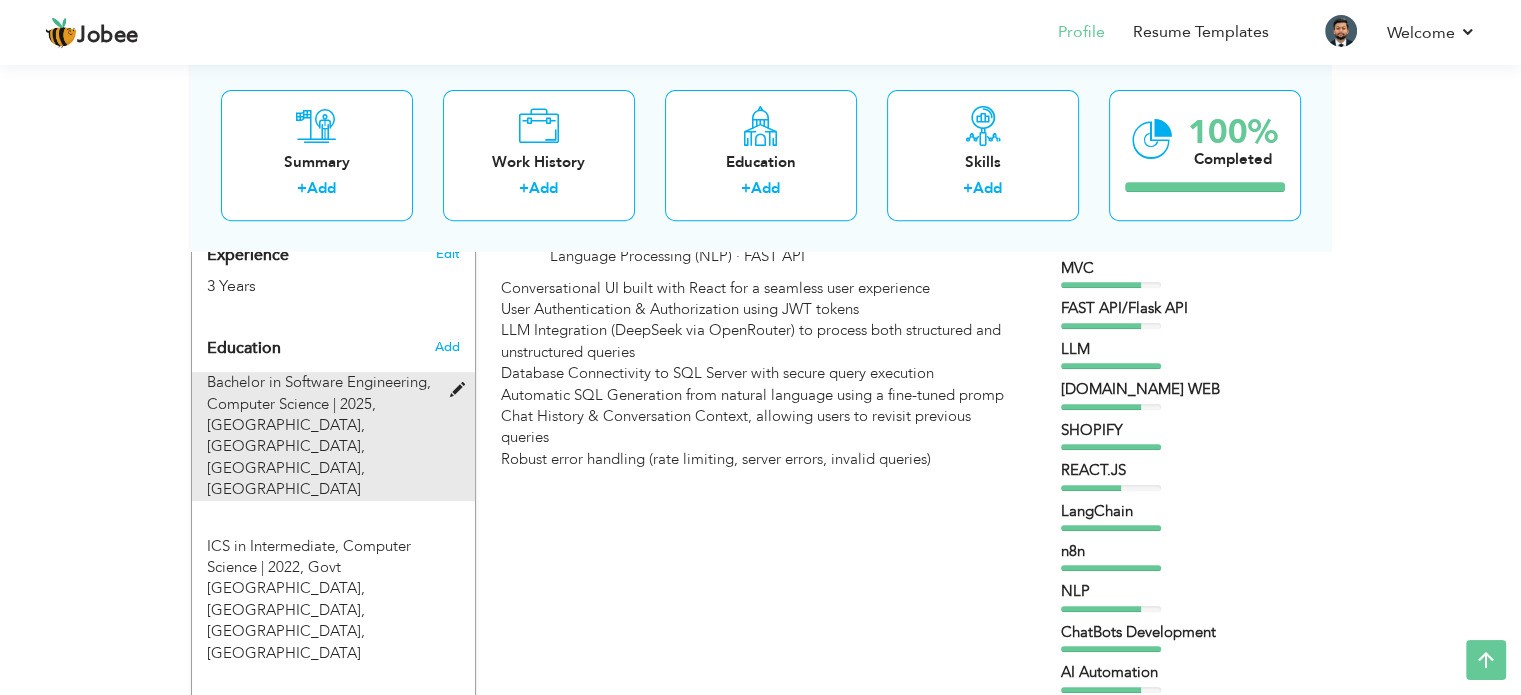 click at bounding box center (461, 390) 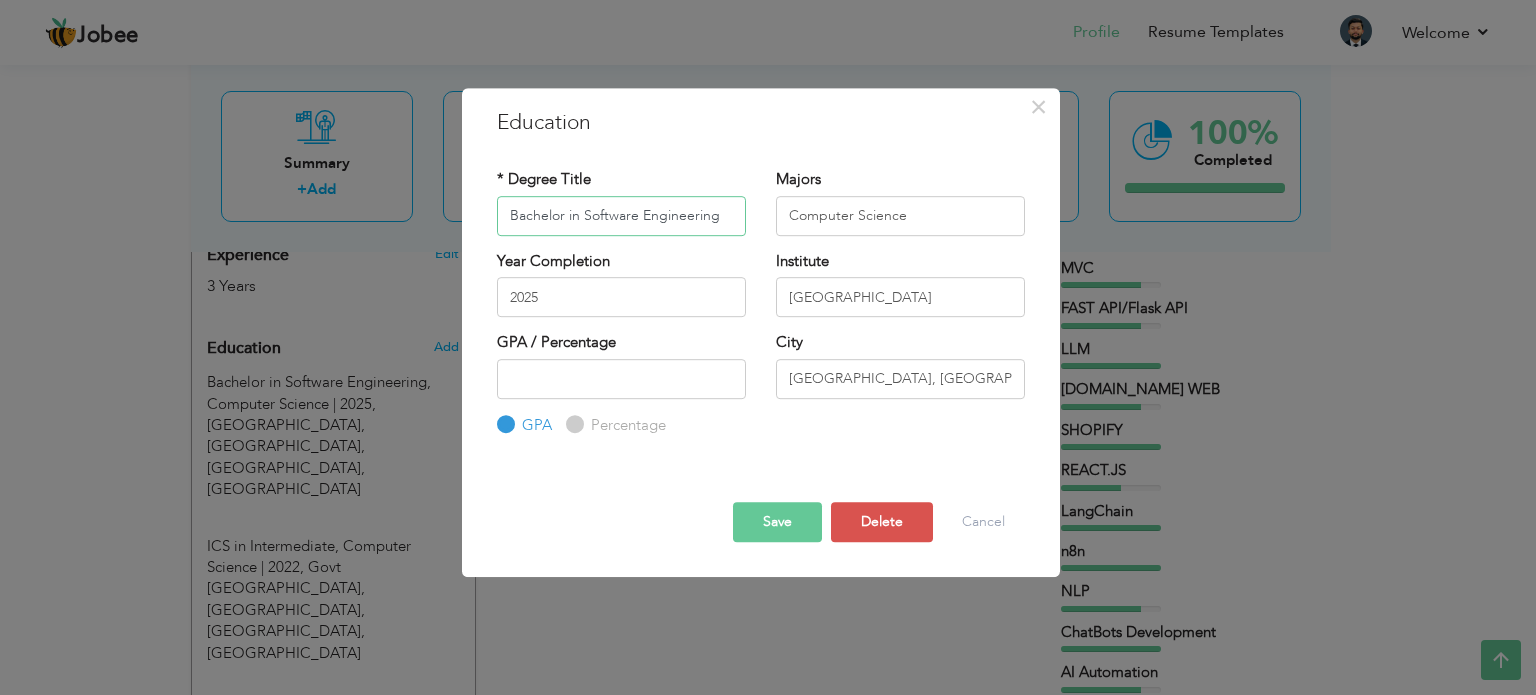 click on "Bachelor in Software Engineering" at bounding box center (621, 216) 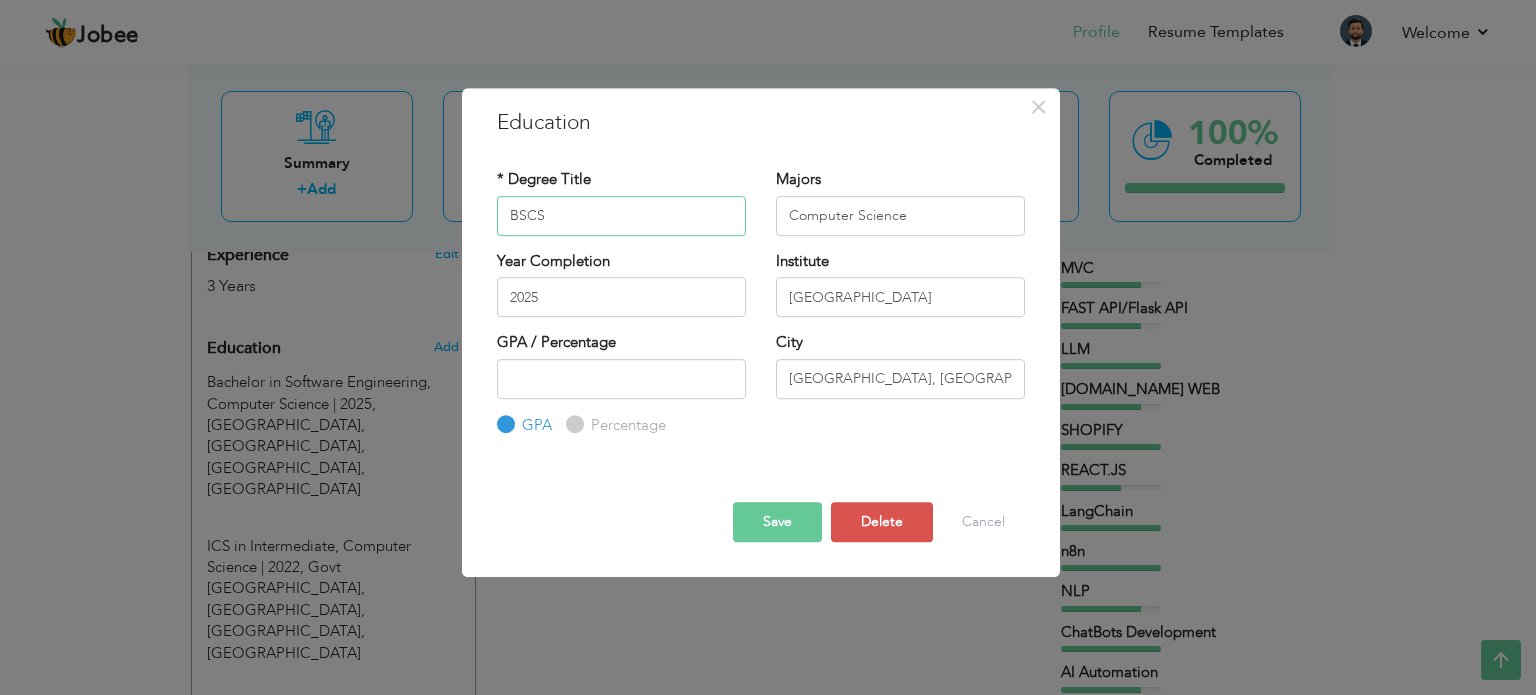 type on "BSCS" 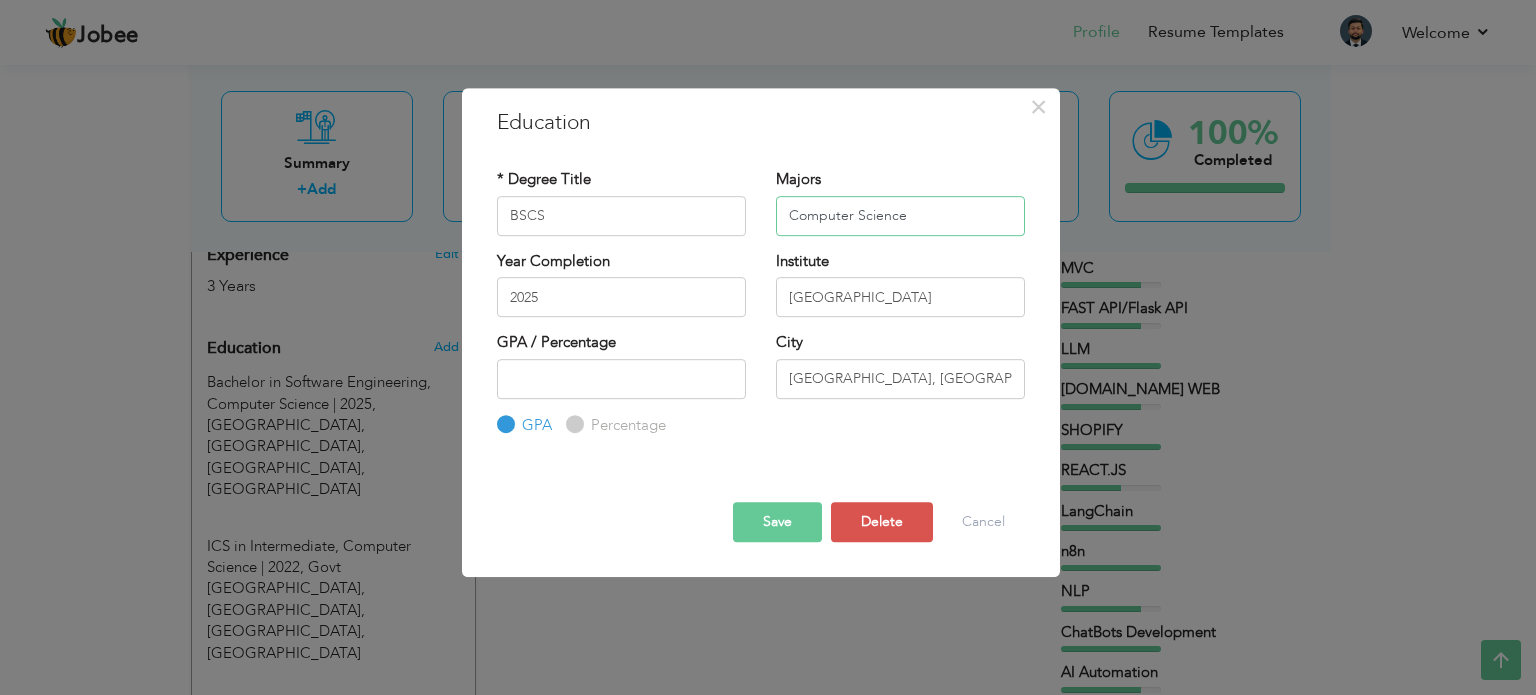drag, startPoint x: 932, startPoint y: 211, endPoint x: 649, endPoint y: 243, distance: 284.80344 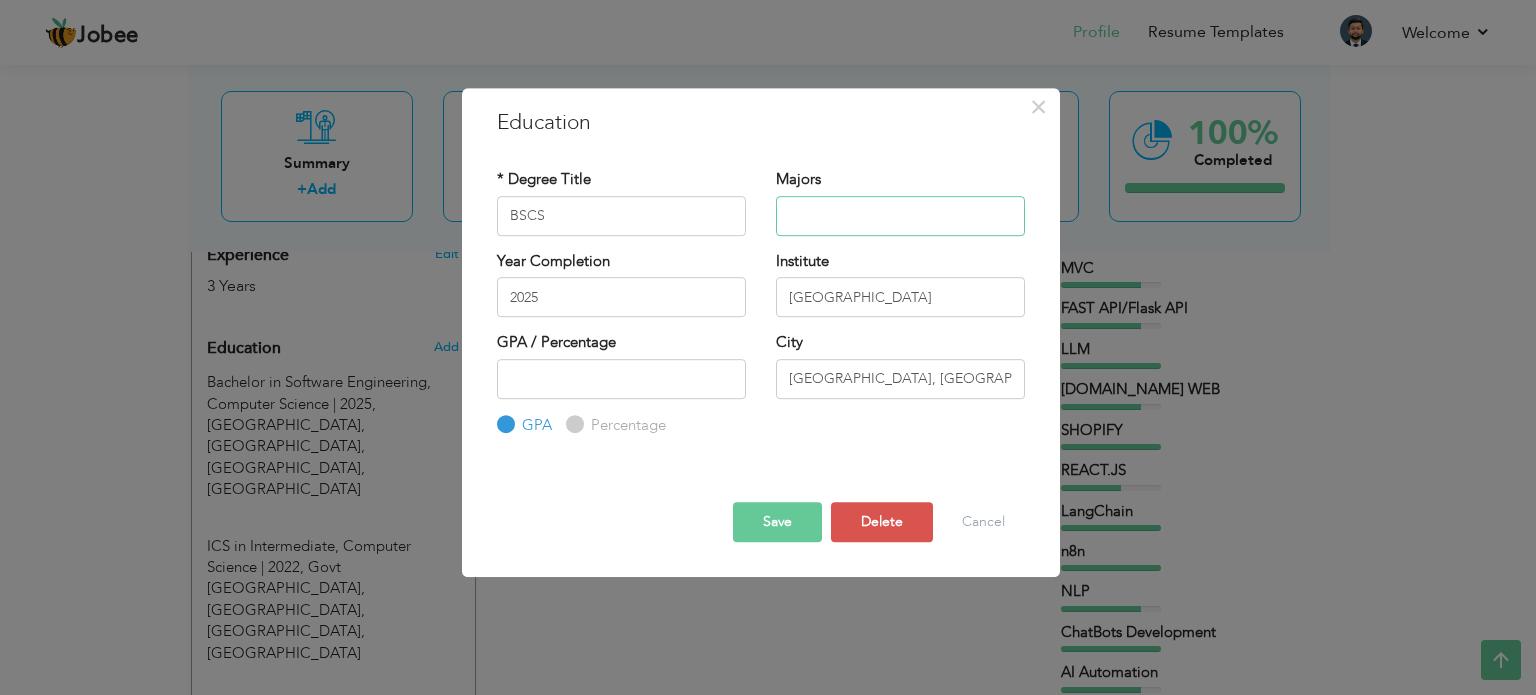 type 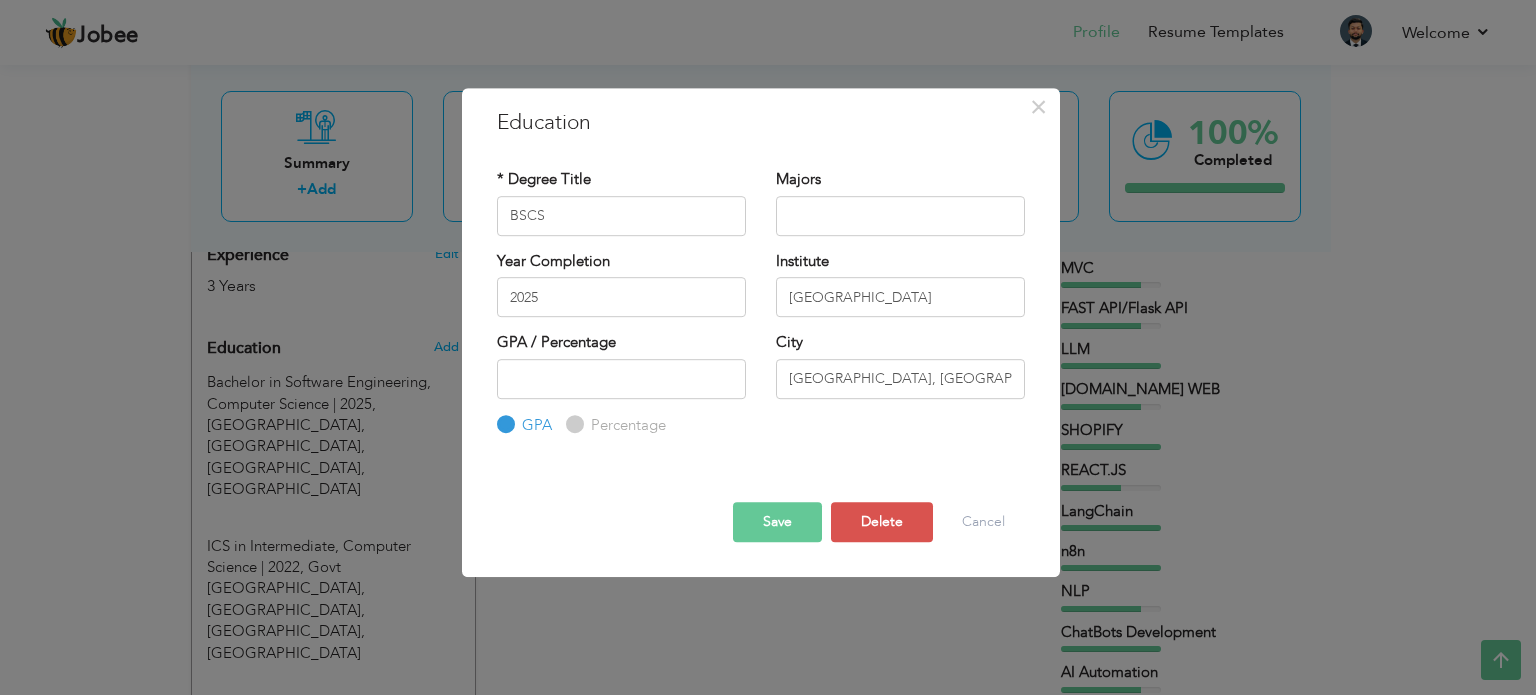 click on "Save" at bounding box center [777, 522] 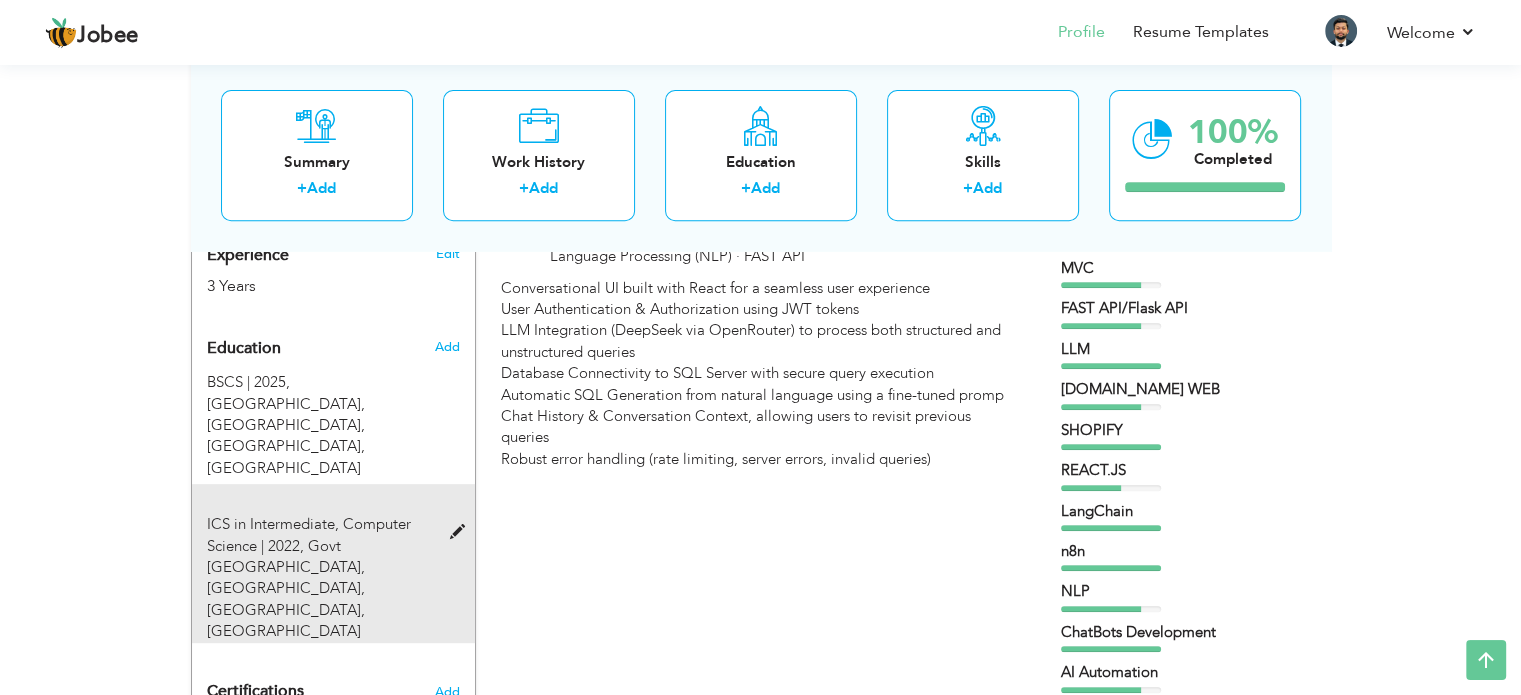 click on "ICS in Intermediate,  Computer Science  |  2022,
Govt College Of Science, Lahore, Punjab, Pakistan" at bounding box center [333, 563] 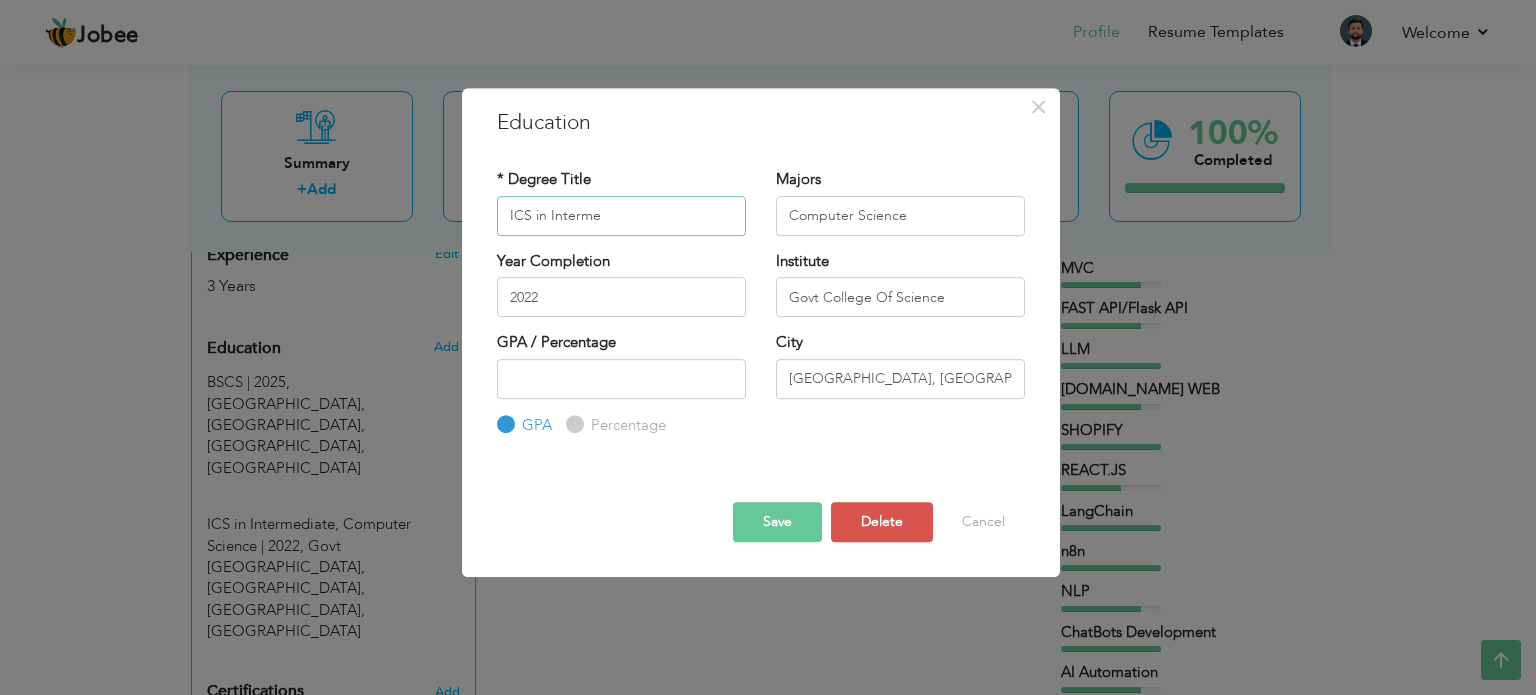 type on "ICS in Intermediate" 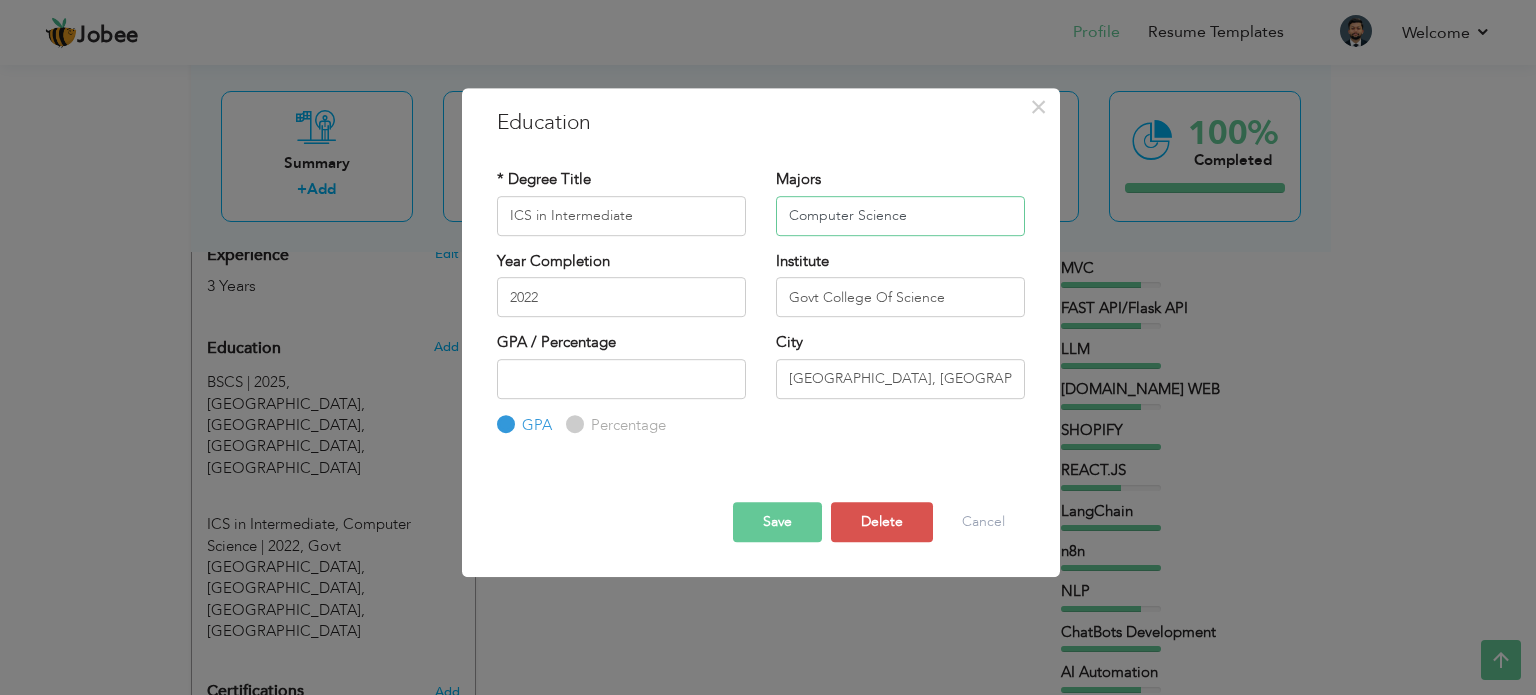 drag, startPoint x: 914, startPoint y: 226, endPoint x: 762, endPoint y: 207, distance: 153.18289 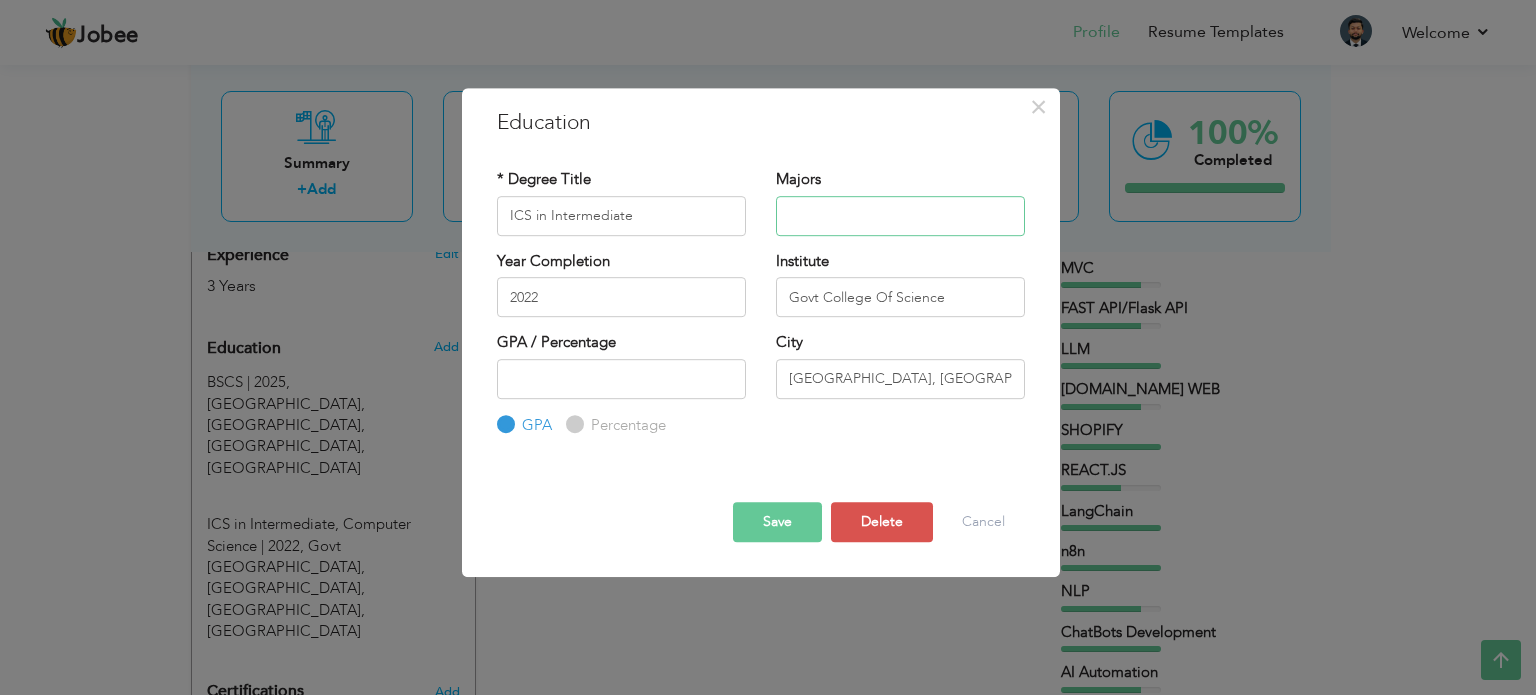 type 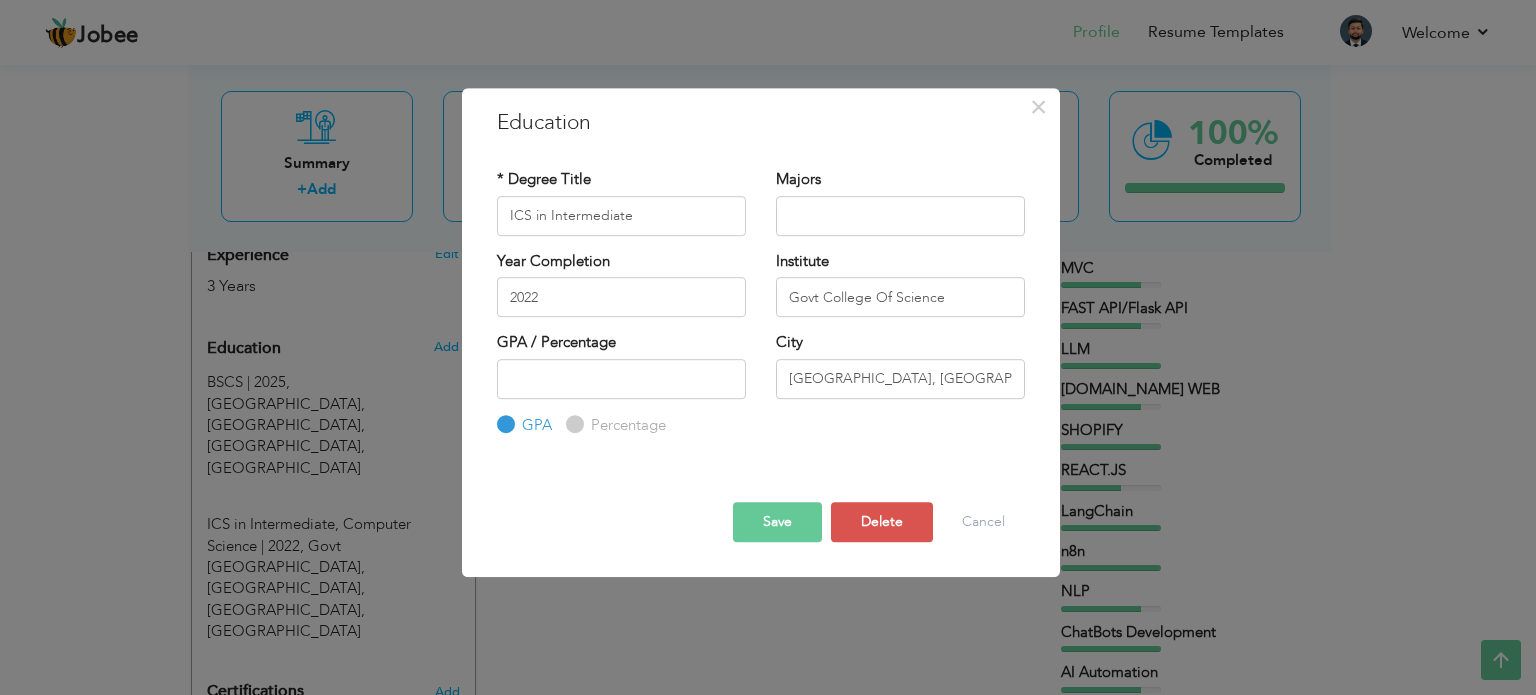 click on "Save" at bounding box center (777, 522) 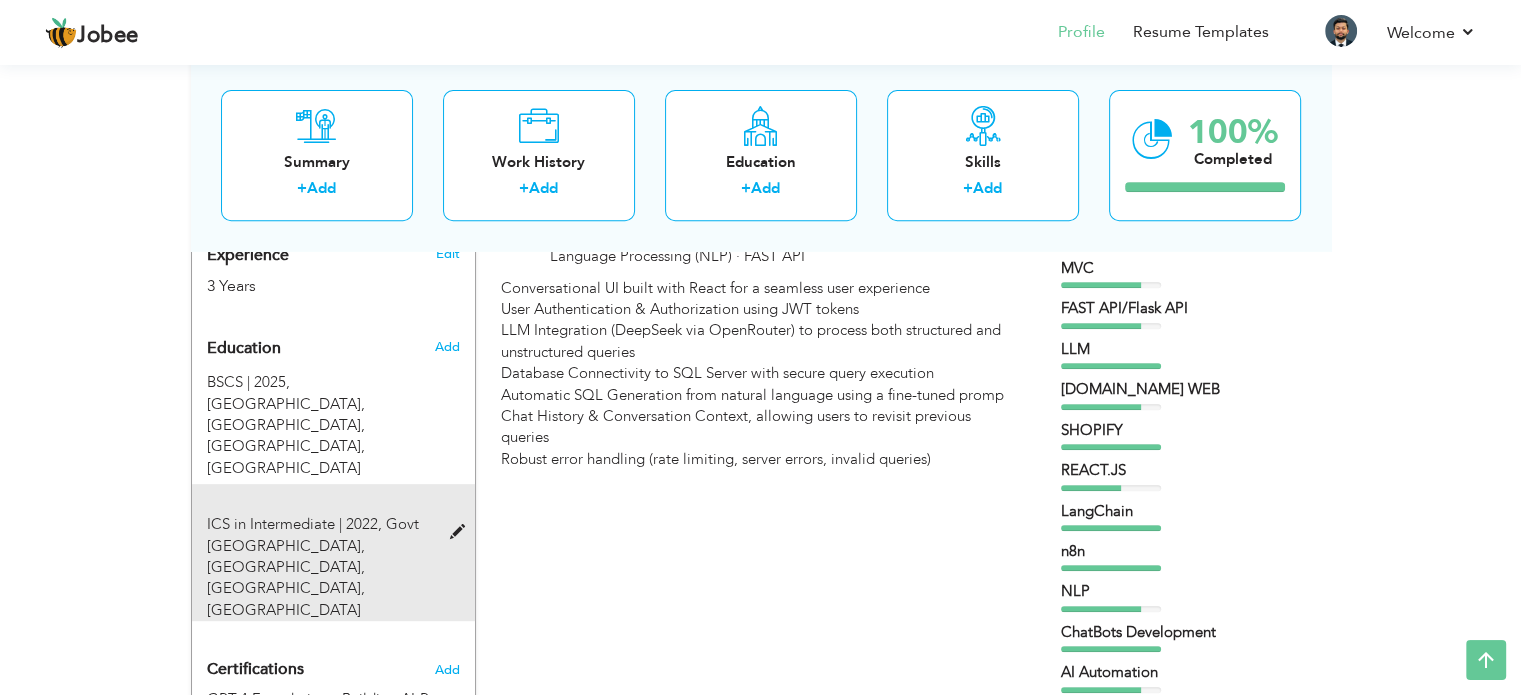 click at bounding box center (461, 532) 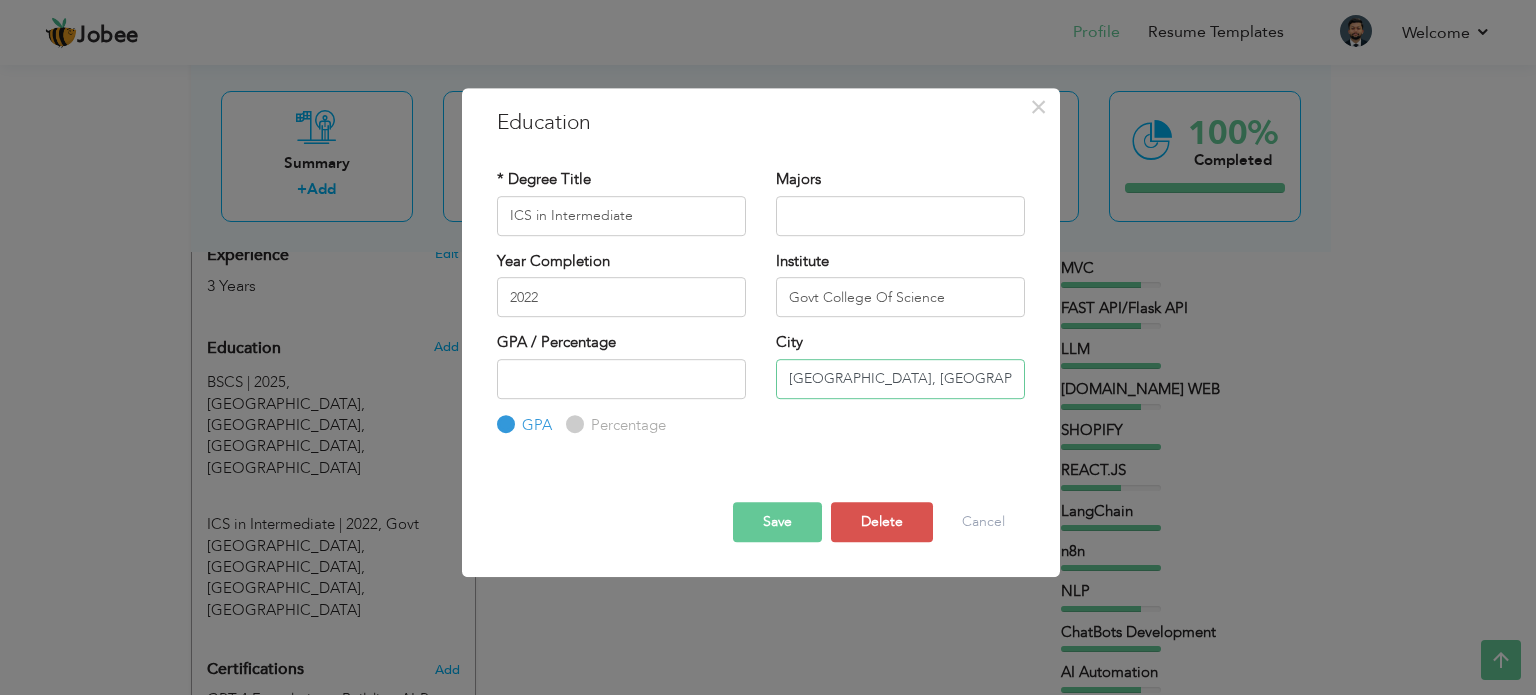 click on "Lahore, Punjab, Pakistan" at bounding box center (900, 379) 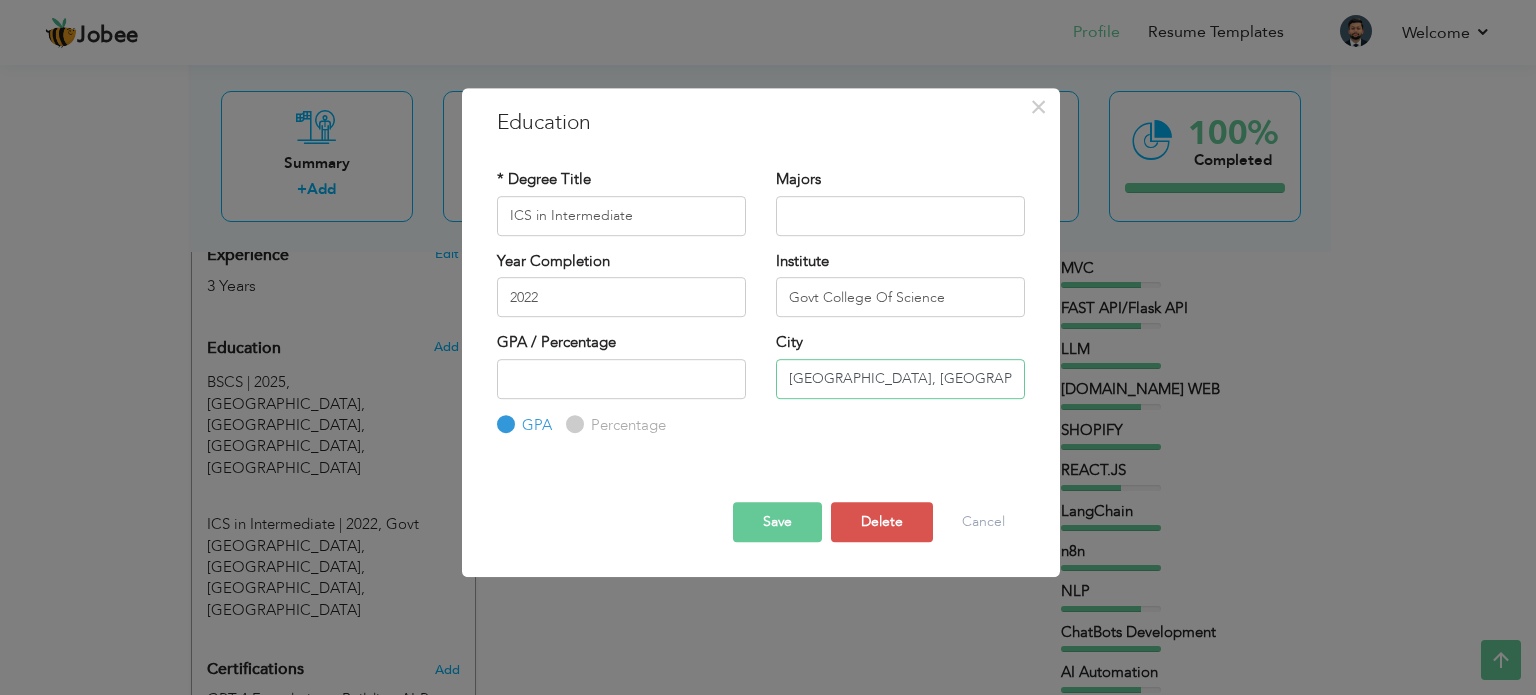 drag, startPoint x: 828, startPoint y: 381, endPoint x: 939, endPoint y: 367, distance: 111.8794 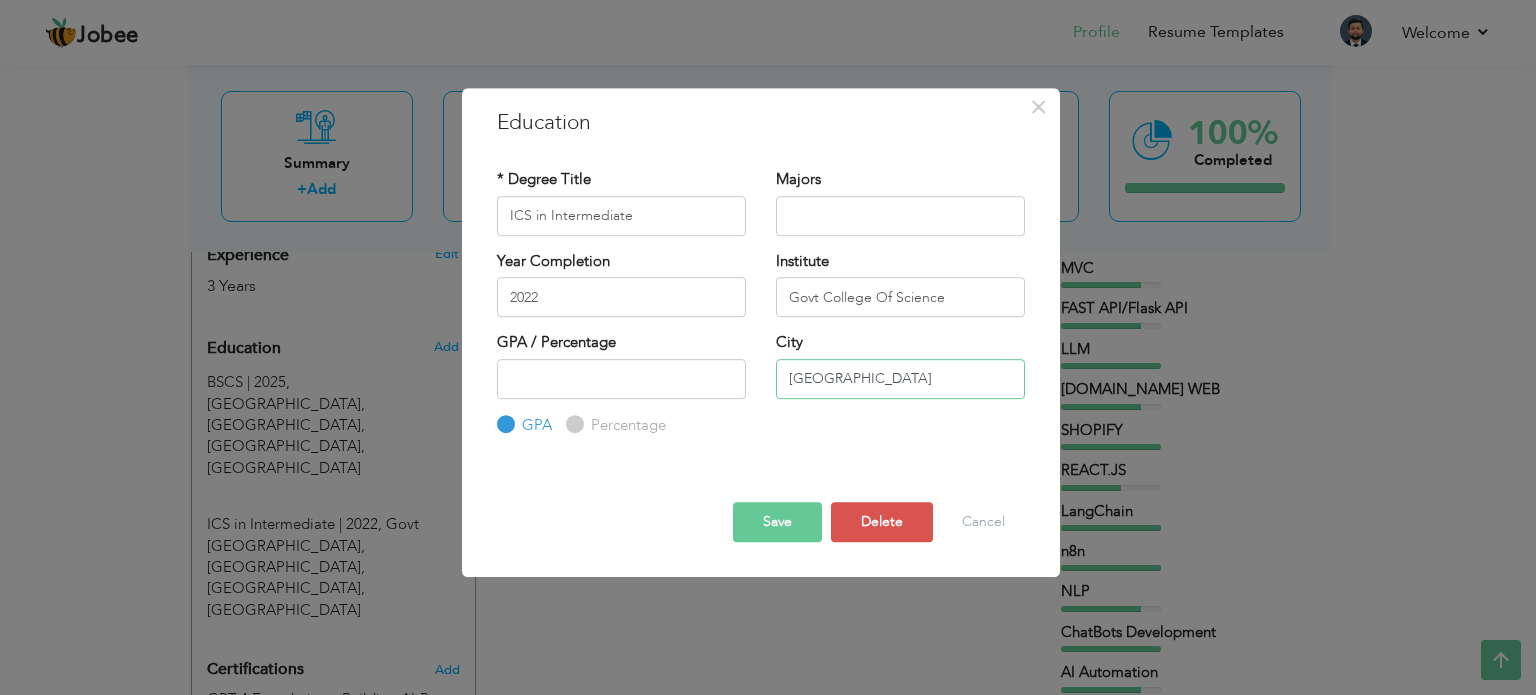 type on "[GEOGRAPHIC_DATA]" 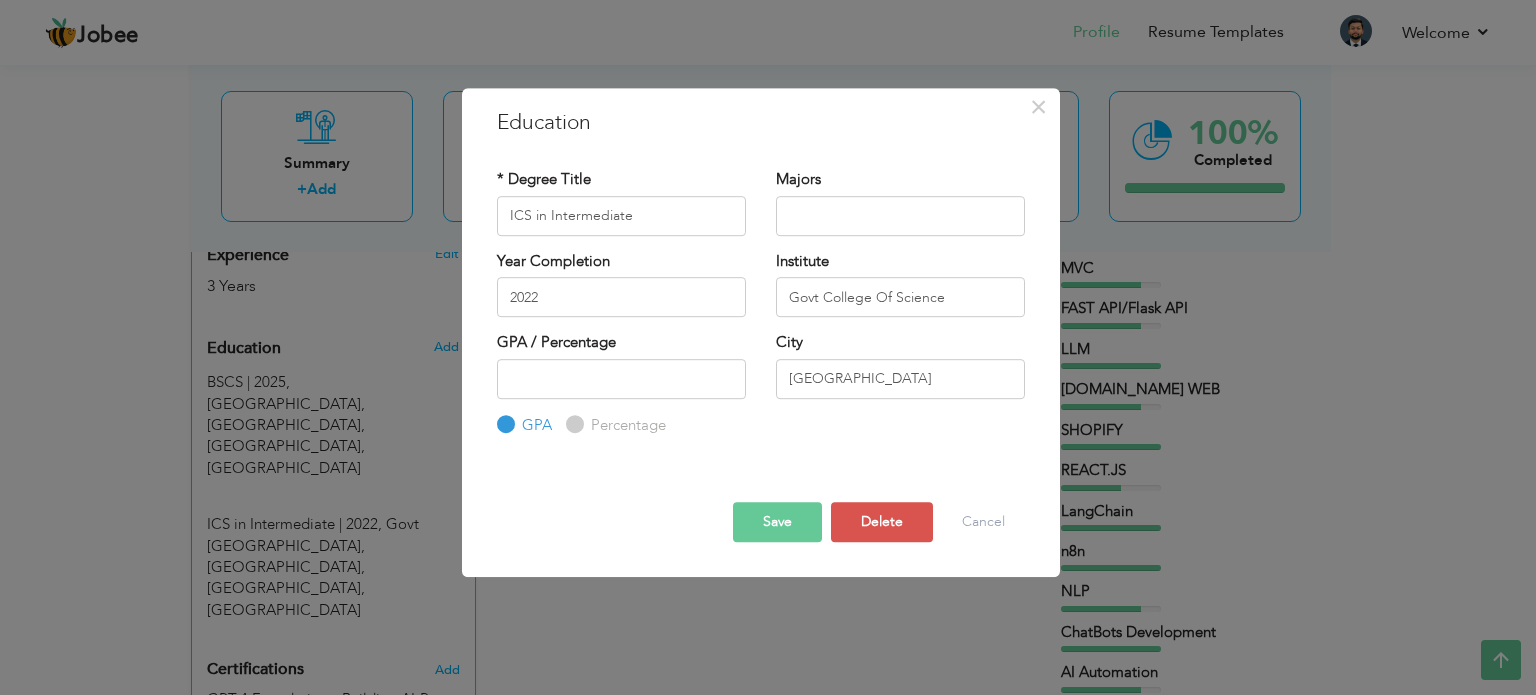 click on "Save" at bounding box center [777, 522] 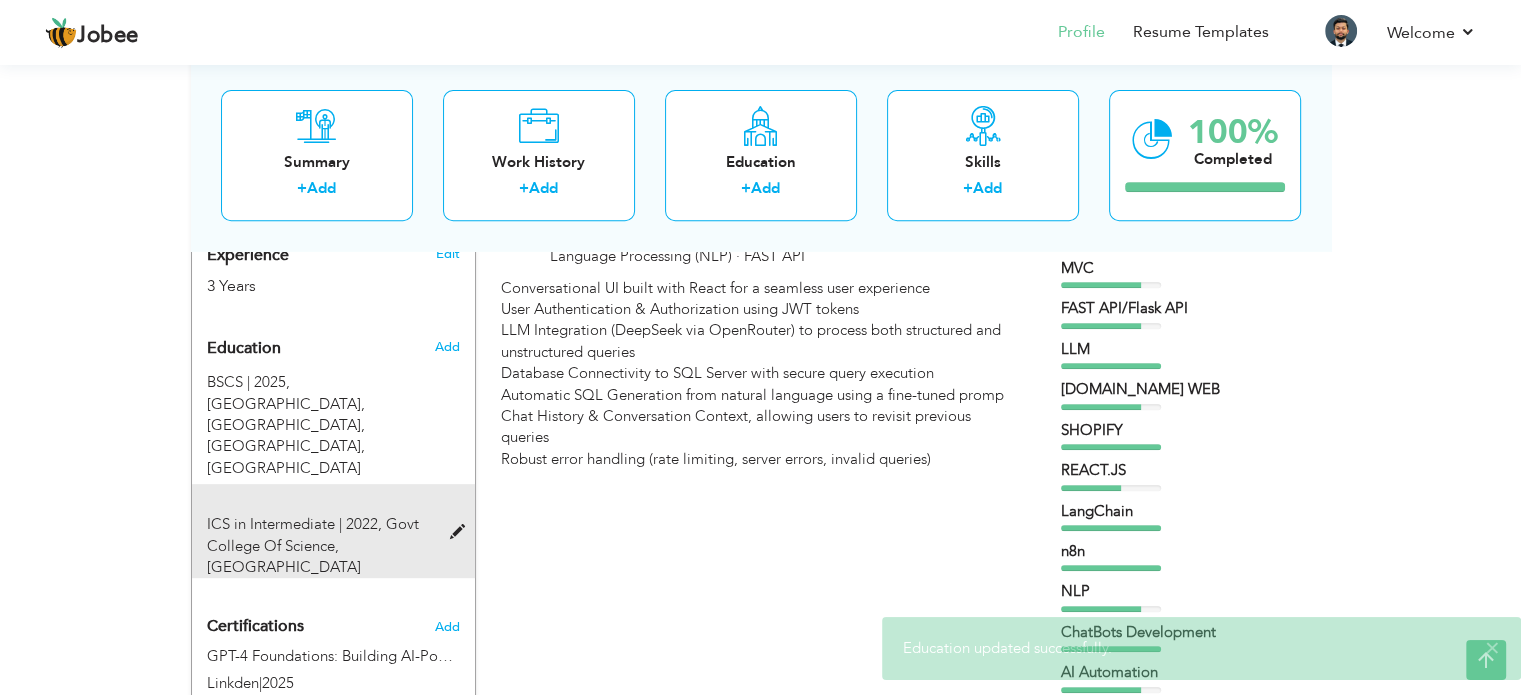 scroll, scrollTop: 632, scrollLeft: 0, axis: vertical 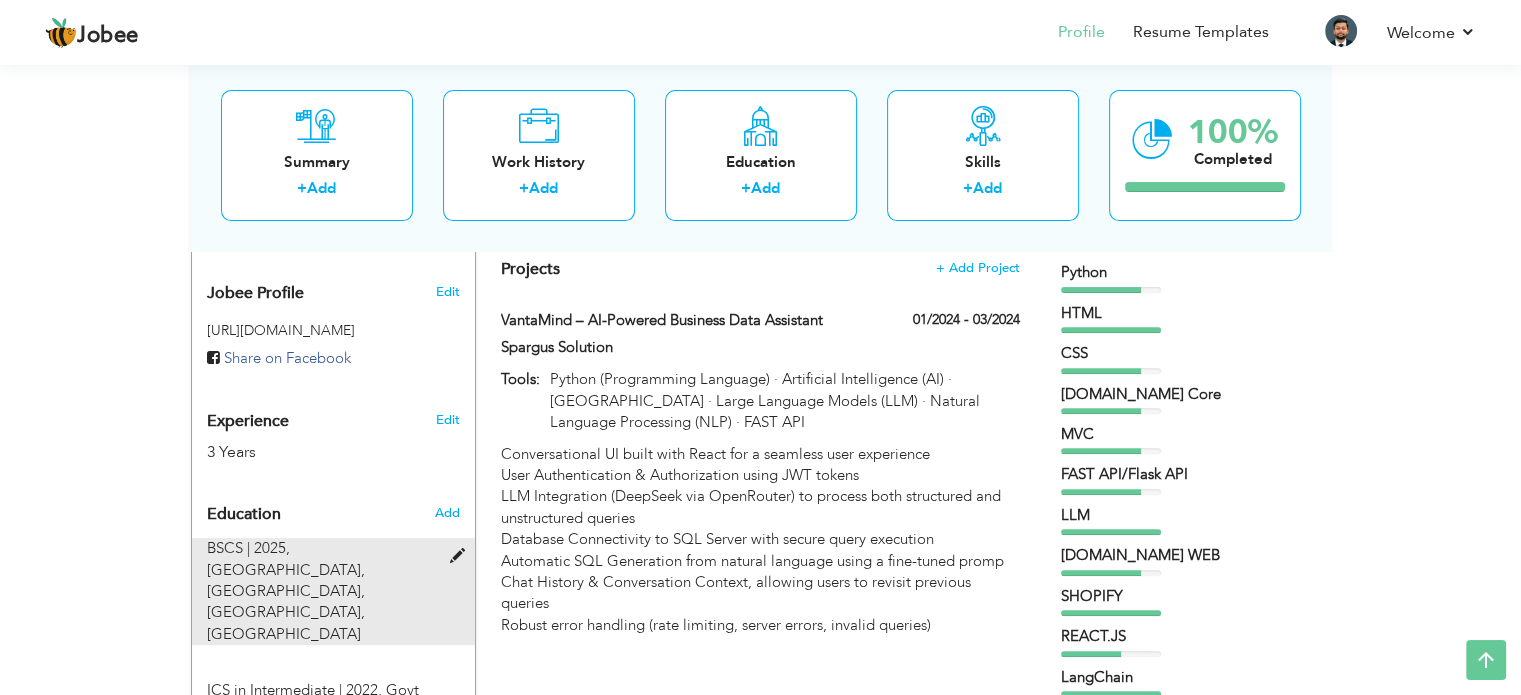 click on "BSCS   |  2025,
University of Lahore, Lahore, Punjab, Pakistan" at bounding box center [321, 591] 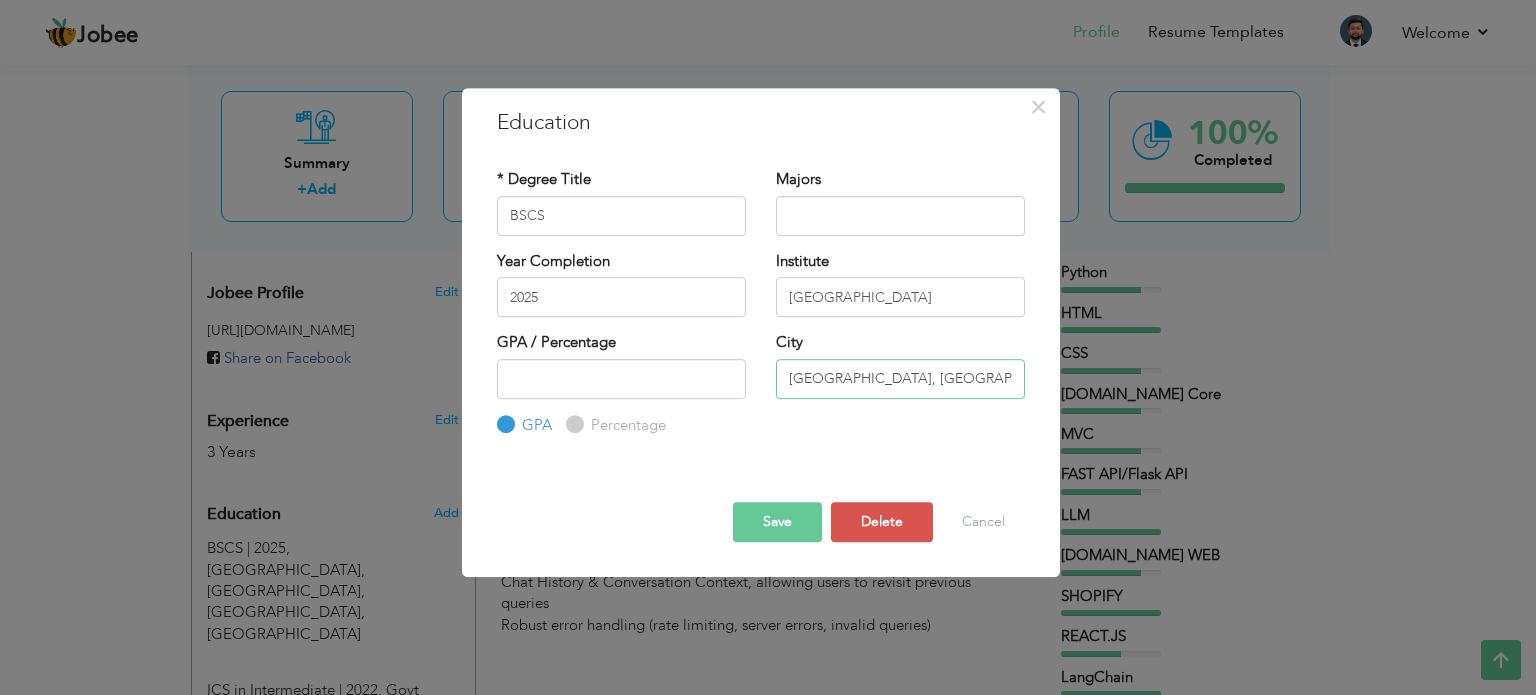 click on "Lahore, Punjab, Pakistan" at bounding box center (900, 379) 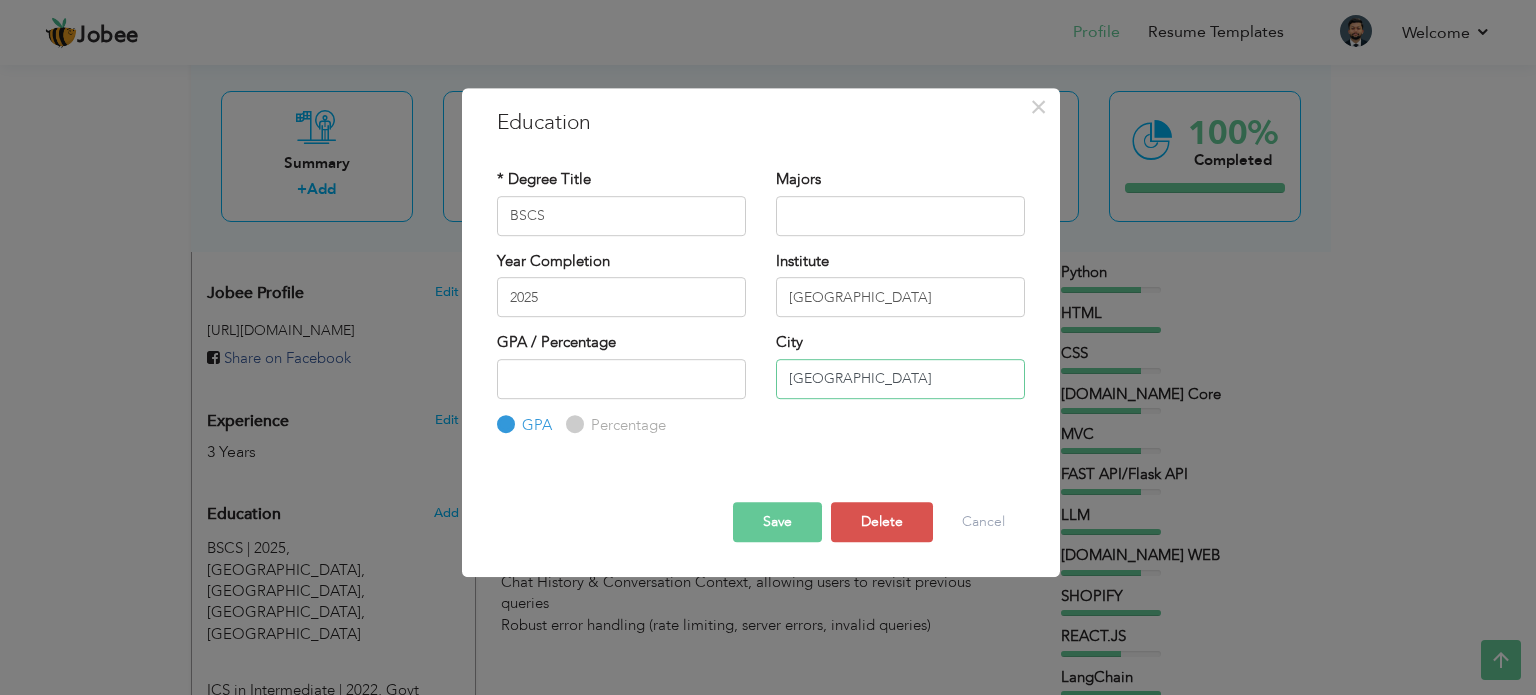 type on "[GEOGRAPHIC_DATA]" 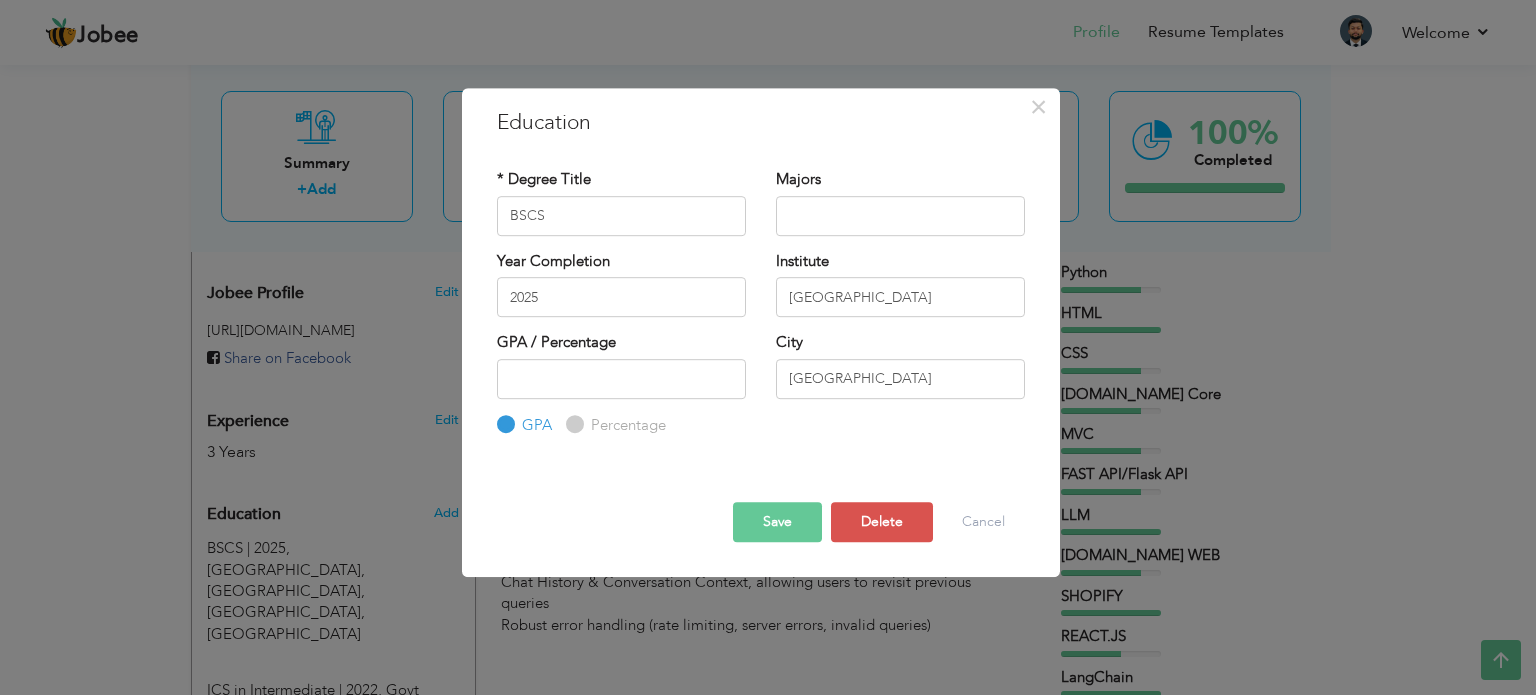 click on "Save" at bounding box center [777, 522] 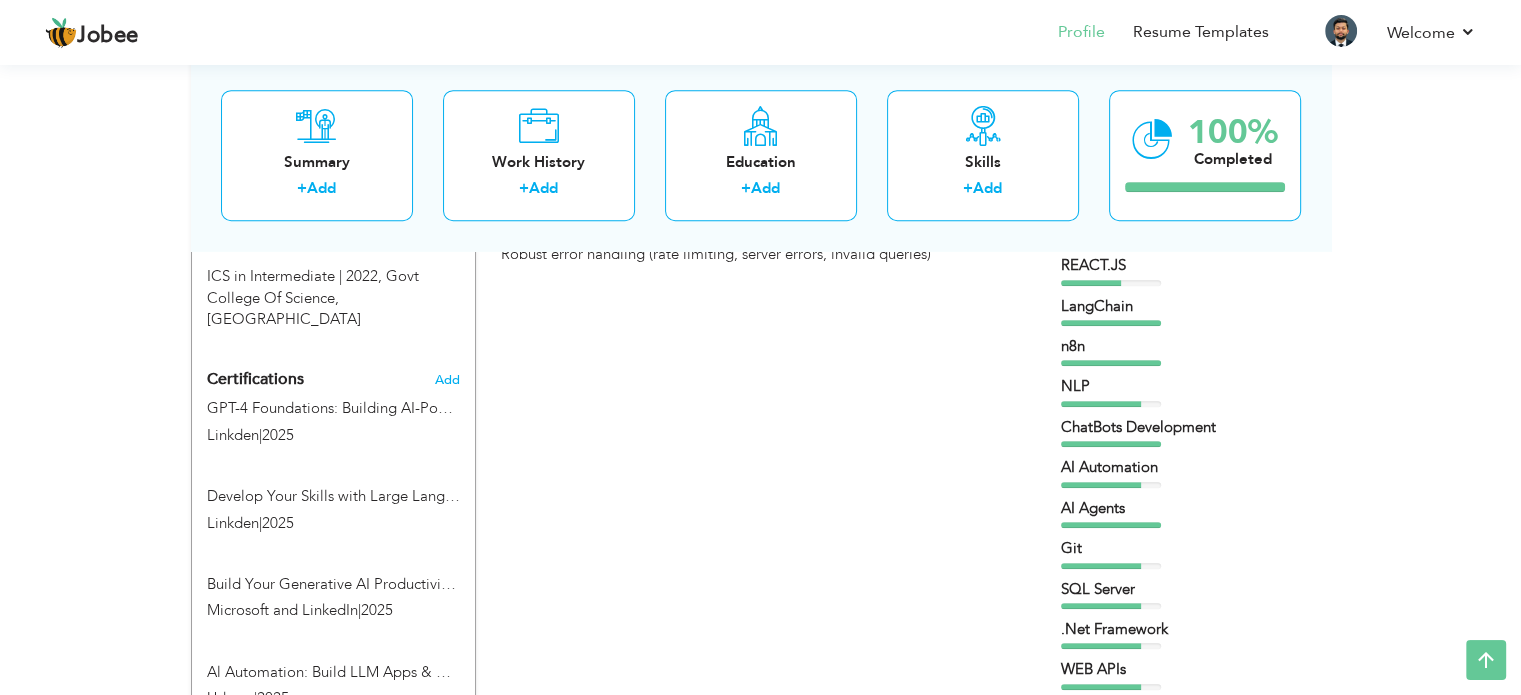 scroll, scrollTop: 965, scrollLeft: 0, axis: vertical 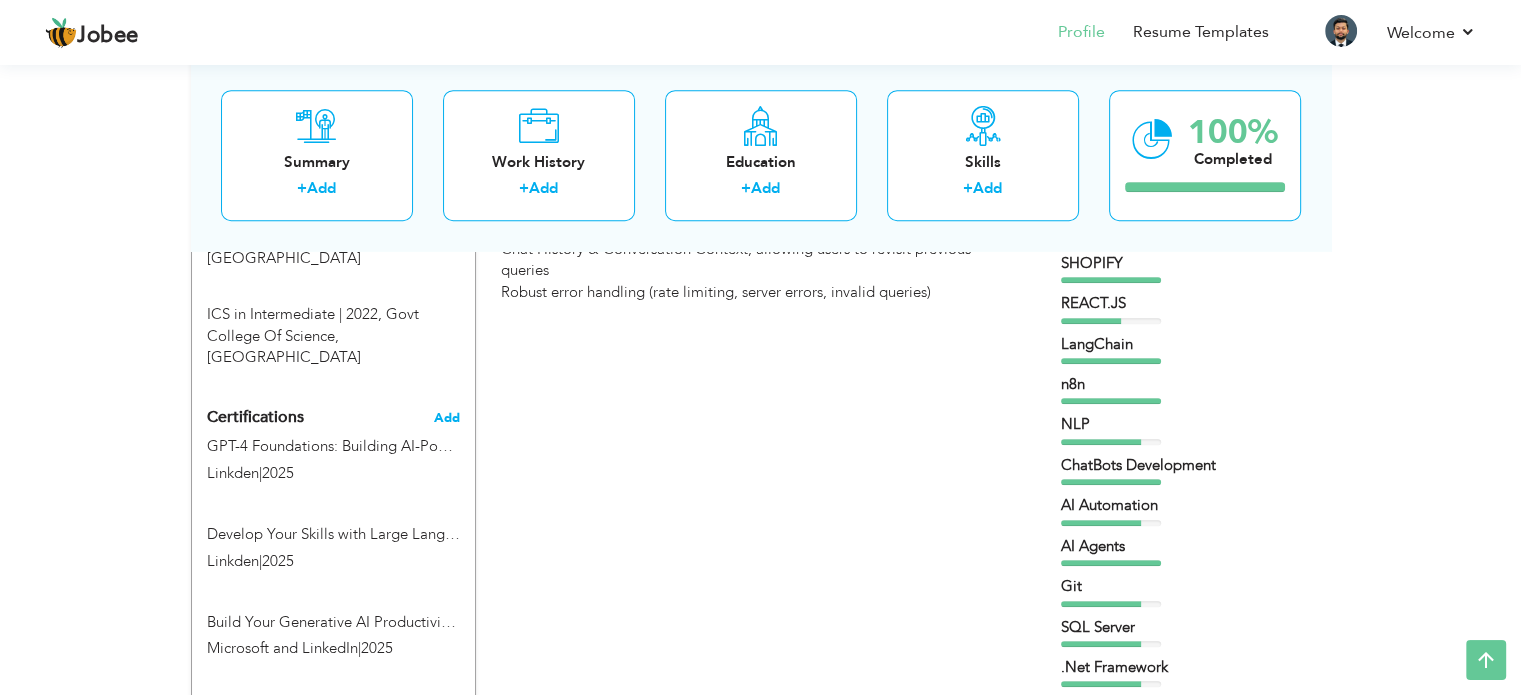 click on "Add" at bounding box center [447, 418] 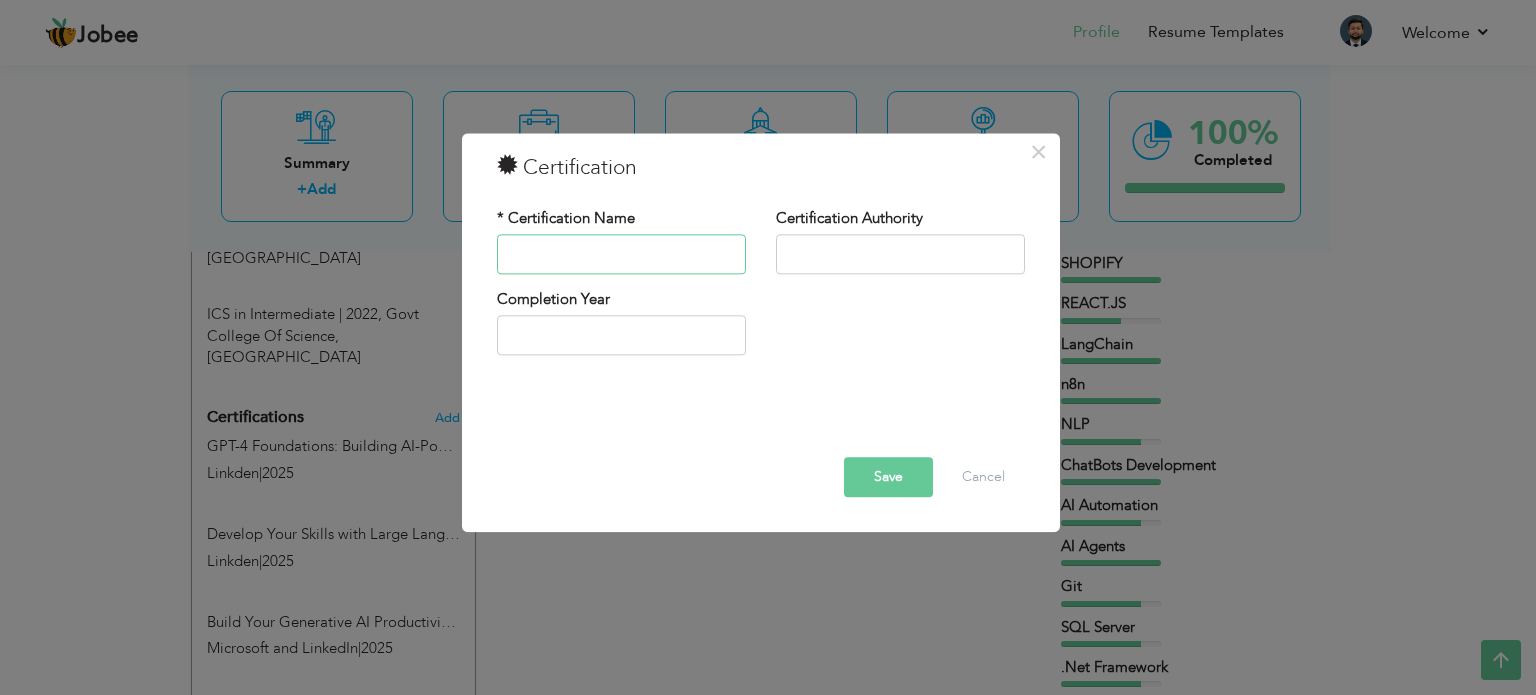 click at bounding box center (621, 254) 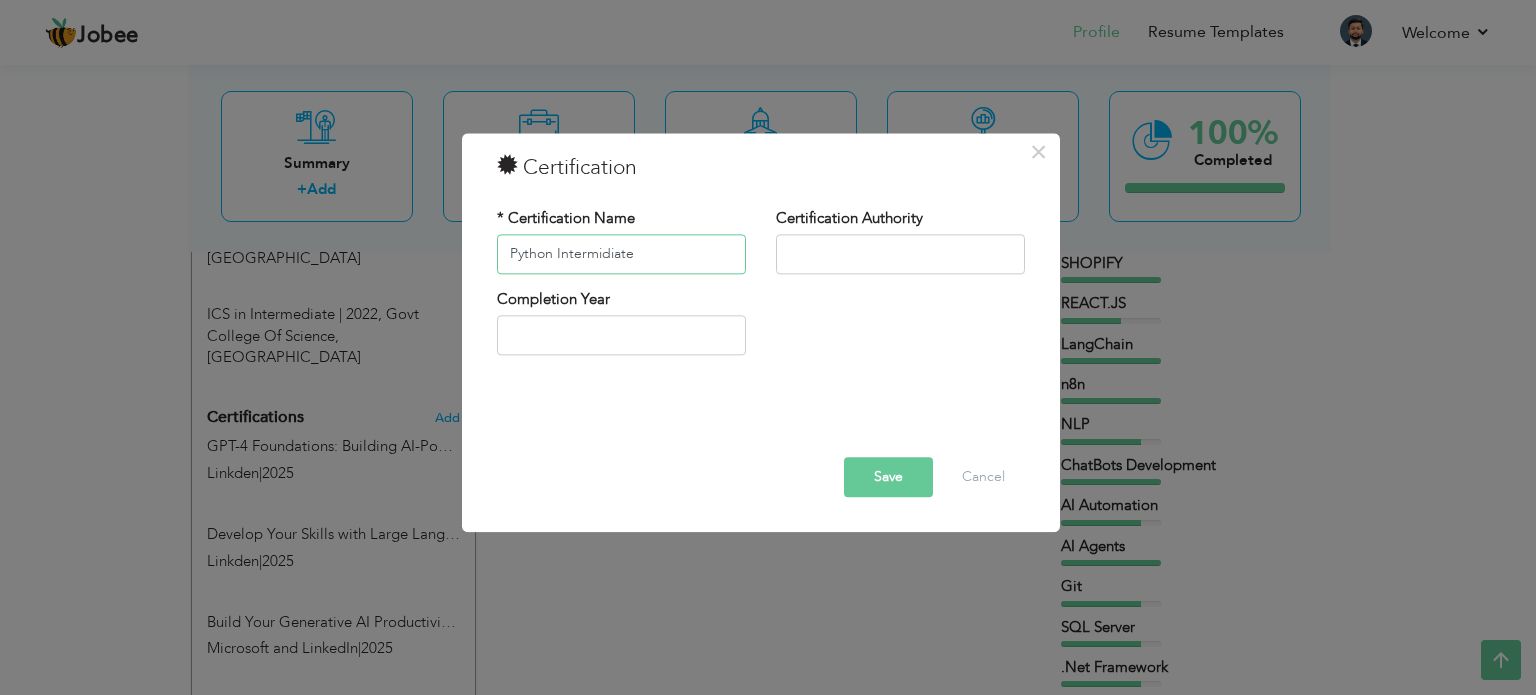 type on "Python Intermidiate" 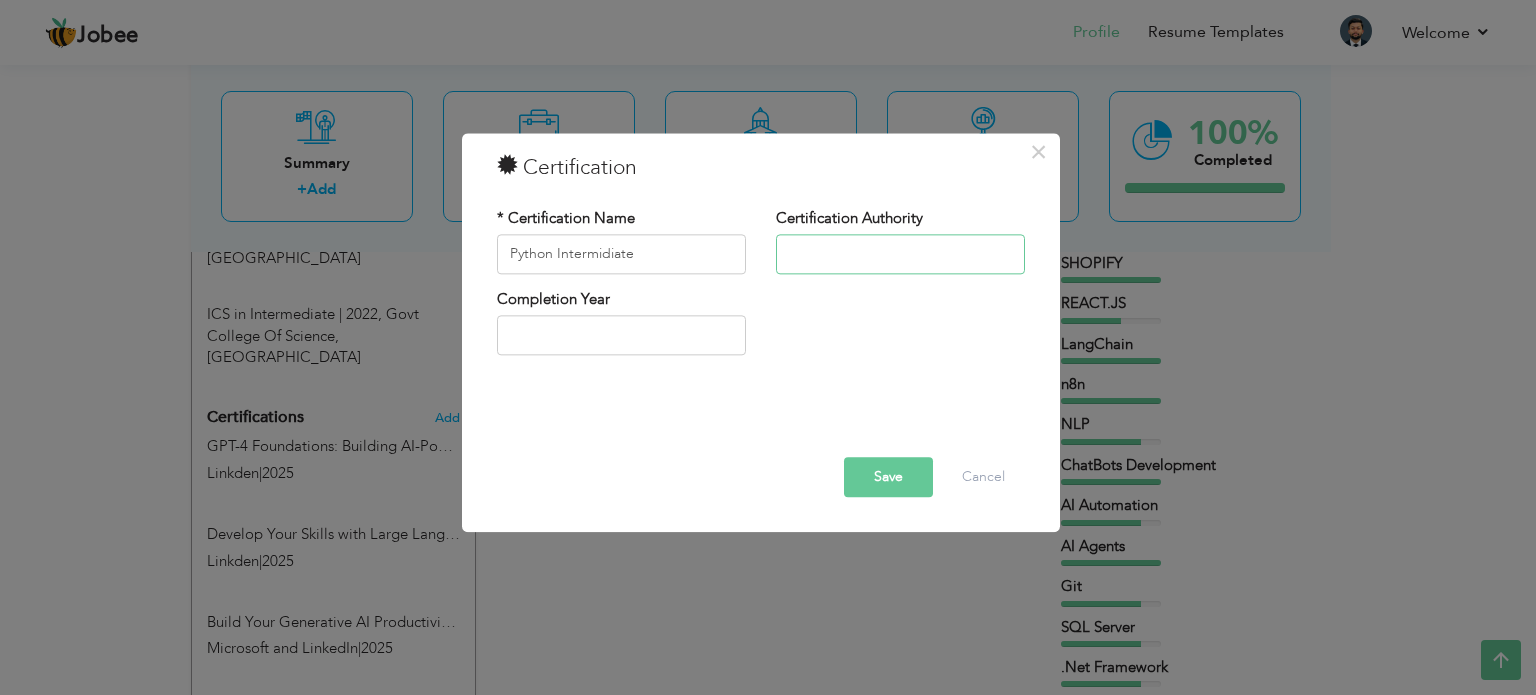 click at bounding box center (900, 254) 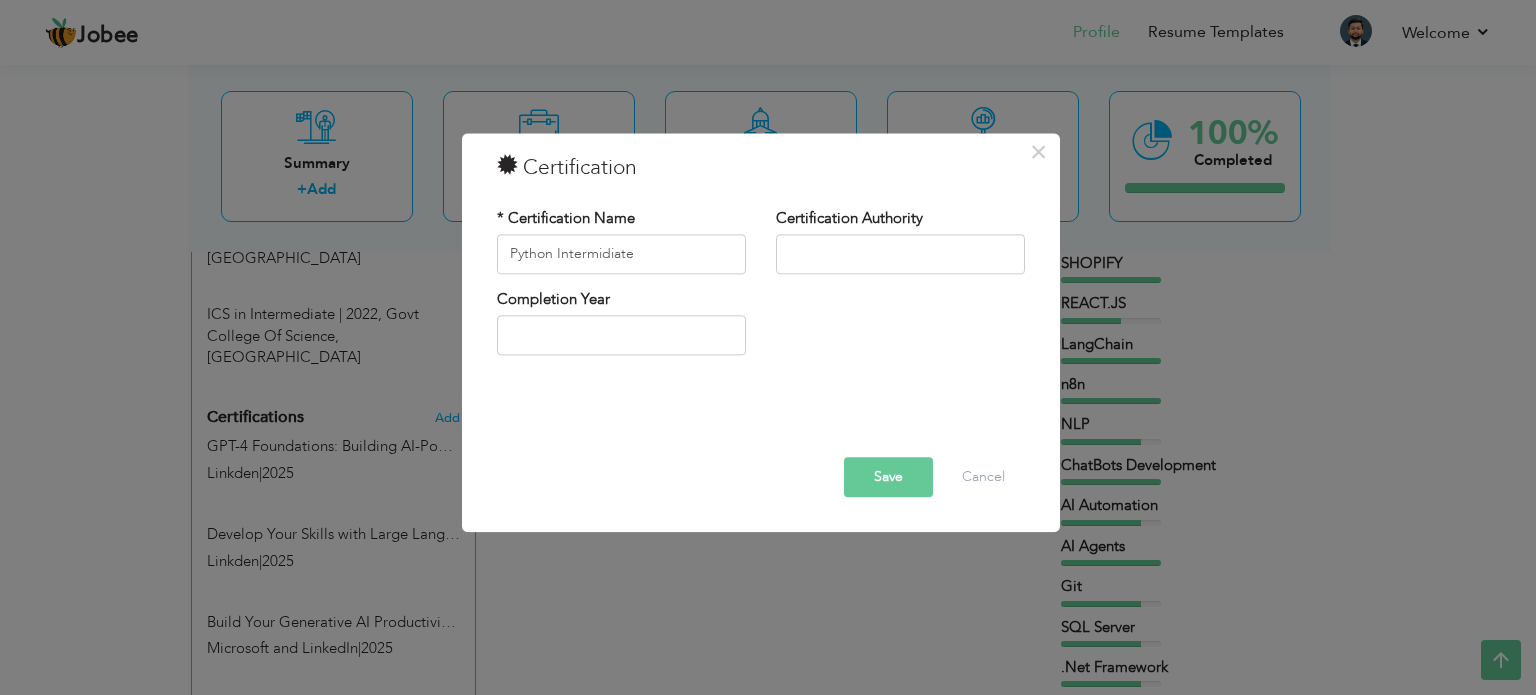 click on "* Certification Name
Python Intermidiate" at bounding box center (621, 241) 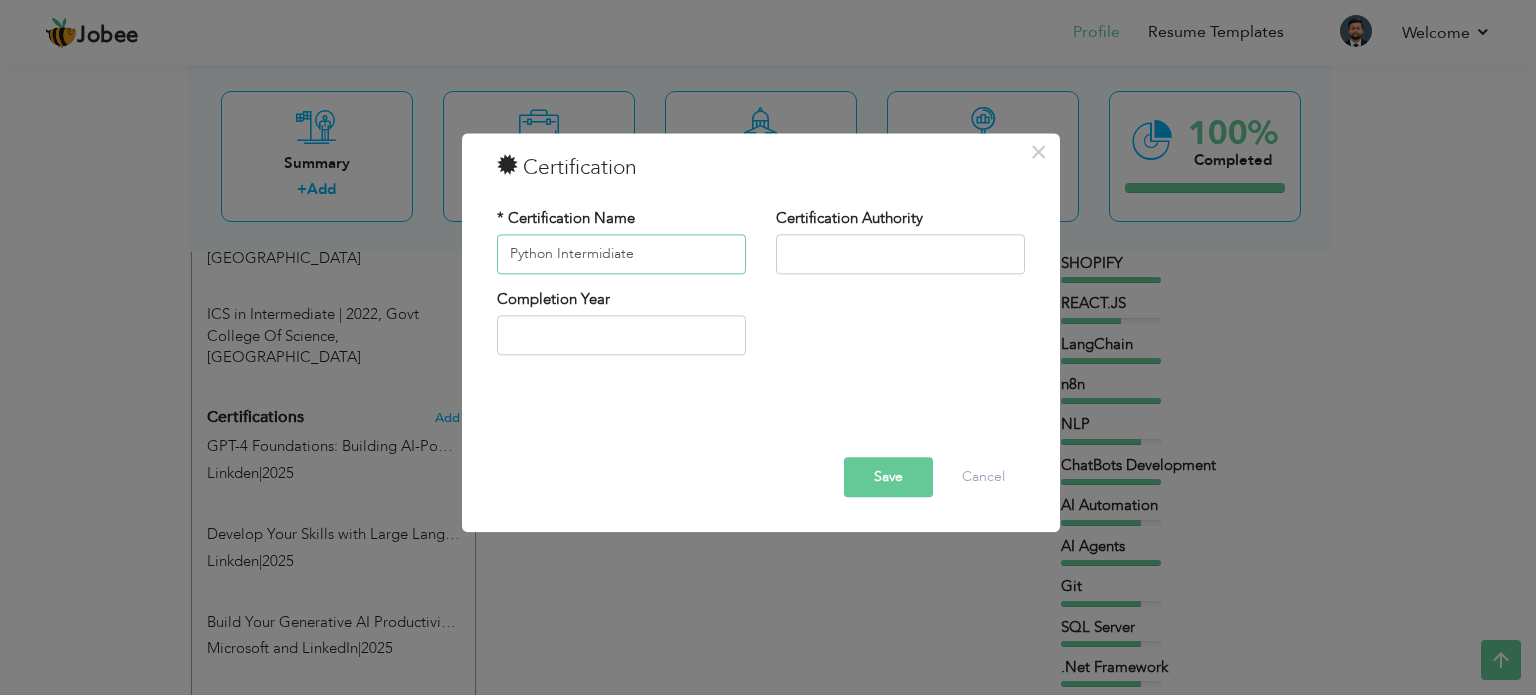 click on "Python Intermidiate" at bounding box center (621, 254) 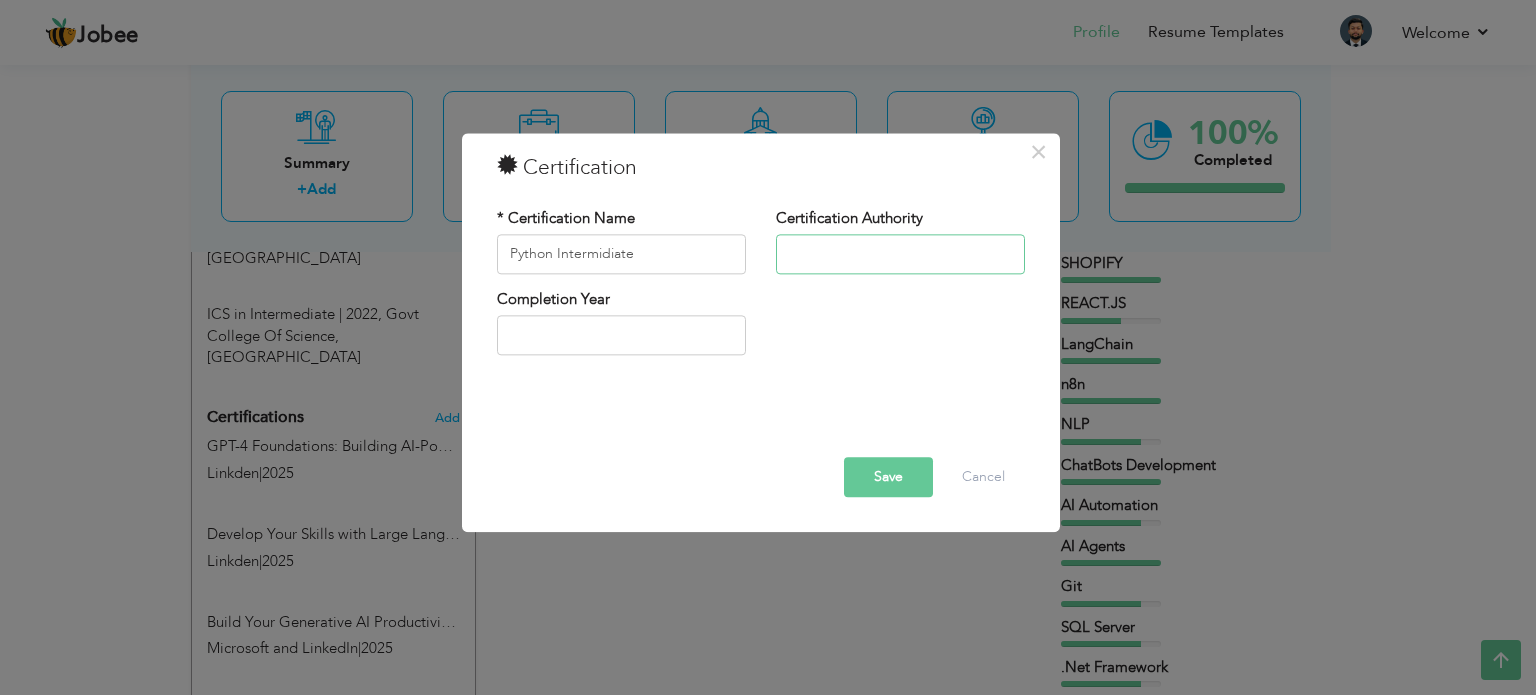 click at bounding box center (900, 254) 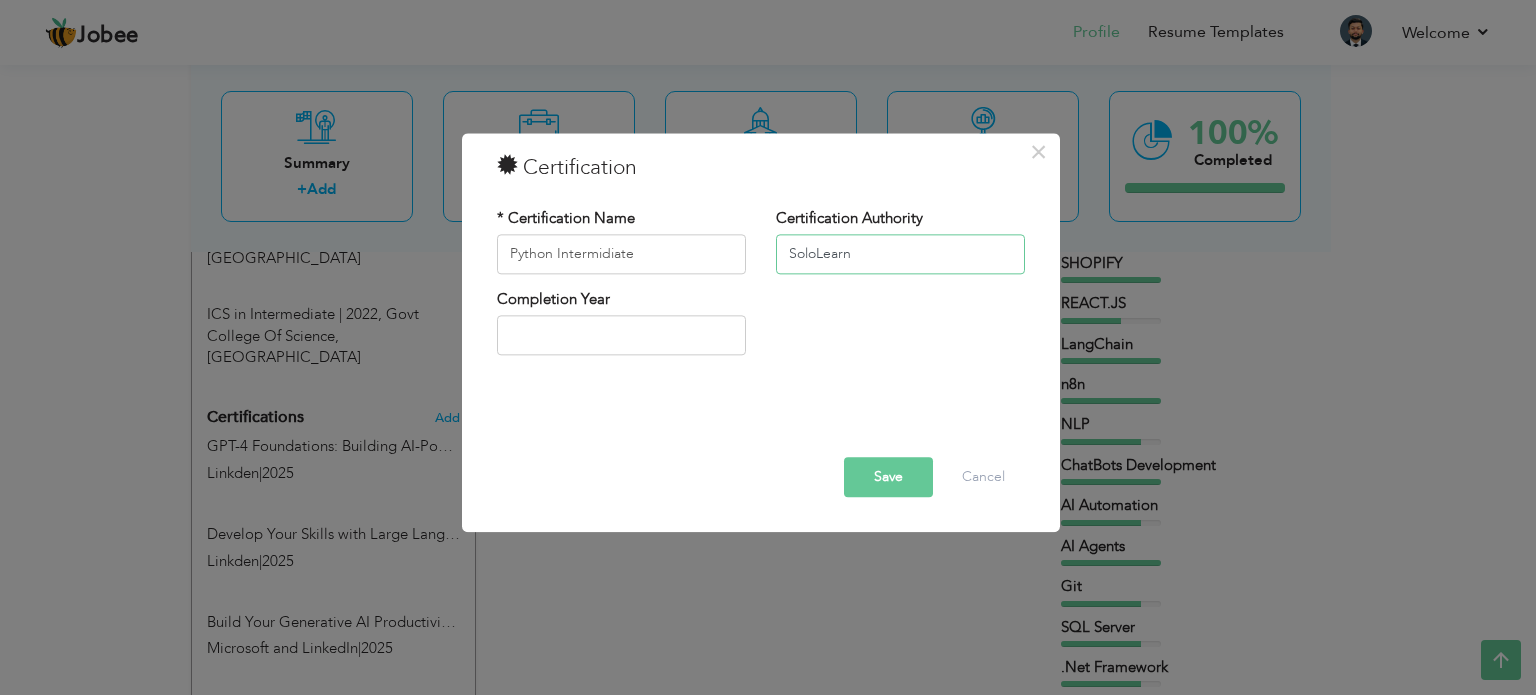 type on "SoloLearn" 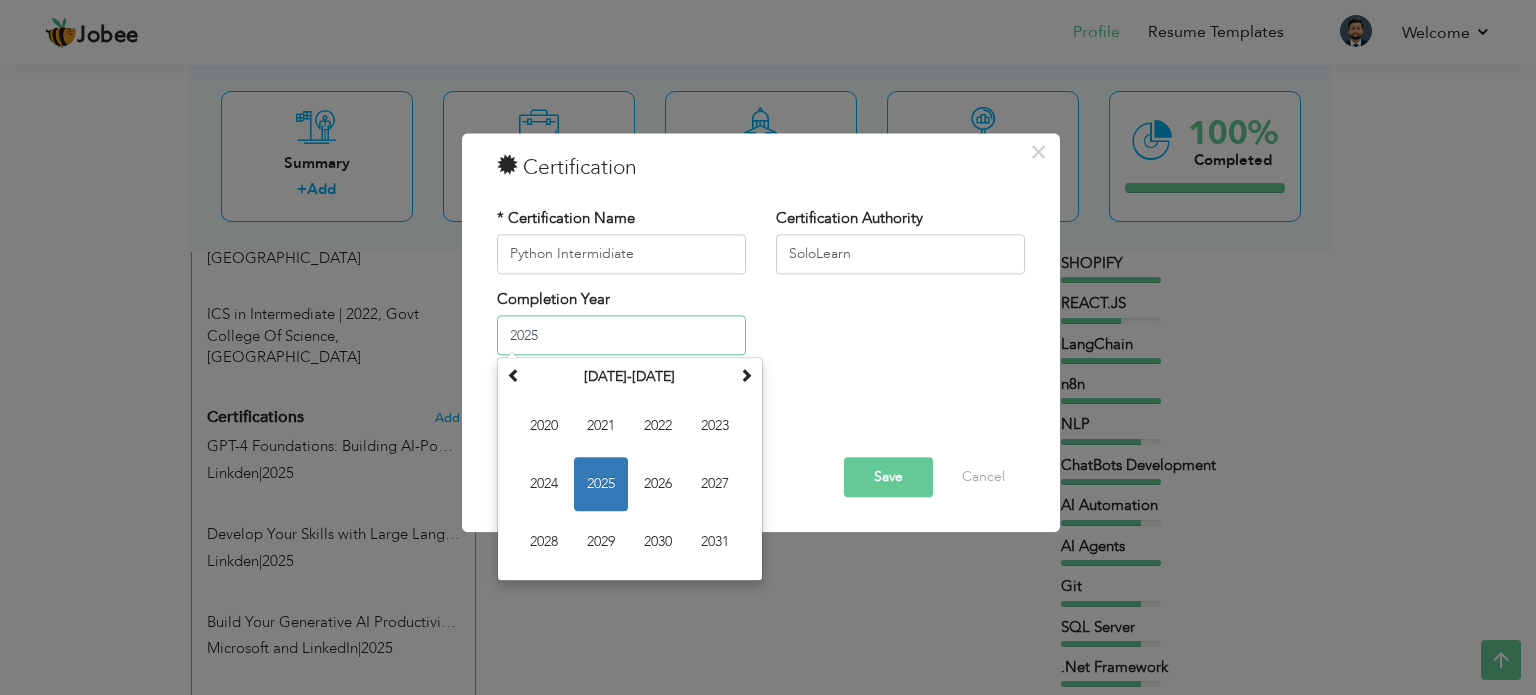 click on "2025" at bounding box center (621, 336) 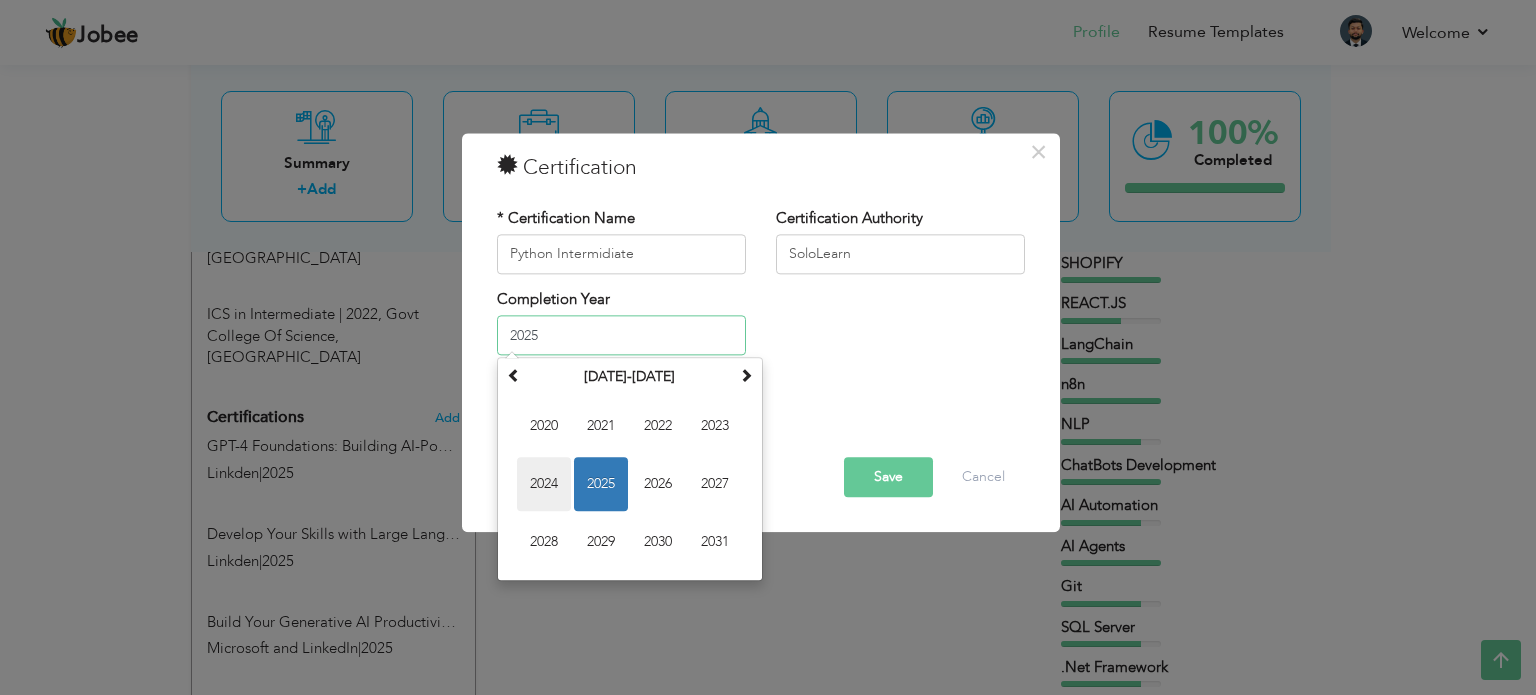 click on "2024" at bounding box center (544, 485) 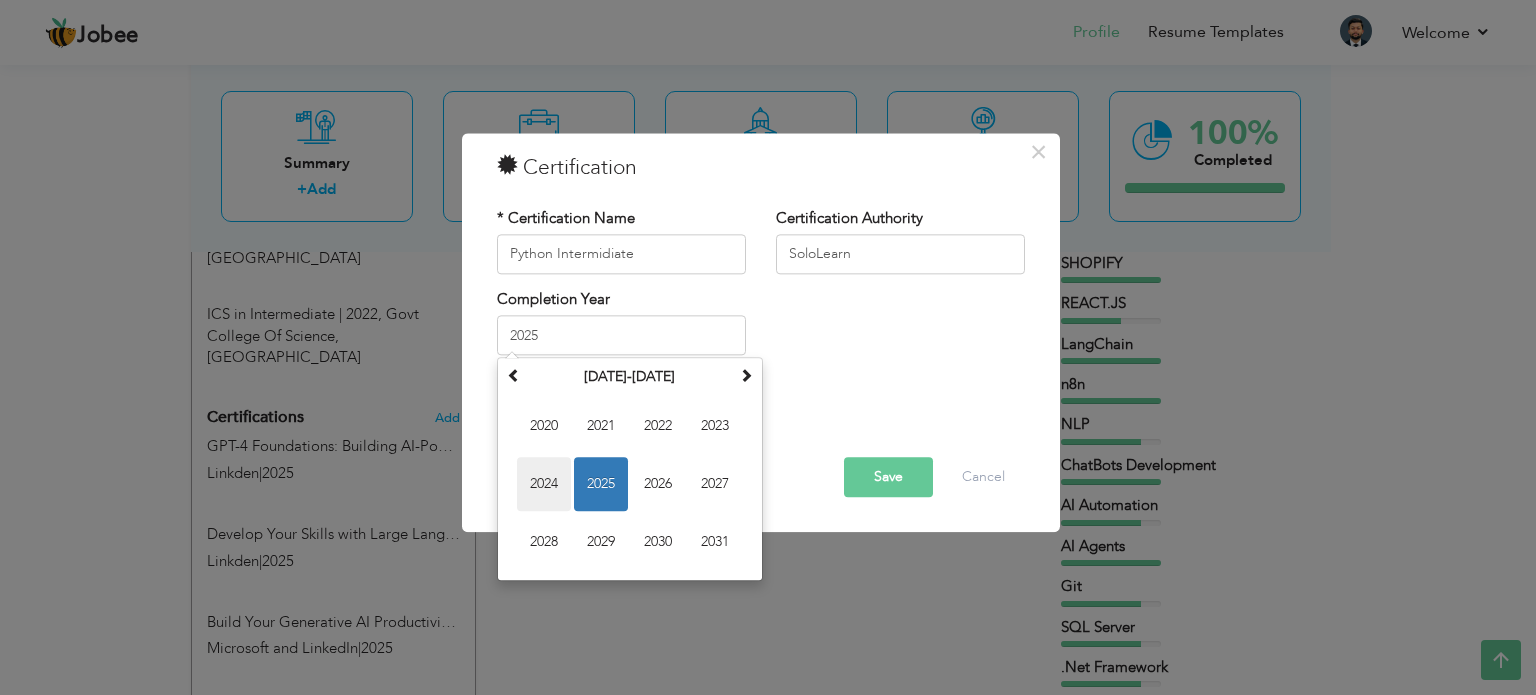 type on "2024" 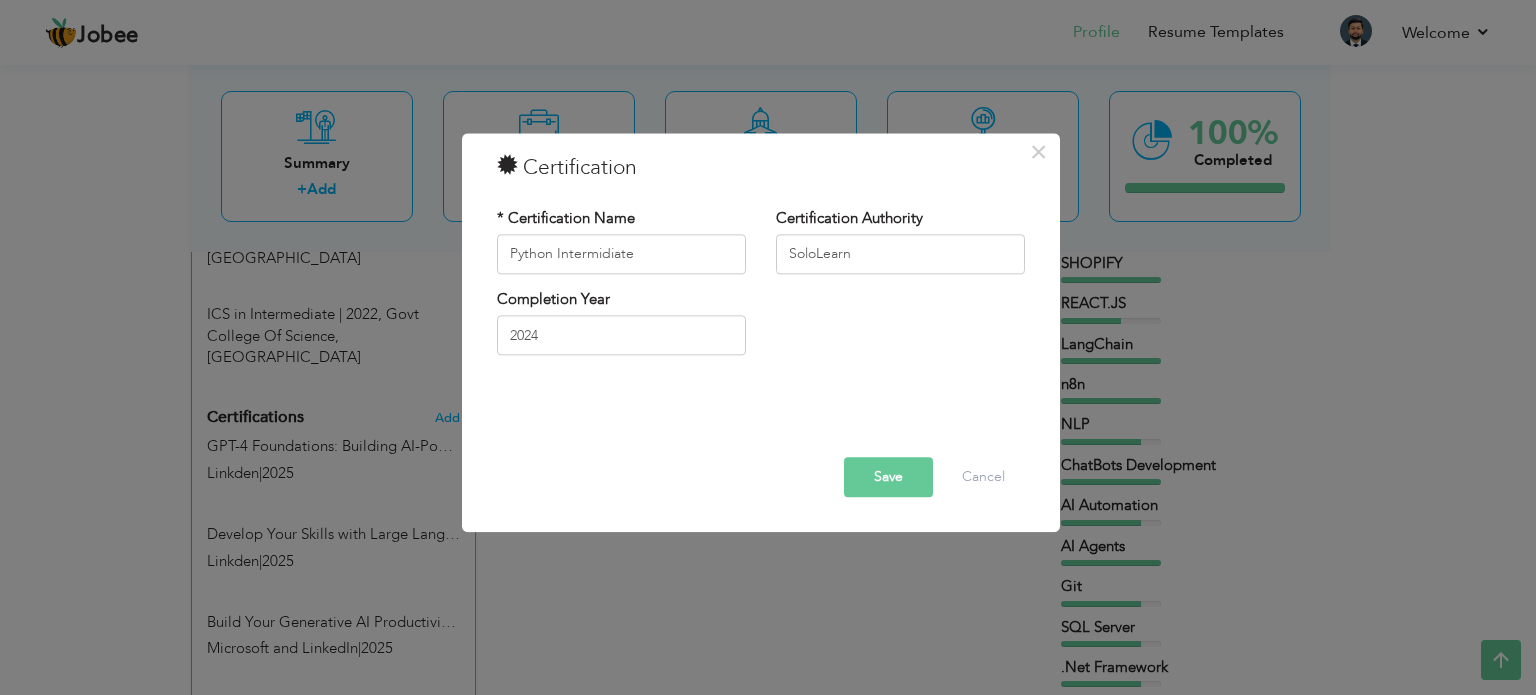 click on "Save" at bounding box center [888, 477] 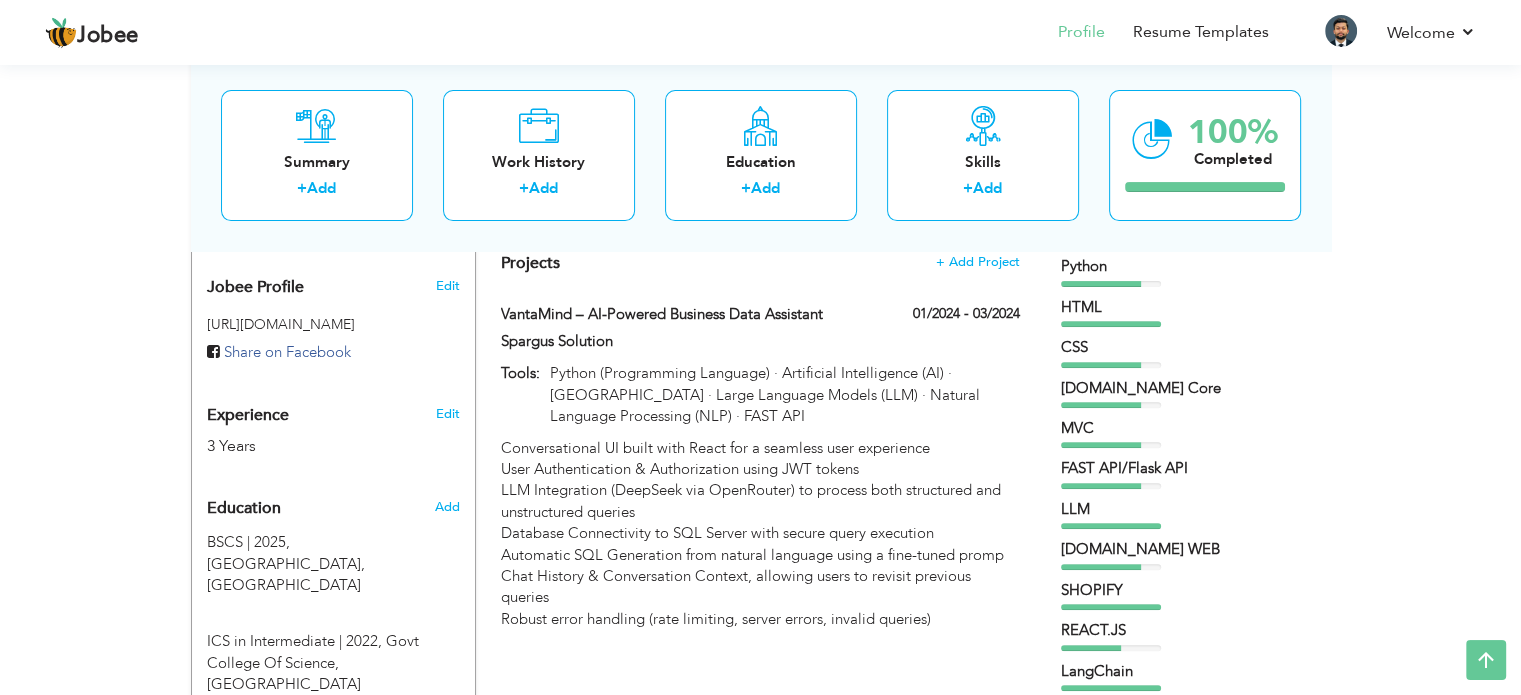 scroll, scrollTop: 666, scrollLeft: 0, axis: vertical 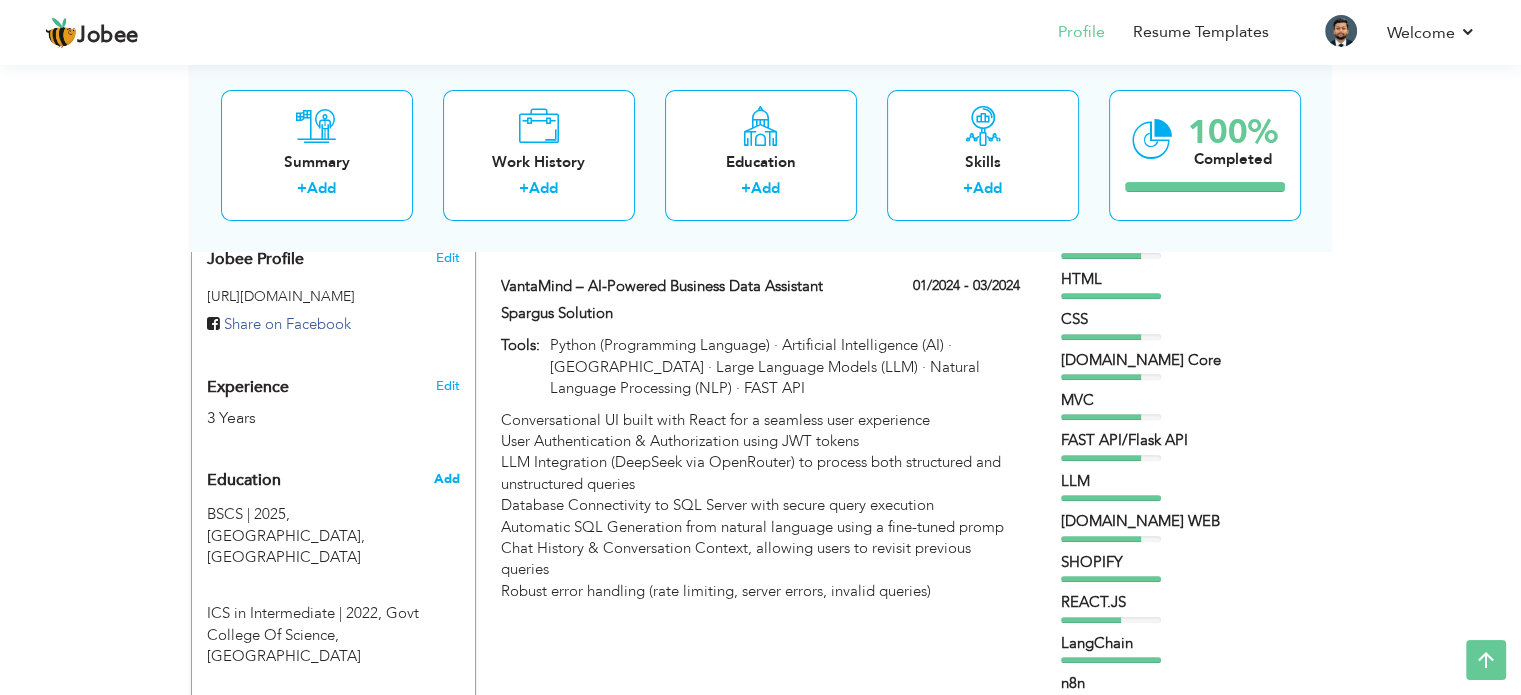 click on "Add" at bounding box center [446, 479] 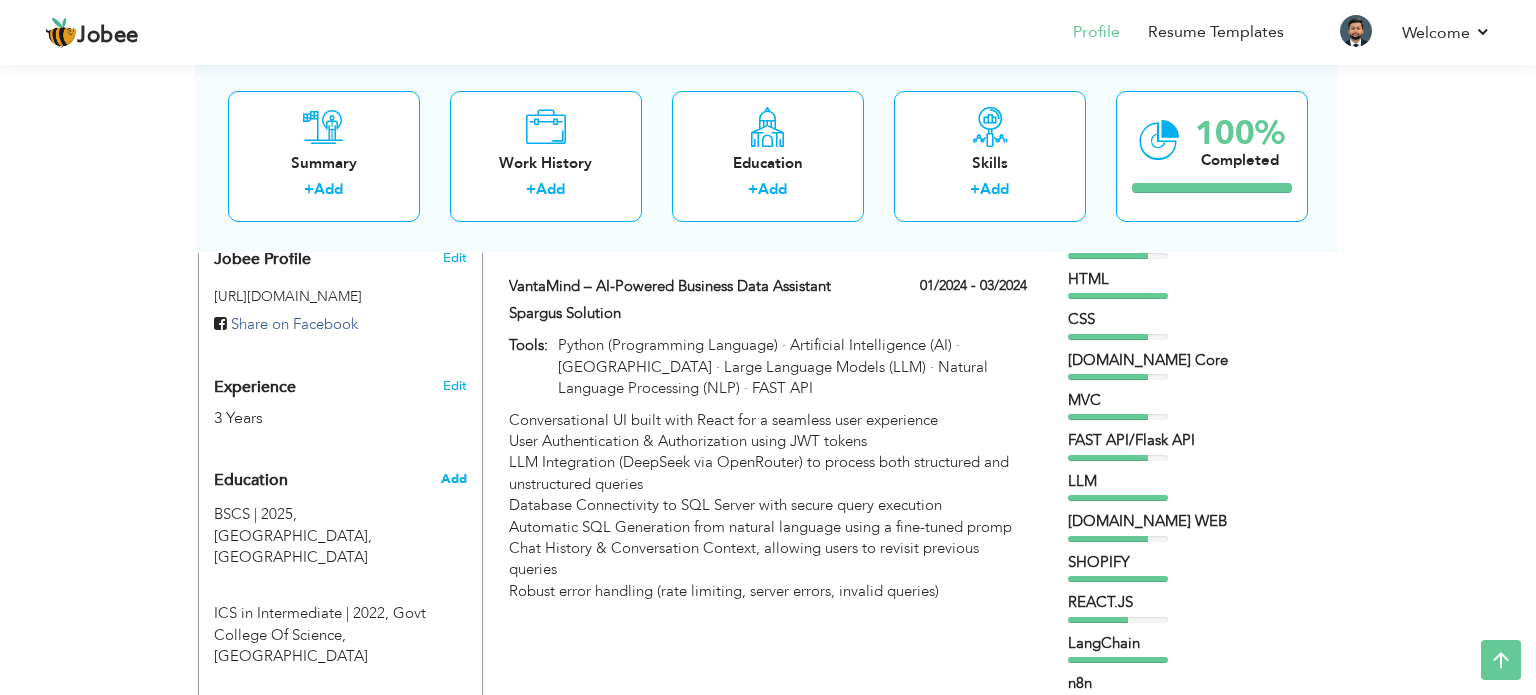 type 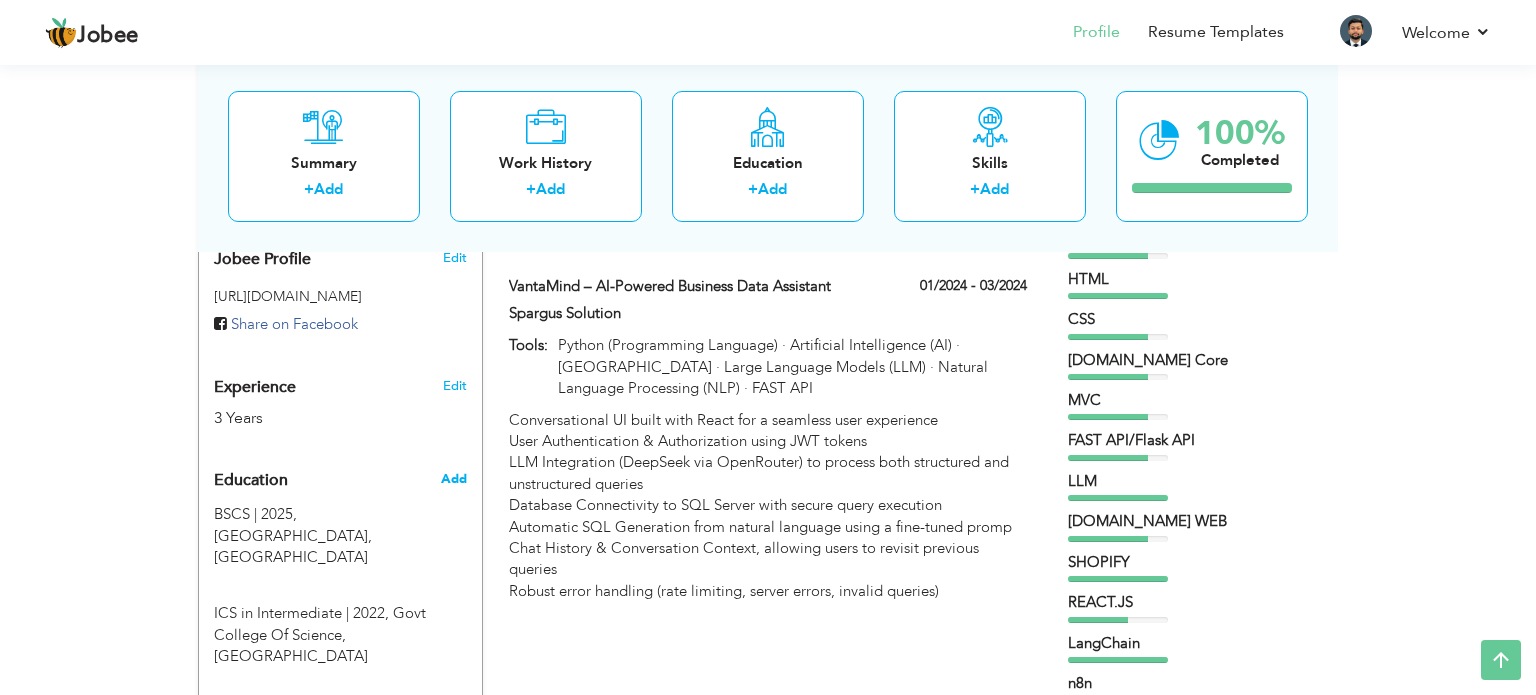 type 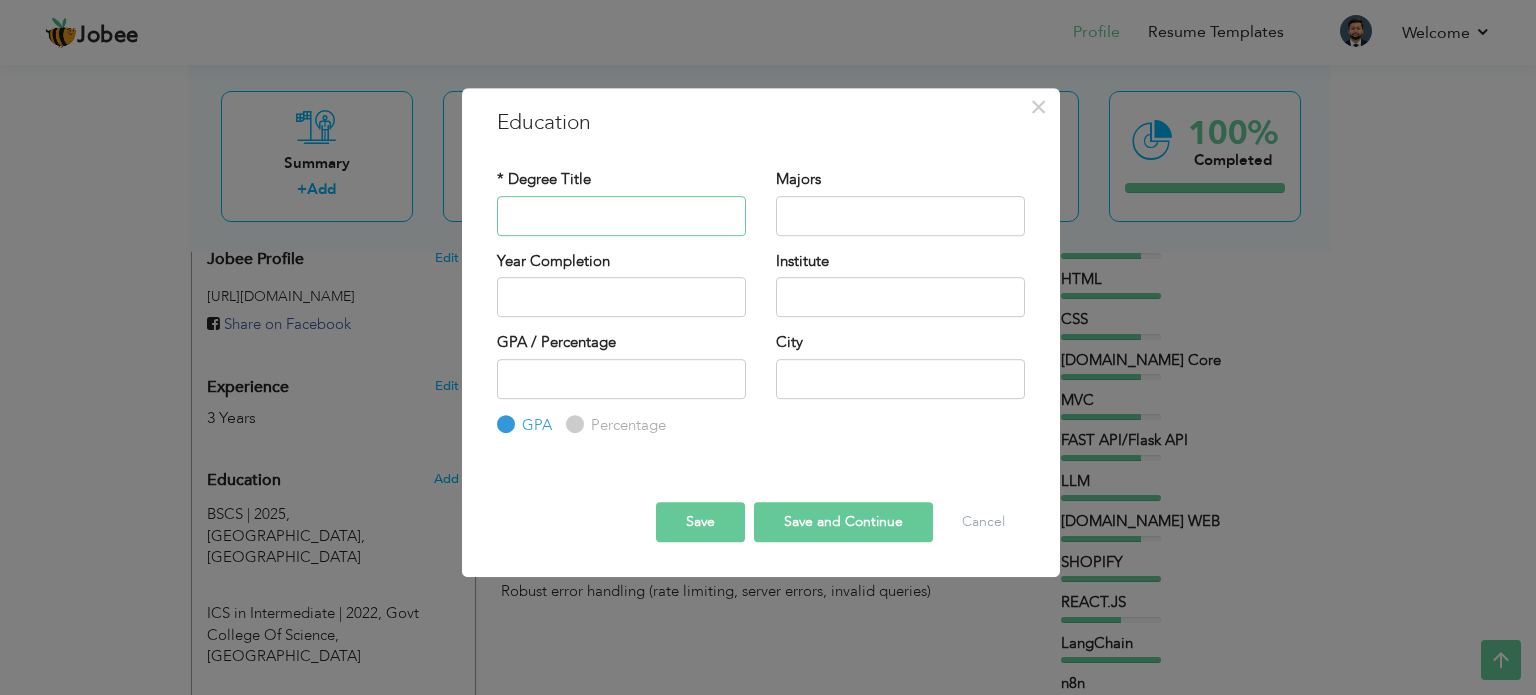 click at bounding box center (621, 216) 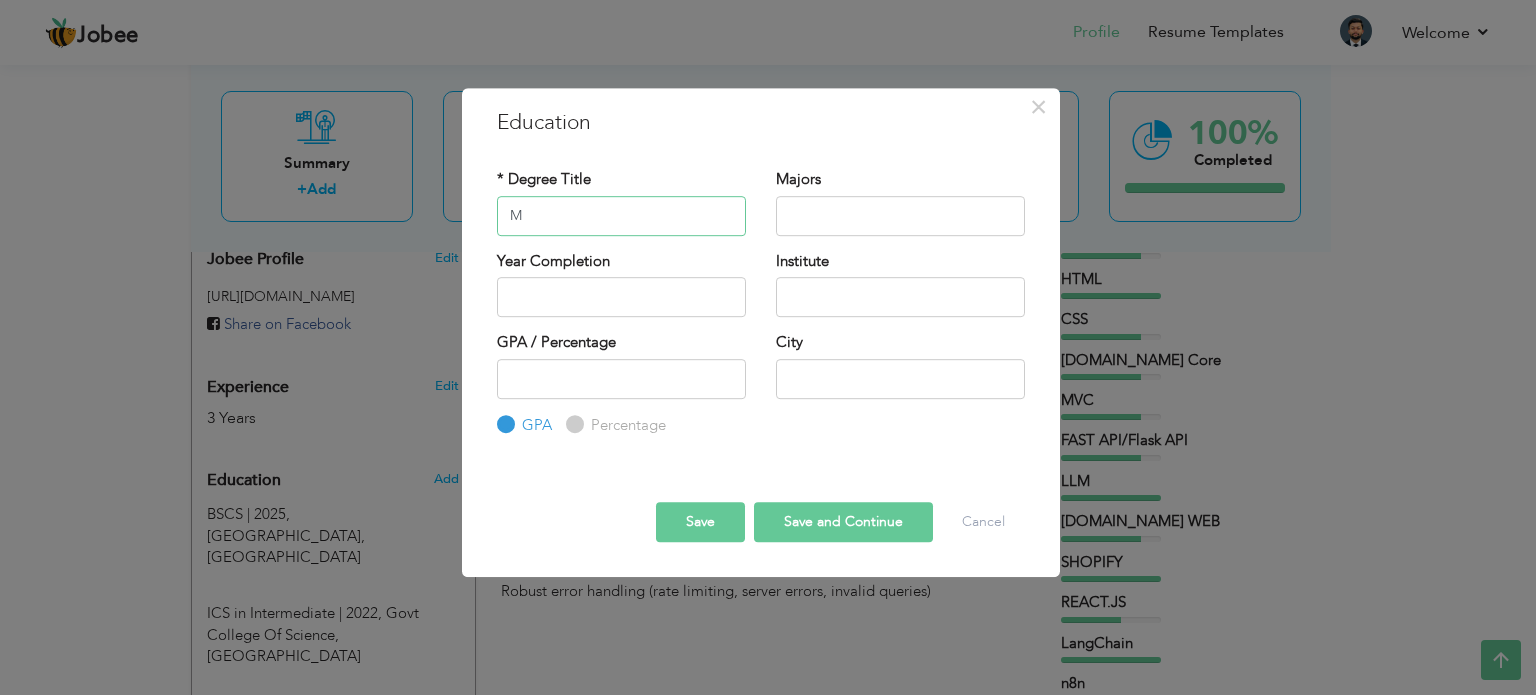 drag, startPoint x: 627, startPoint y: 211, endPoint x: 454, endPoint y: 232, distance: 174.26991 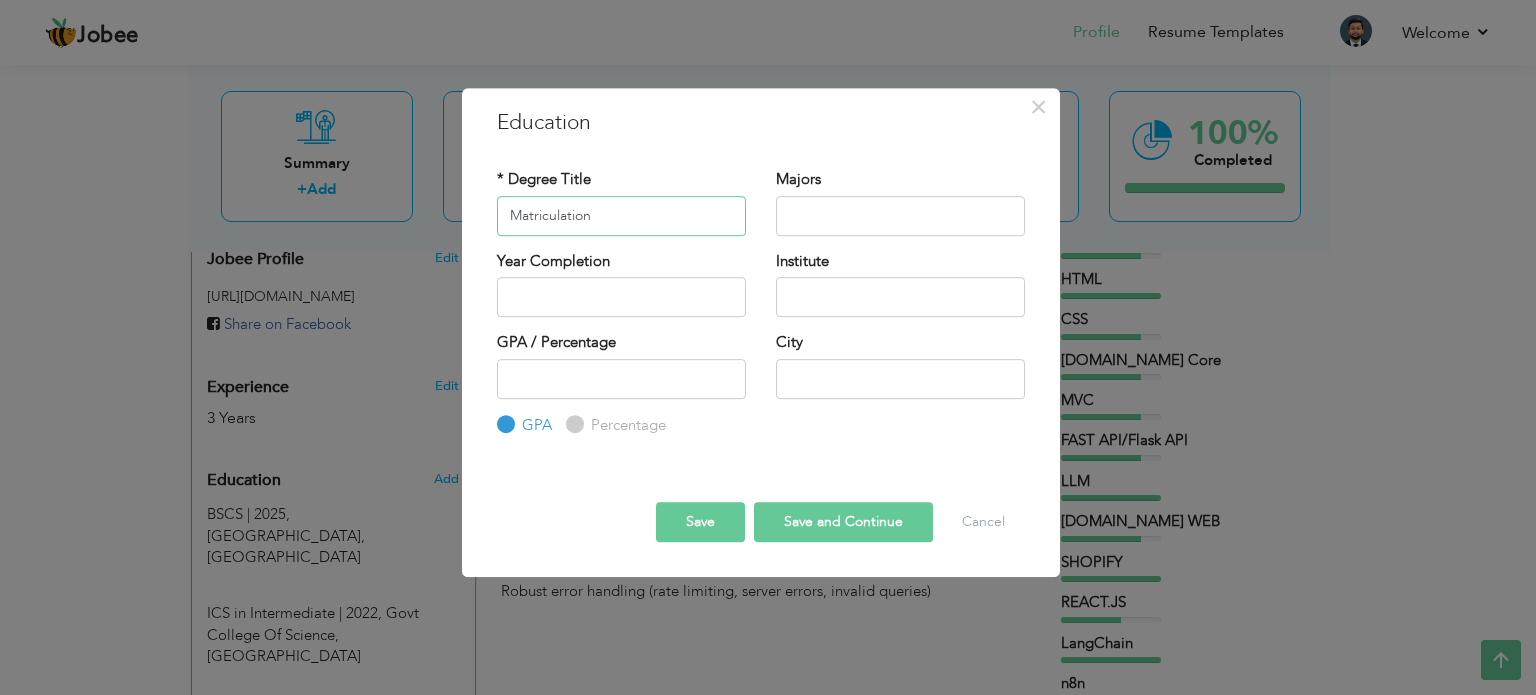 type on "Matriculation" 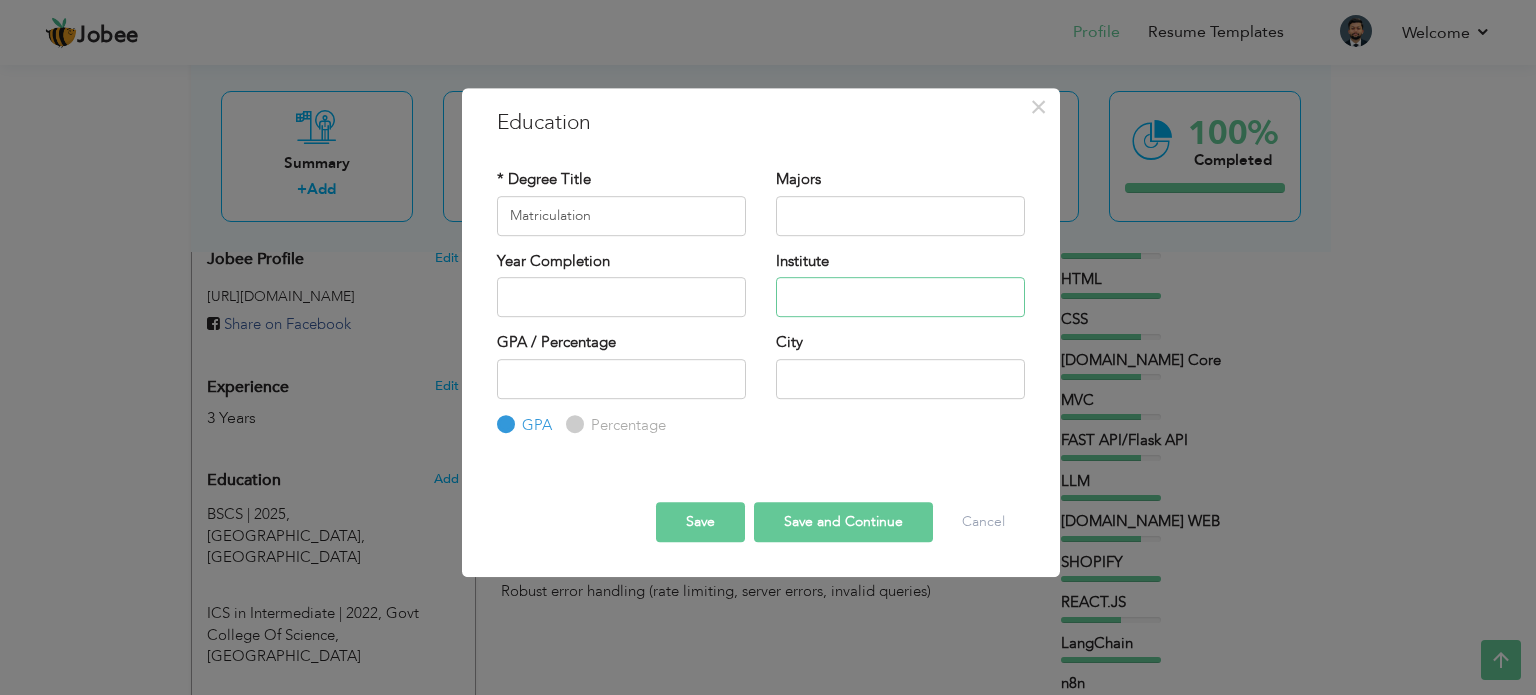 click at bounding box center [900, 297] 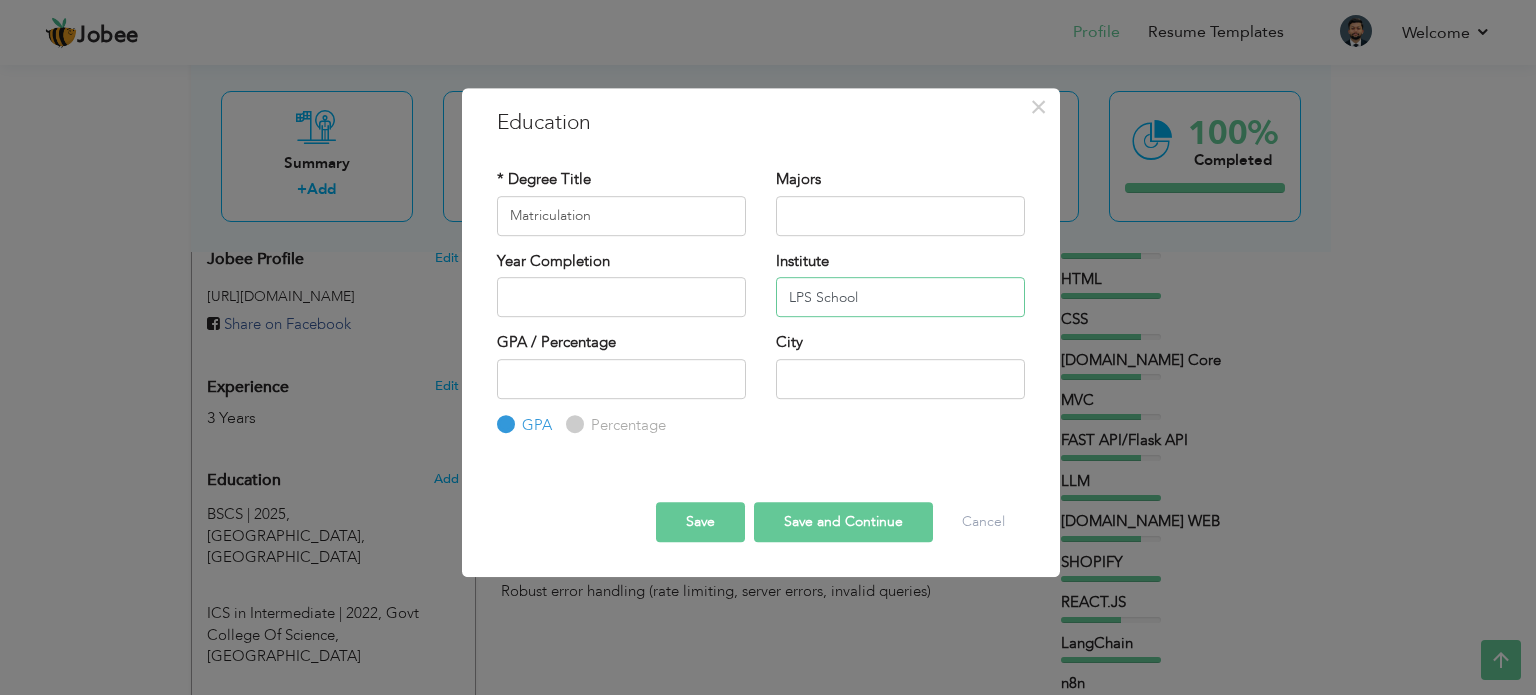 type on "LPS School" 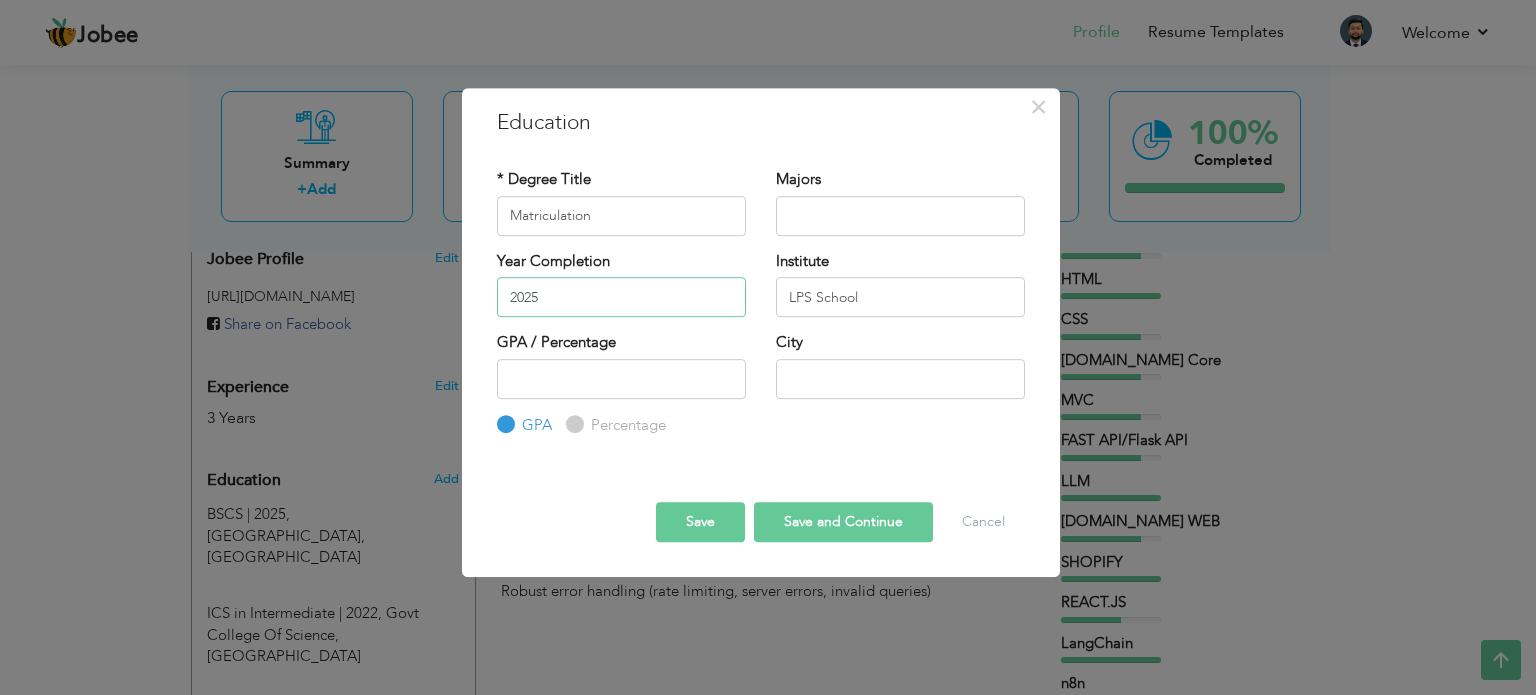 click on "2025" at bounding box center [621, 297] 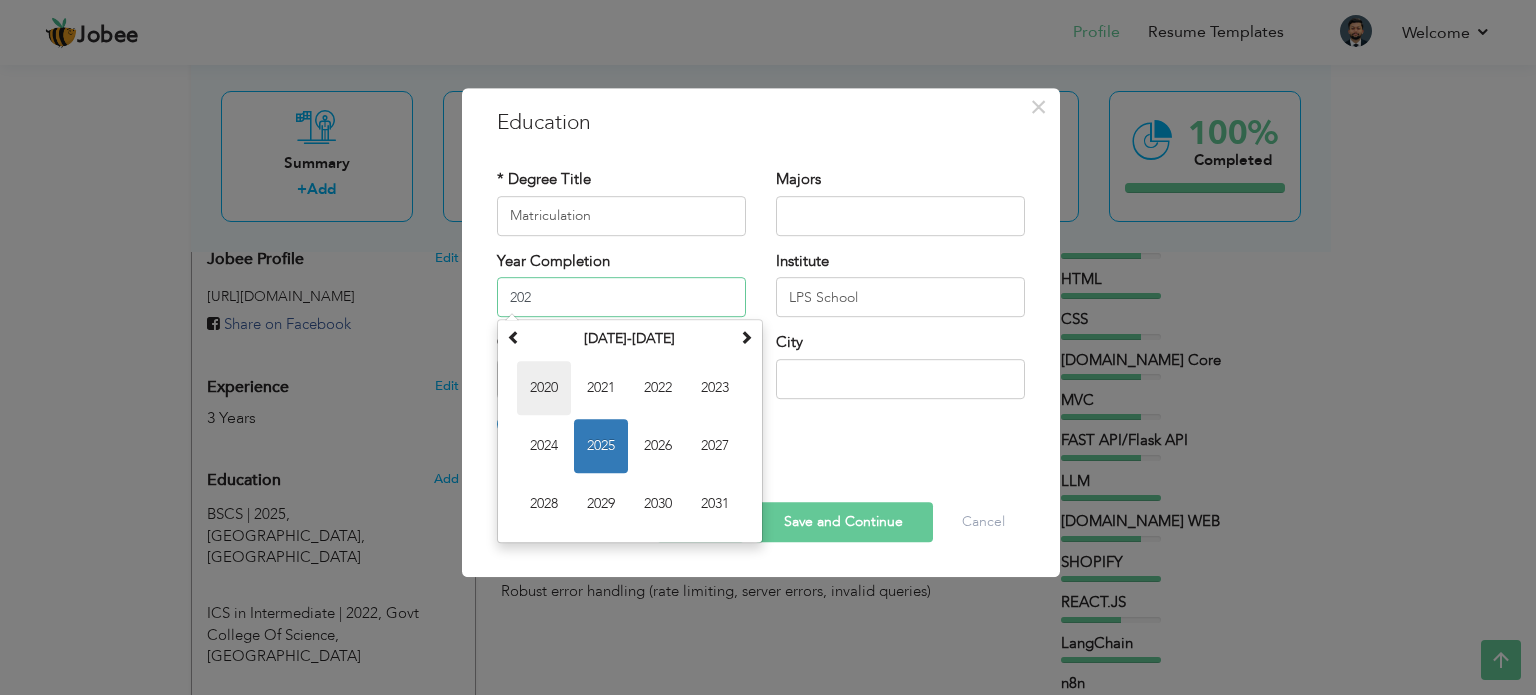 click on "2020" at bounding box center (544, 388) 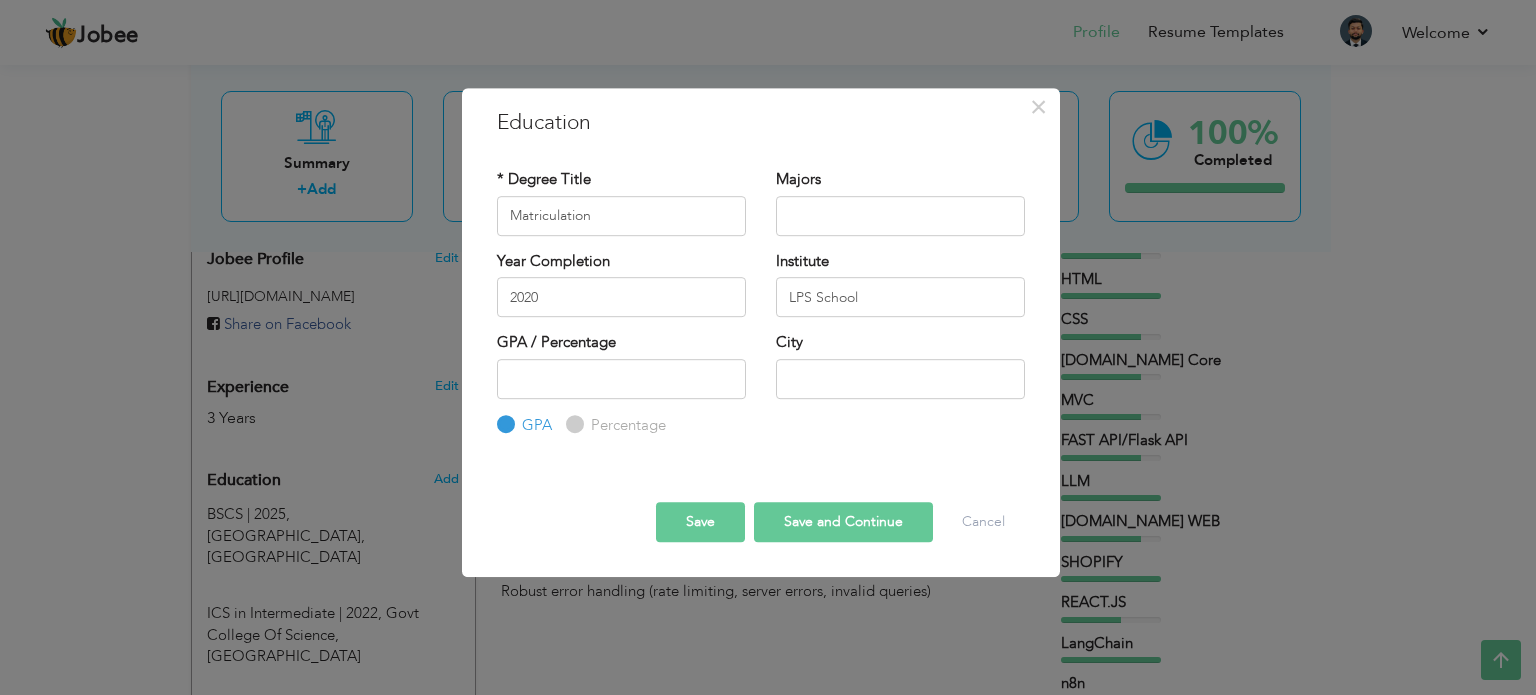 click on "Save" at bounding box center (700, 522) 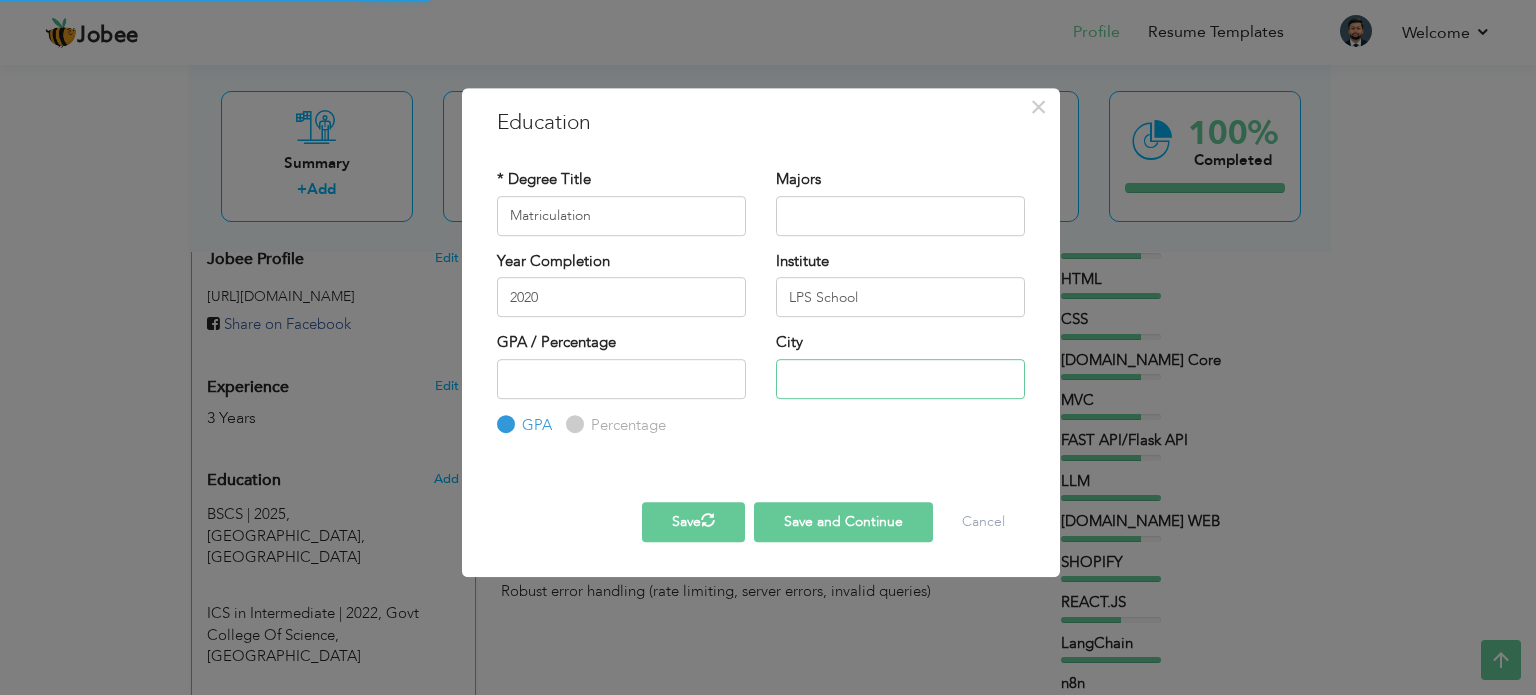 click at bounding box center [900, 379] 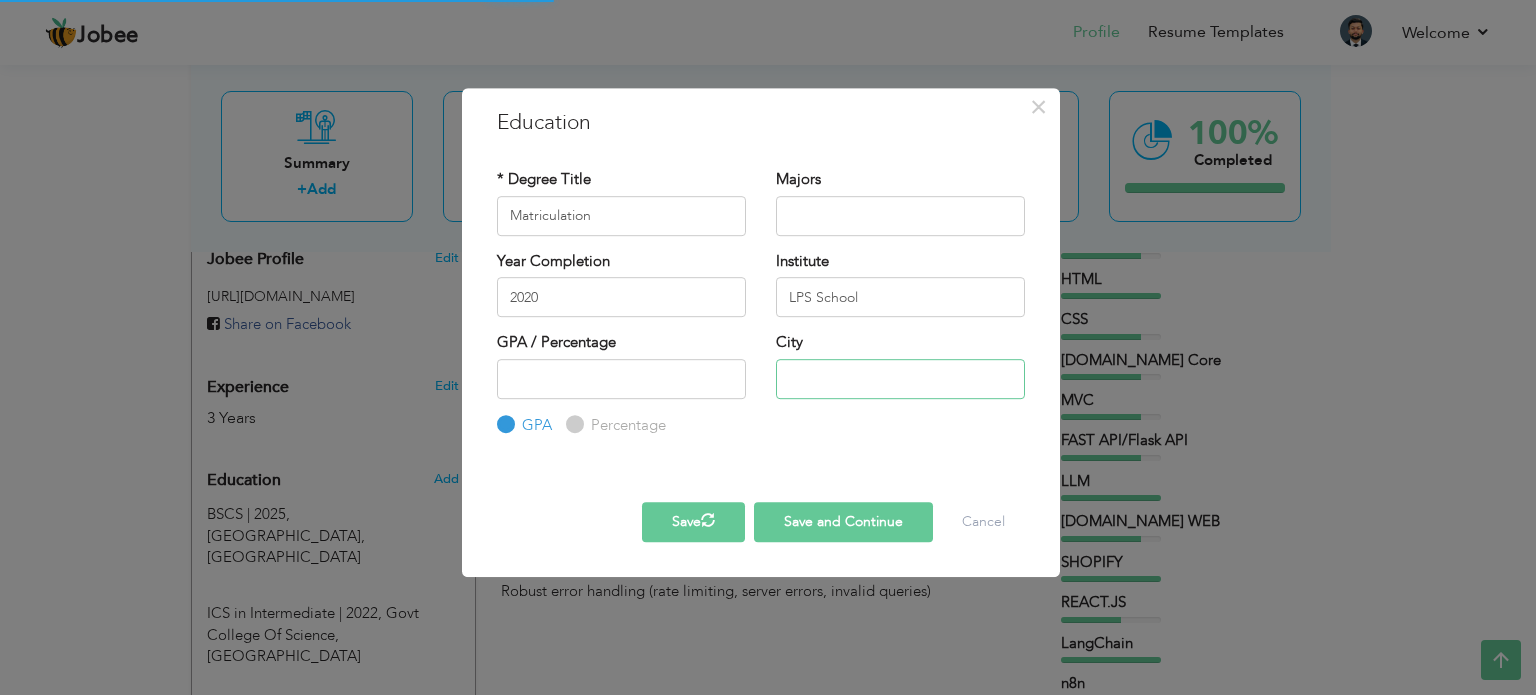 type on "[GEOGRAPHIC_DATA]" 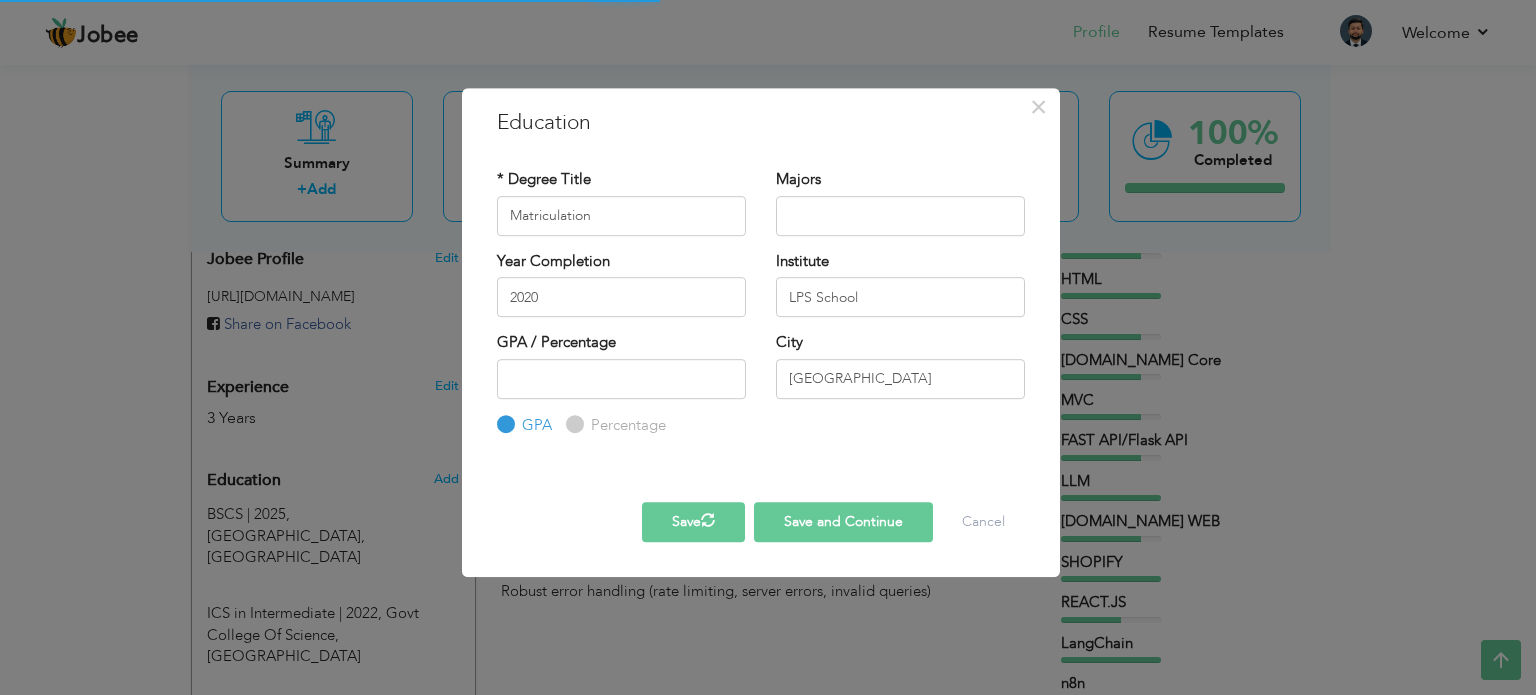 click on "Save and Continue" at bounding box center [843, 522] 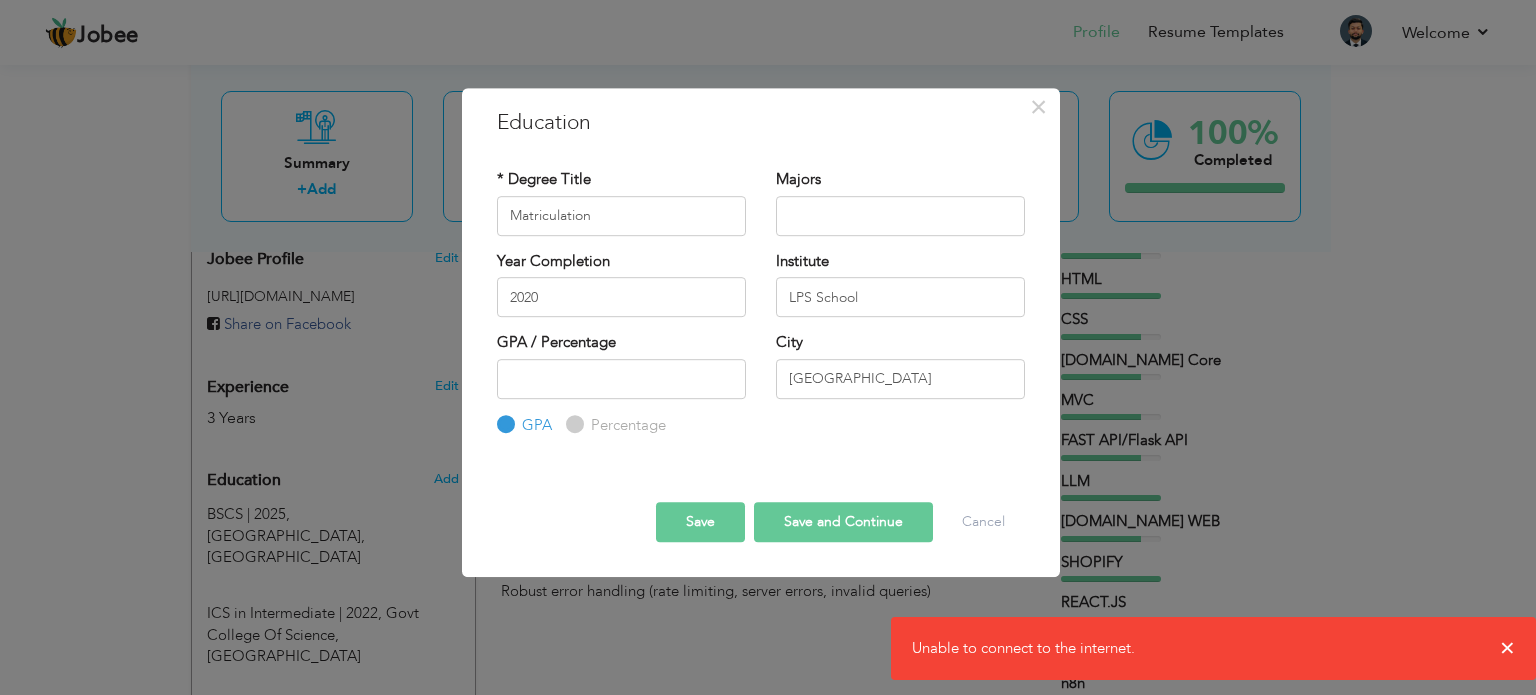 drag, startPoint x: 1071, startPoint y: 567, endPoint x: 1028, endPoint y: 567, distance: 43 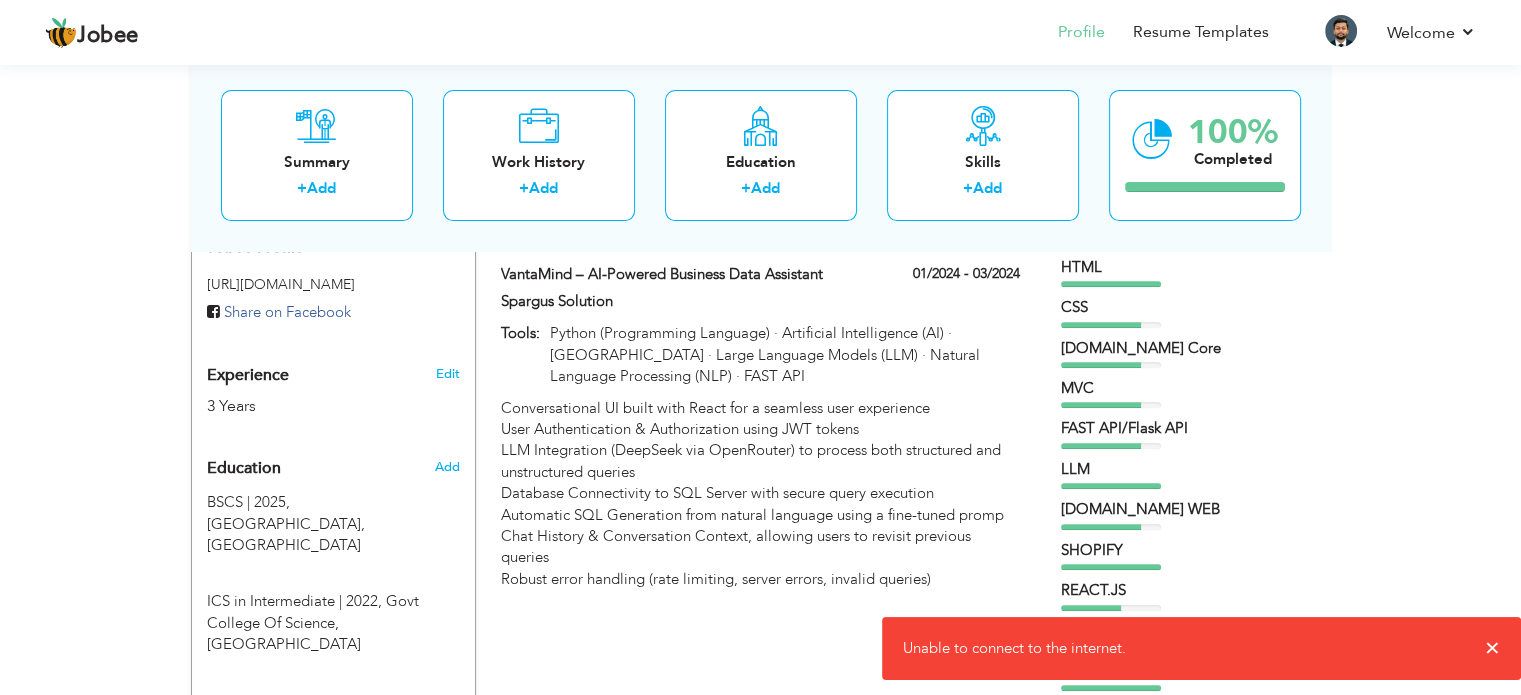 scroll, scrollTop: 666, scrollLeft: 0, axis: vertical 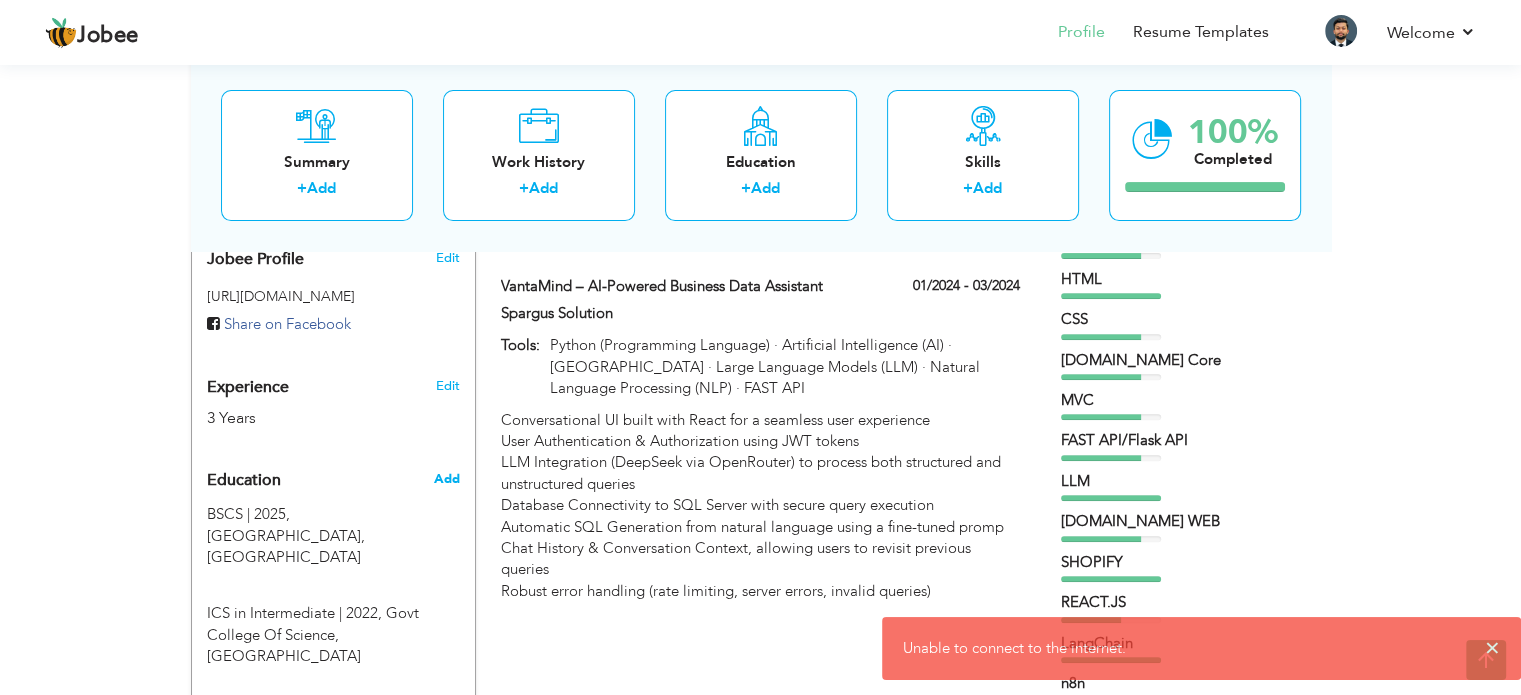 click on "Add" at bounding box center (446, 479) 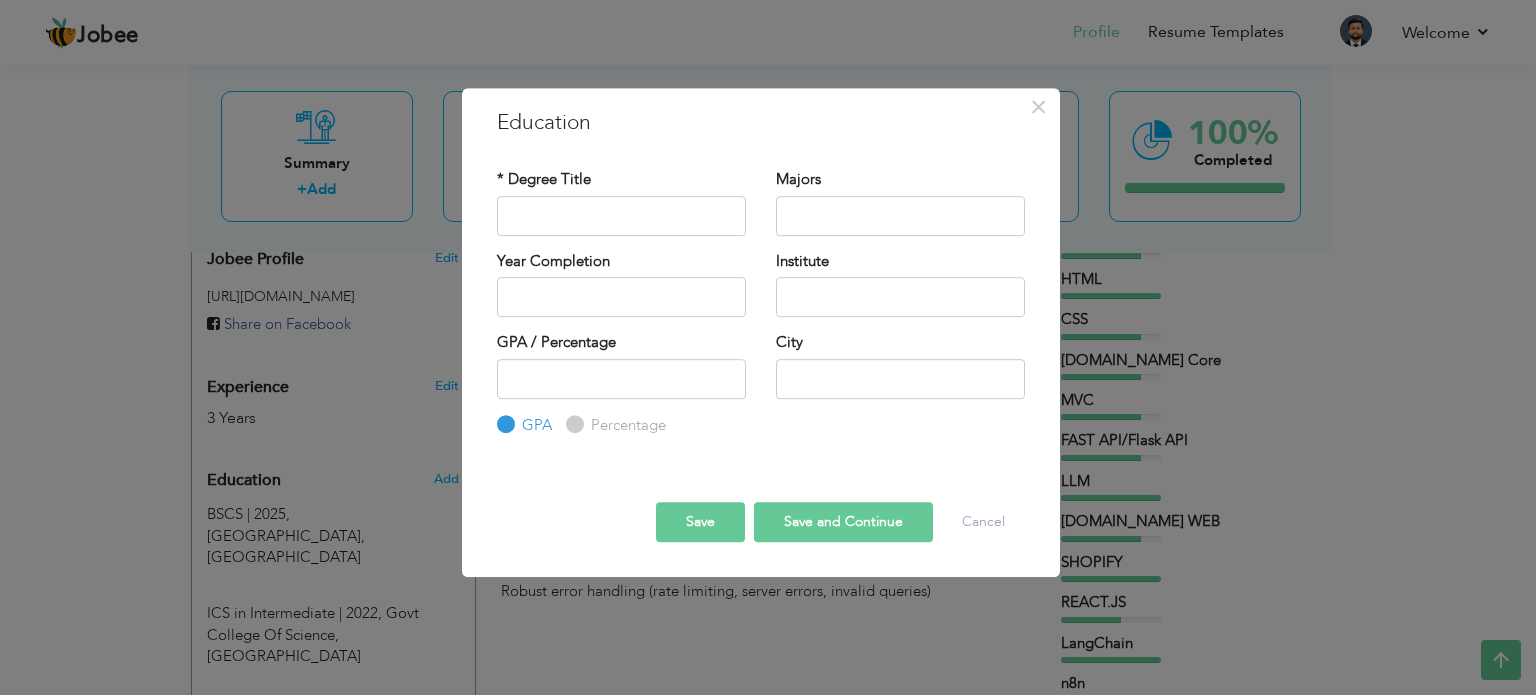 drag, startPoint x: 623, startPoint y: 183, endPoint x: 620, endPoint y: 198, distance: 15.297058 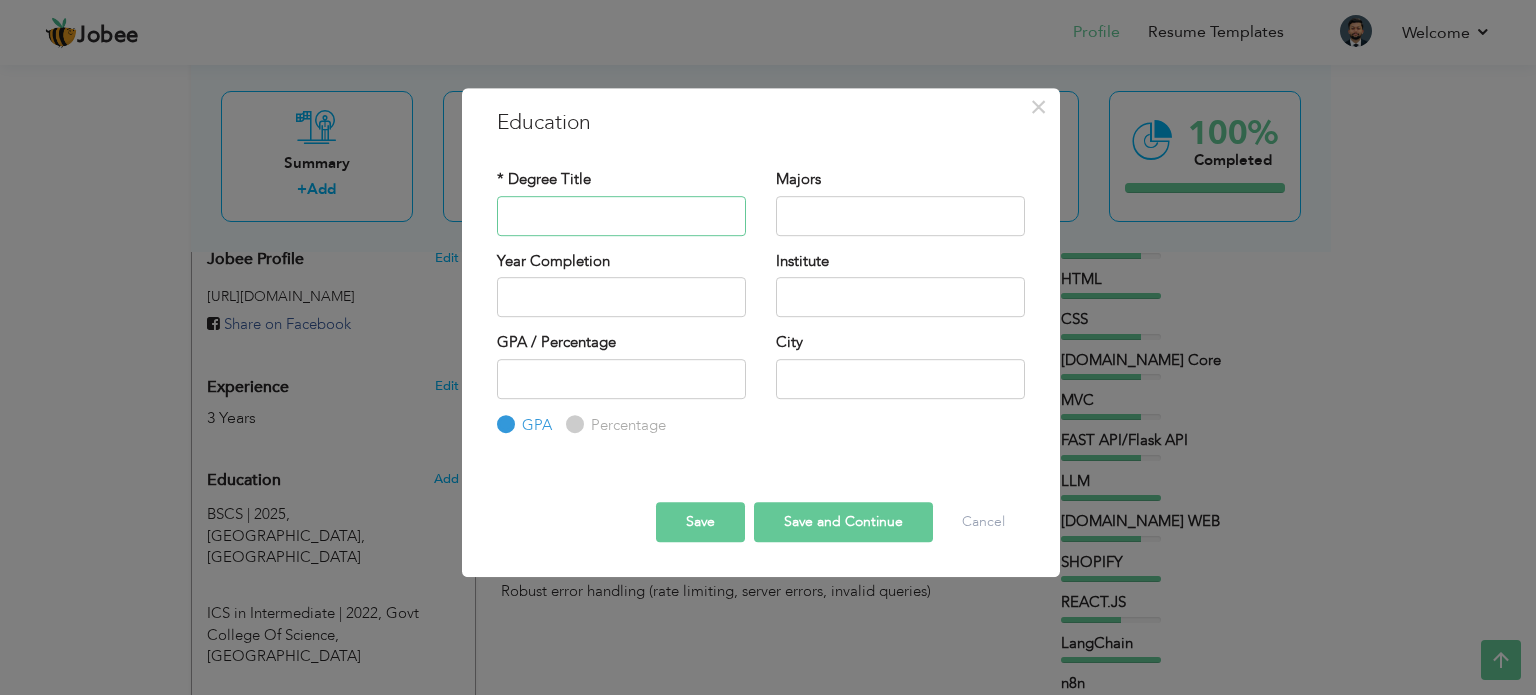 click at bounding box center (621, 216) 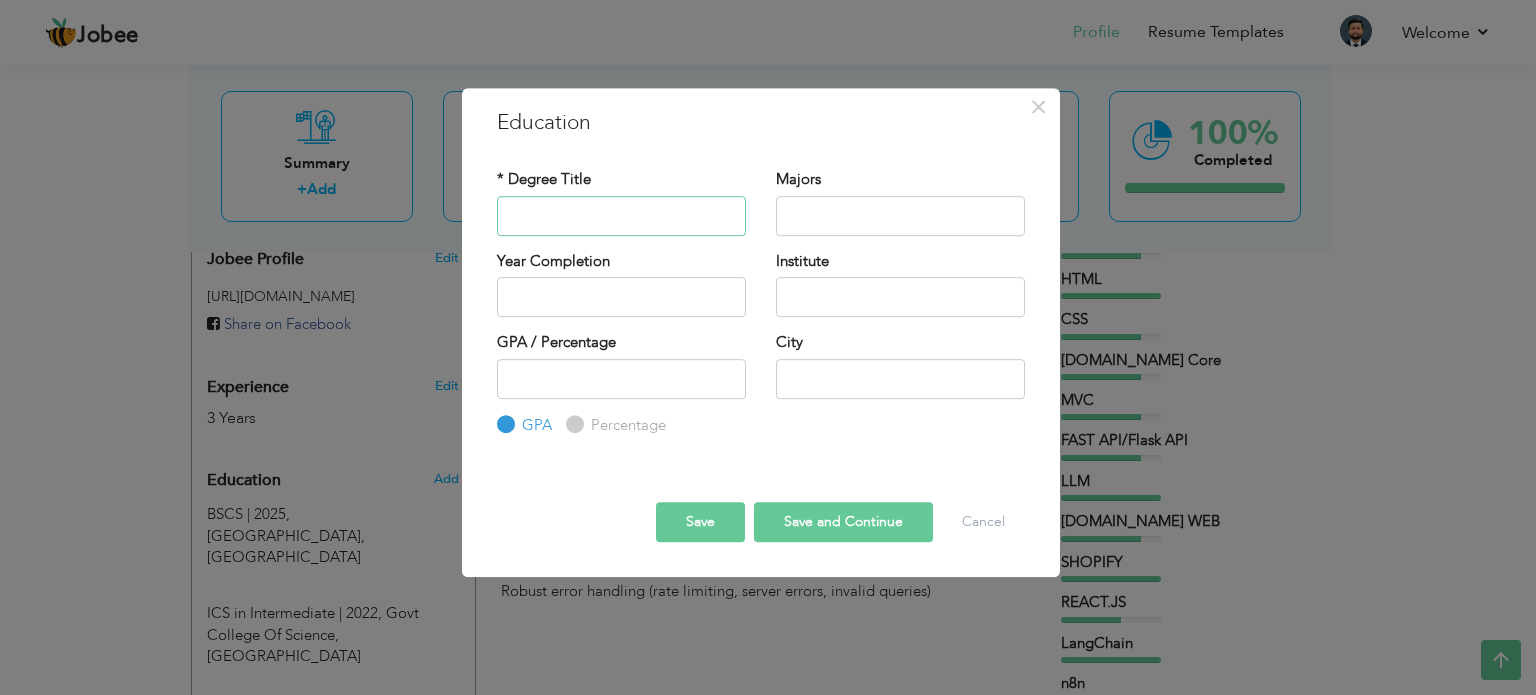 paste on "Matriculation" 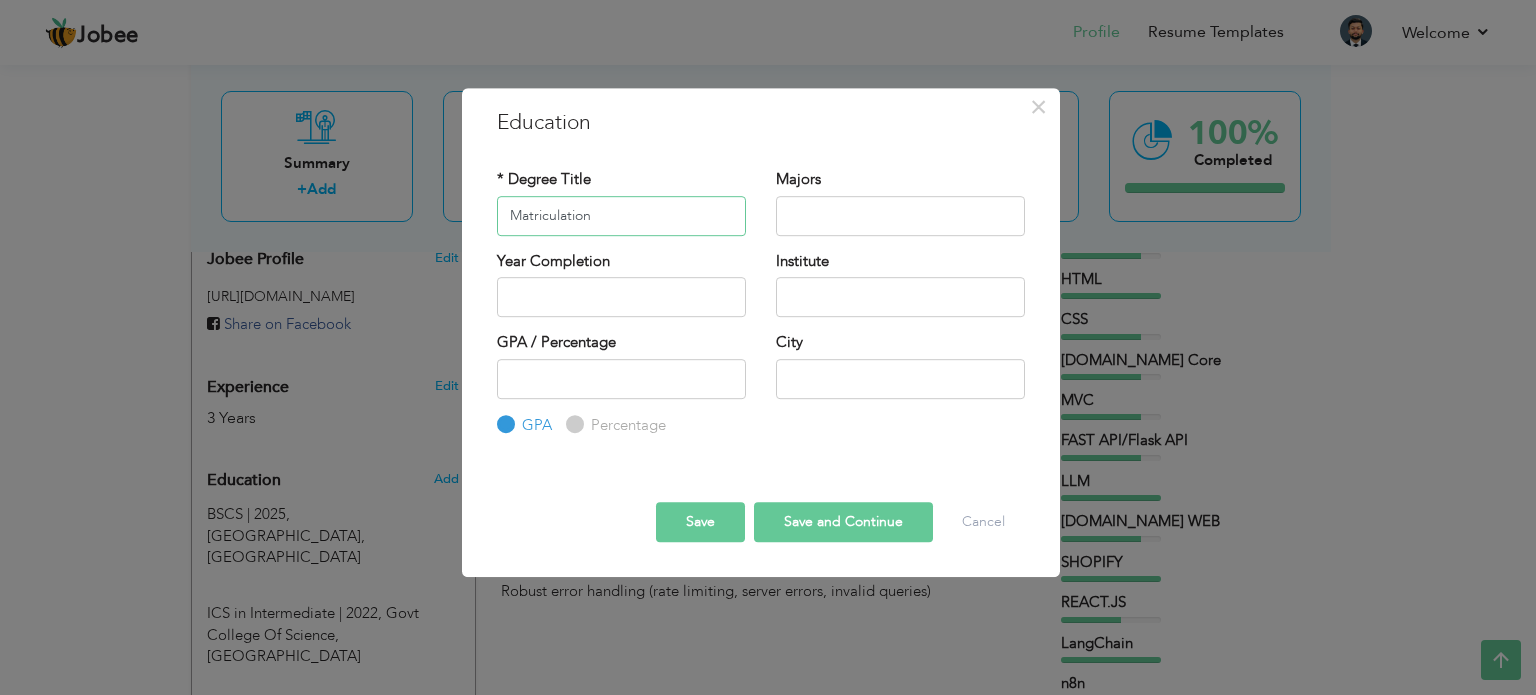 type on "Matriculation" 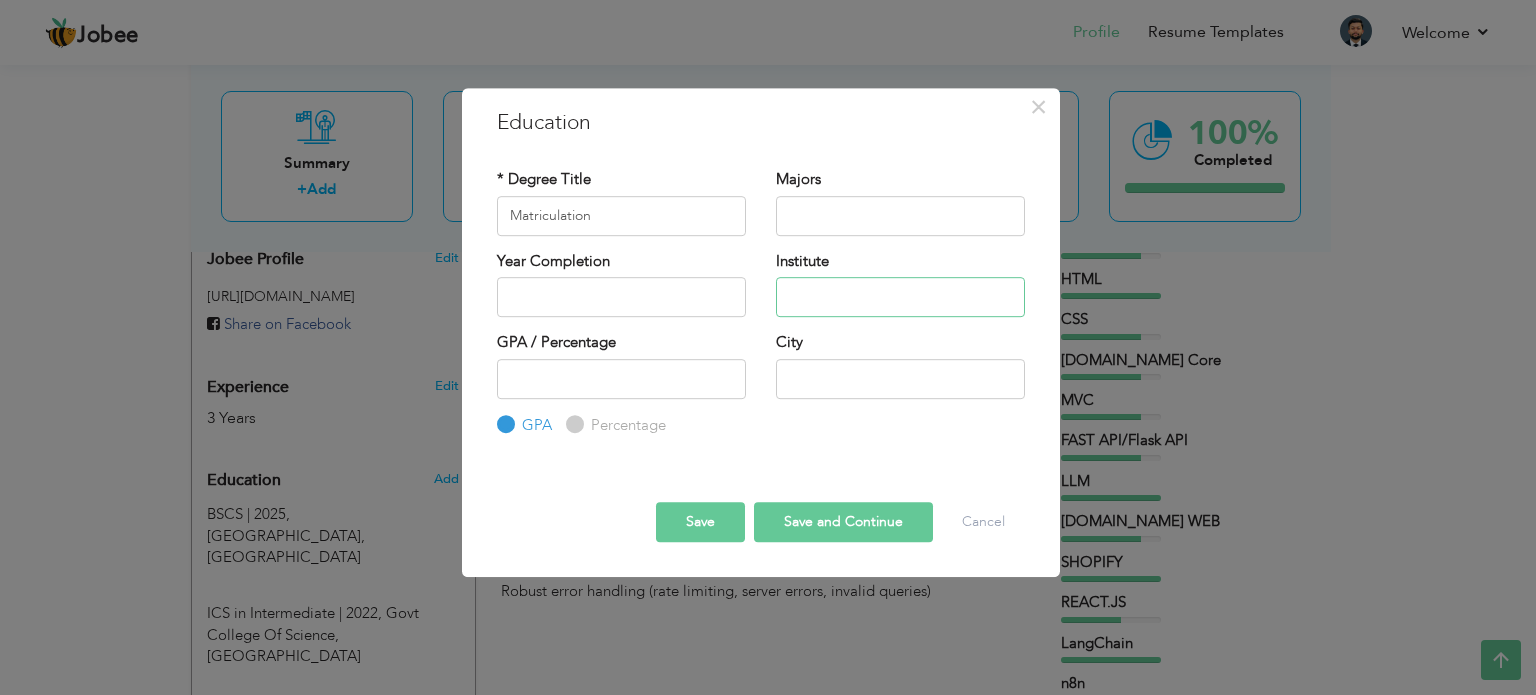 click at bounding box center [900, 297] 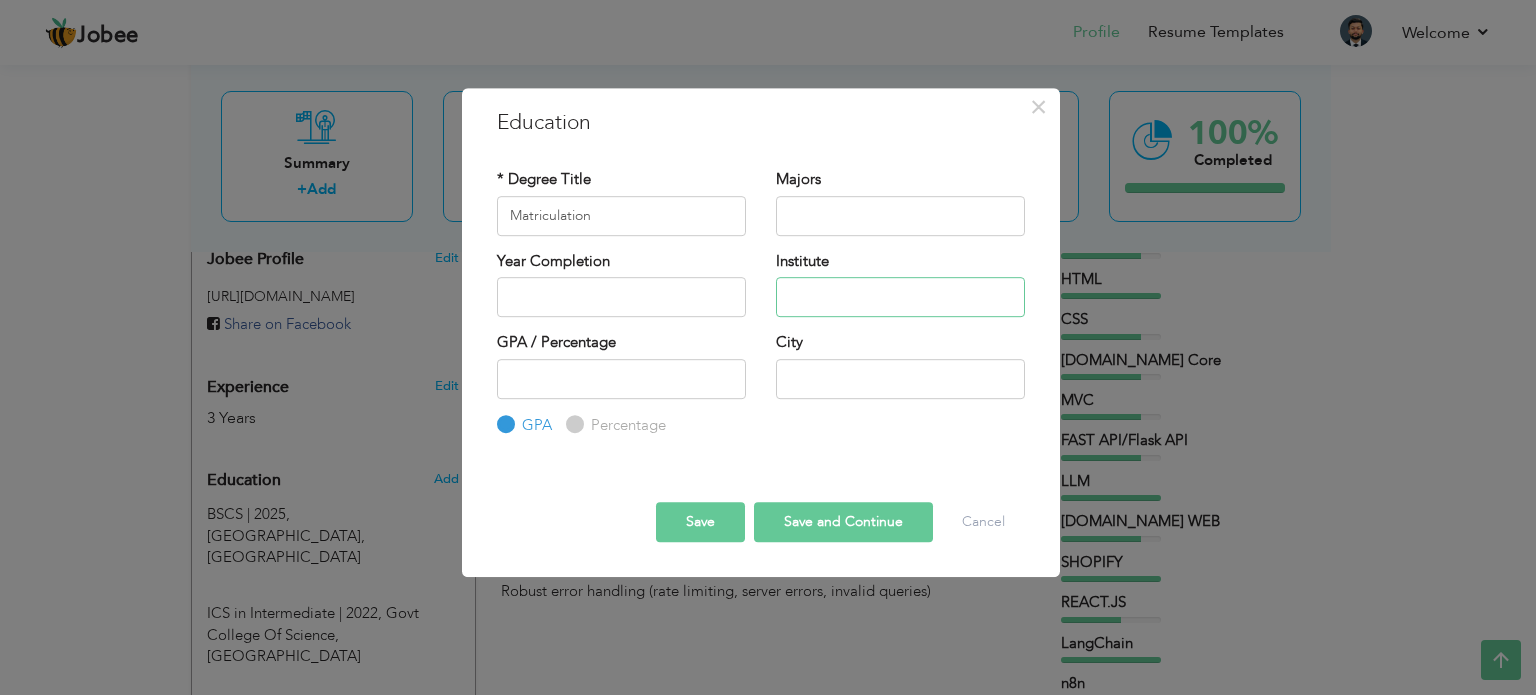 type on "LPS School" 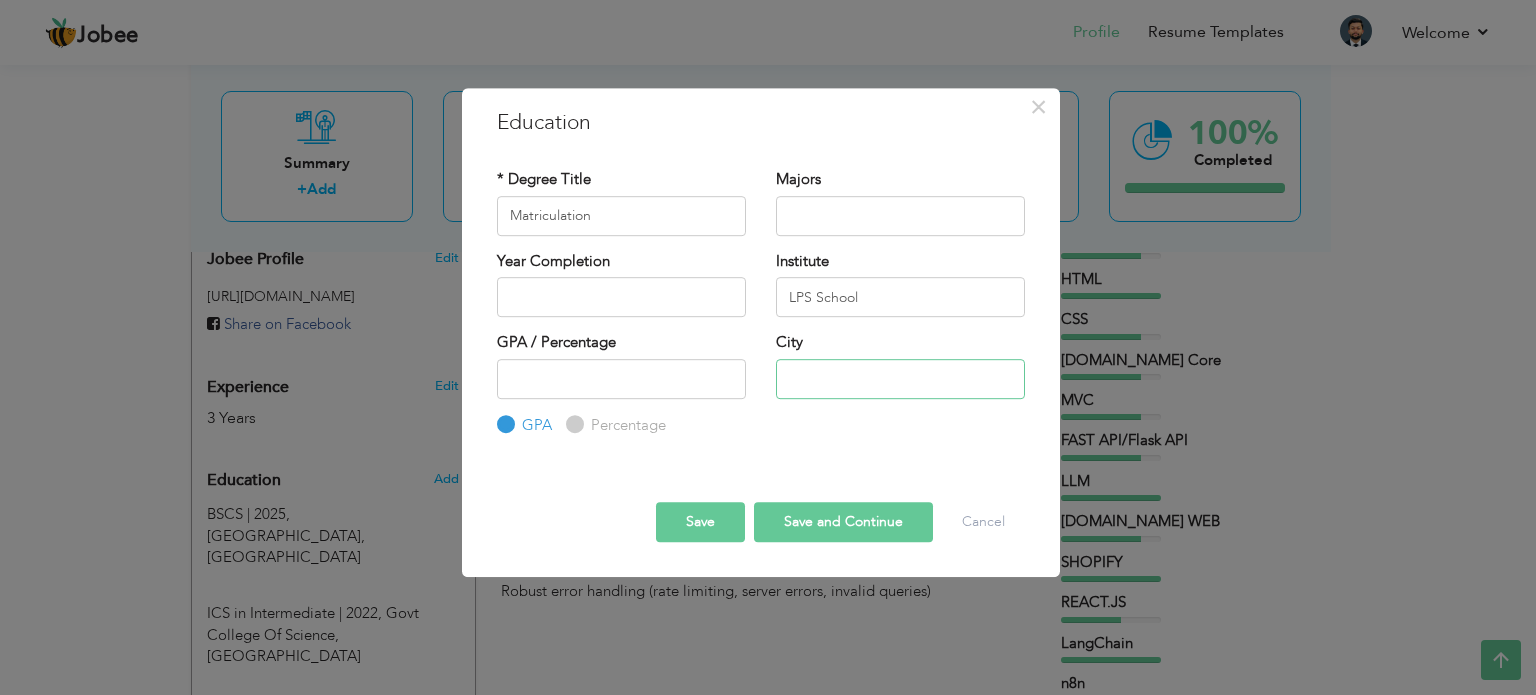 click at bounding box center (900, 379) 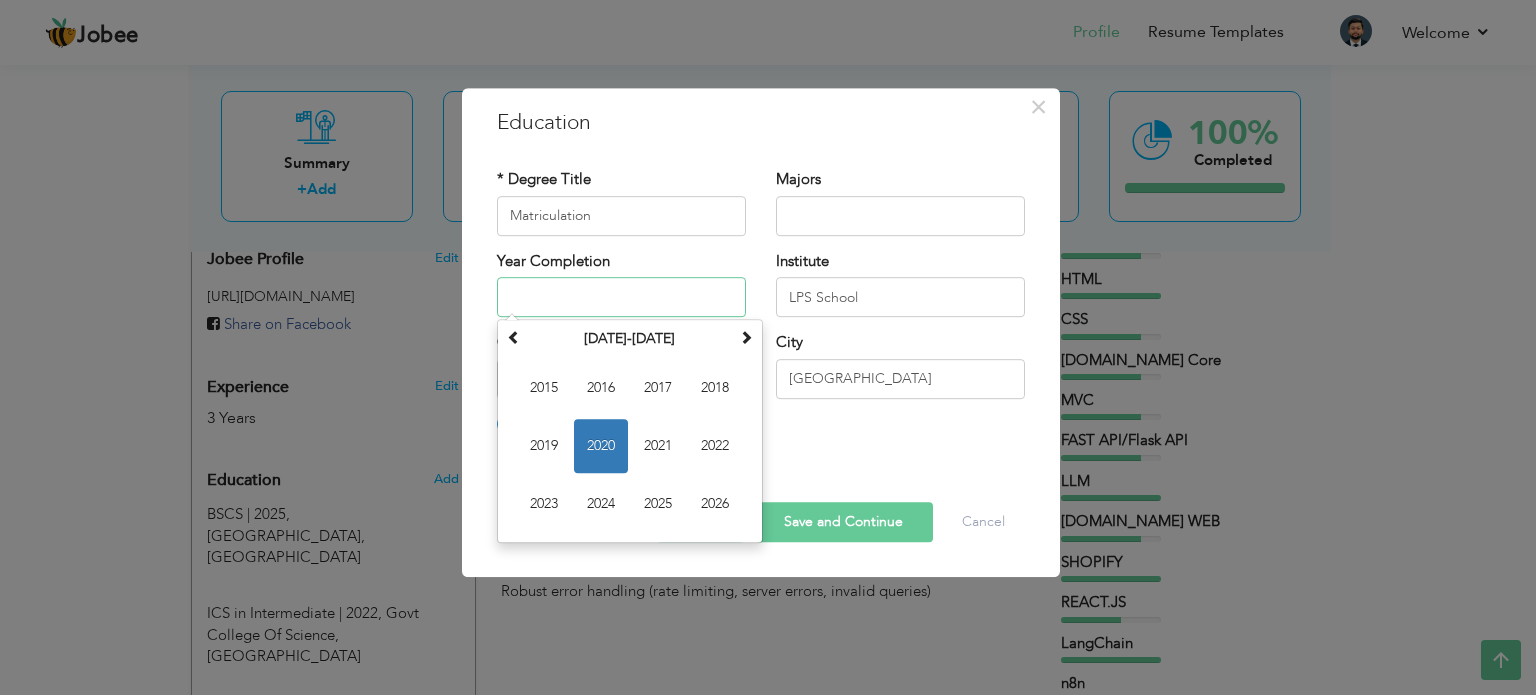 click at bounding box center [621, 297] 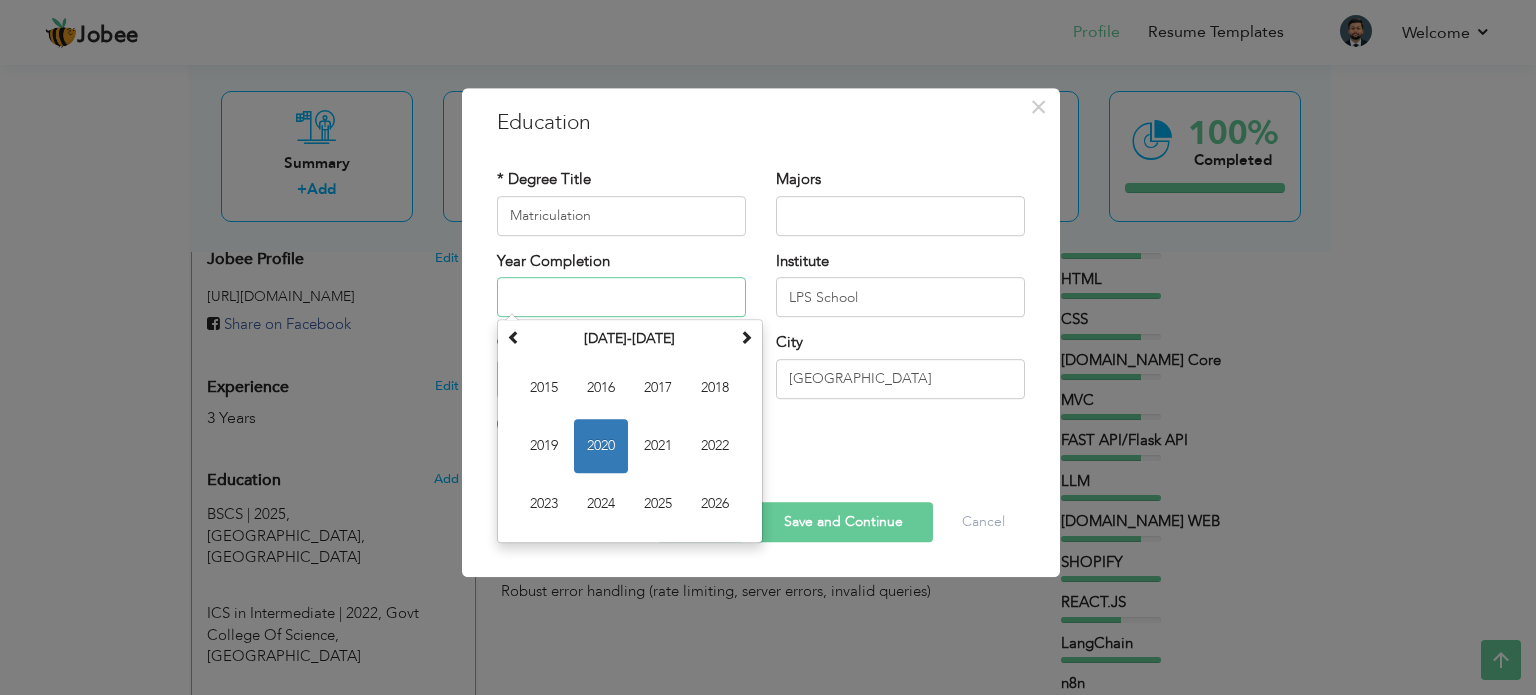 type on "2020" 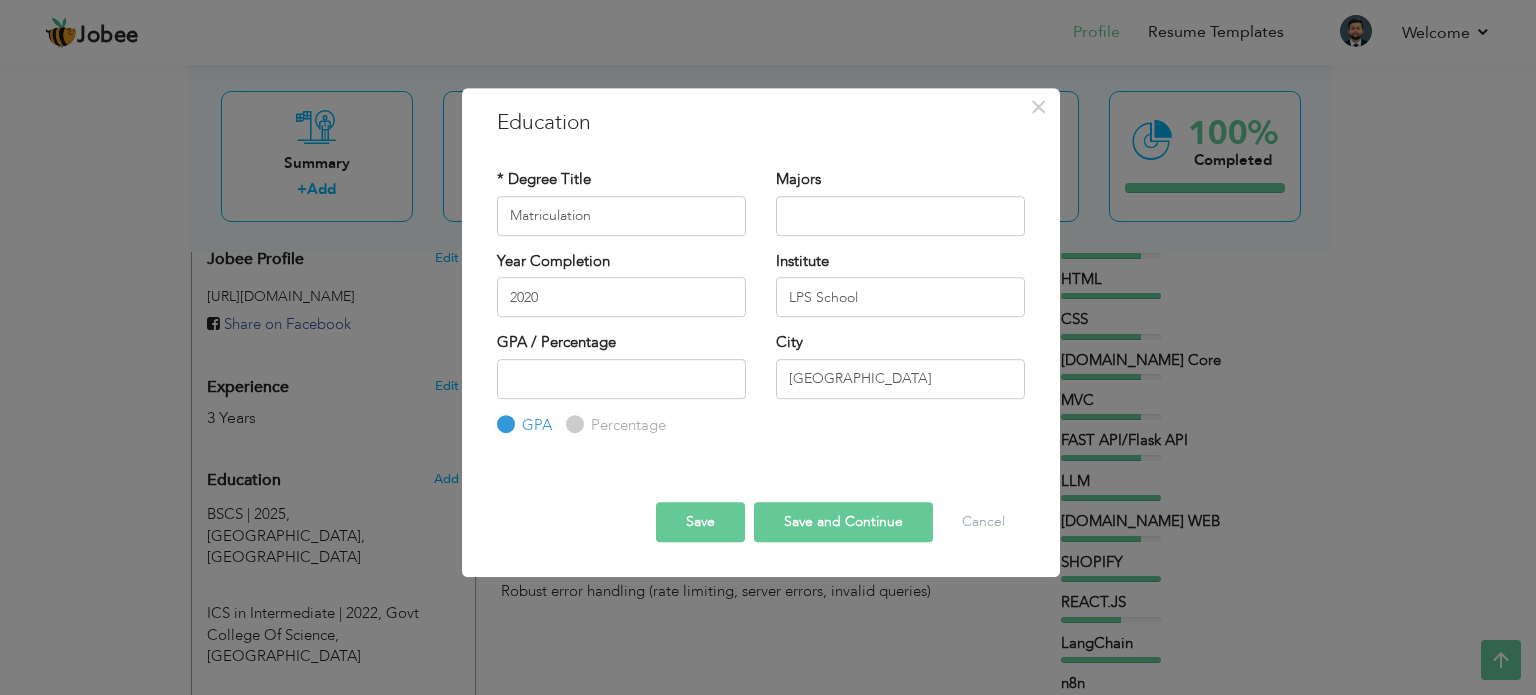 click on "Save and Continue" at bounding box center [843, 522] 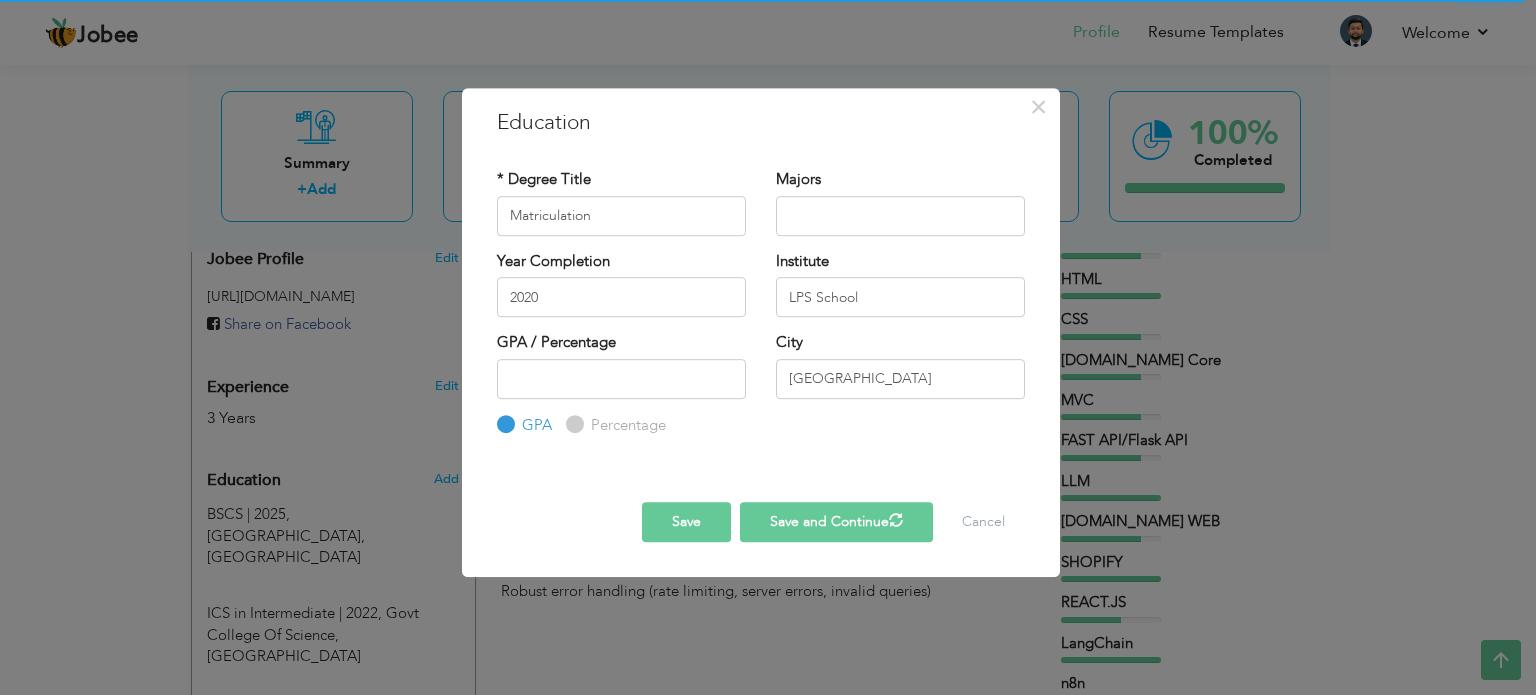 click on "Save" at bounding box center (686, 522) 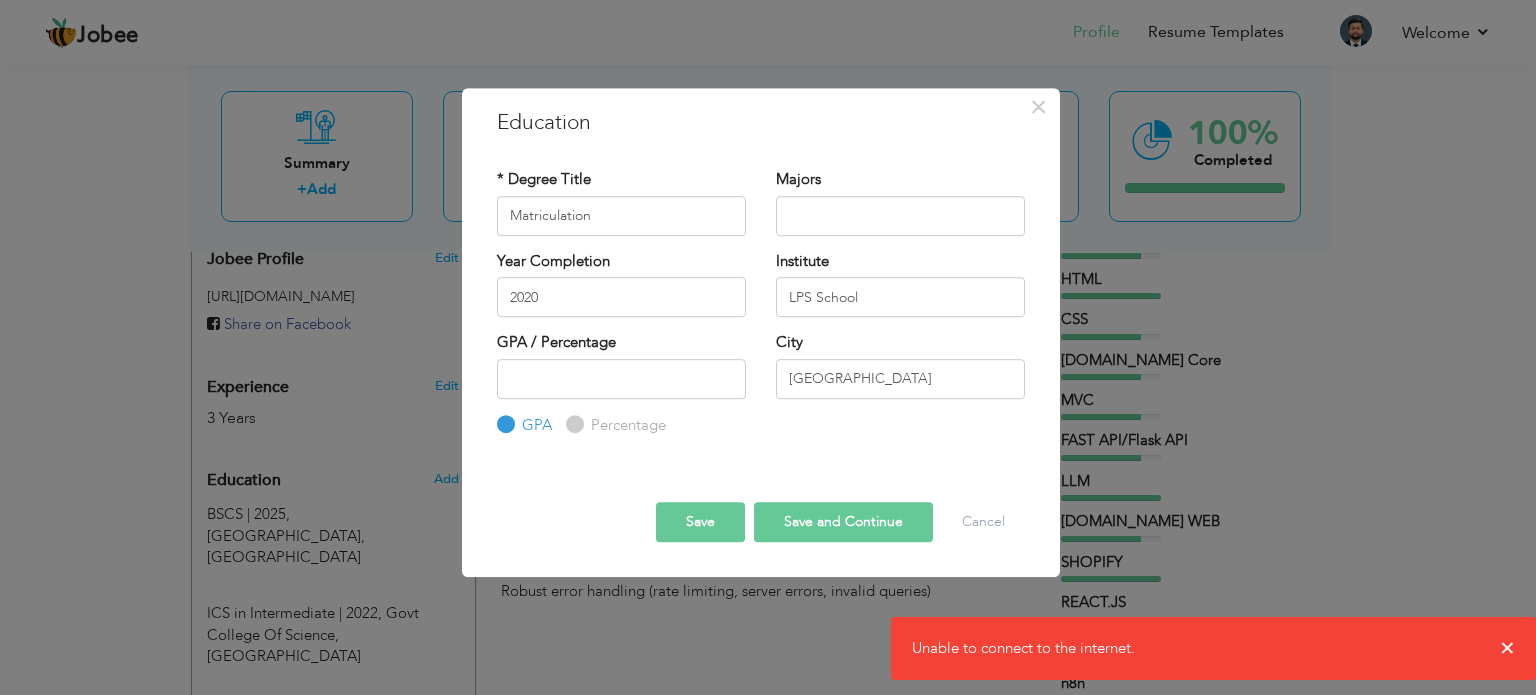 click on "Save and Continue" at bounding box center (843, 522) 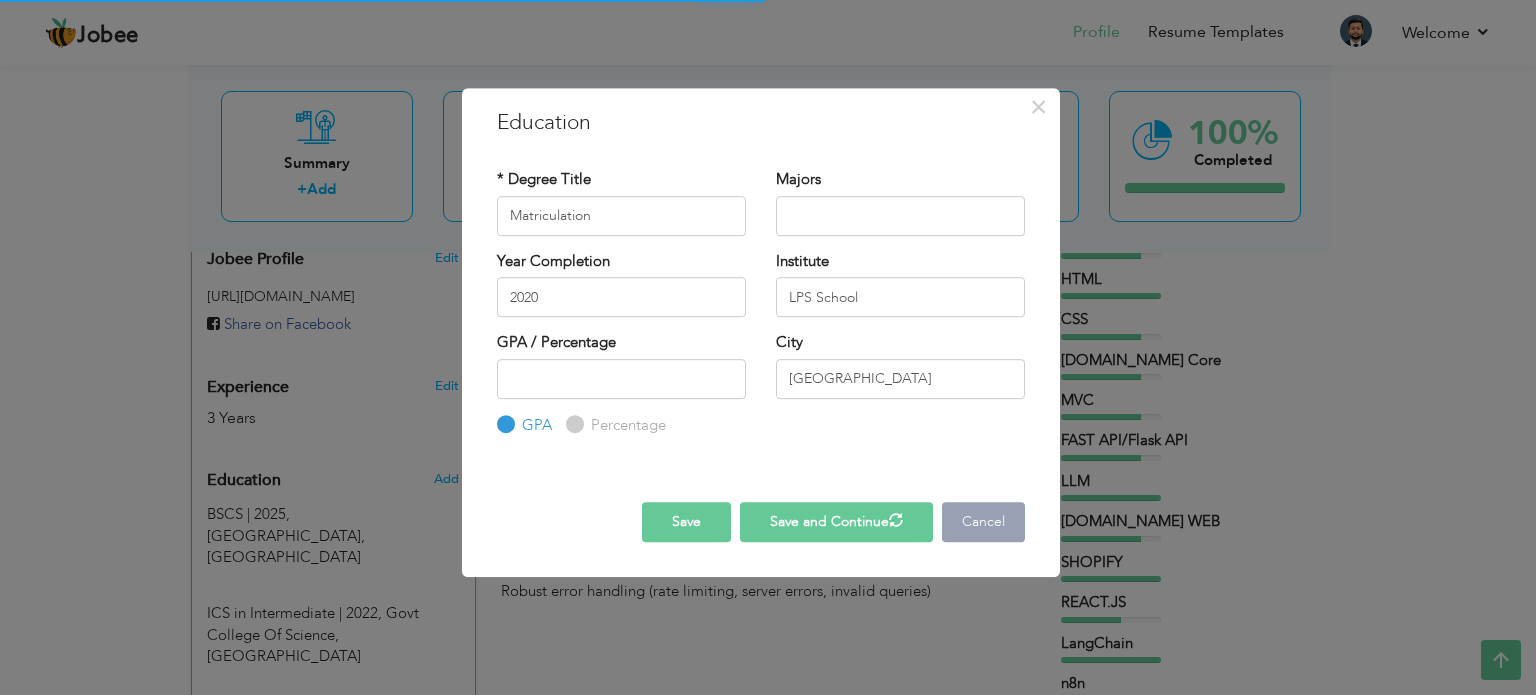 click on "Cancel" at bounding box center [983, 522] 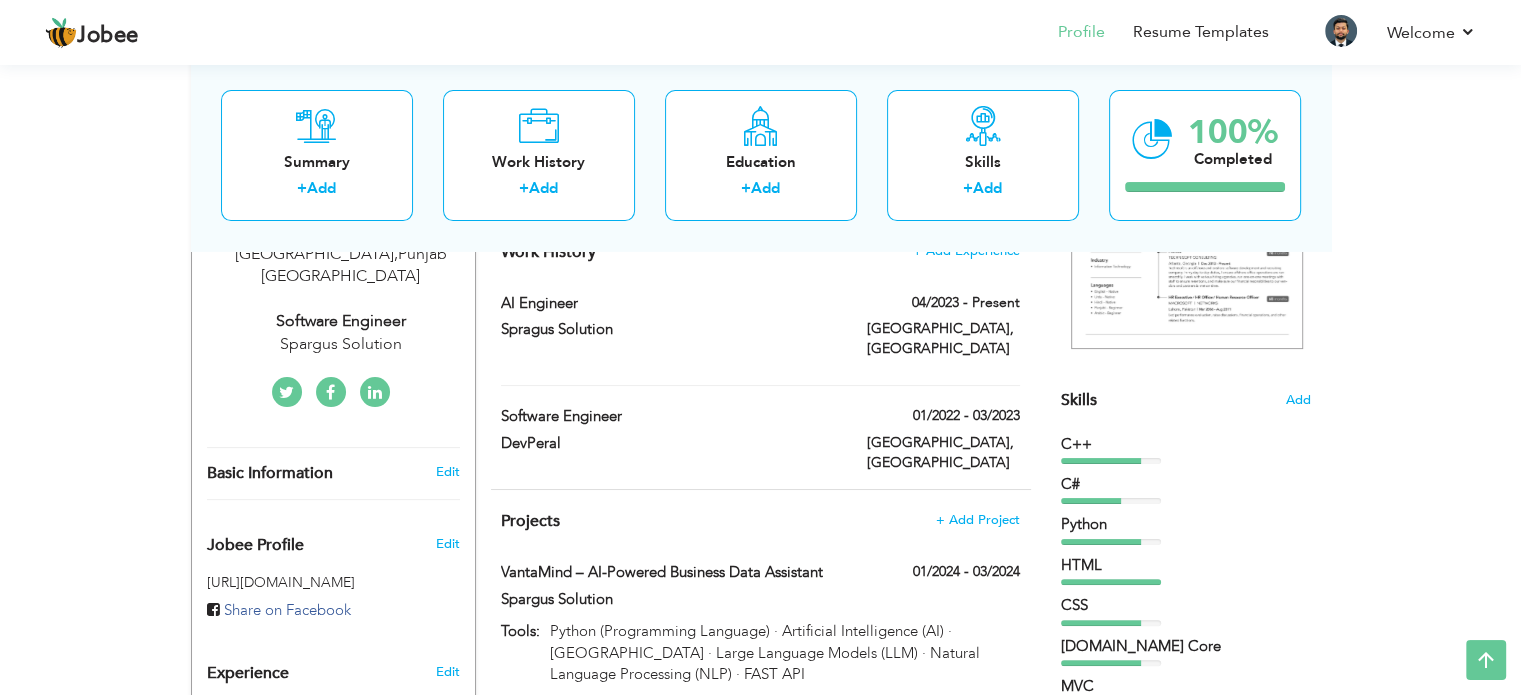 scroll, scrollTop: 333, scrollLeft: 0, axis: vertical 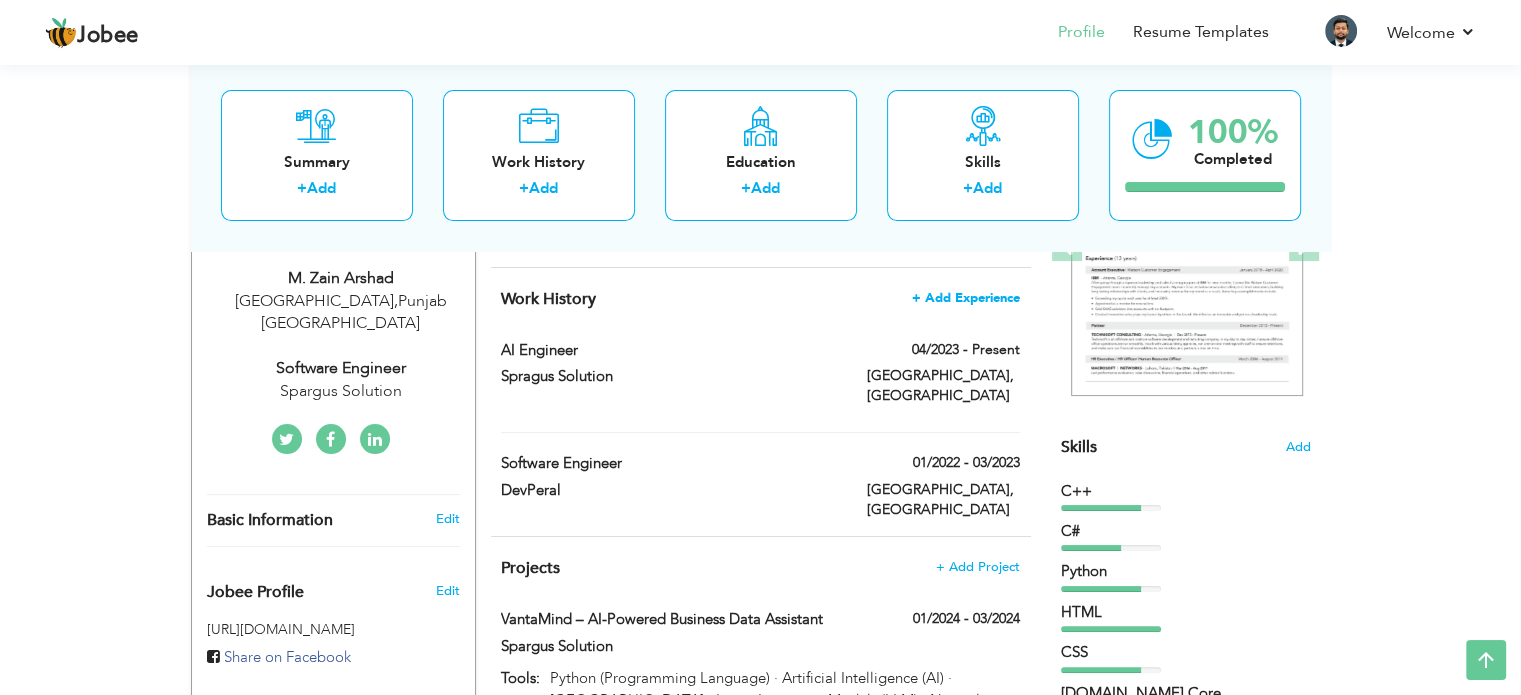 click on "+ Add Experience" at bounding box center [966, 298] 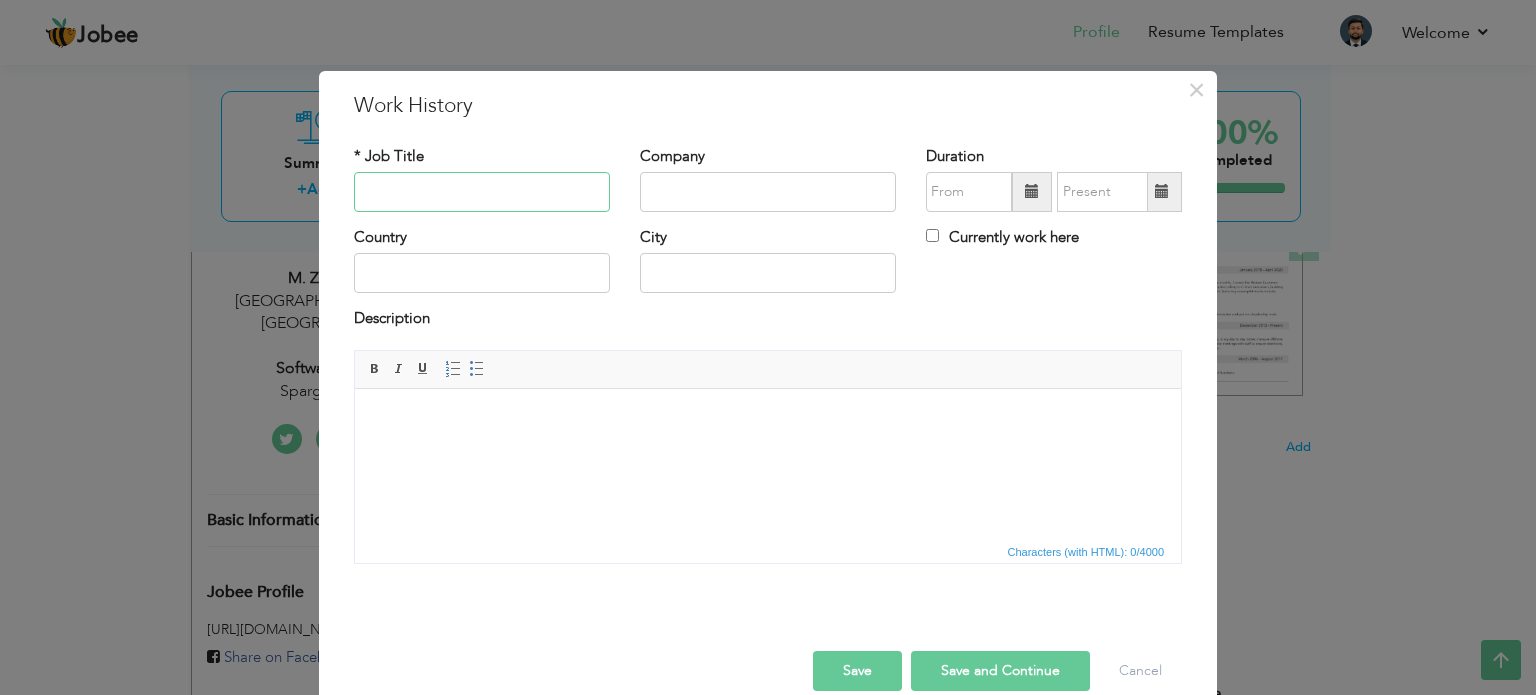 click at bounding box center (482, 192) 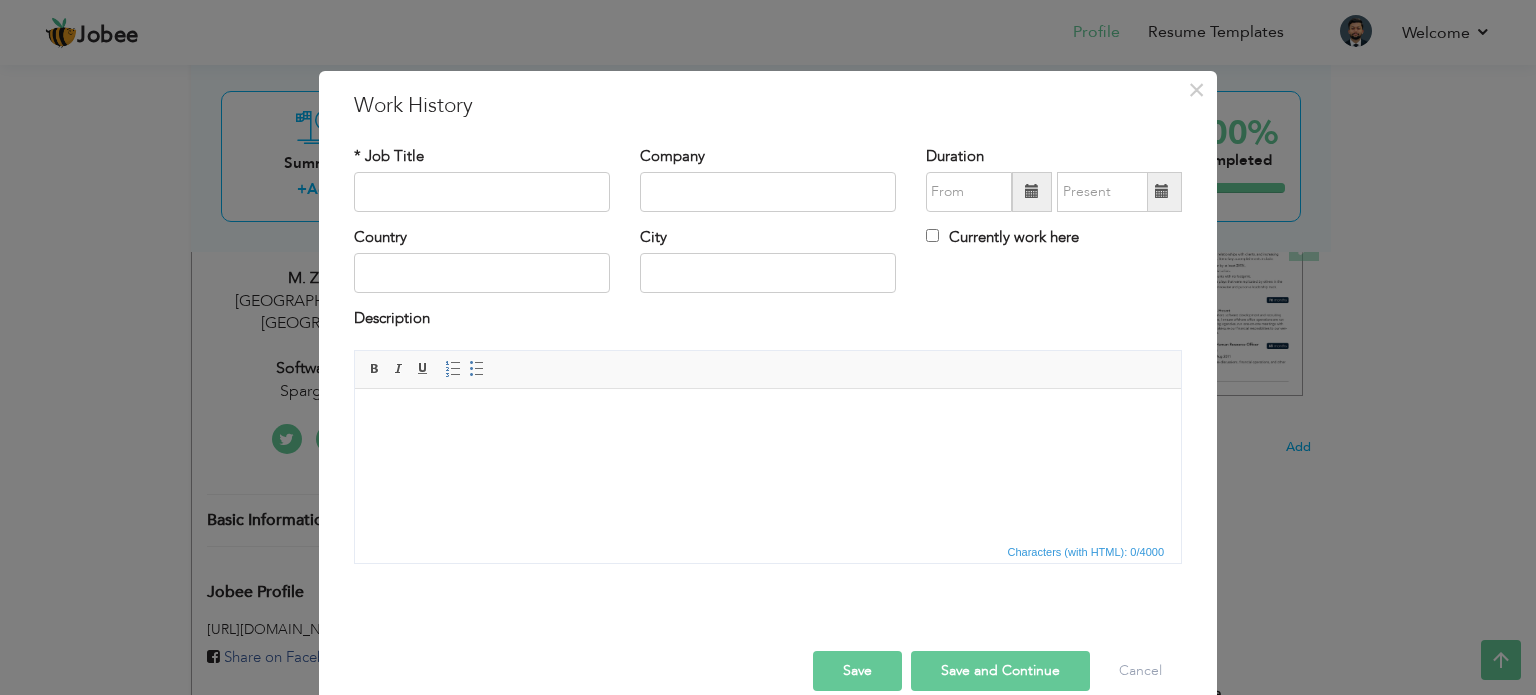 drag, startPoint x: 692, startPoint y: 98, endPoint x: 922, endPoint y: 178, distance: 243.51591 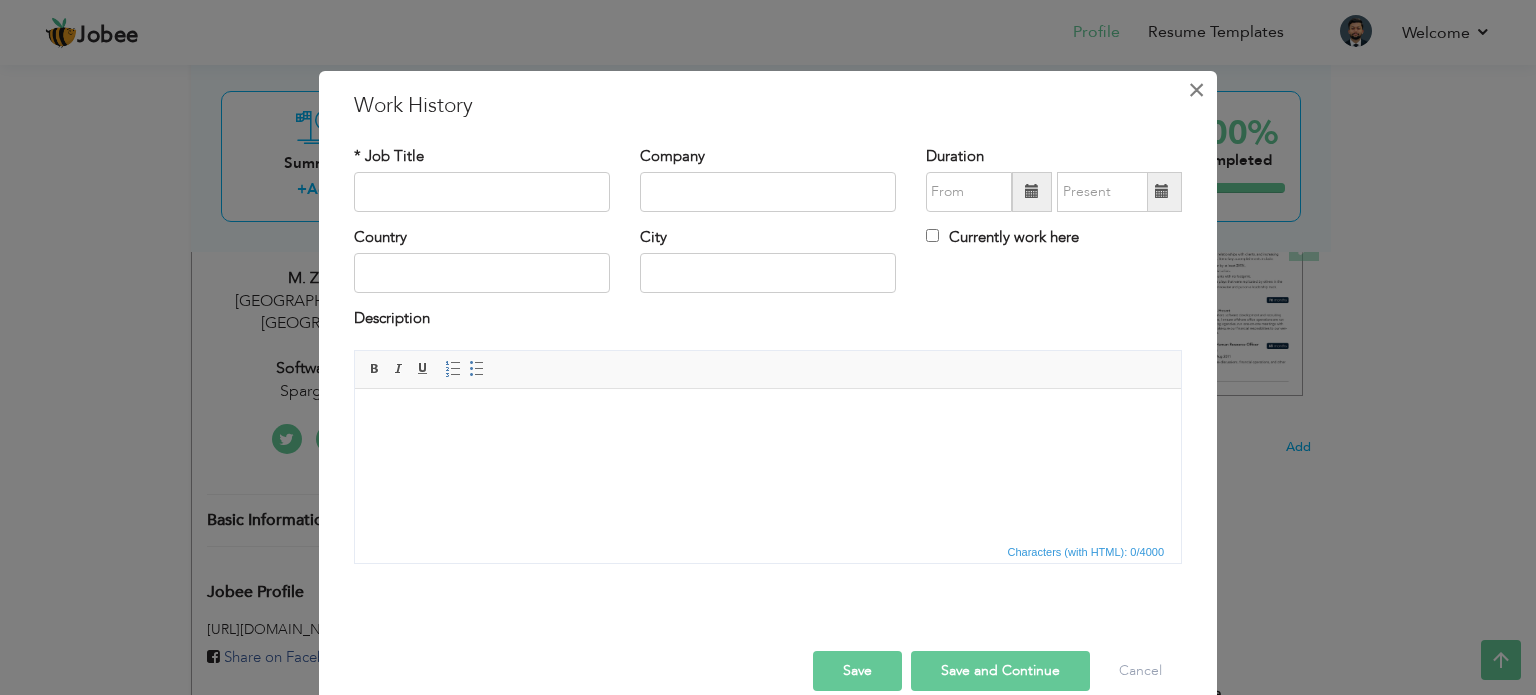 click on "×" at bounding box center [1196, 90] 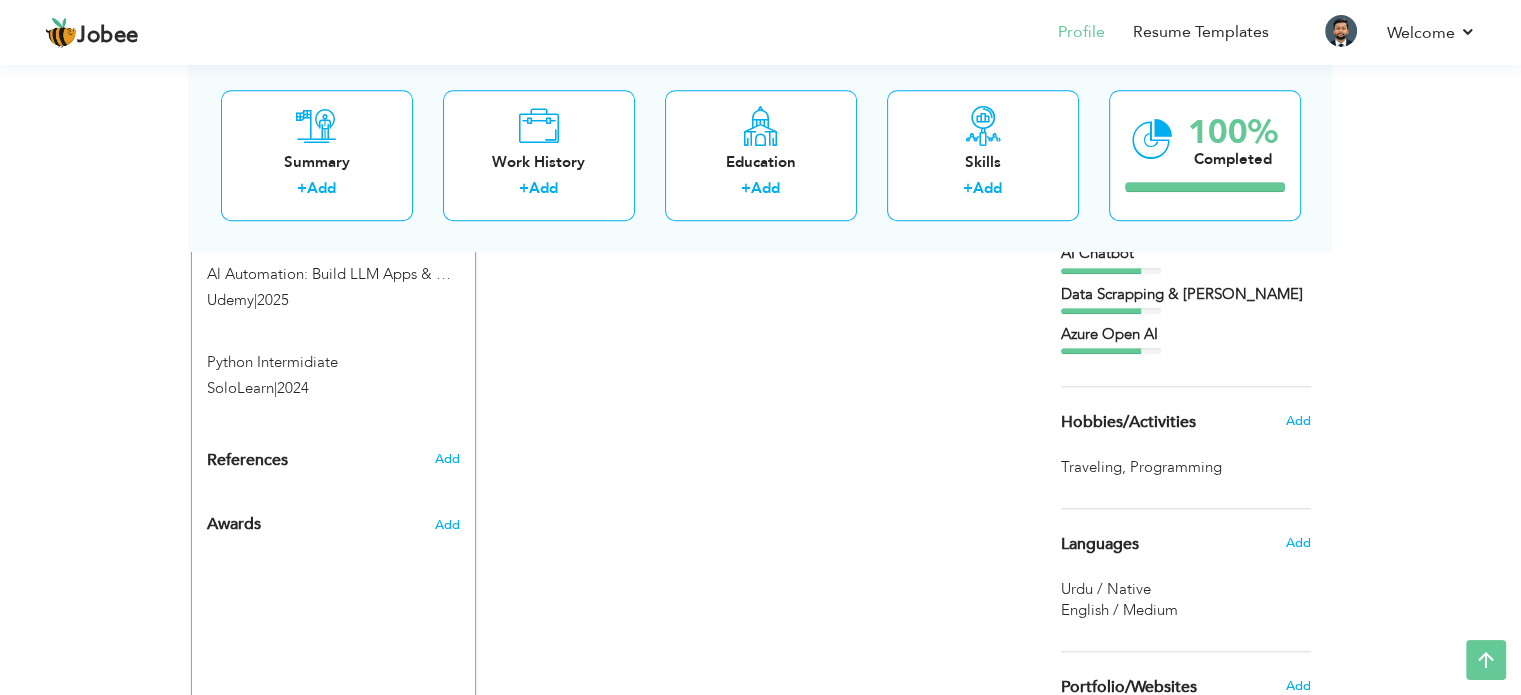 scroll, scrollTop: 1632, scrollLeft: 0, axis: vertical 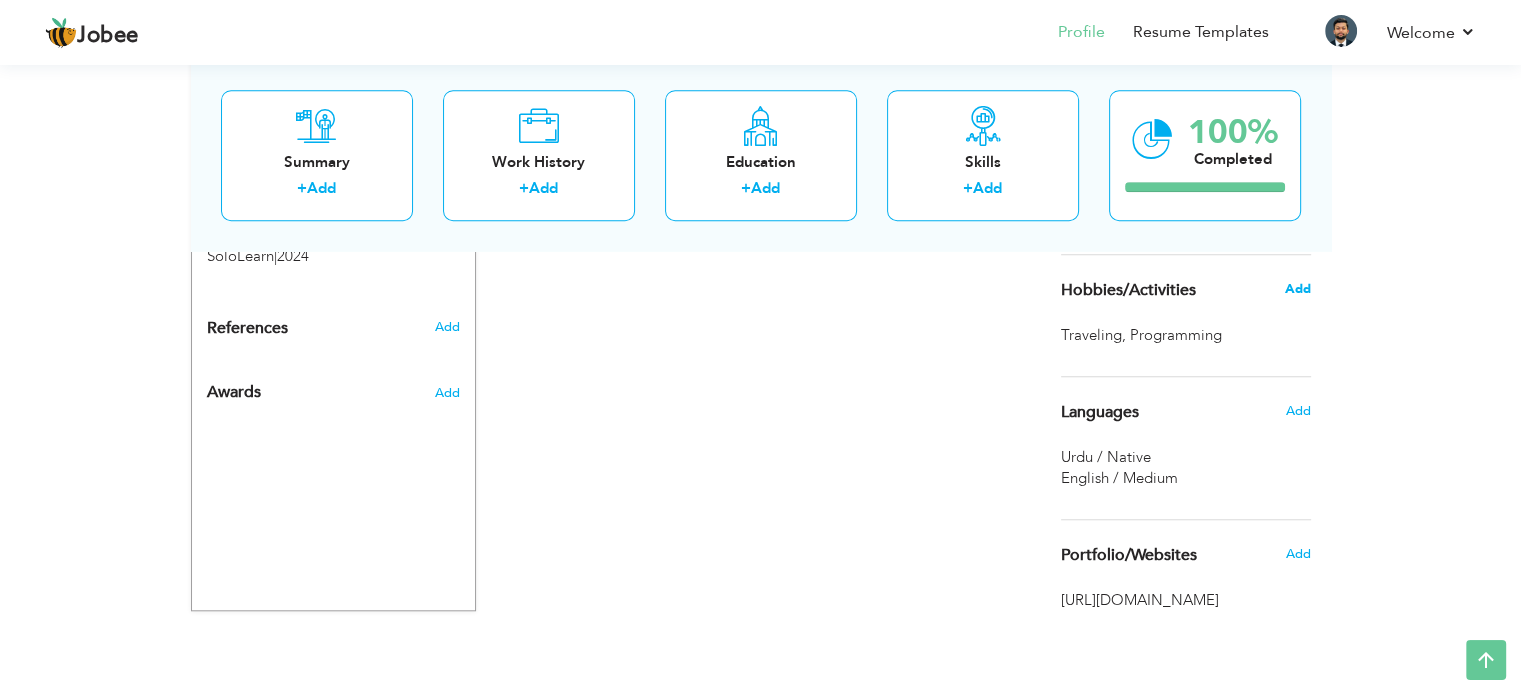 click on "Add" at bounding box center [1297, 289] 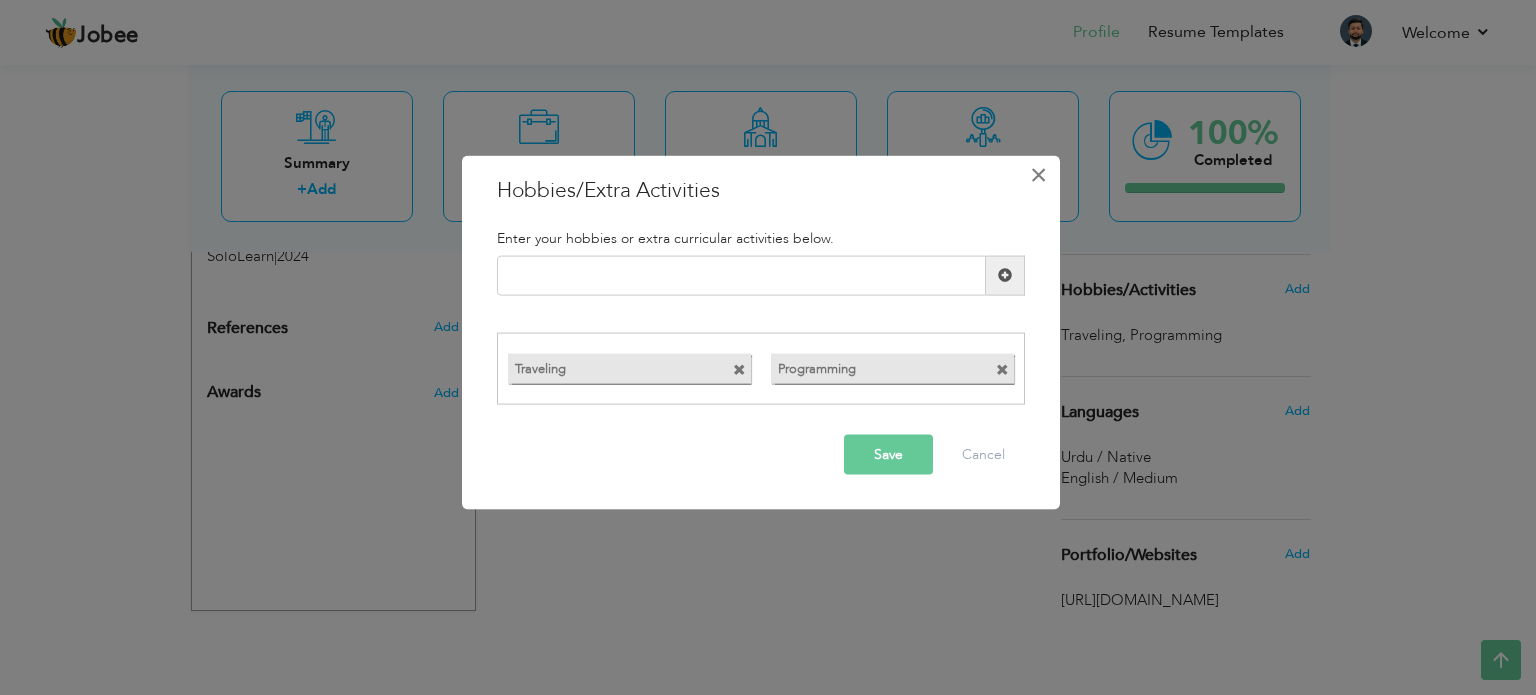 click on "×" at bounding box center [1038, 174] 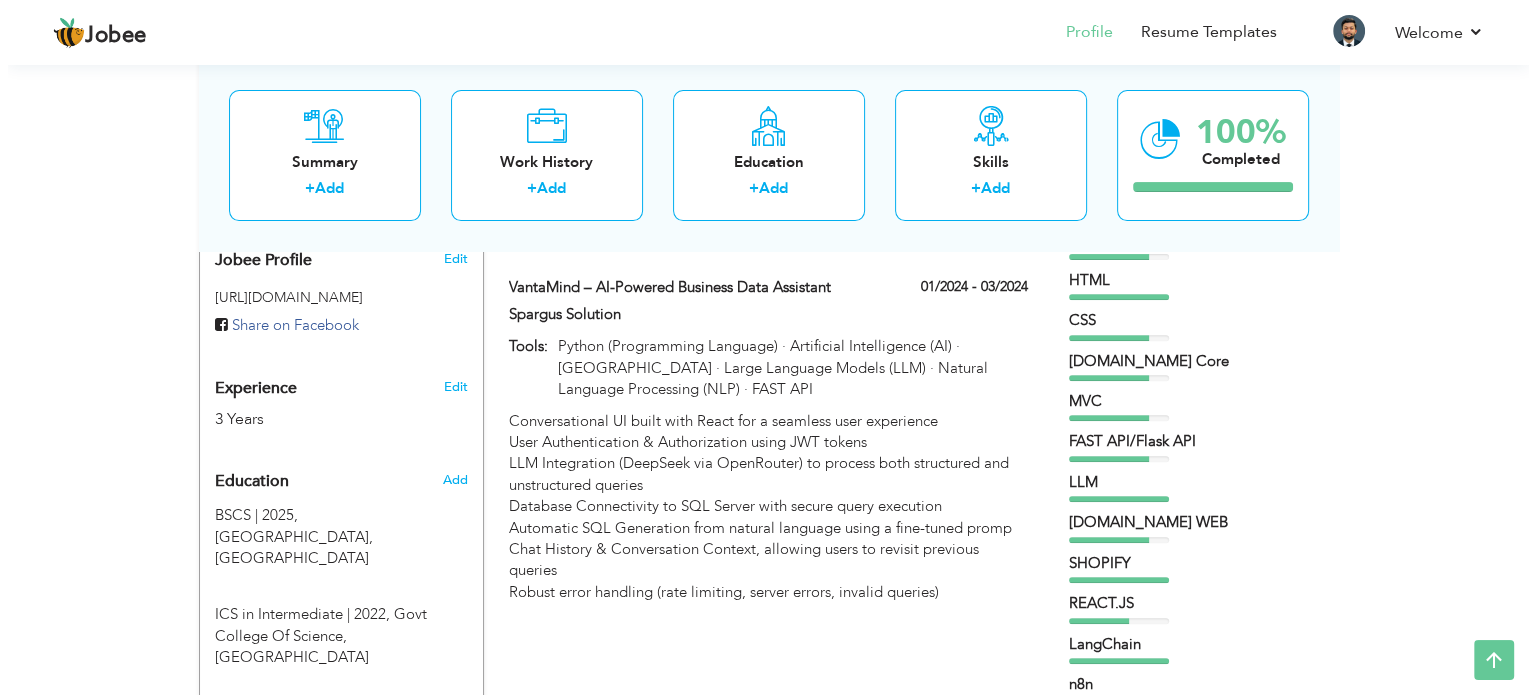 scroll, scrollTop: 666, scrollLeft: 0, axis: vertical 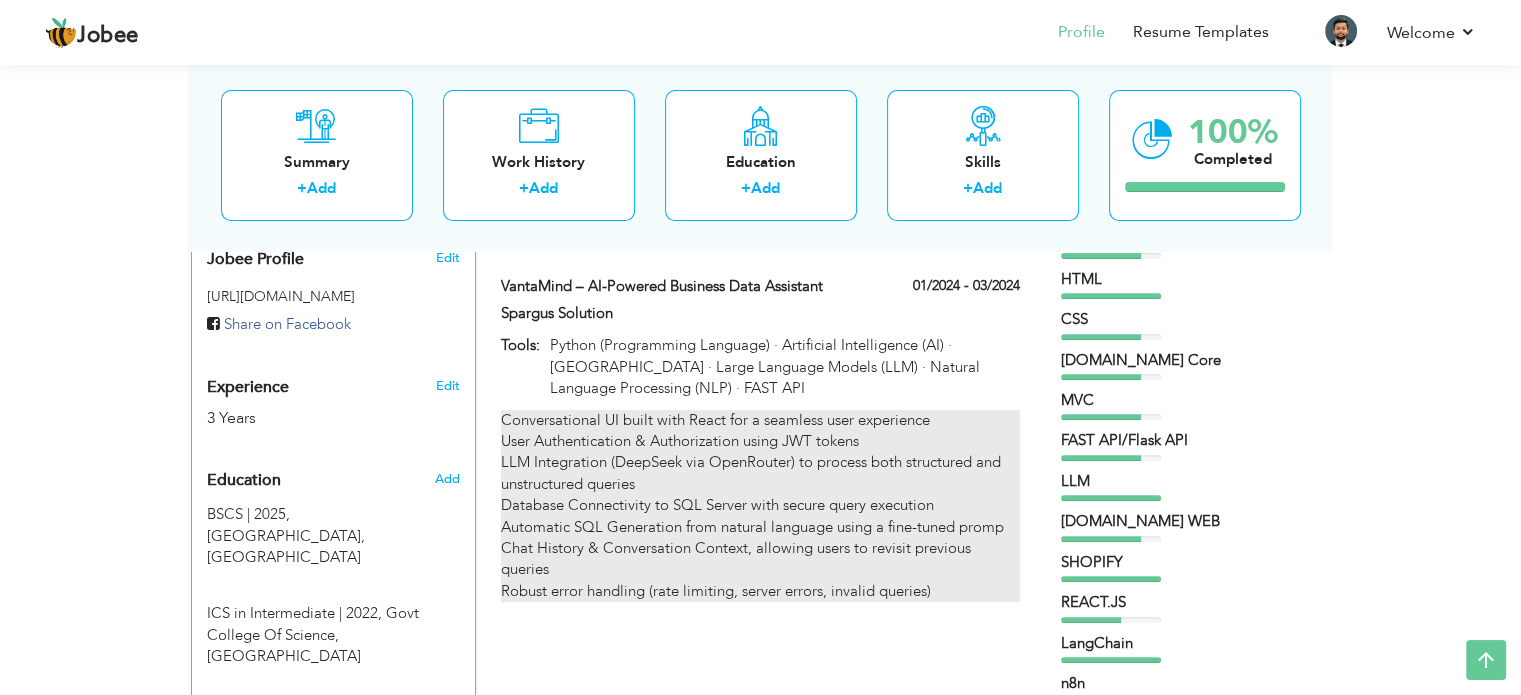 drag, startPoint x: 940, startPoint y: 543, endPoint x: 674, endPoint y: 490, distance: 271.2287 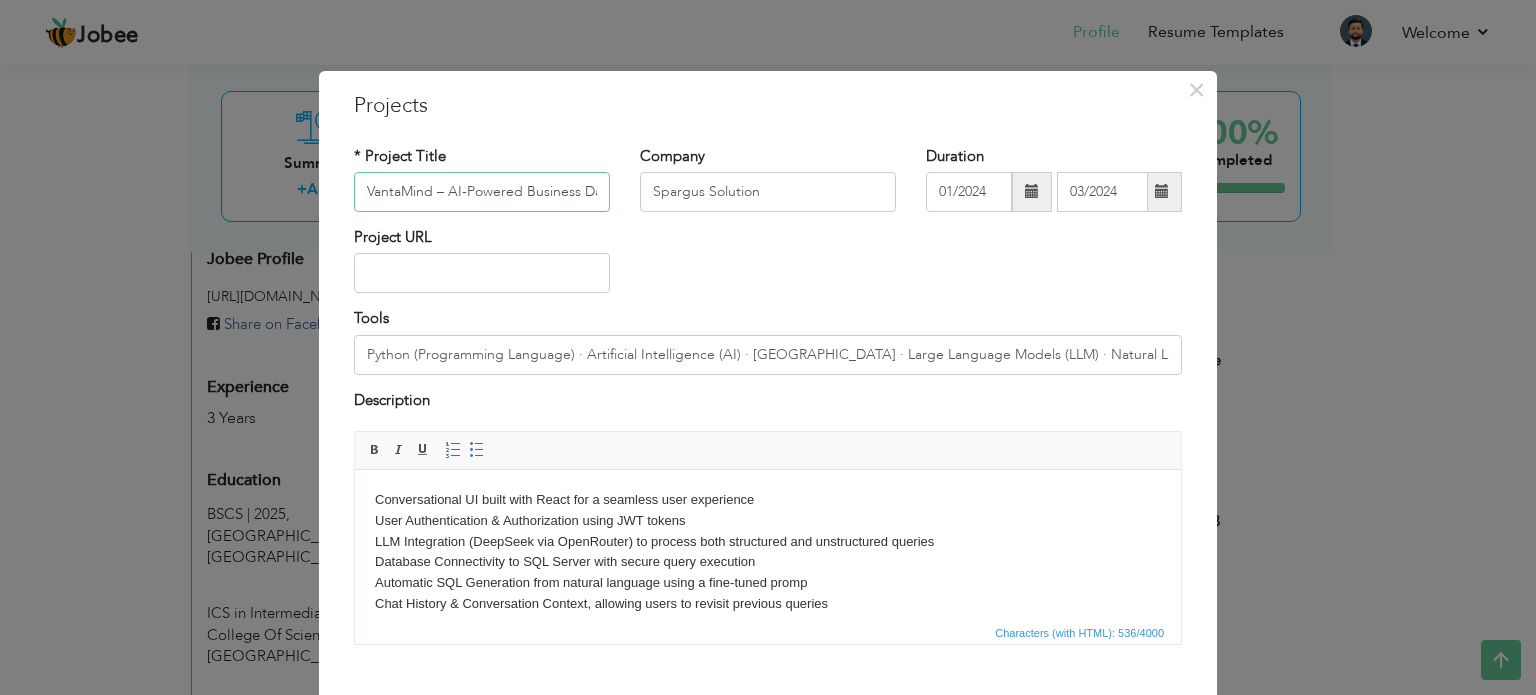 scroll, scrollTop: 0, scrollLeft: 72, axis: horizontal 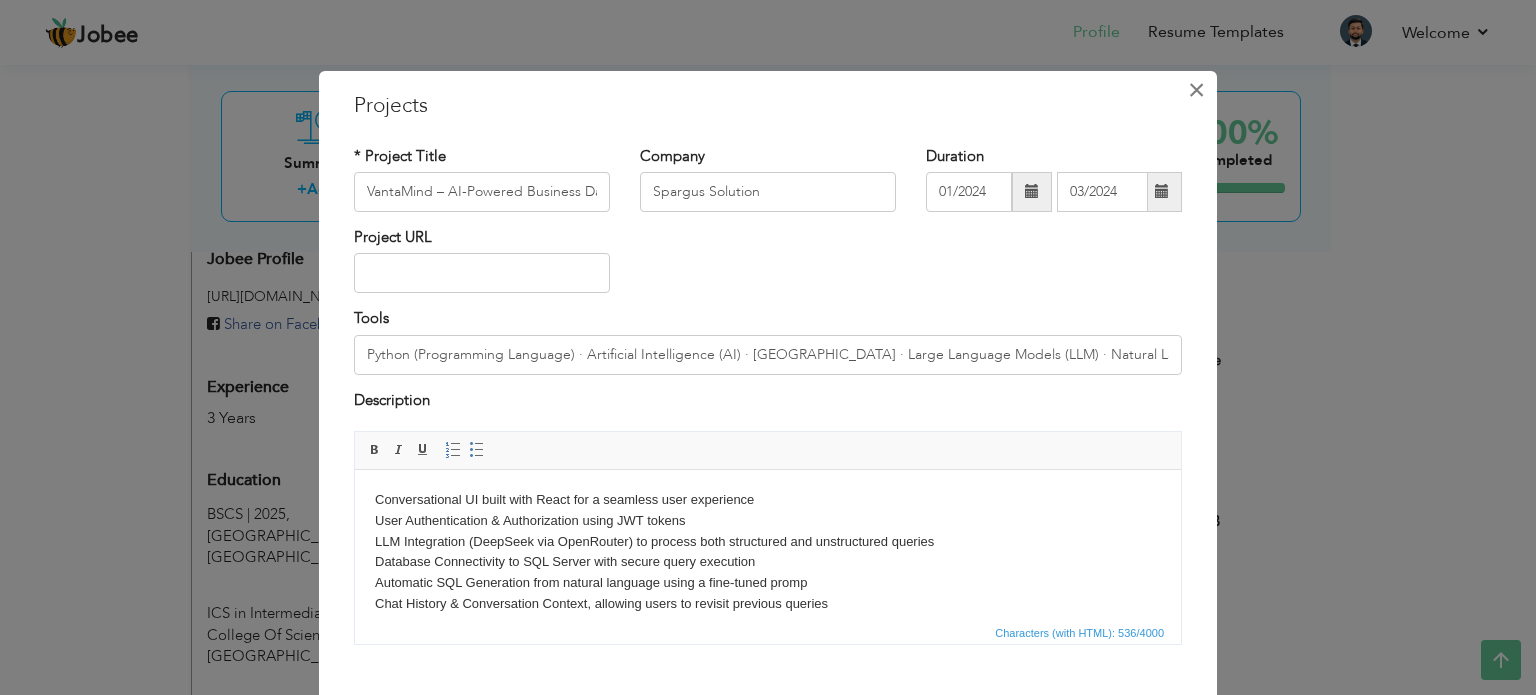 click on "×" at bounding box center (1196, 90) 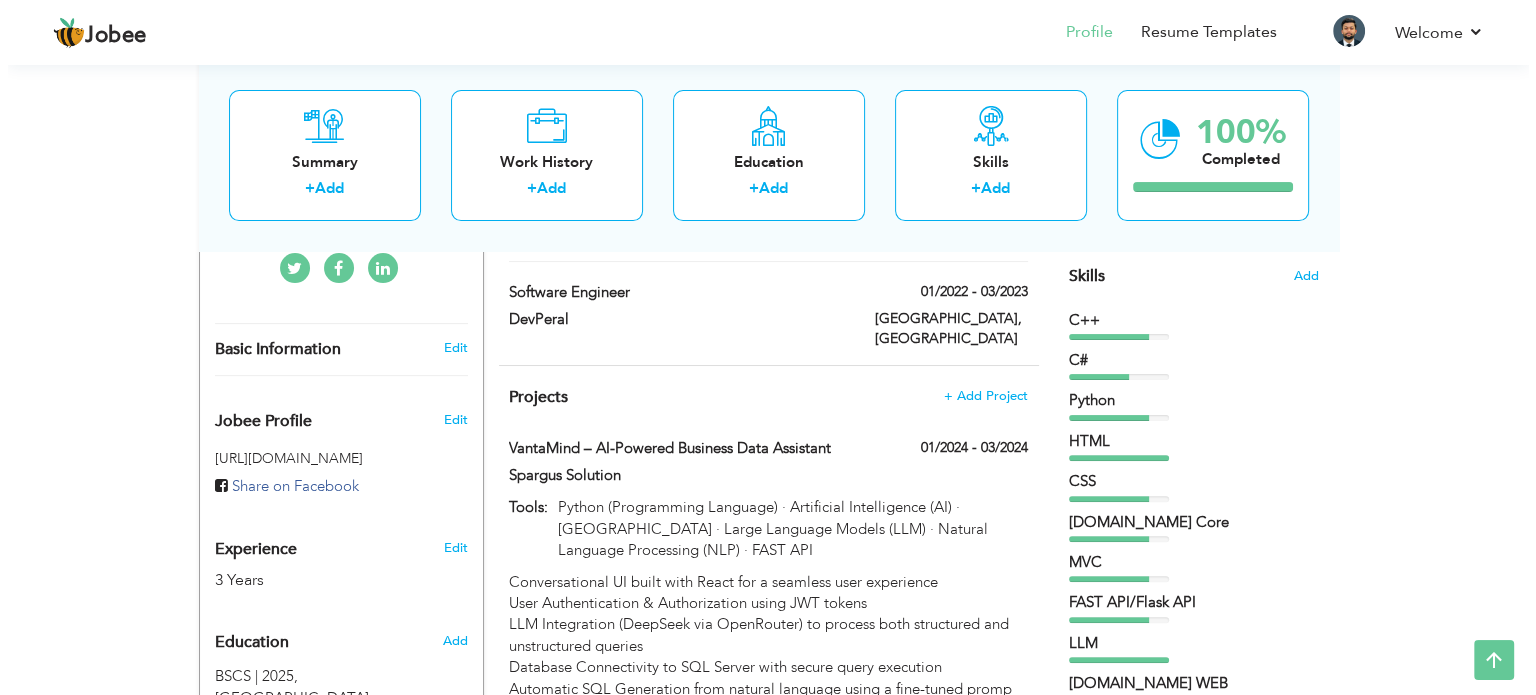 scroll, scrollTop: 500, scrollLeft: 0, axis: vertical 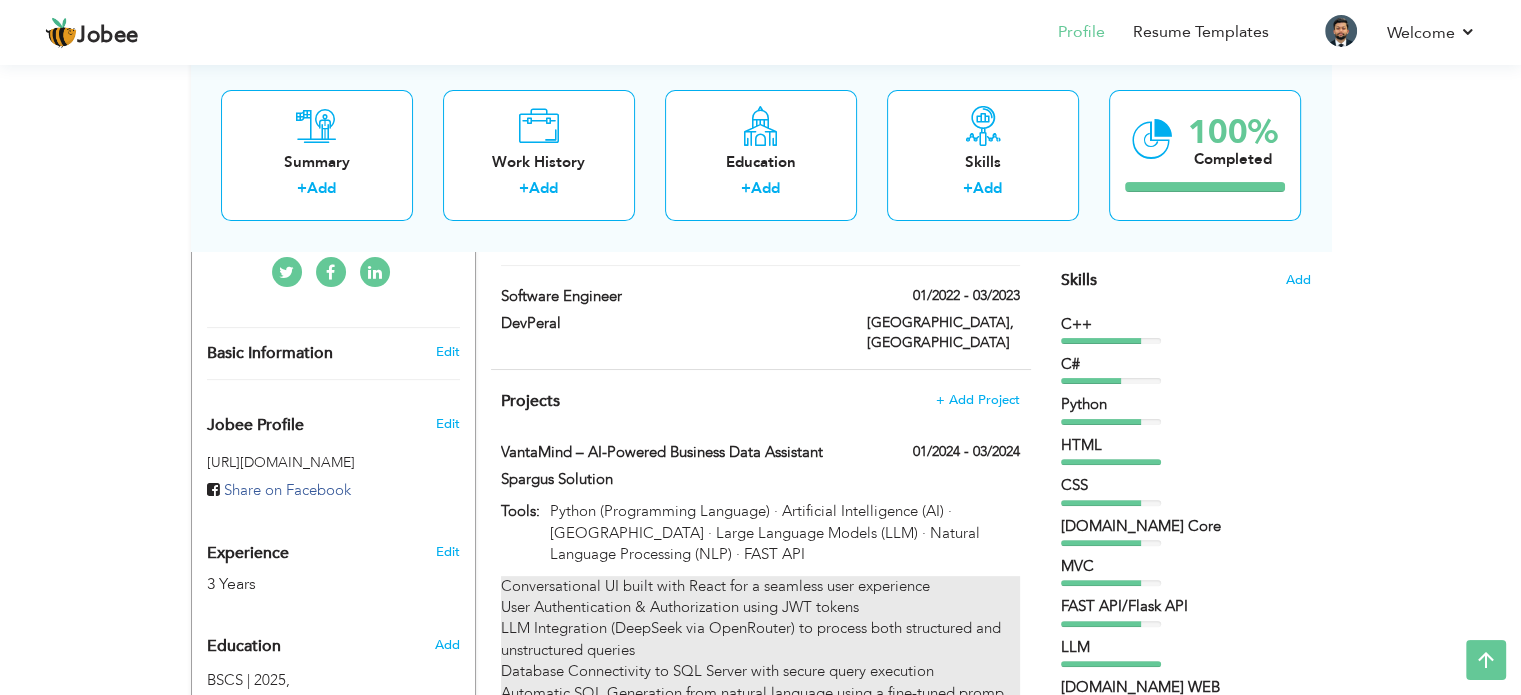 drag, startPoint x: 499, startPoint y: 547, endPoint x: 514, endPoint y: 552, distance: 15.811388 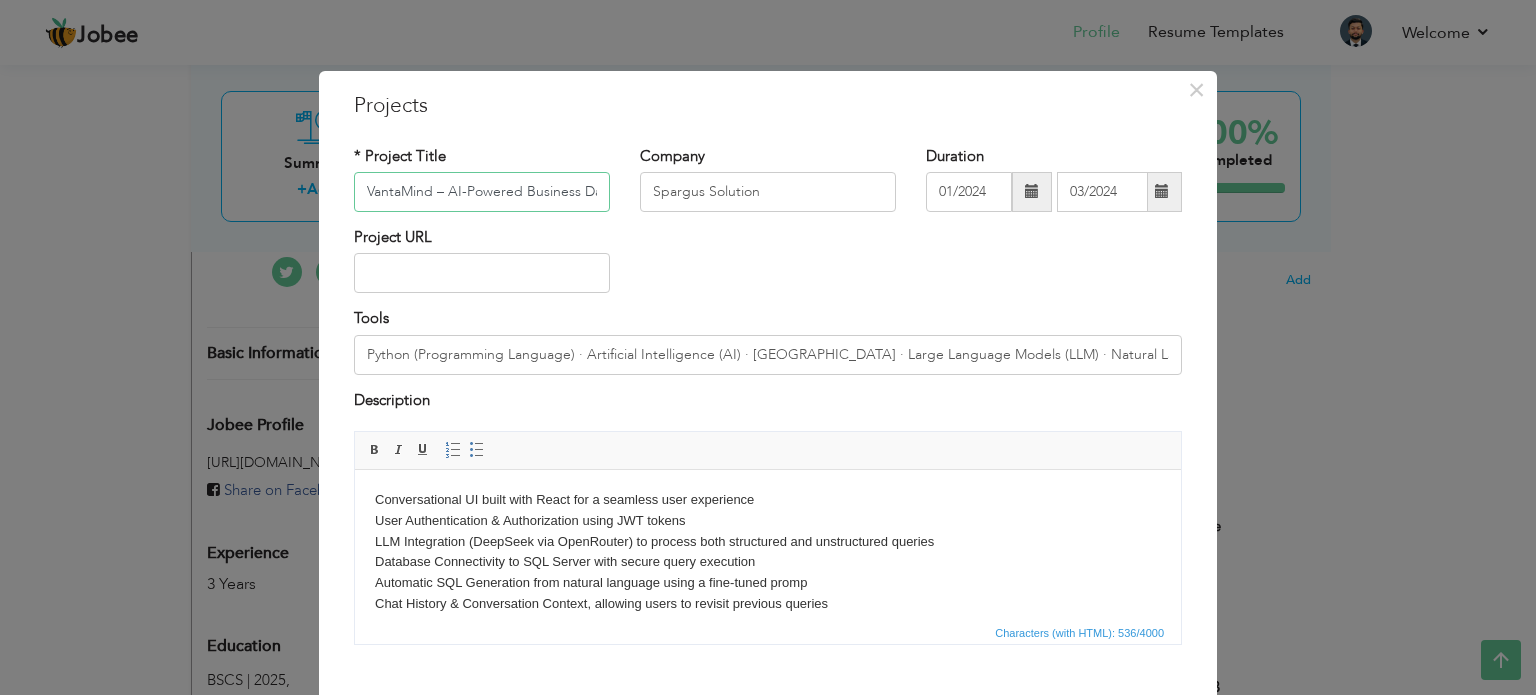scroll, scrollTop: 0, scrollLeft: 72, axis: horizontal 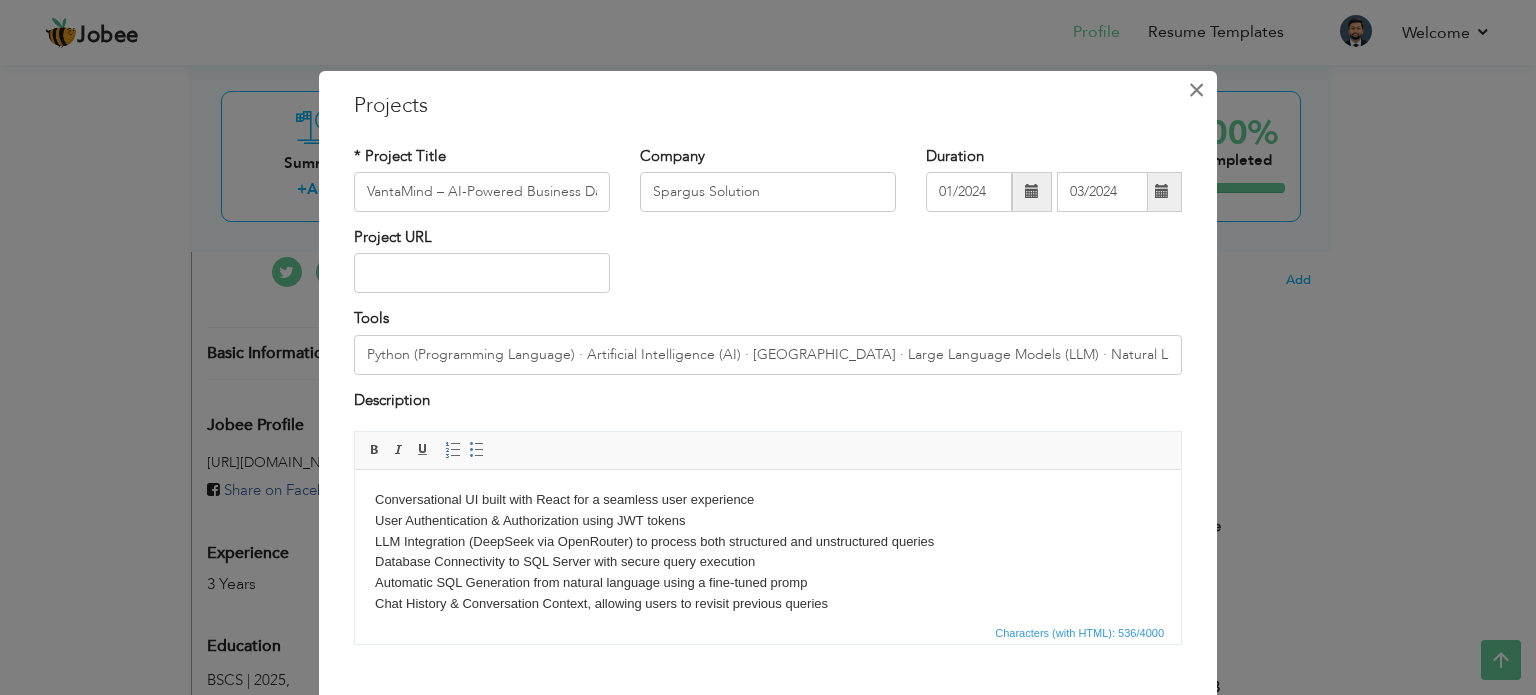 click on "×" at bounding box center [1196, 90] 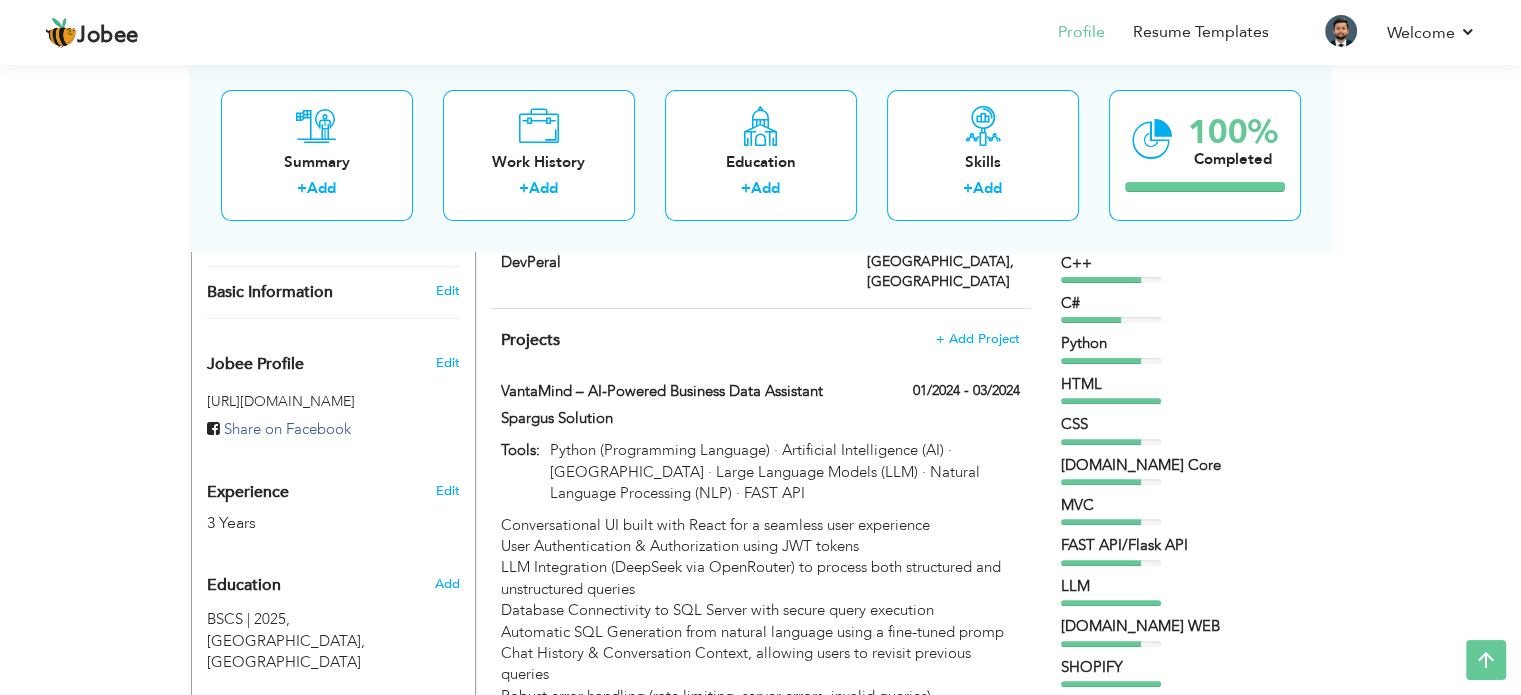 scroll, scrollTop: 500, scrollLeft: 0, axis: vertical 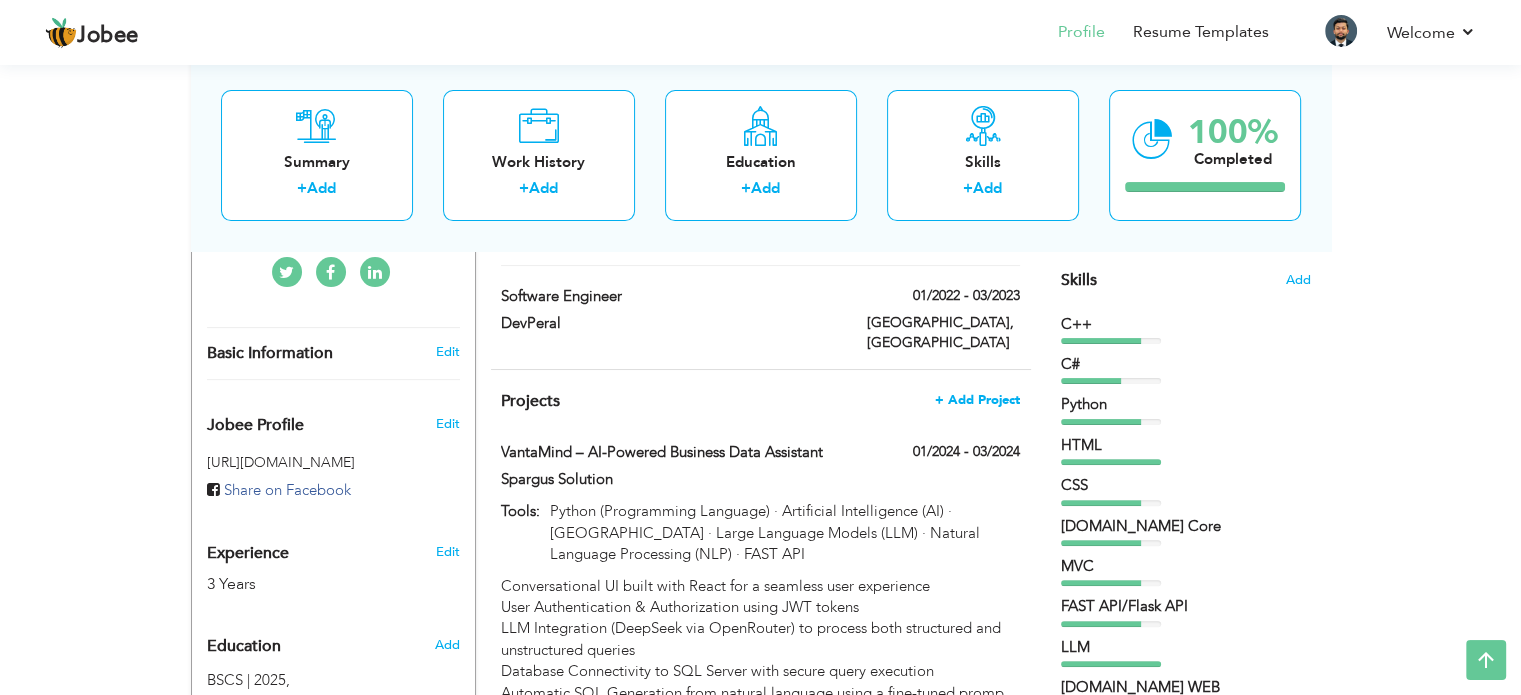 click on "+ Add Project" at bounding box center (977, 400) 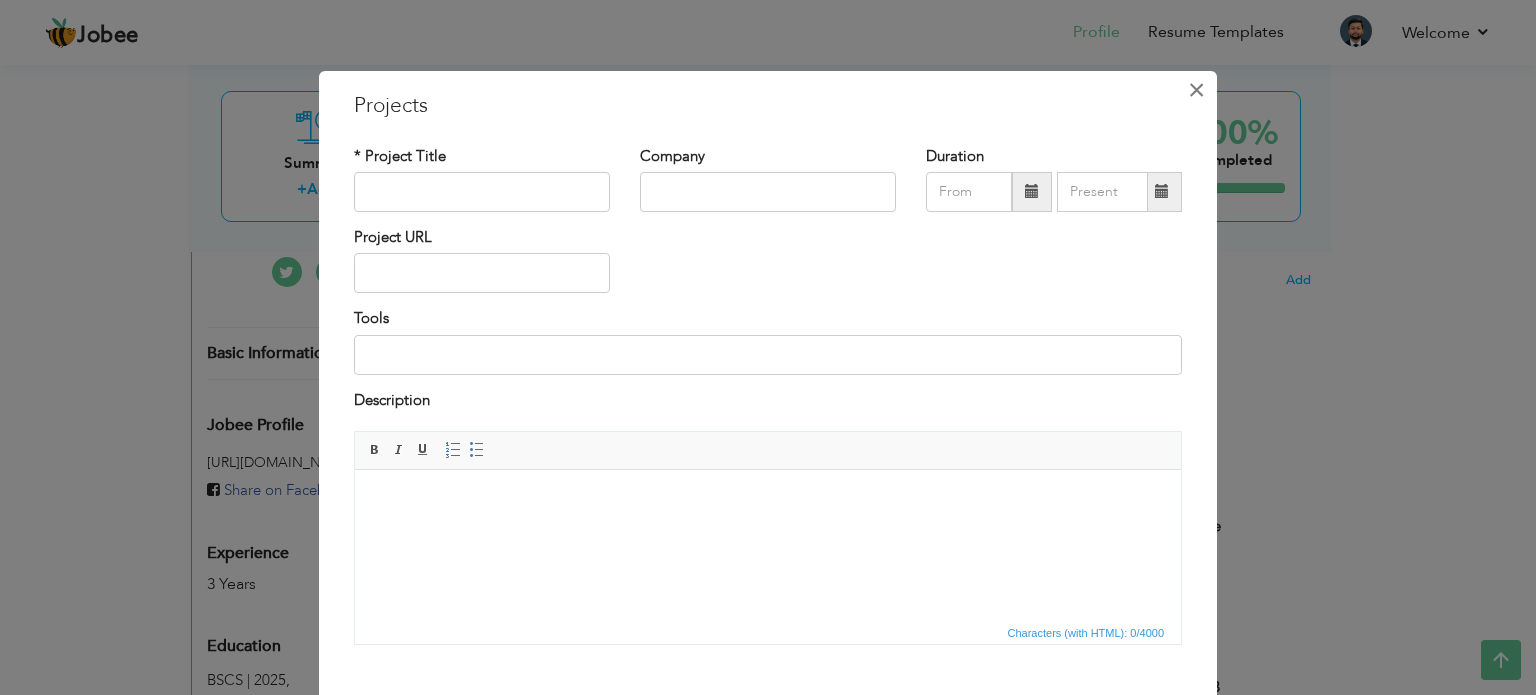 click on "×" at bounding box center (1196, 90) 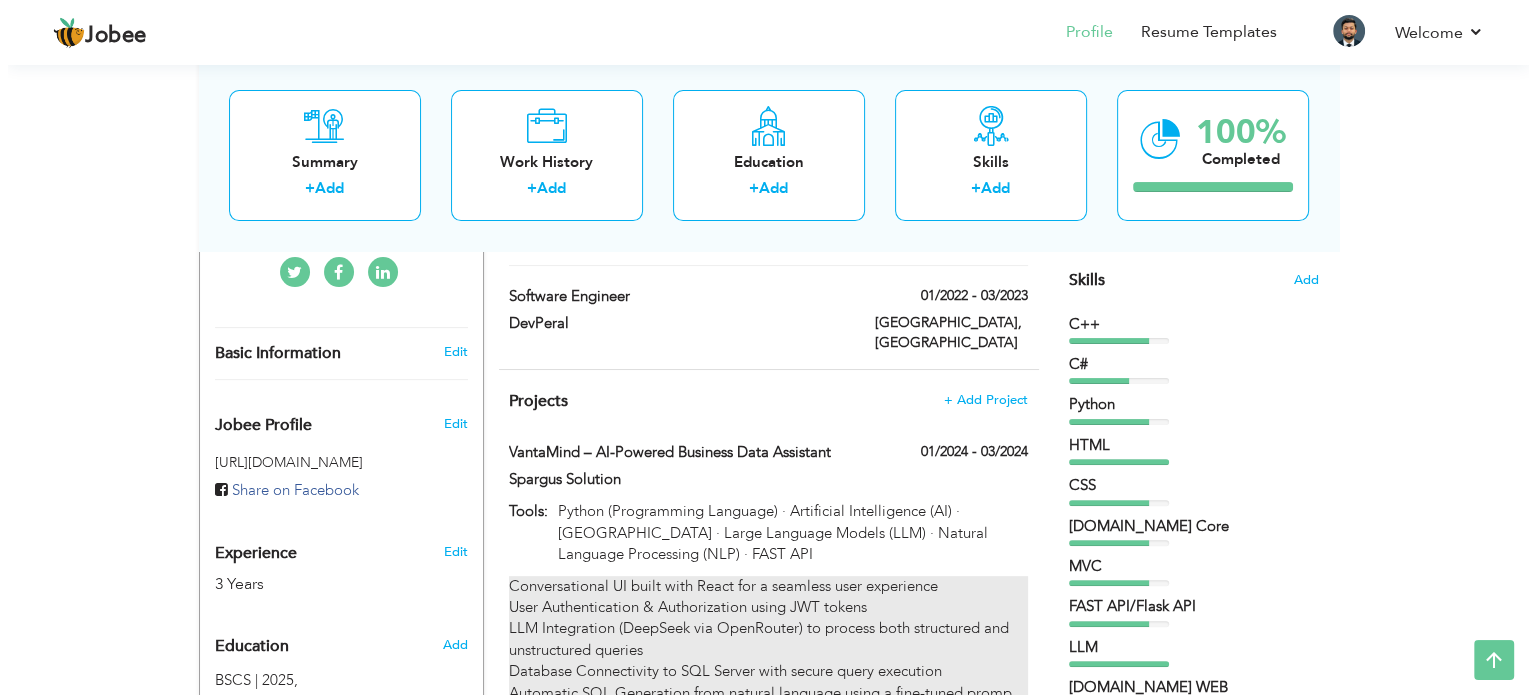 scroll, scrollTop: 666, scrollLeft: 0, axis: vertical 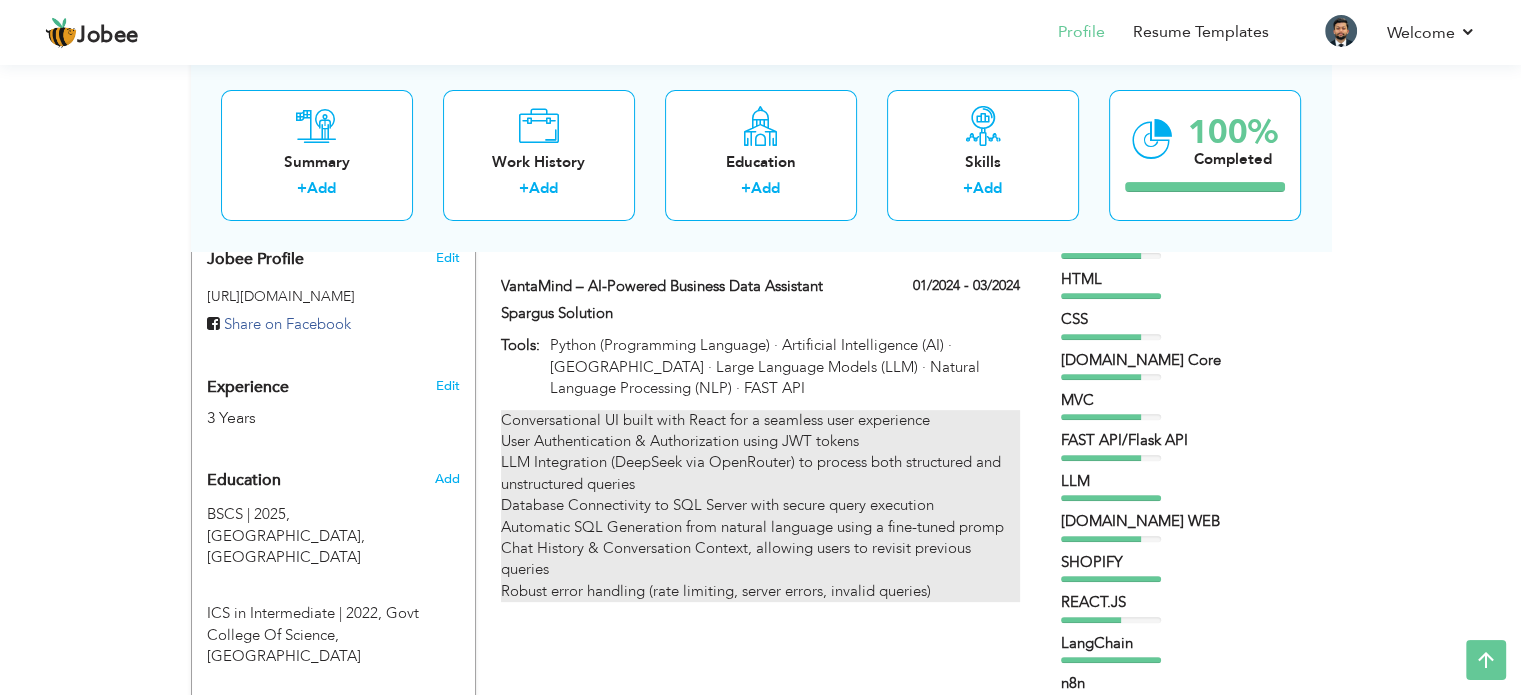 drag, startPoint x: 497, startPoint y: 375, endPoint x: 929, endPoint y: 507, distance: 451.71674 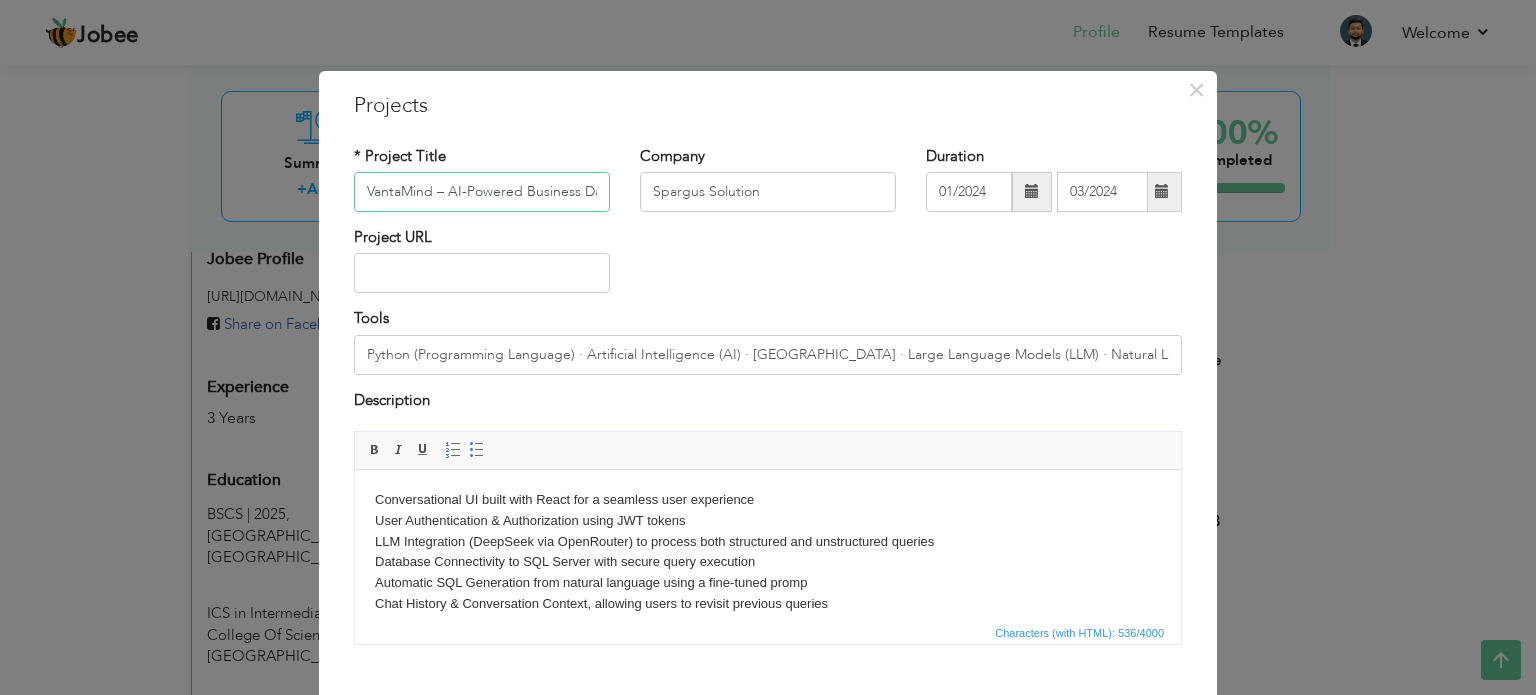 scroll, scrollTop: 0, scrollLeft: 72, axis: horizontal 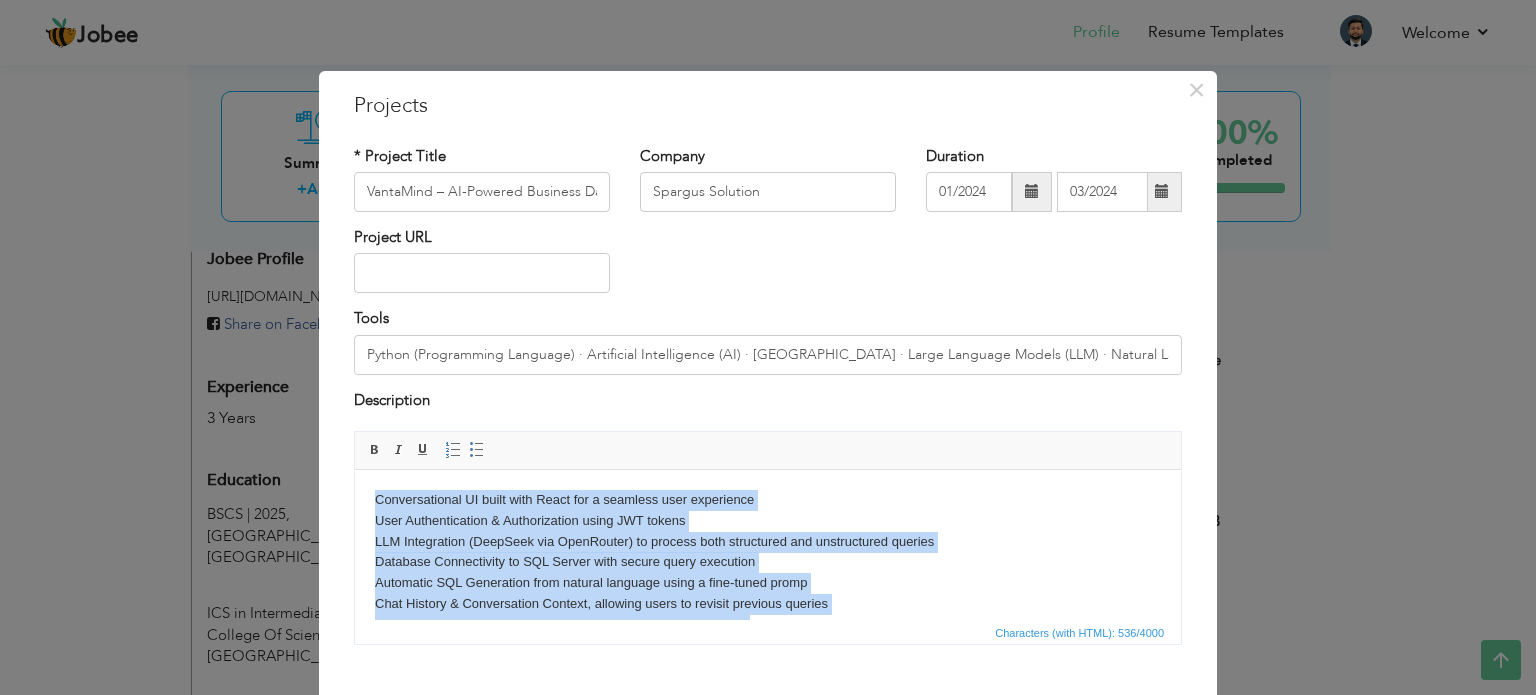 drag, startPoint x: 818, startPoint y: 602, endPoint x: 347, endPoint y: 480, distance: 486.54395 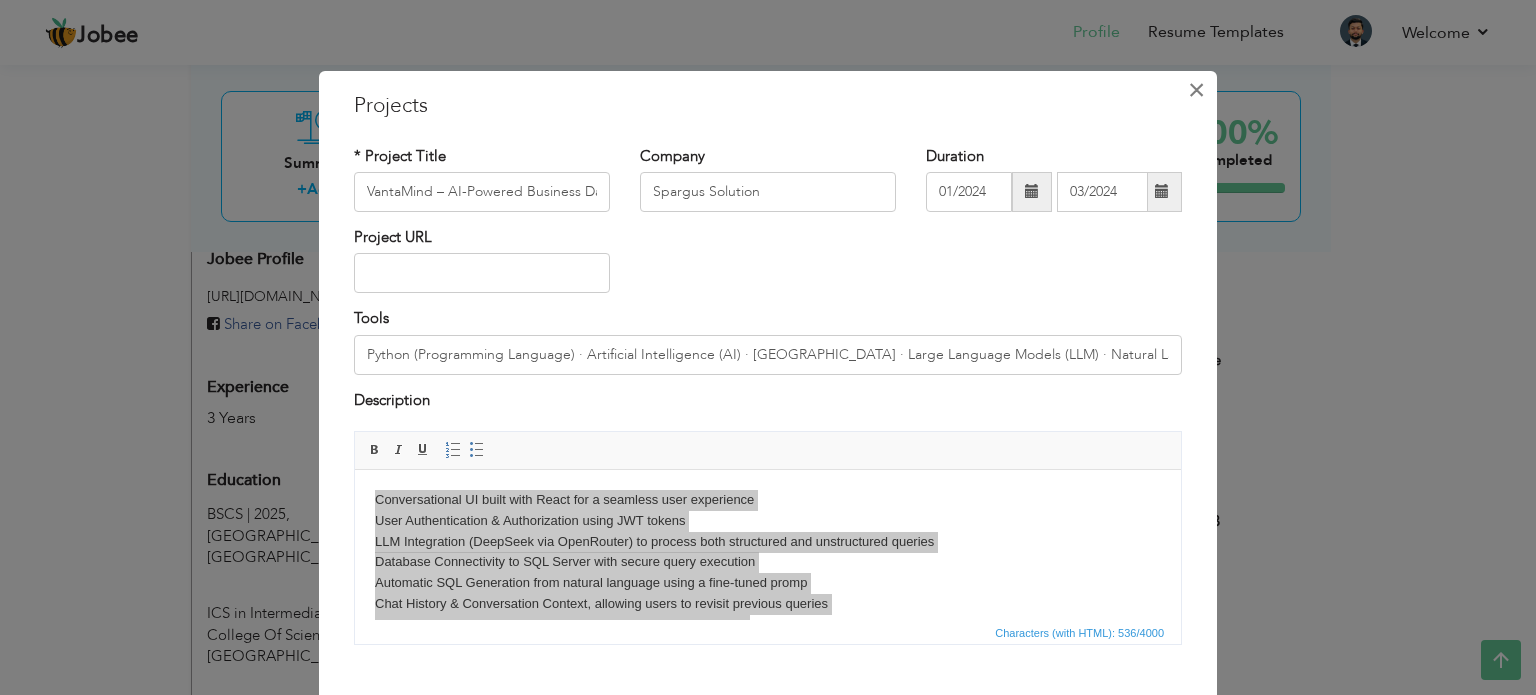 click on "×" at bounding box center (1196, 90) 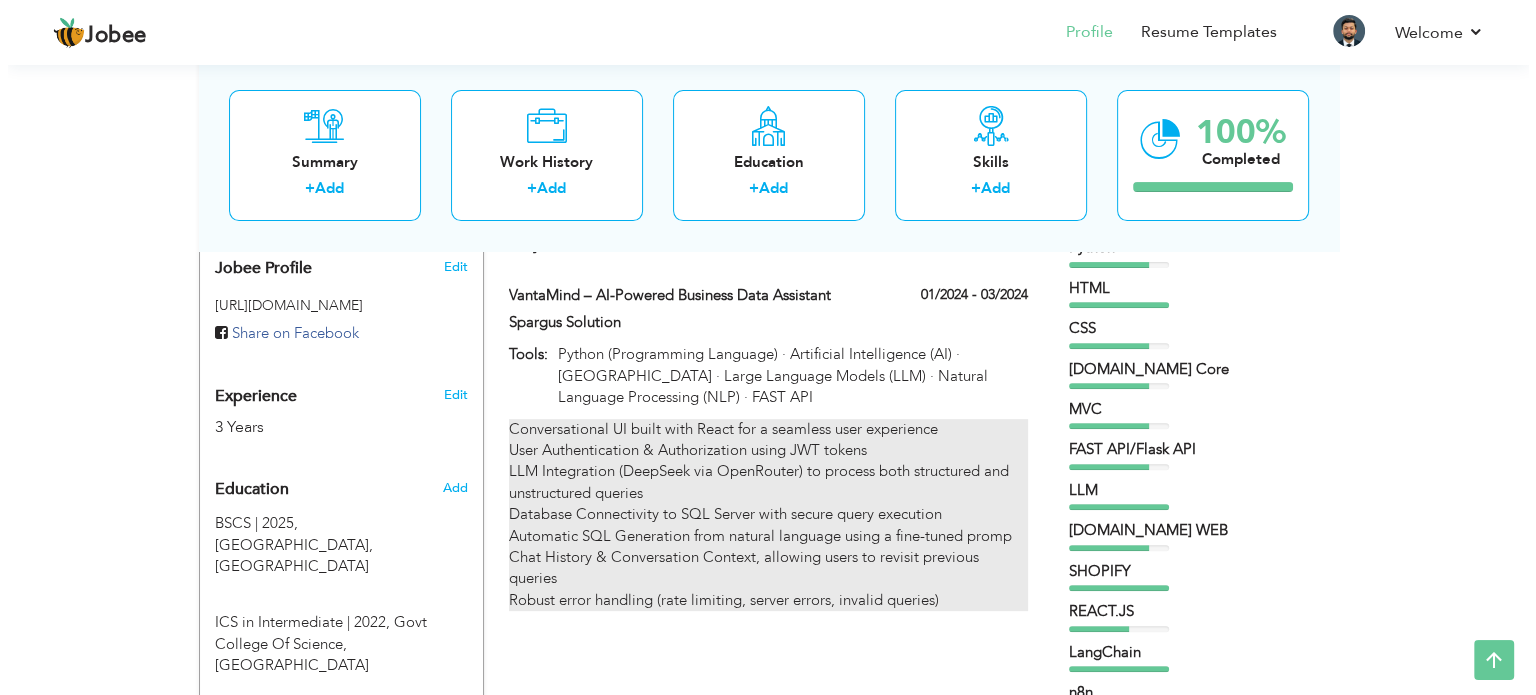 scroll, scrollTop: 713, scrollLeft: 0, axis: vertical 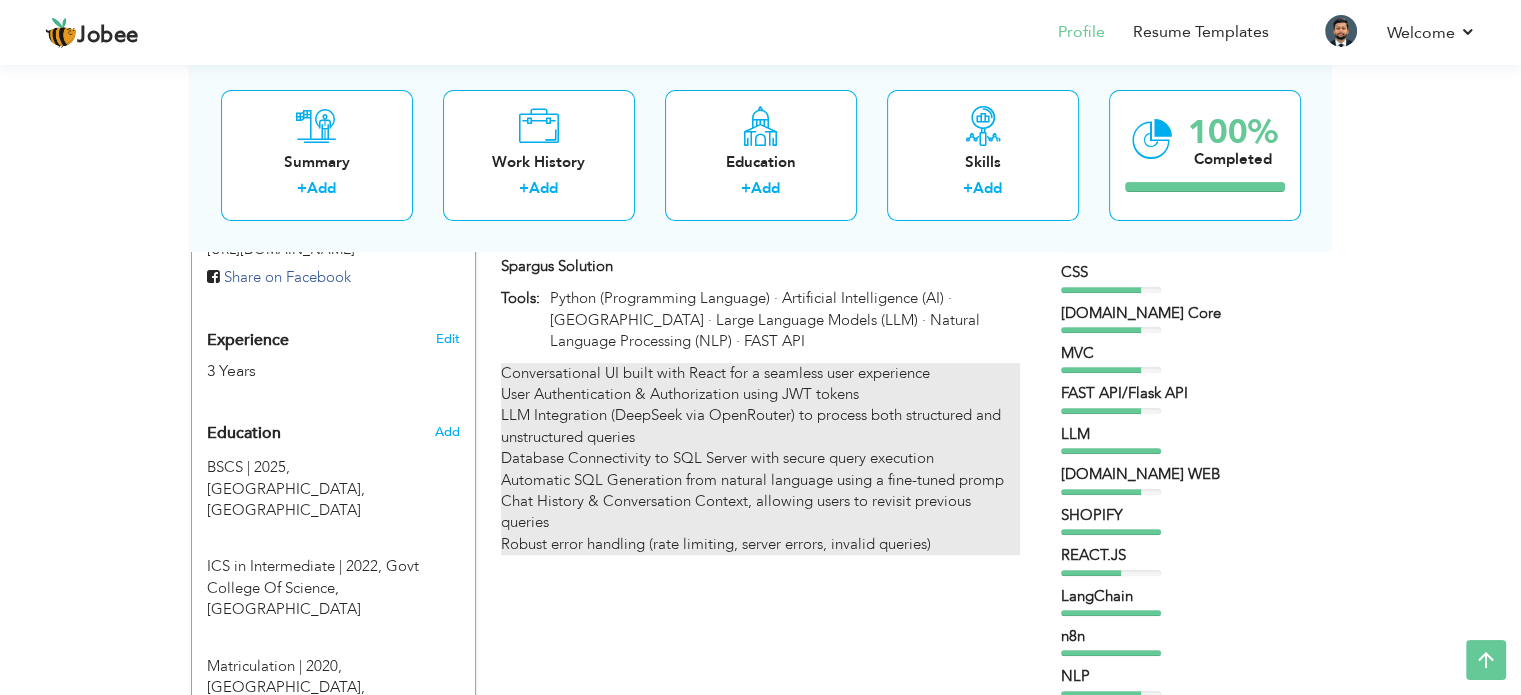 click on "Conversational UI built with React for a seamless user experience
User Authentication & Authorization using JWT tokens
LLM Integration (DeepSeek via OpenRouter) to process both structured and unstructured queries
Database Connectivity to SQL Server with secure query execution
Automatic SQL Generation from natural language using a fine-tuned promp
Chat History & Conversation Context, allowing users to revisit previous queries
Robust error handling (rate limiting, server errors, invalid queries)" at bounding box center (760, 459) 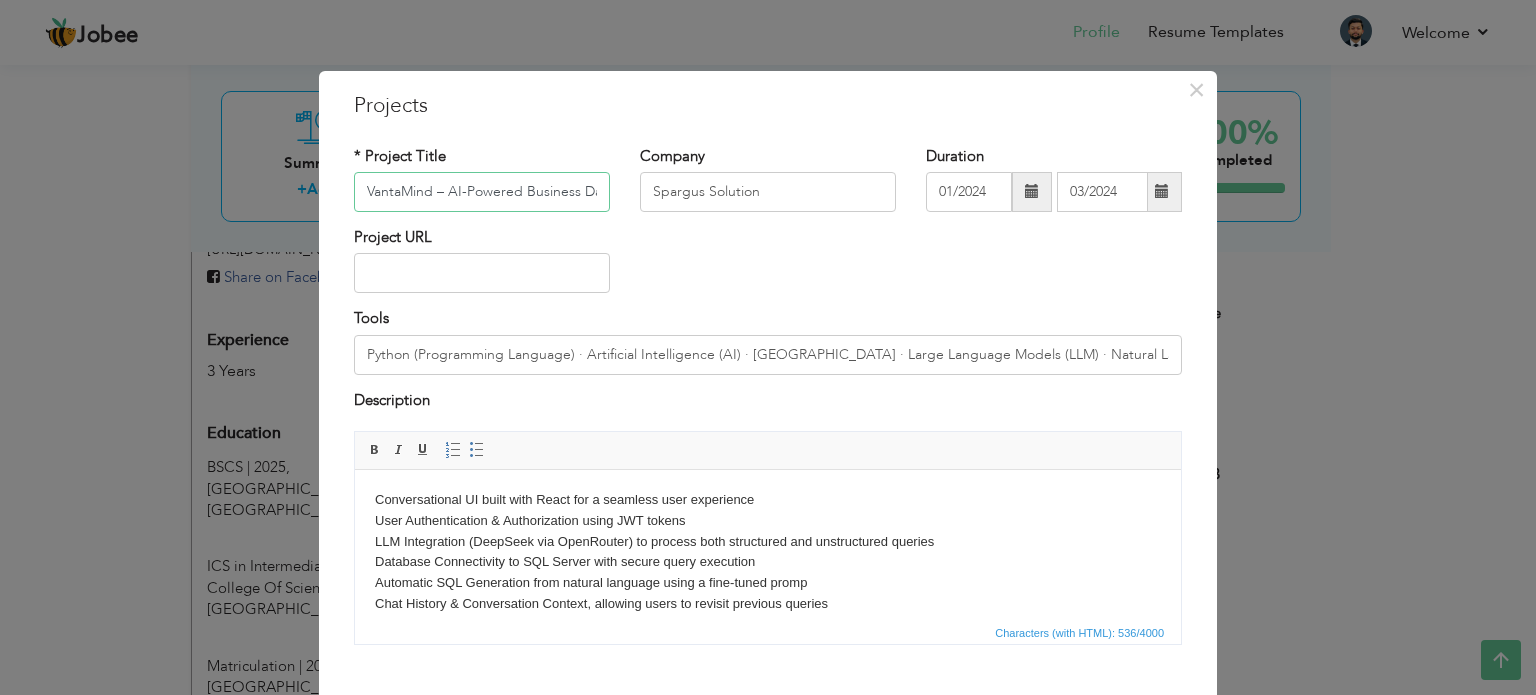 scroll, scrollTop: 0, scrollLeft: 72, axis: horizontal 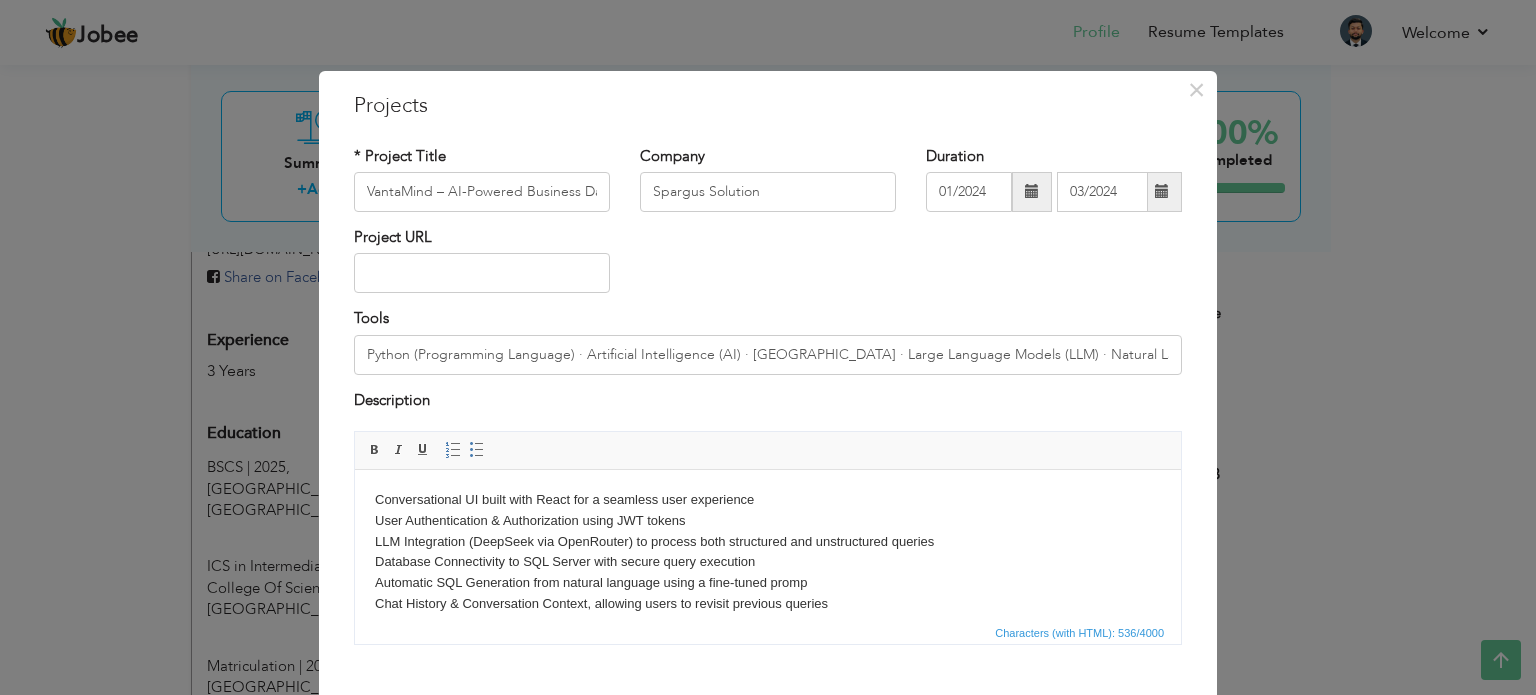 click on "Conversational UI built with React for a seamless user experience User Authentication & Authorization using JWT tokens LLM Integration (DeepSeek via OpenRouter) to process both structured and unstructured queries Database Connectivity to SQL Server with secure query execution Automatic SQL Generation from natural language using a fine-tuned promp Chat History & Conversation Context, allowing users to revisit previous queries Robust error handling (rate limiting, server errors, invalid queries)" at bounding box center [768, 563] 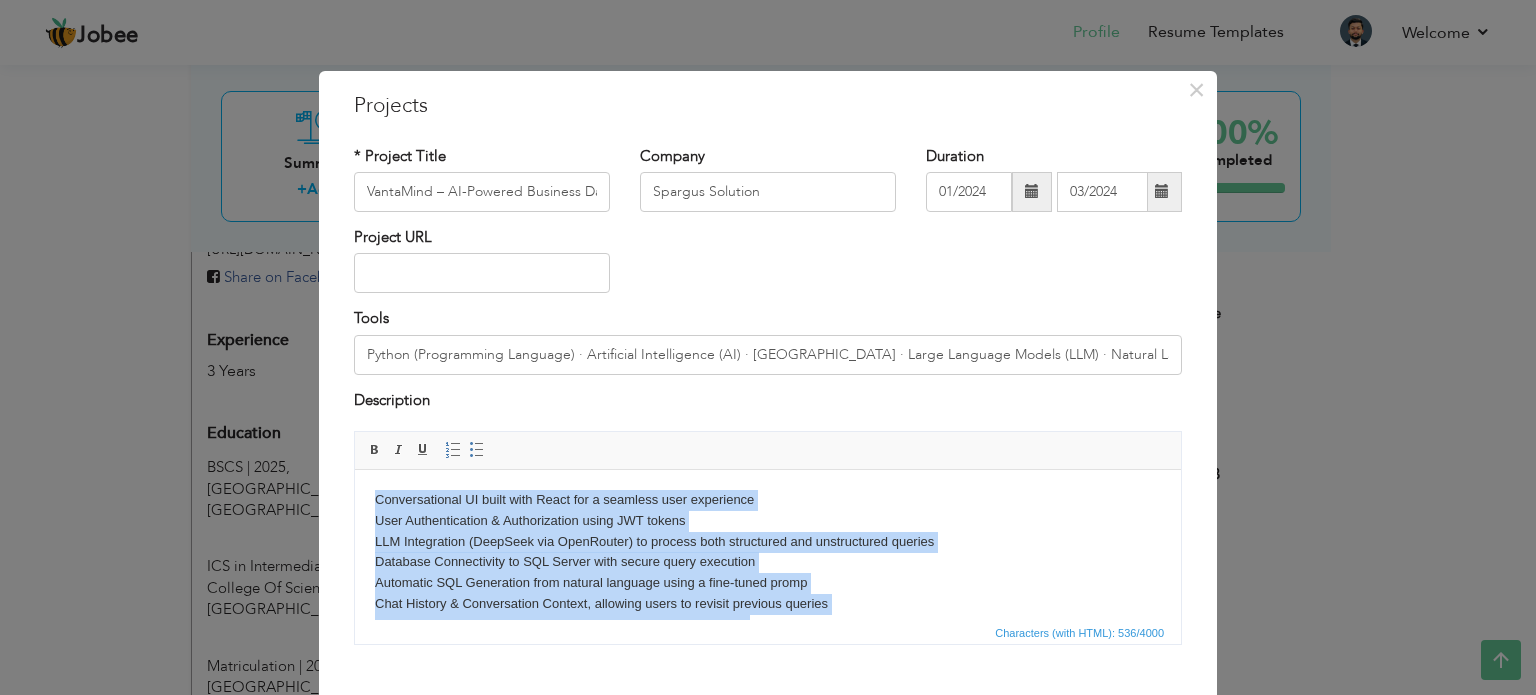 type 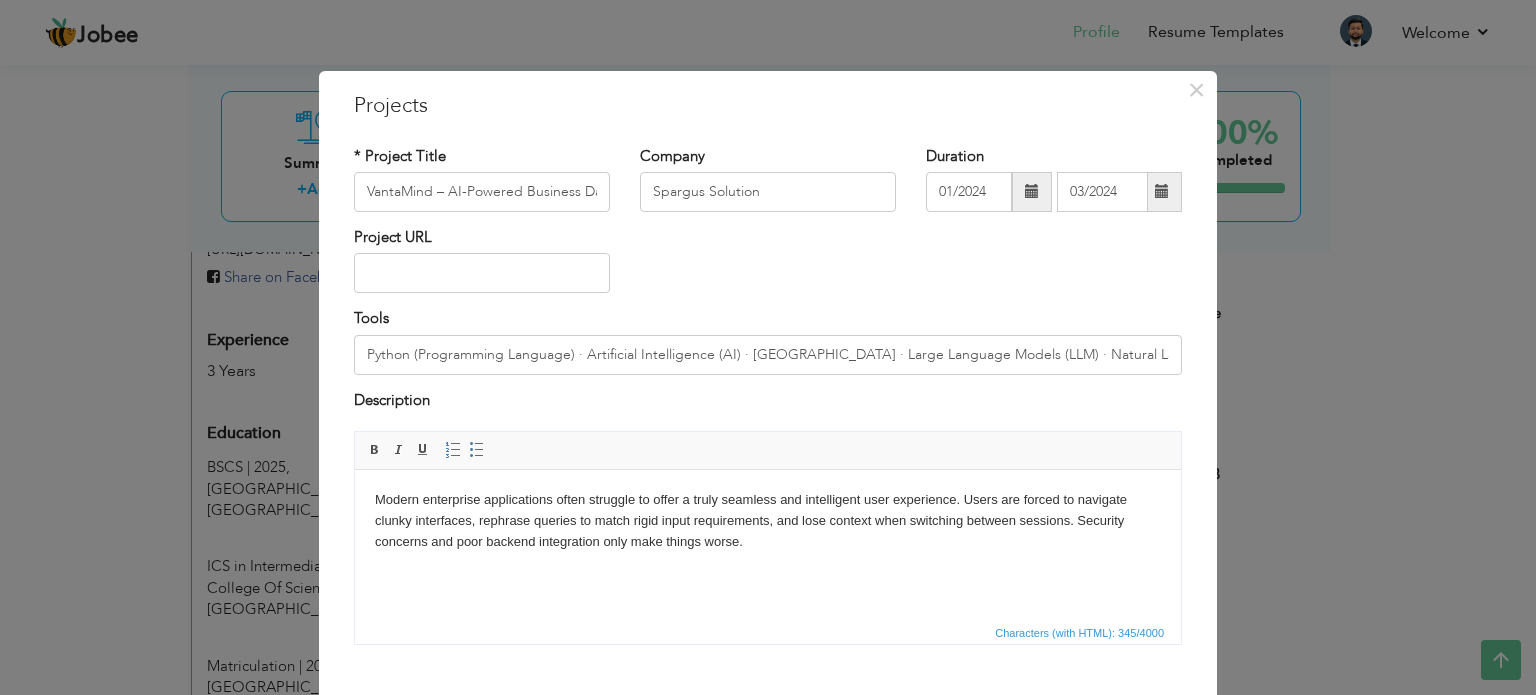 scroll, scrollTop: 4, scrollLeft: 0, axis: vertical 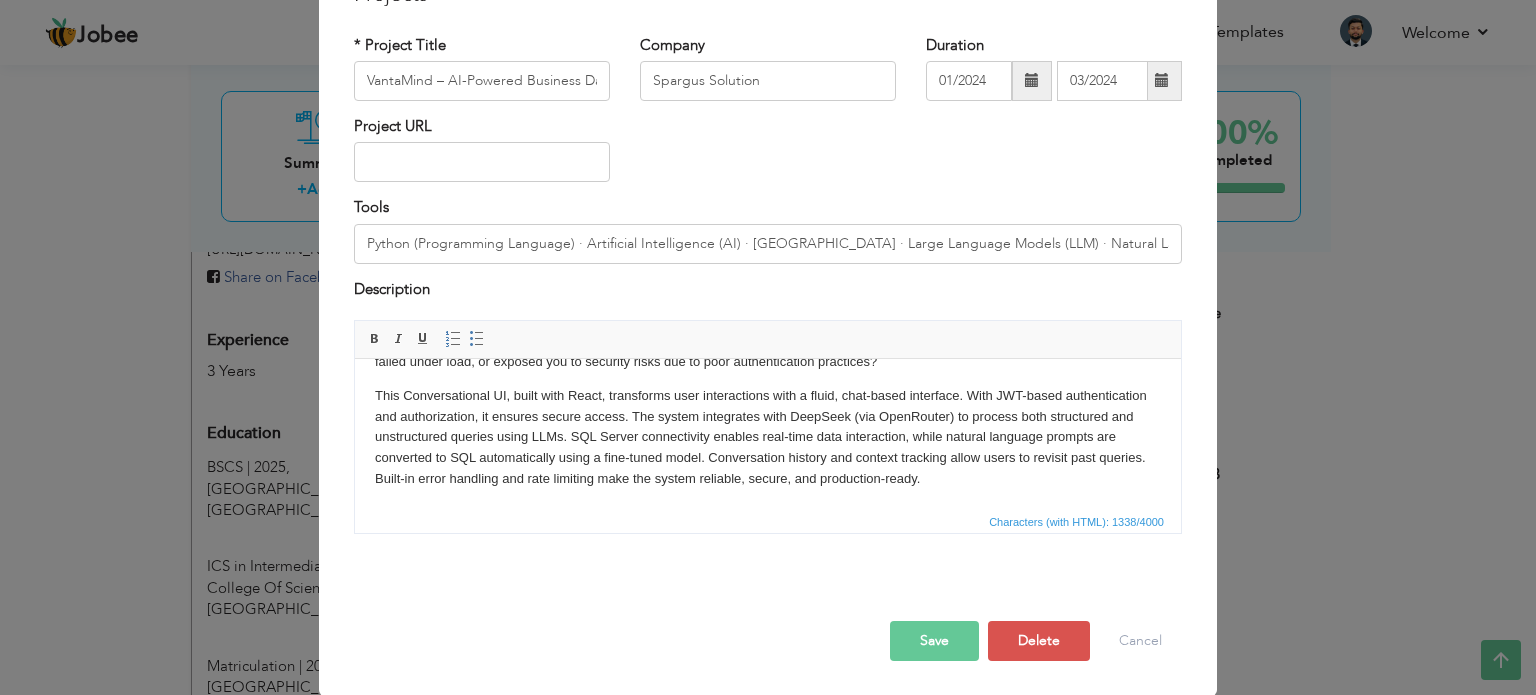 click on "Save" at bounding box center [934, 641] 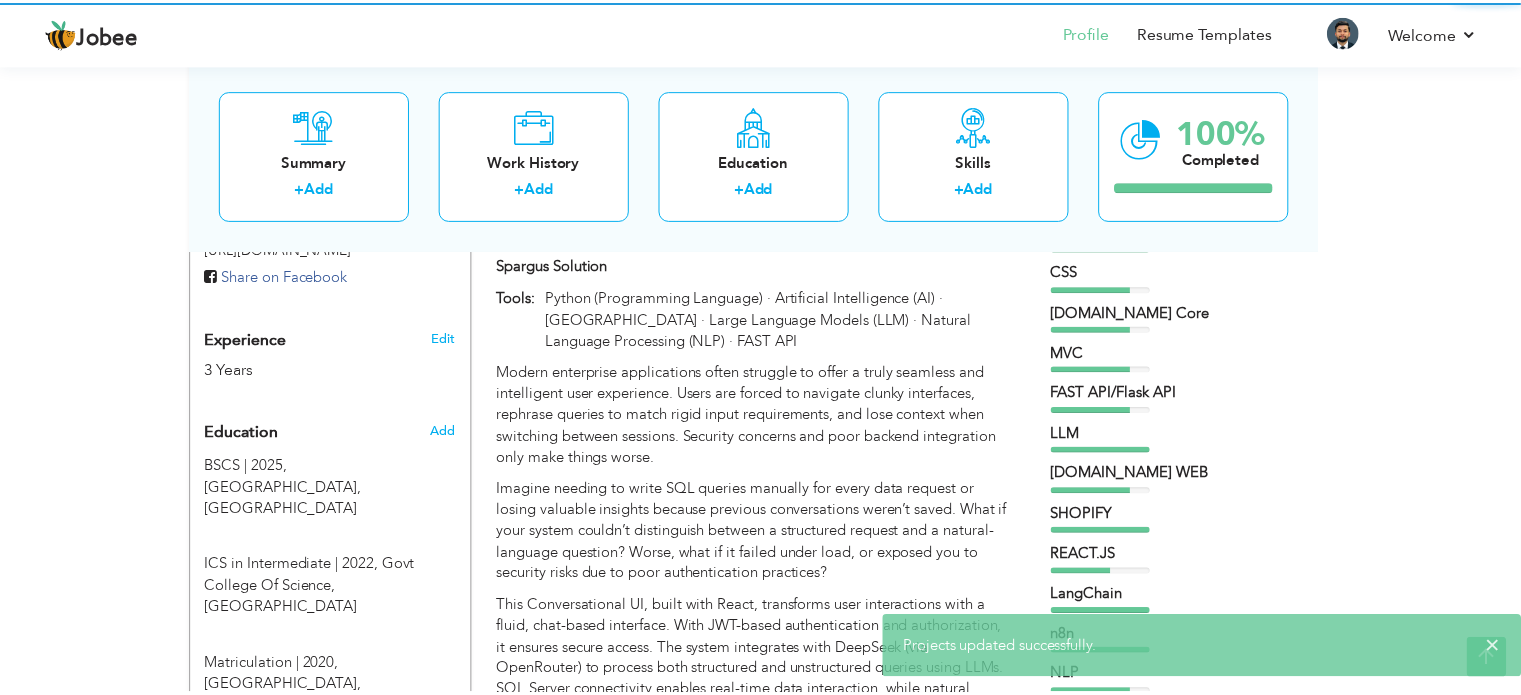 scroll, scrollTop: 0, scrollLeft: 0, axis: both 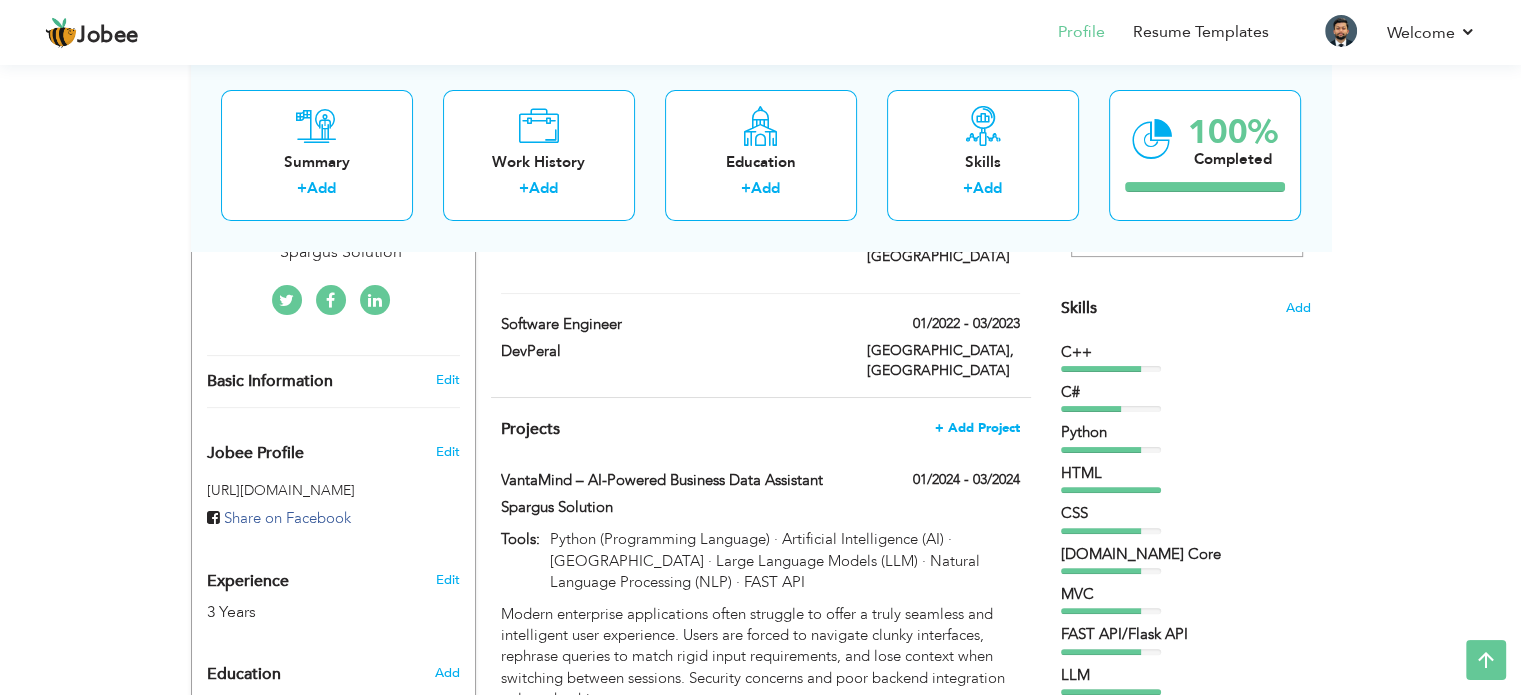 click on "+ Add Project" at bounding box center (977, 428) 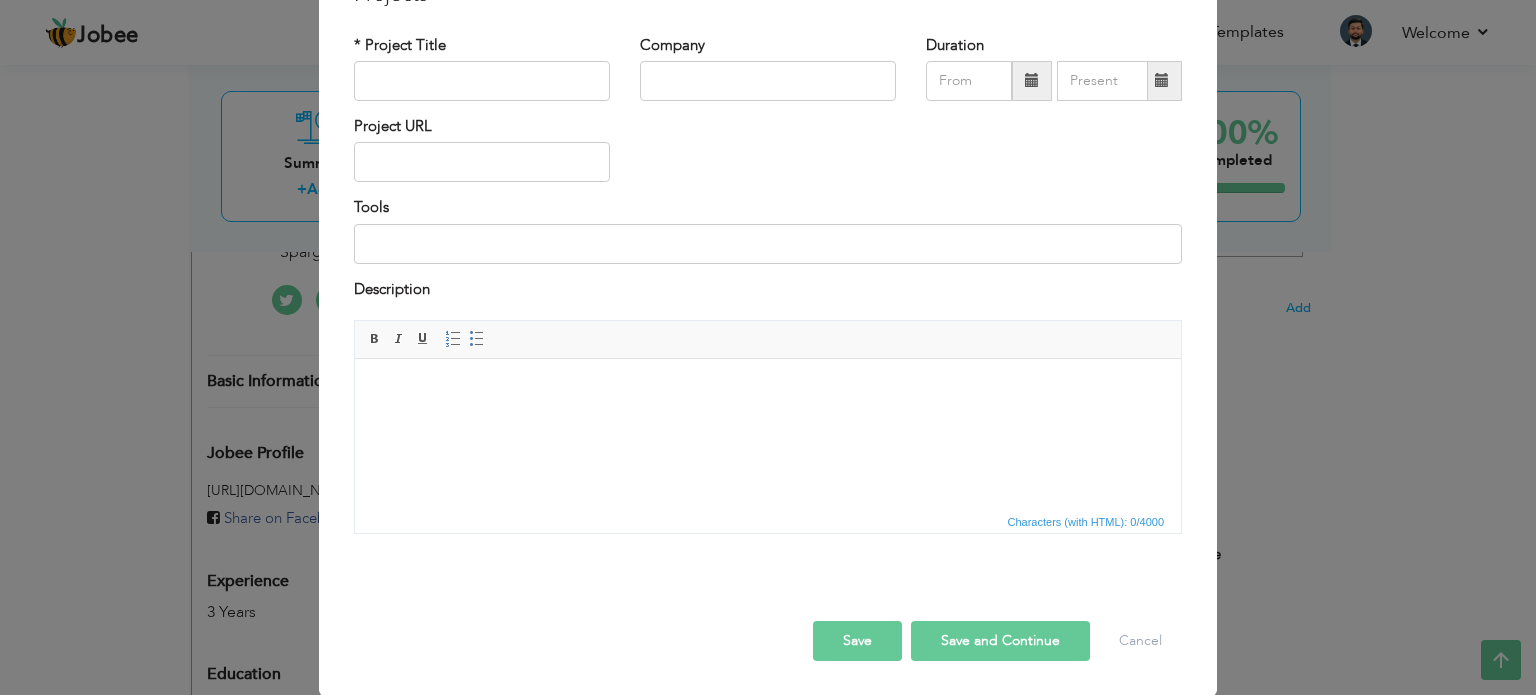 scroll, scrollTop: 0, scrollLeft: 0, axis: both 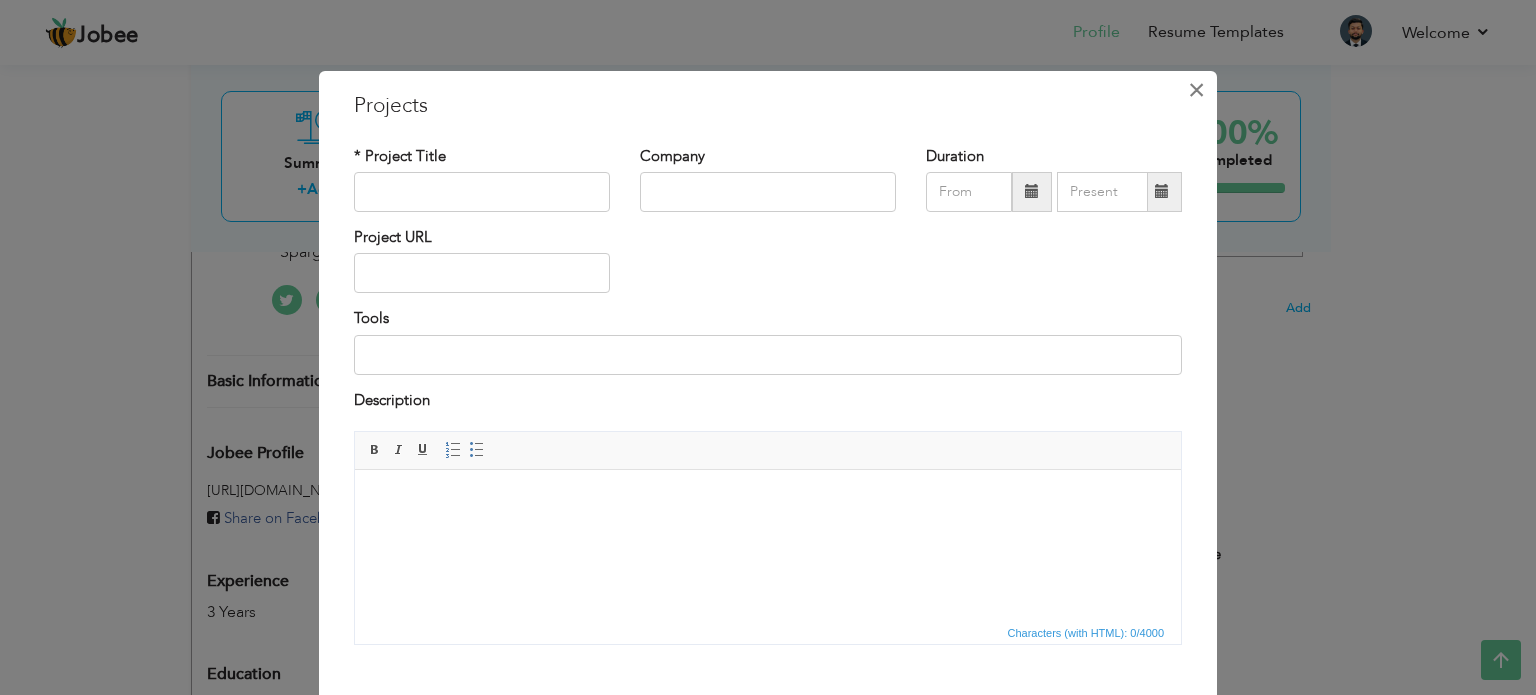 click on "×" at bounding box center [1196, 90] 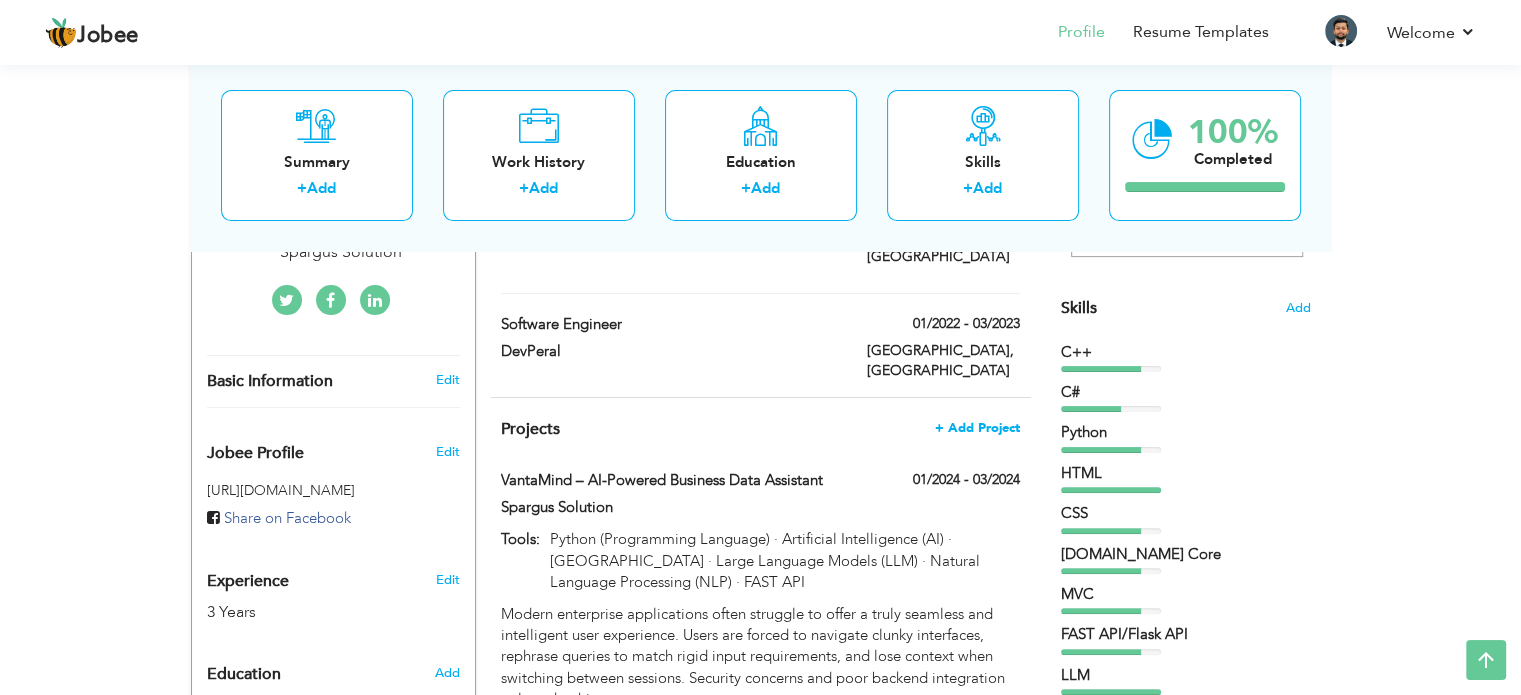click on "+ Add Project" at bounding box center (977, 428) 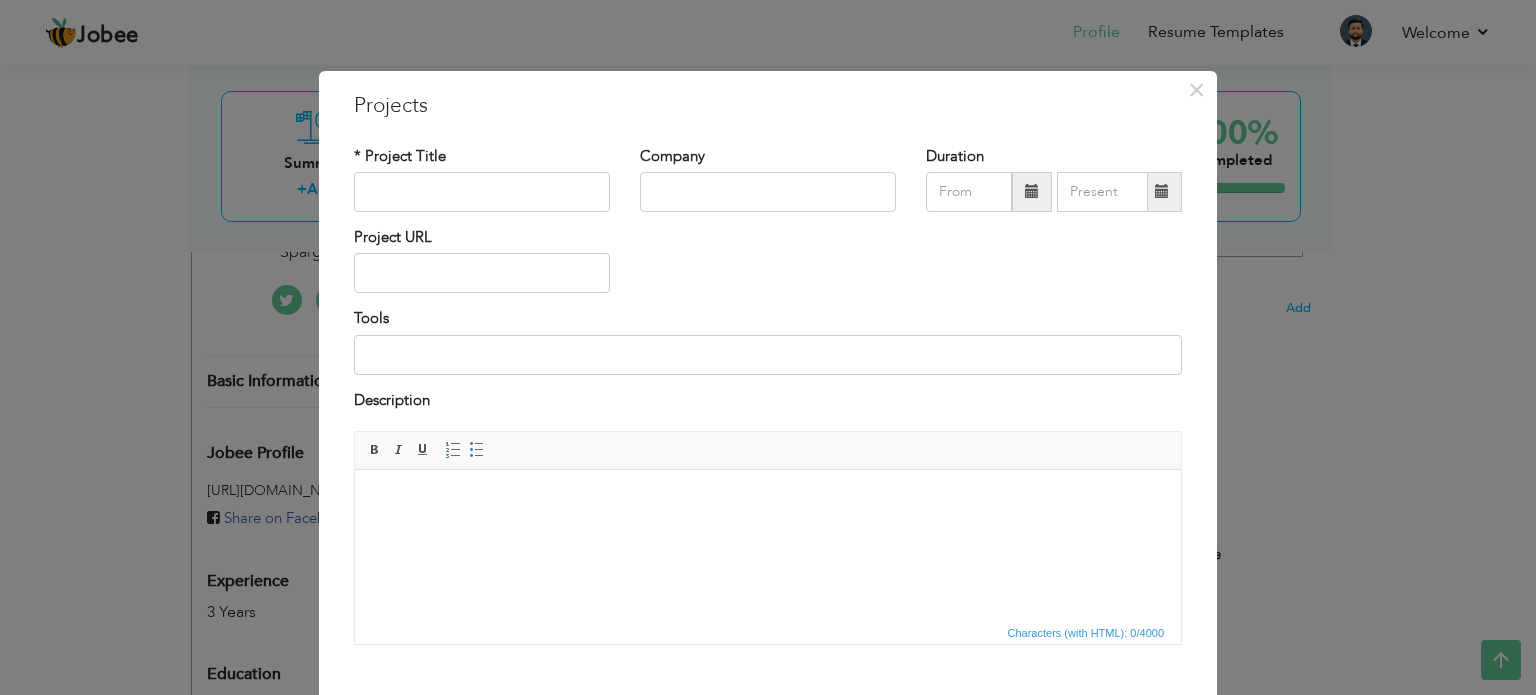 click on "×
Projects
* Project Title
Company
Duration Project URL Tools Description" at bounding box center (768, 347) 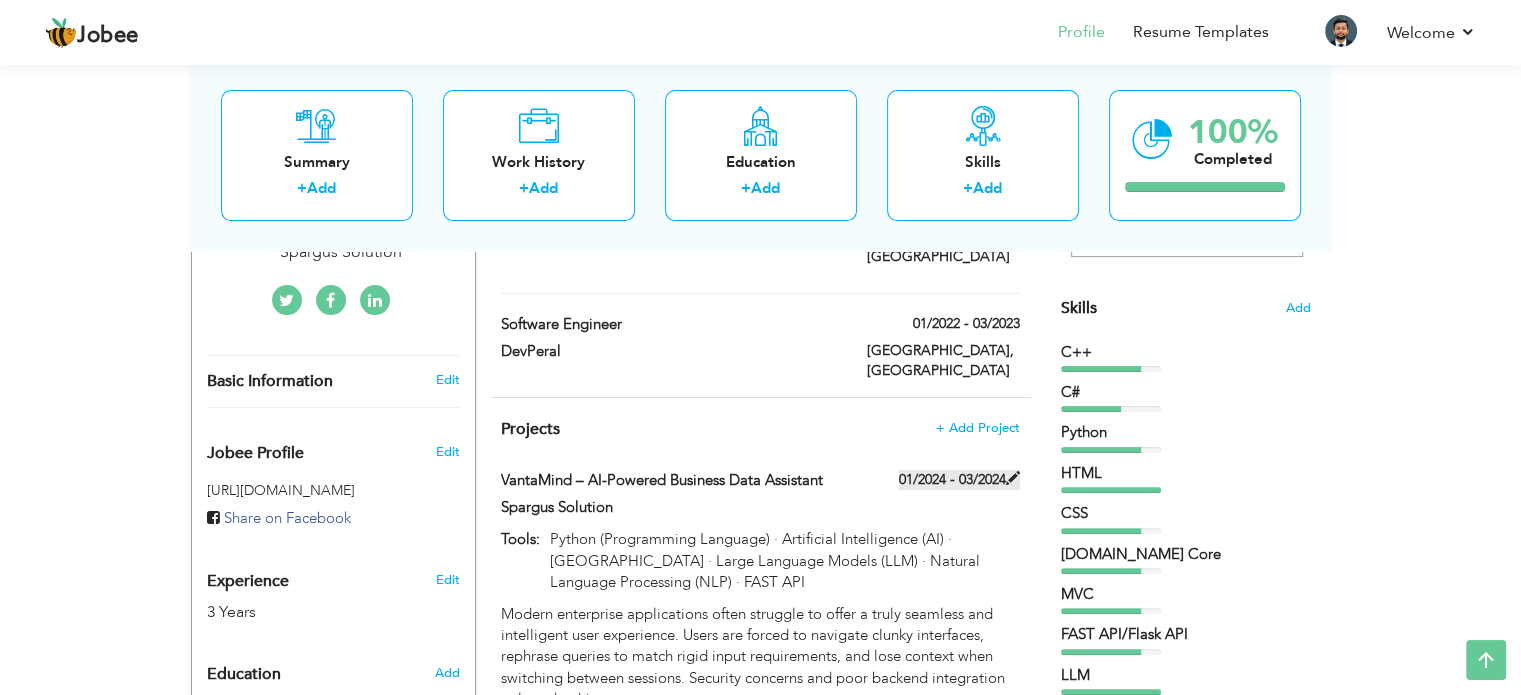 click on "01/2024 -  03/2024" at bounding box center [959, 480] 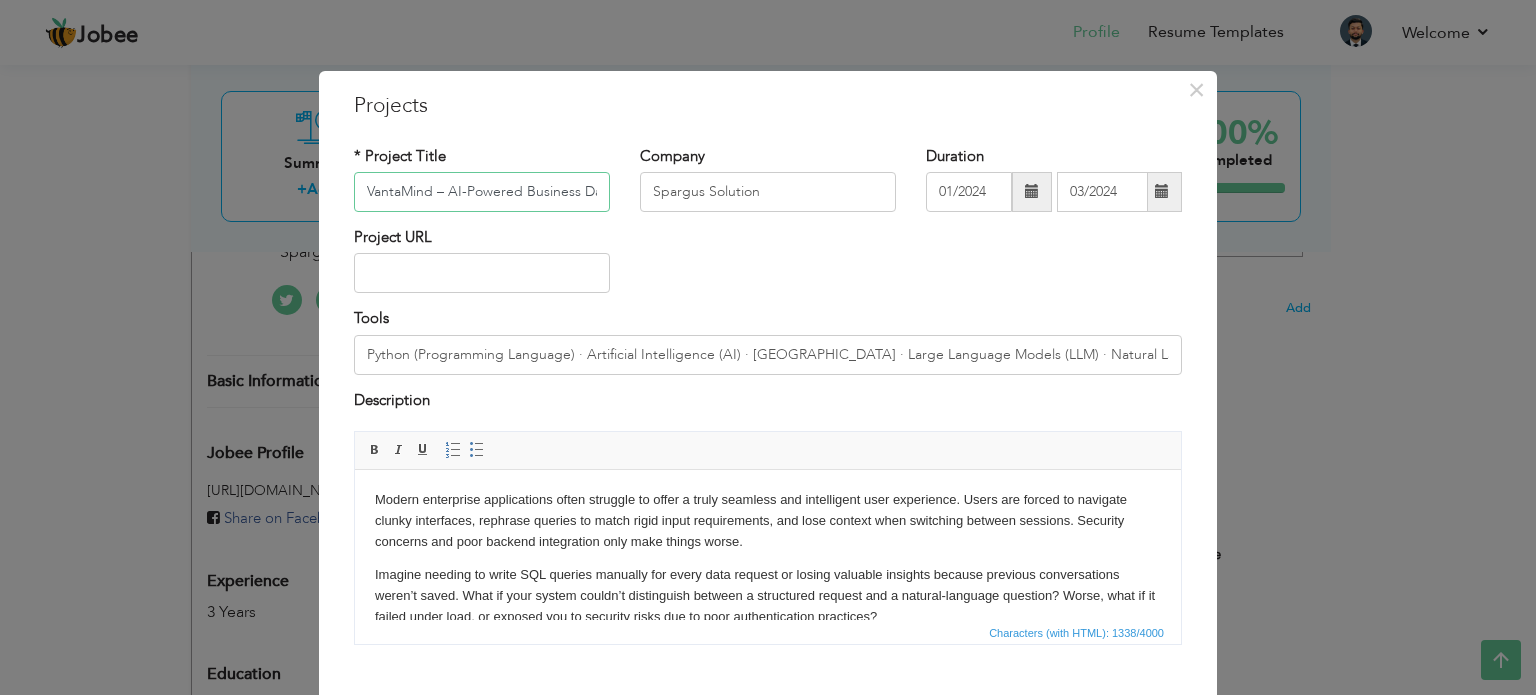 scroll, scrollTop: 0, scrollLeft: 72, axis: horizontal 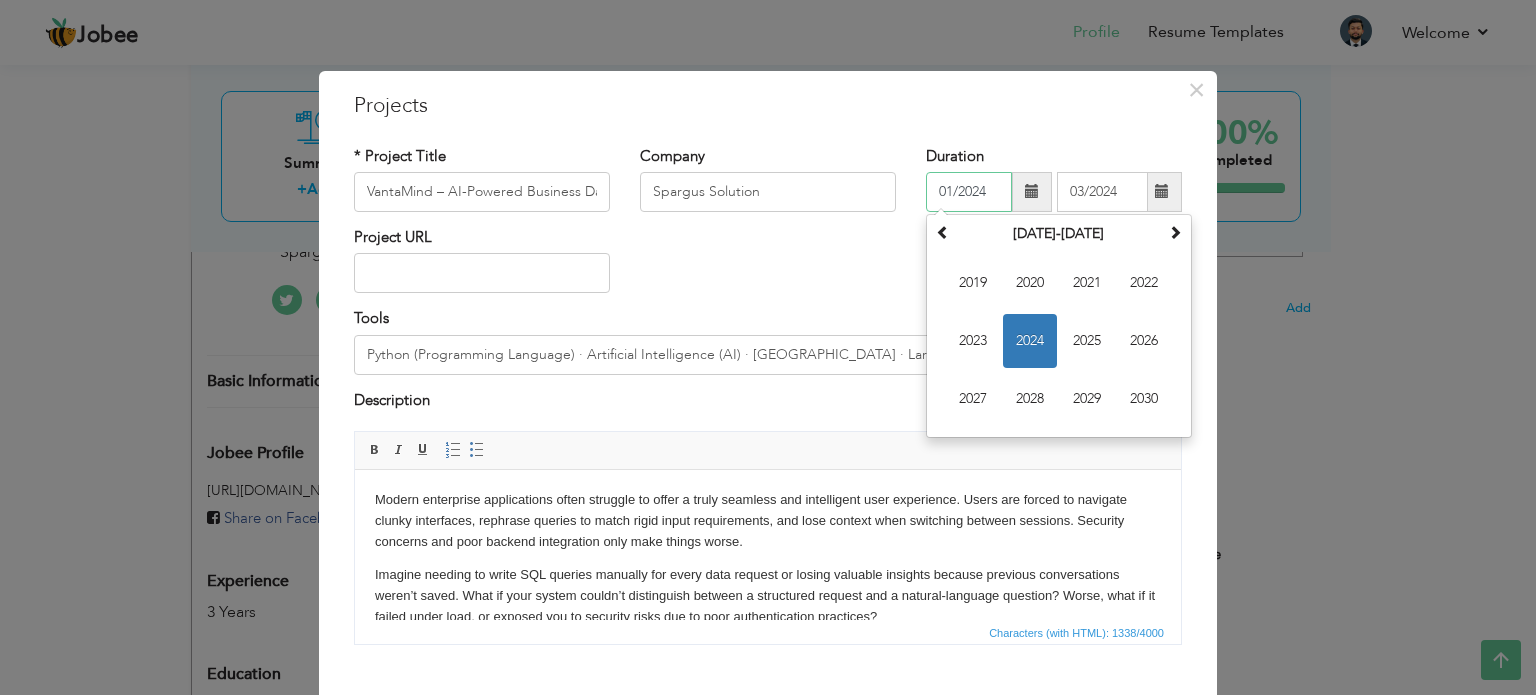 click on "01/2024" at bounding box center (969, 192) 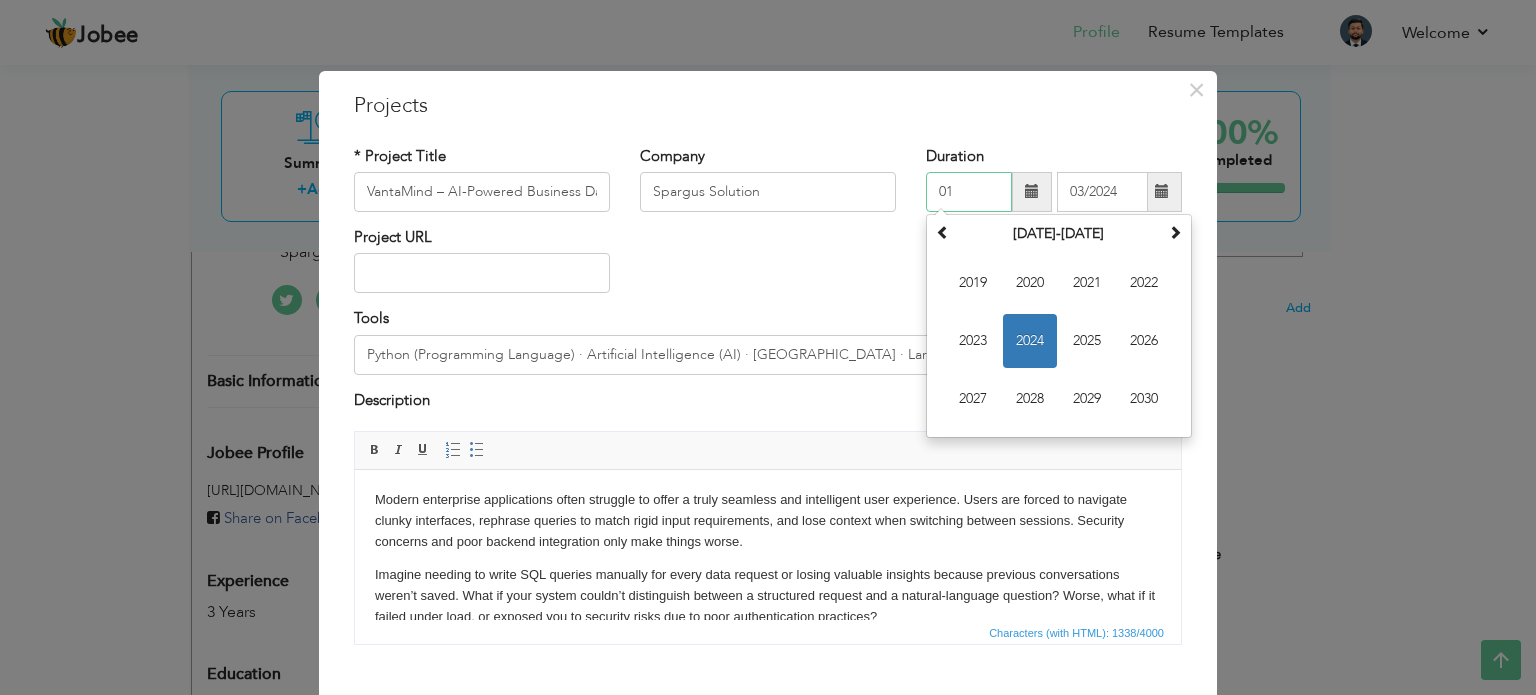 type on "0" 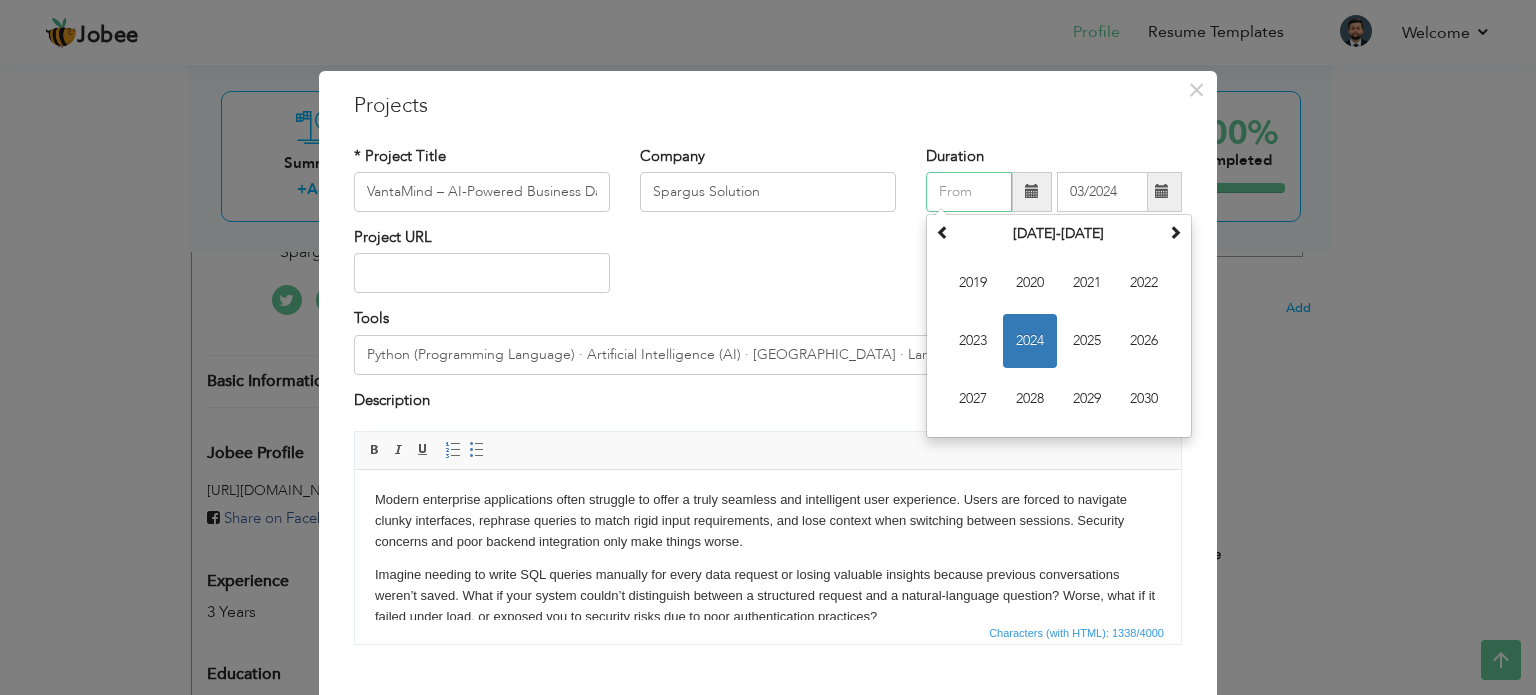 type 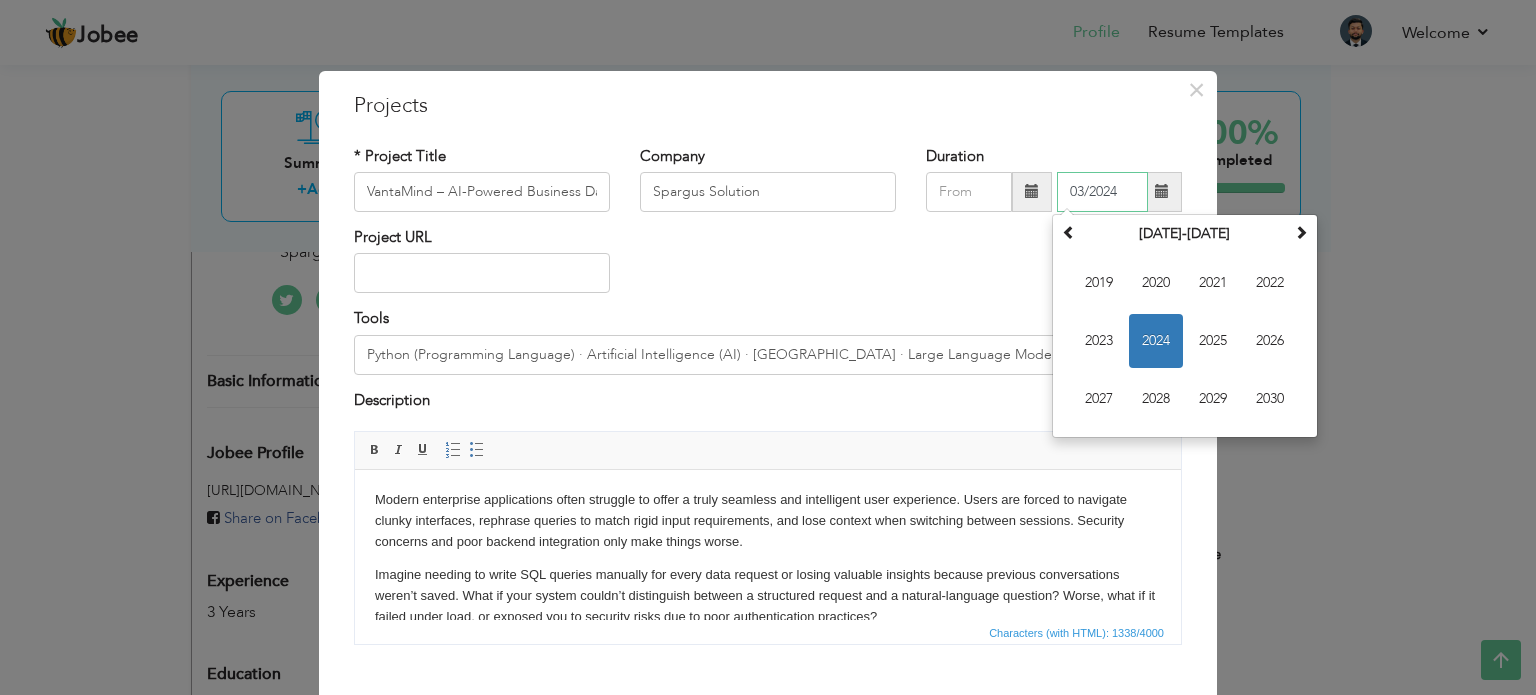 click on "03/2024" at bounding box center (1102, 192) 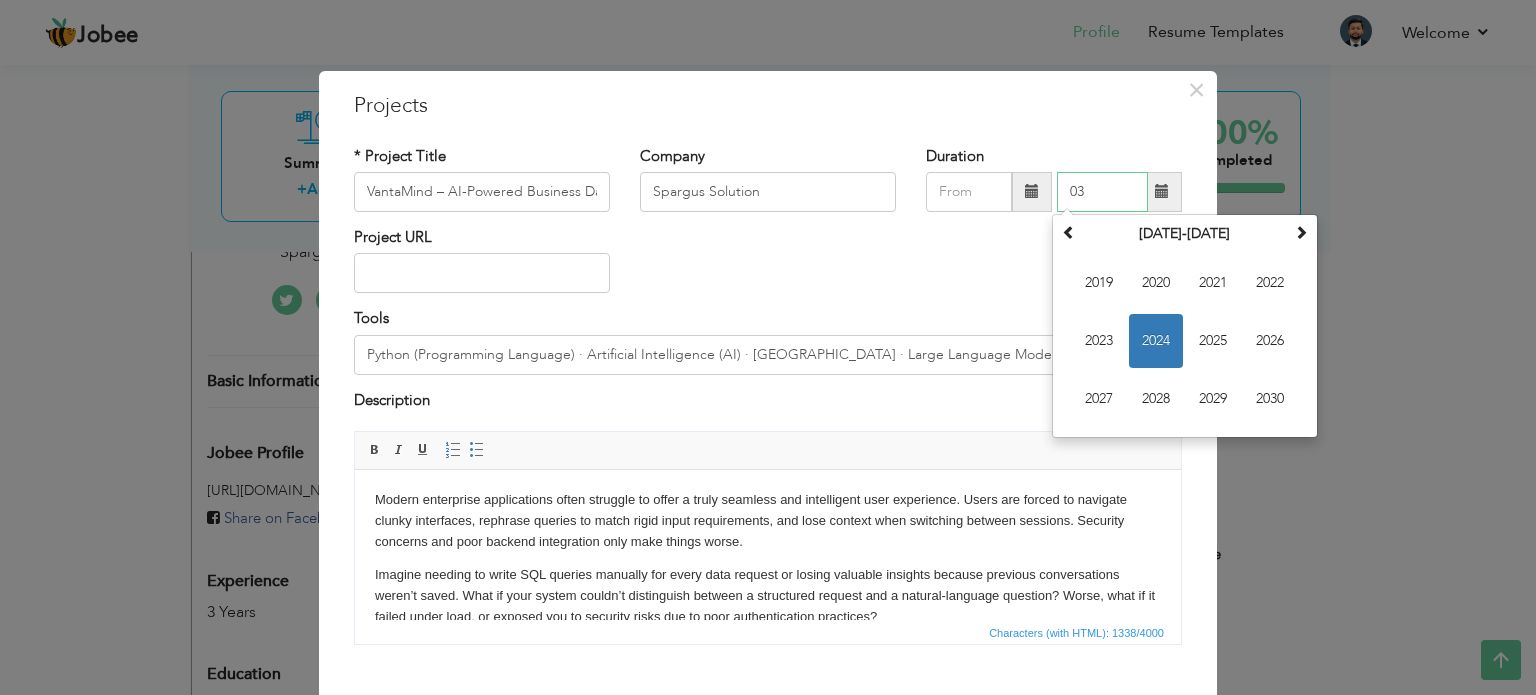 type on "0" 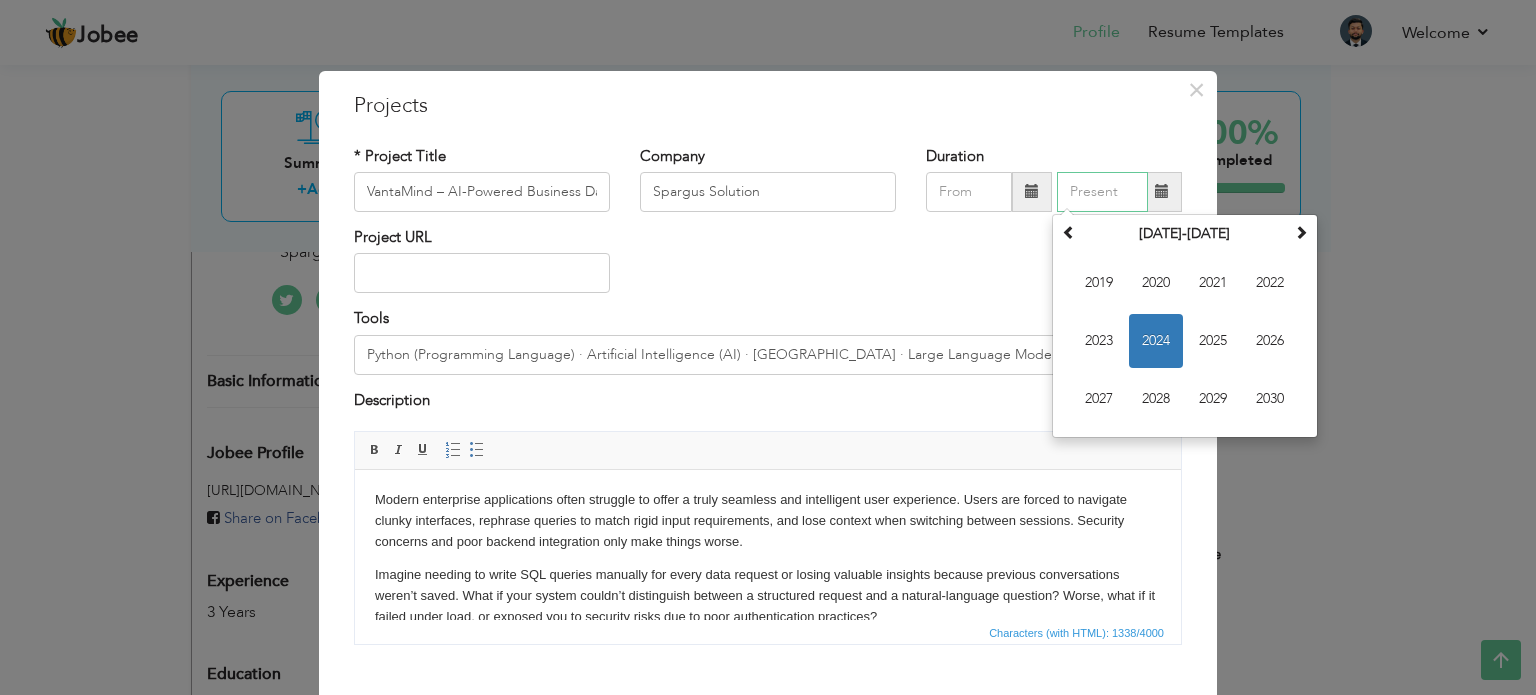 type 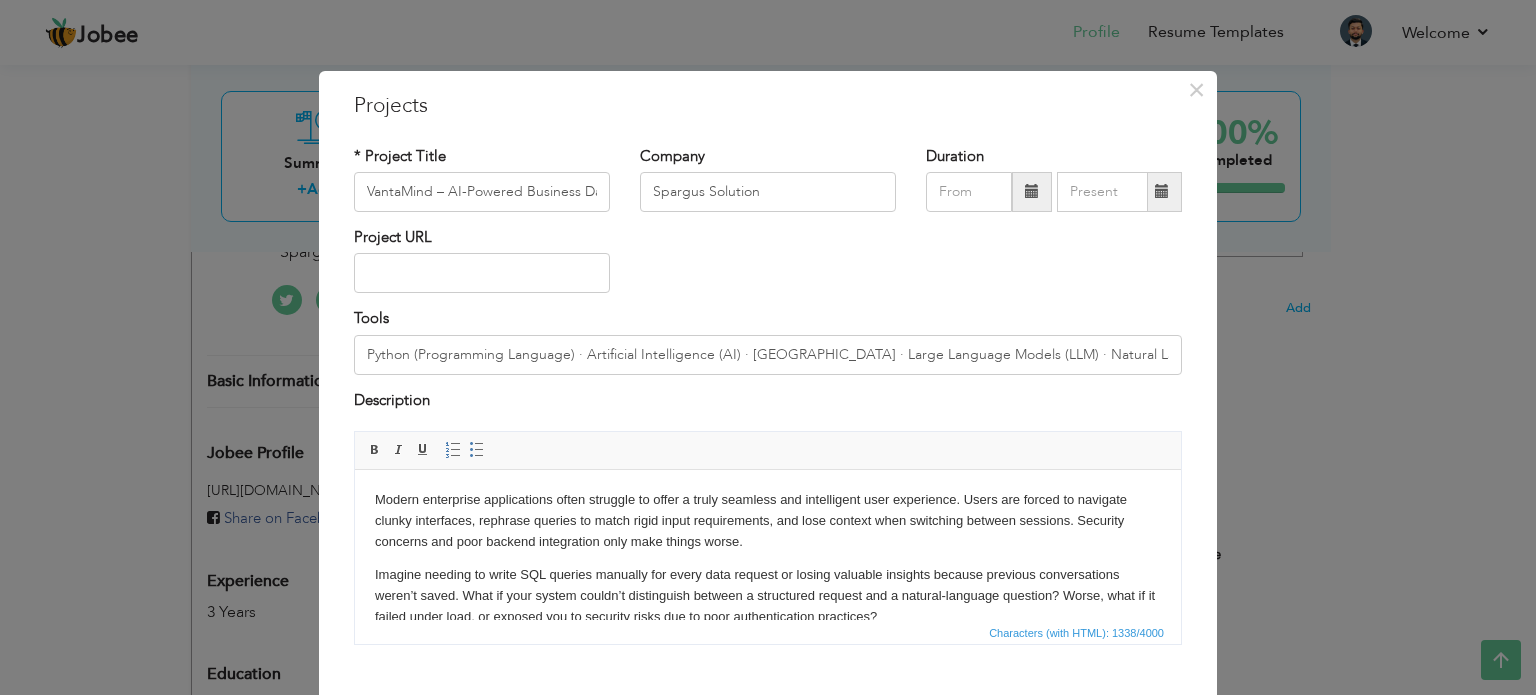 click on "Tools
Python (Programming Language) · Artificial Intelligence (AI) · LangChain · Large Language Models (LLM) · Natural Language Processing (NLP) · FAST API" at bounding box center (768, 341) 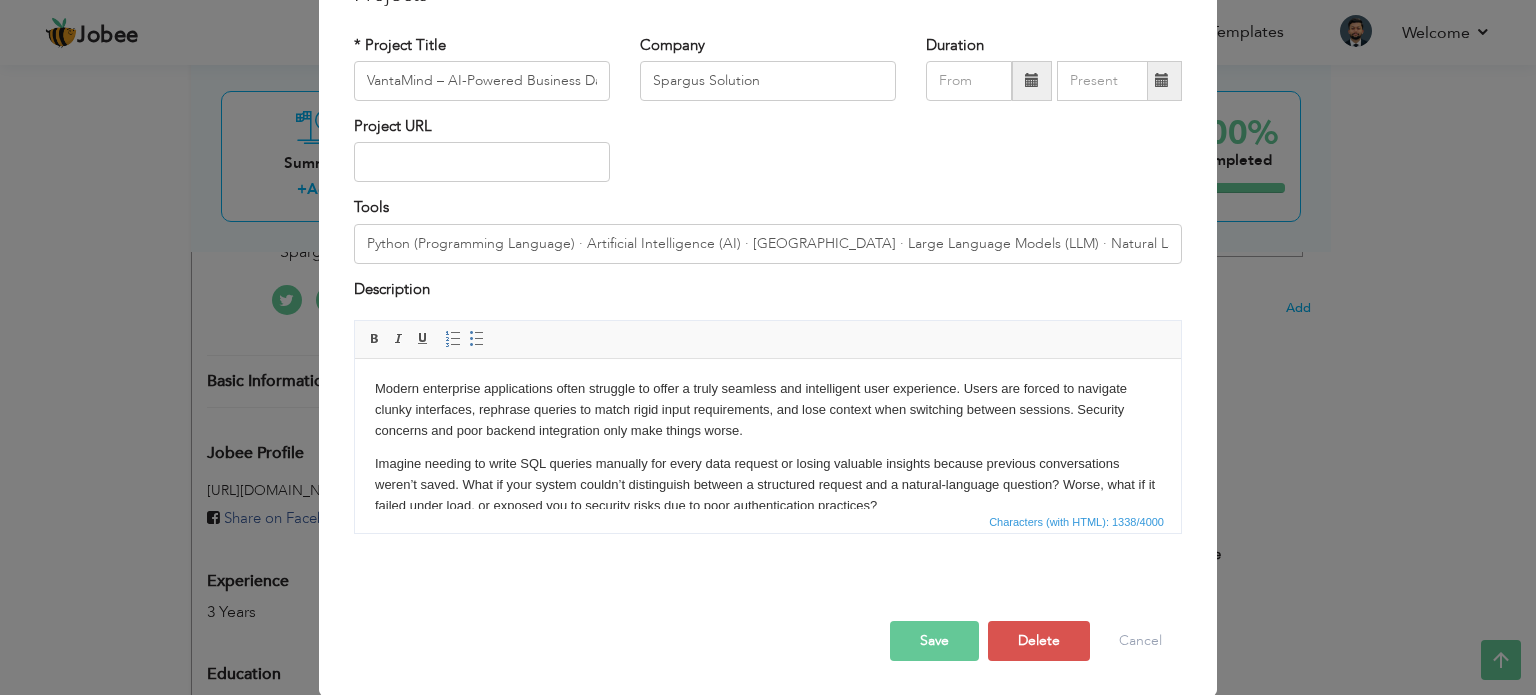 scroll, scrollTop: 0, scrollLeft: 137, axis: horizontal 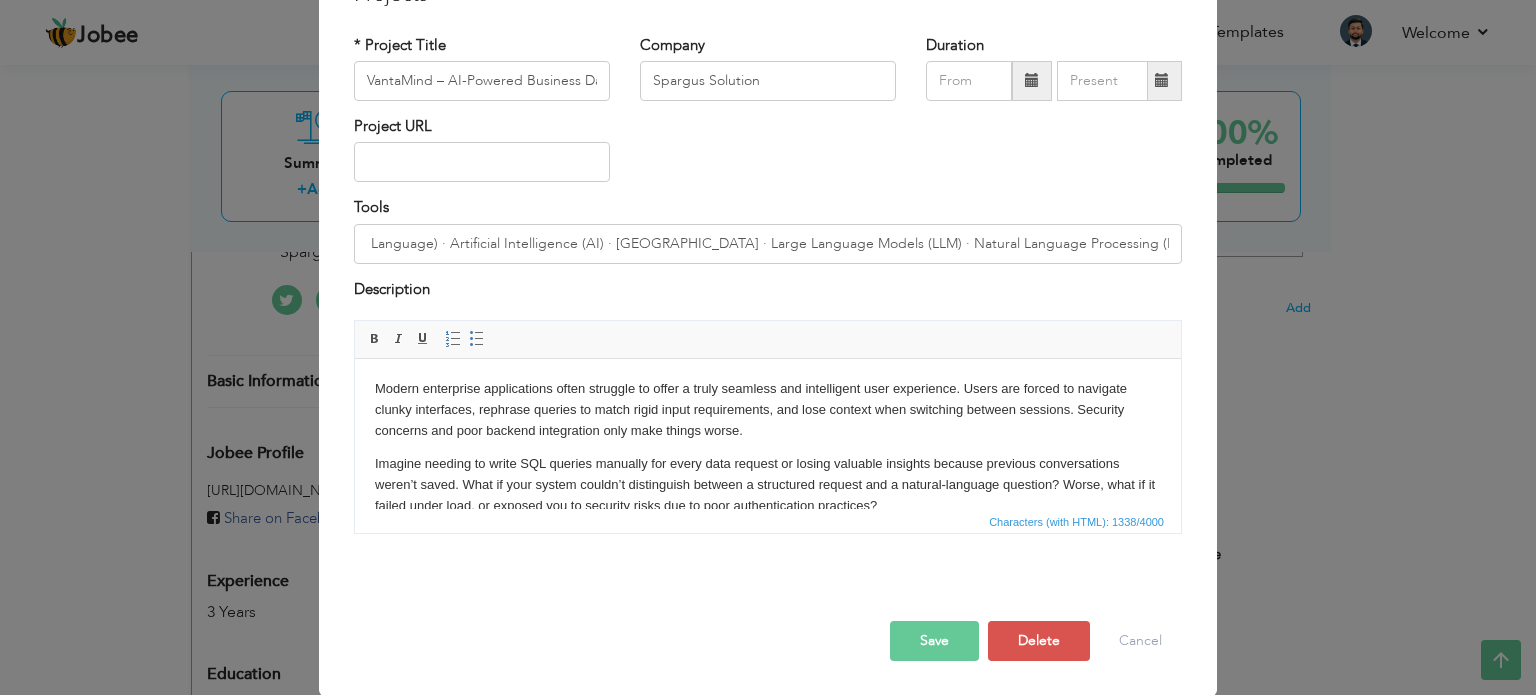 click on "Save" at bounding box center [934, 641] 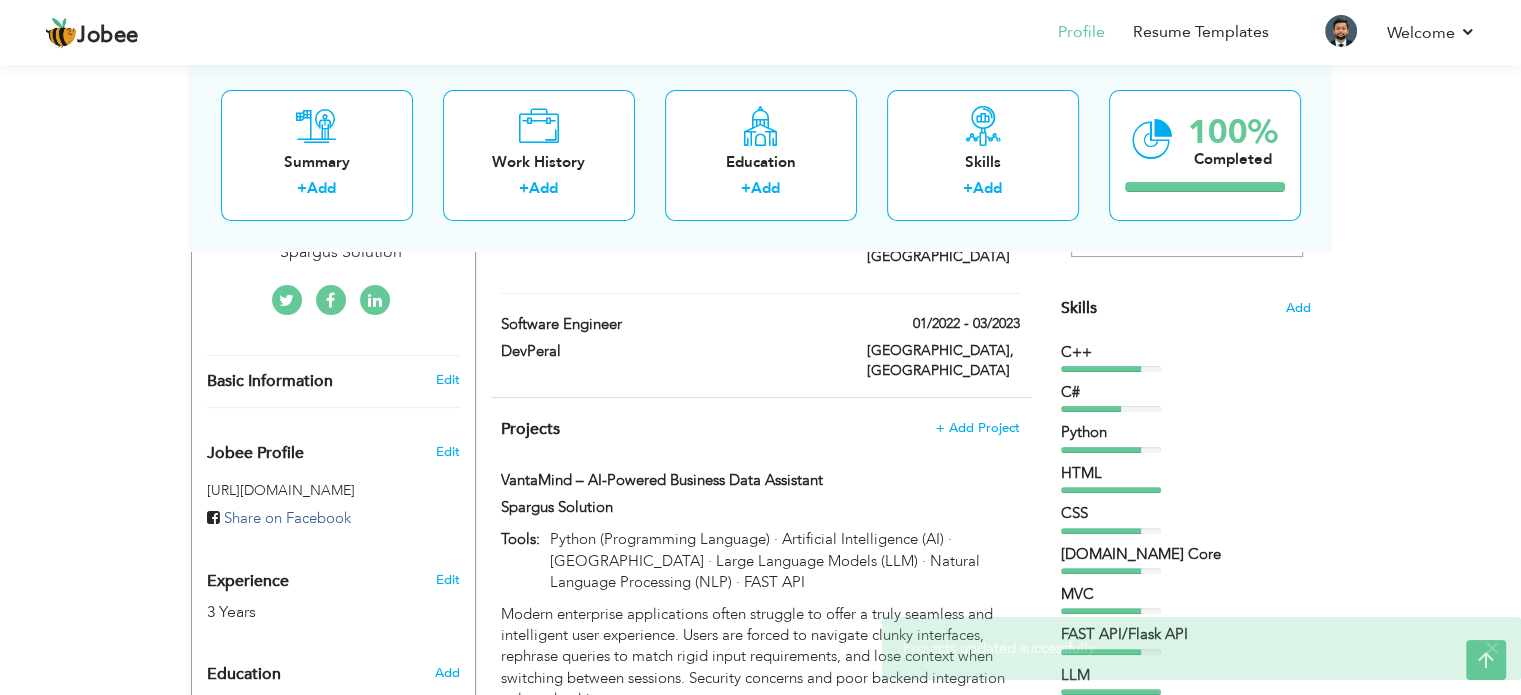 click on "Projects
+ Add Project" at bounding box center (760, 429) 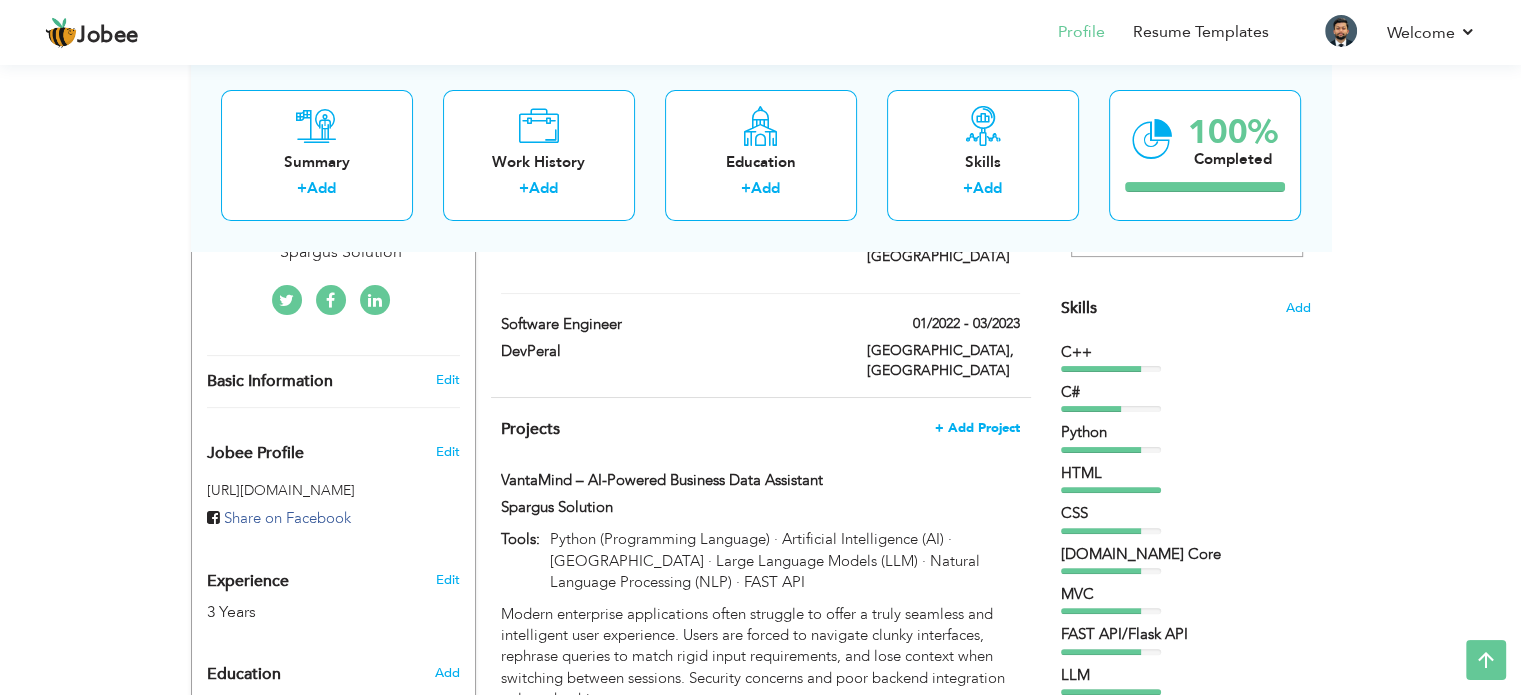 click on "+ Add Project" at bounding box center [977, 428] 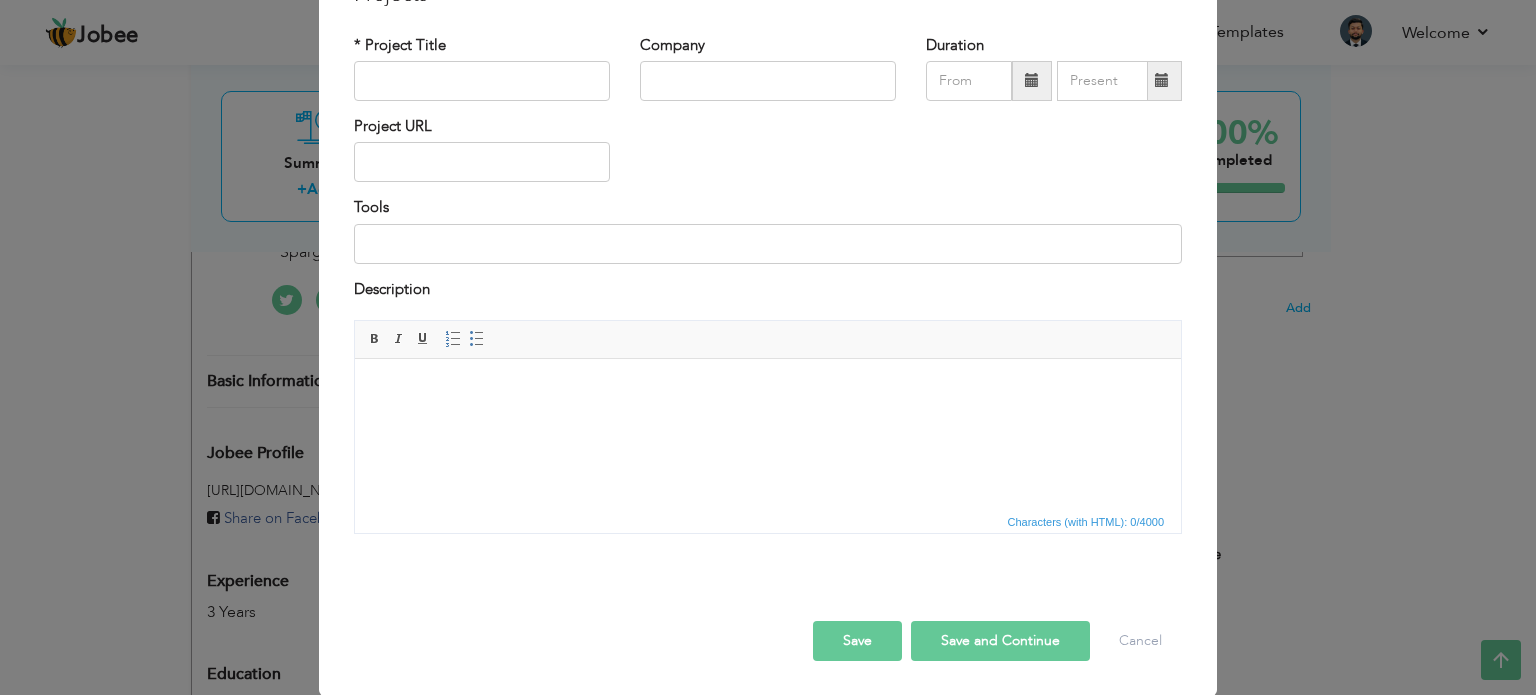 scroll, scrollTop: 0, scrollLeft: 0, axis: both 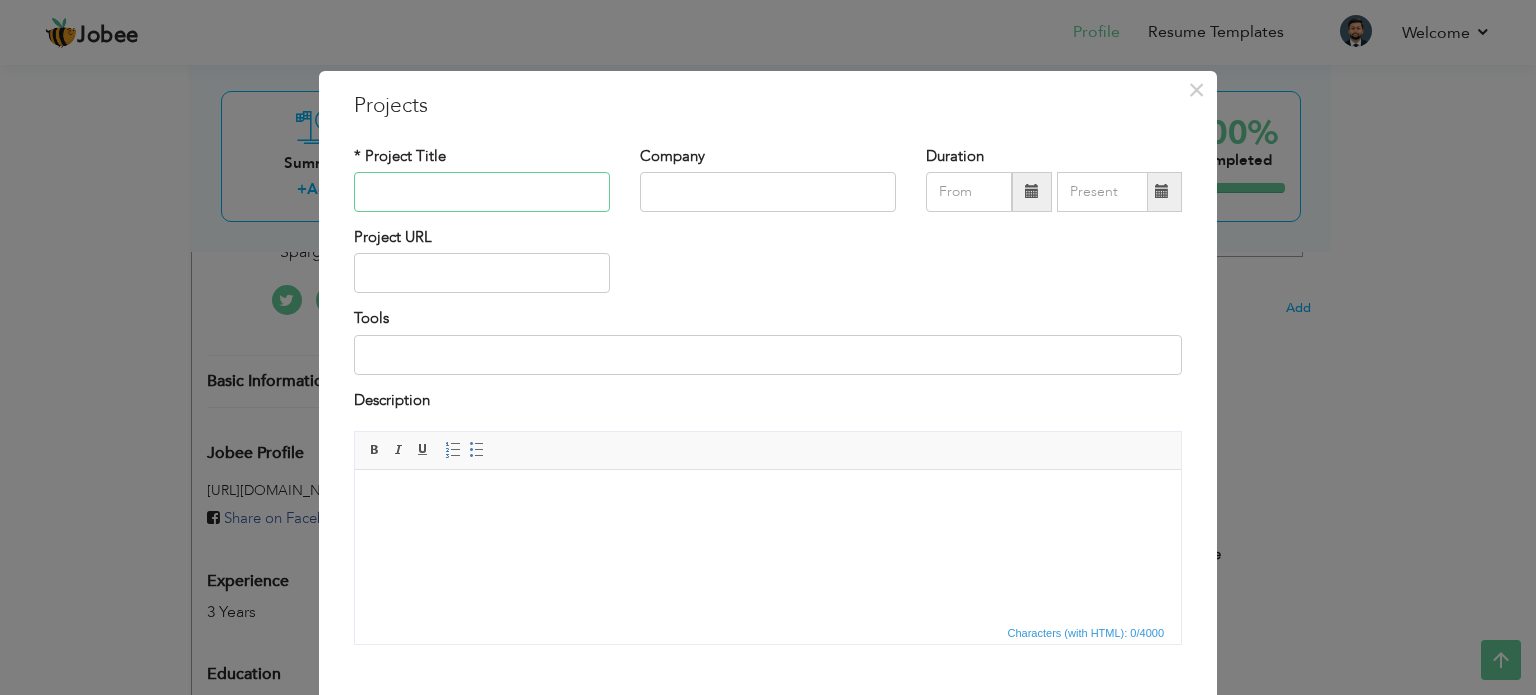 click at bounding box center (482, 192) 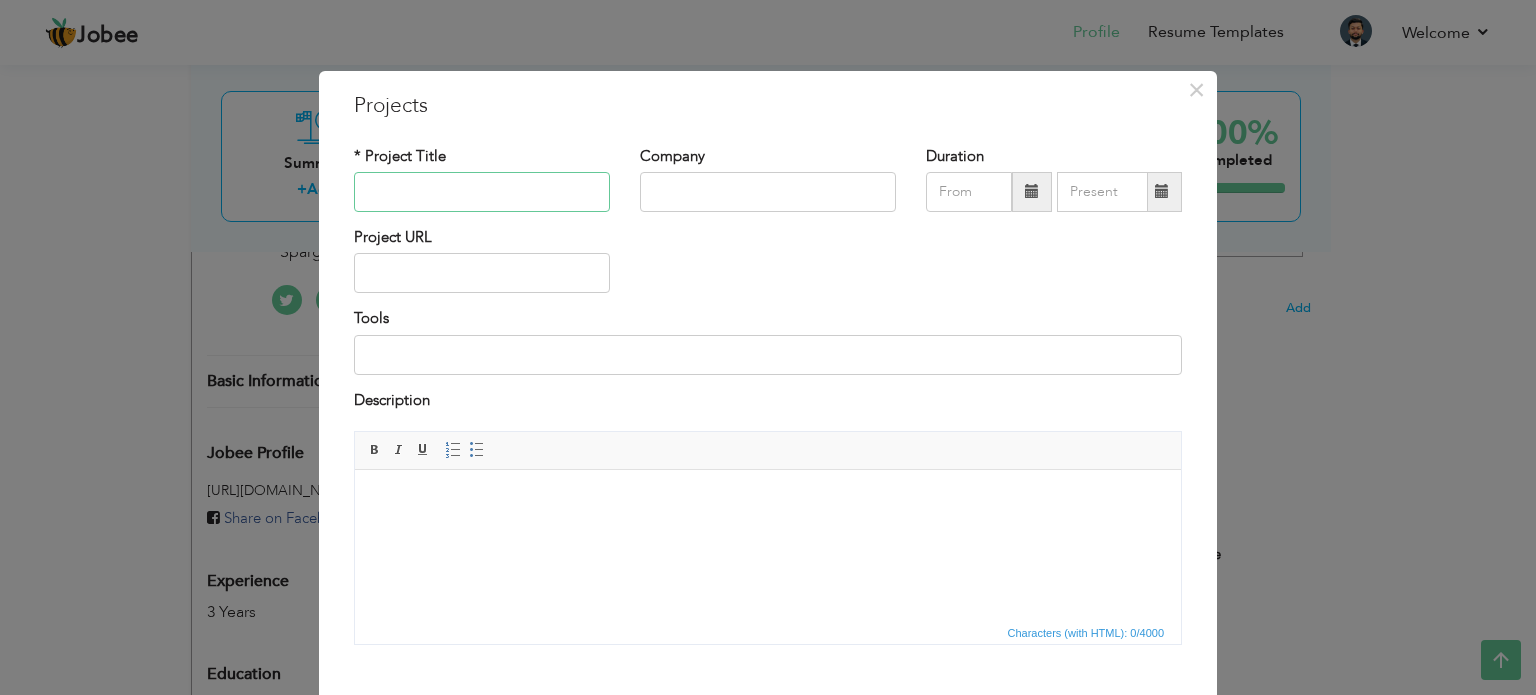 paste on "RAG Chatbot Project" 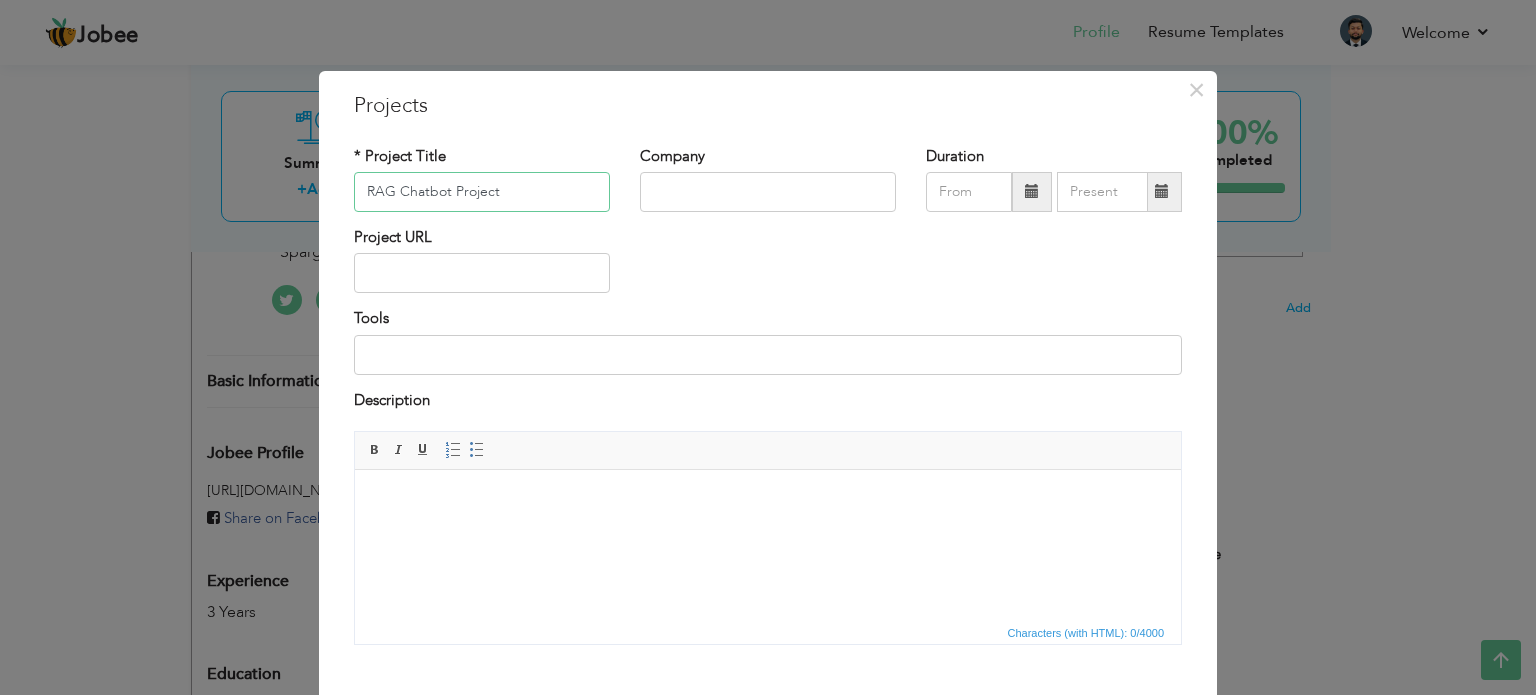 type on "RAG Chatbot Project" 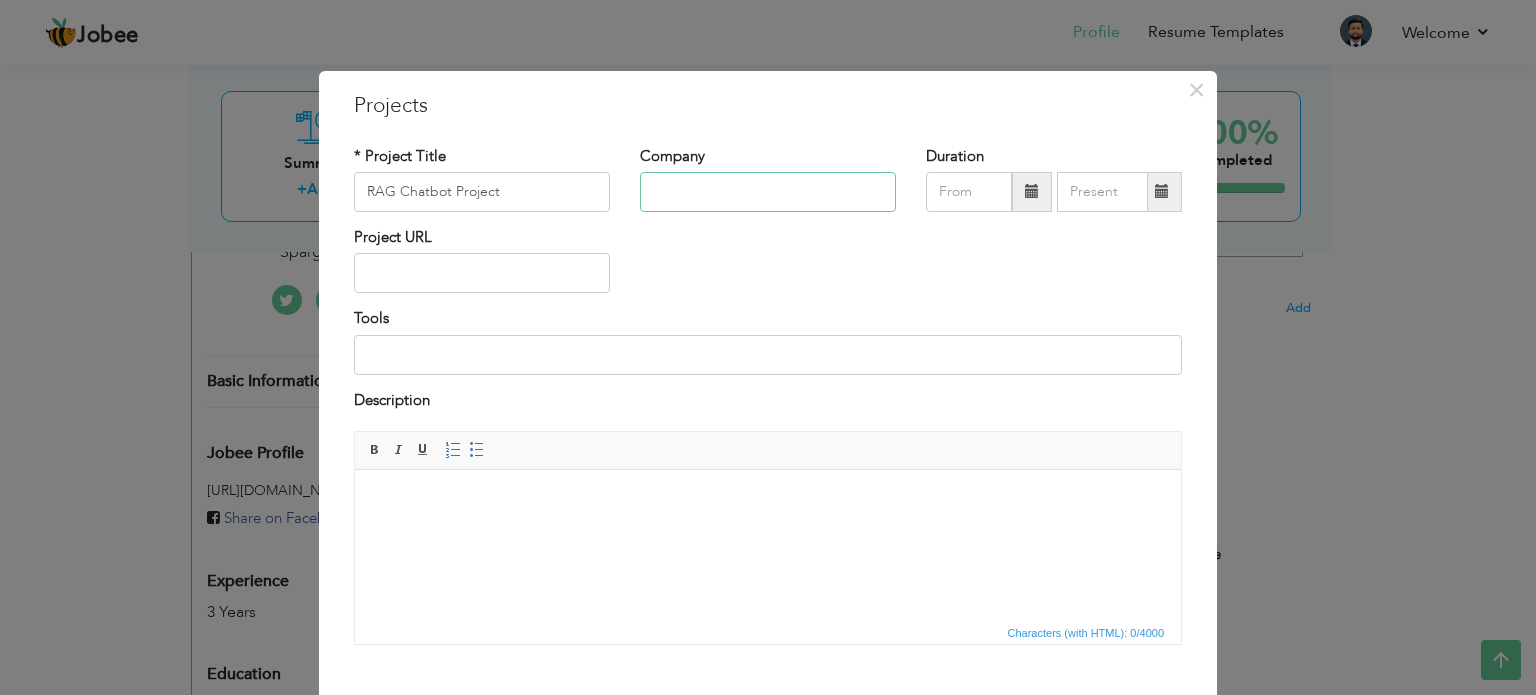 click at bounding box center [768, 192] 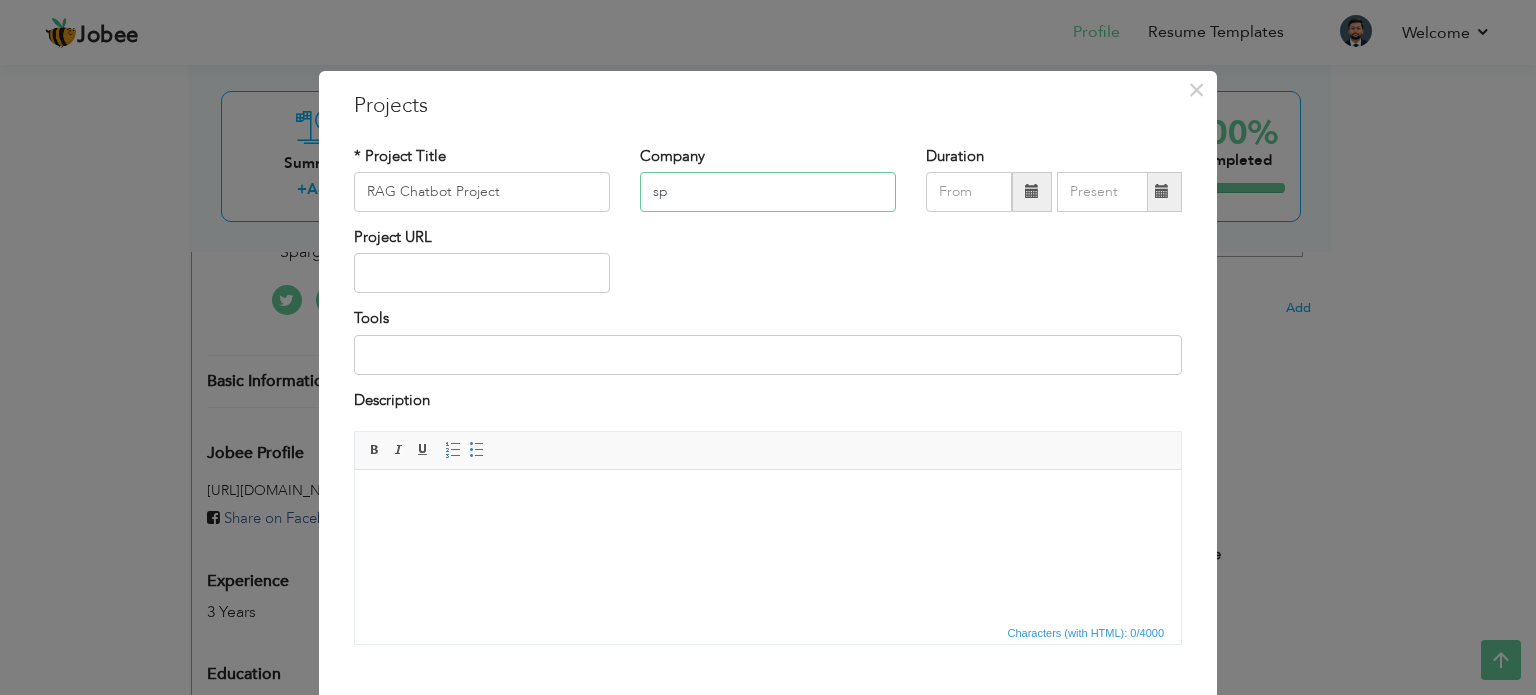 type on "s" 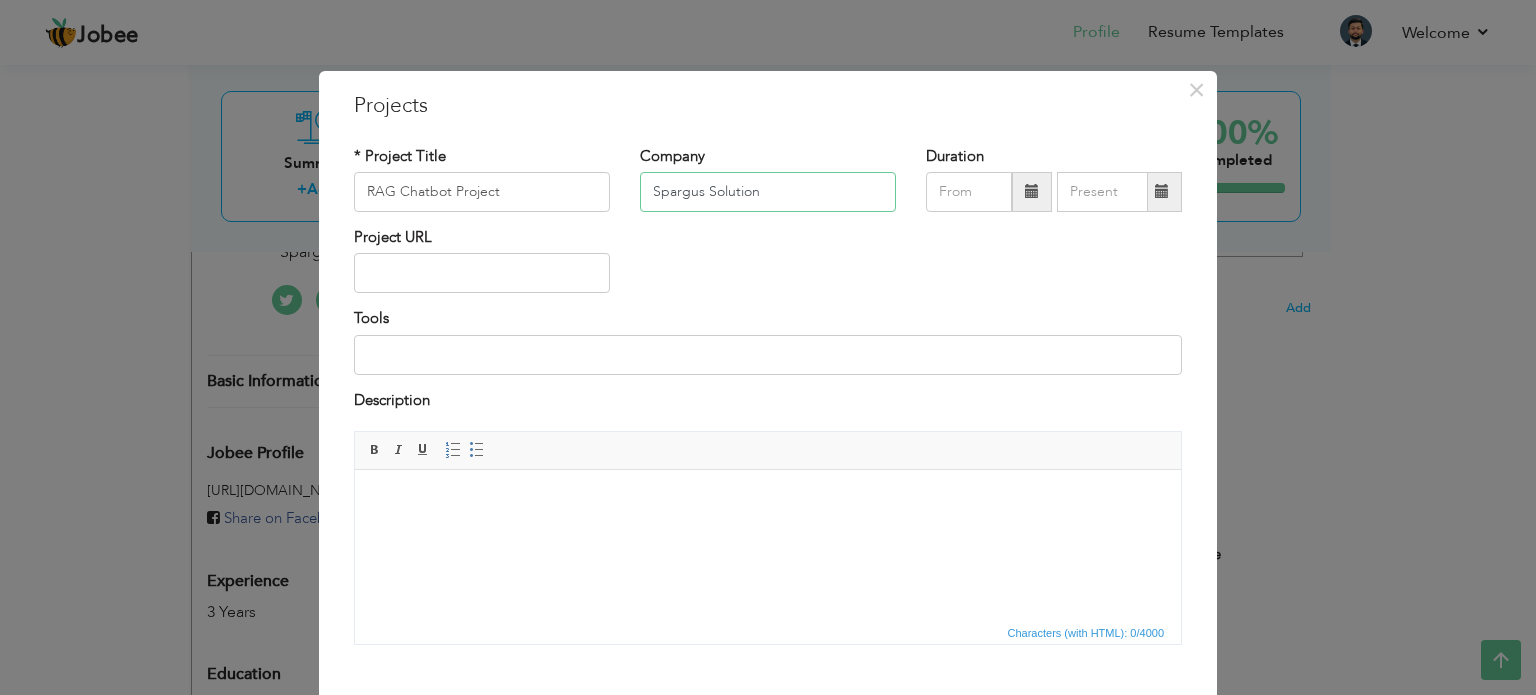 click on "Spargus Solution" at bounding box center [768, 192] 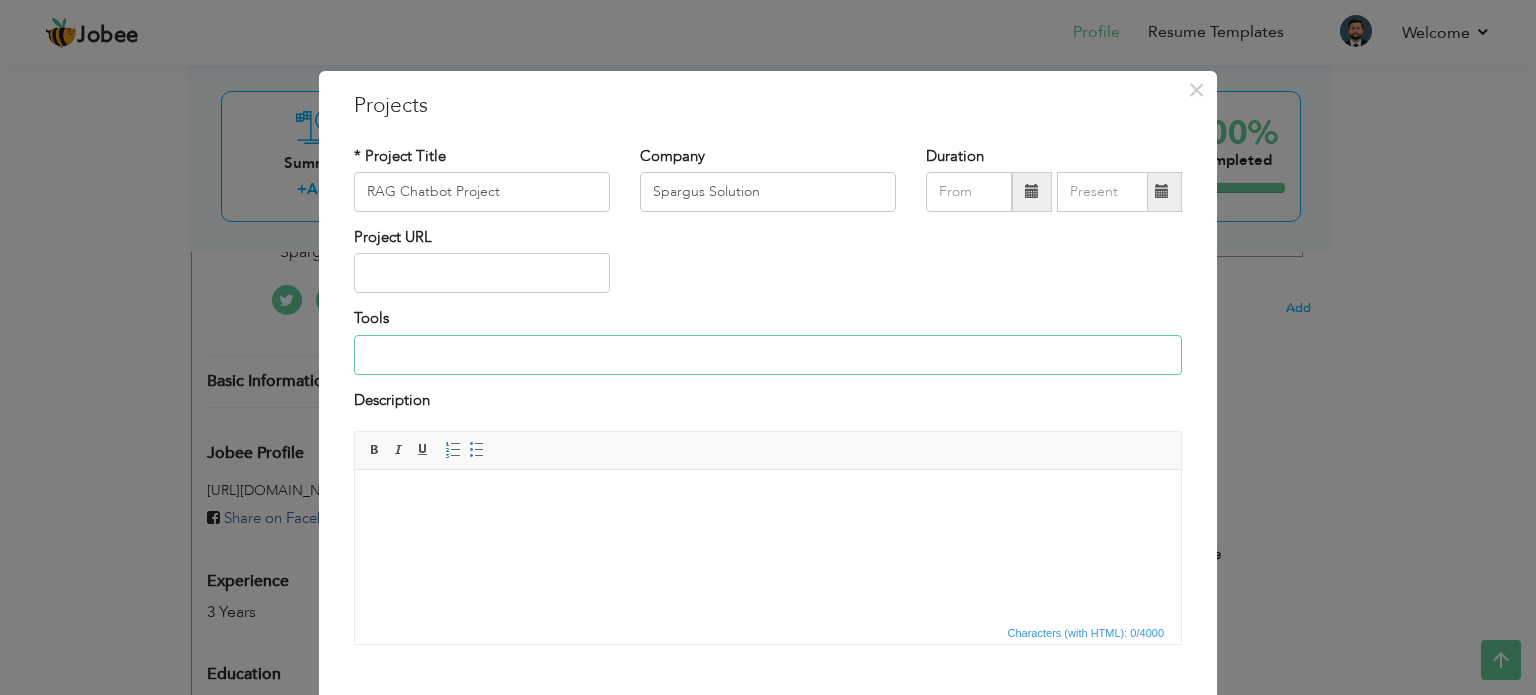 drag, startPoint x: 657, startPoint y: 186, endPoint x: 590, endPoint y: 335, distance: 163.37074 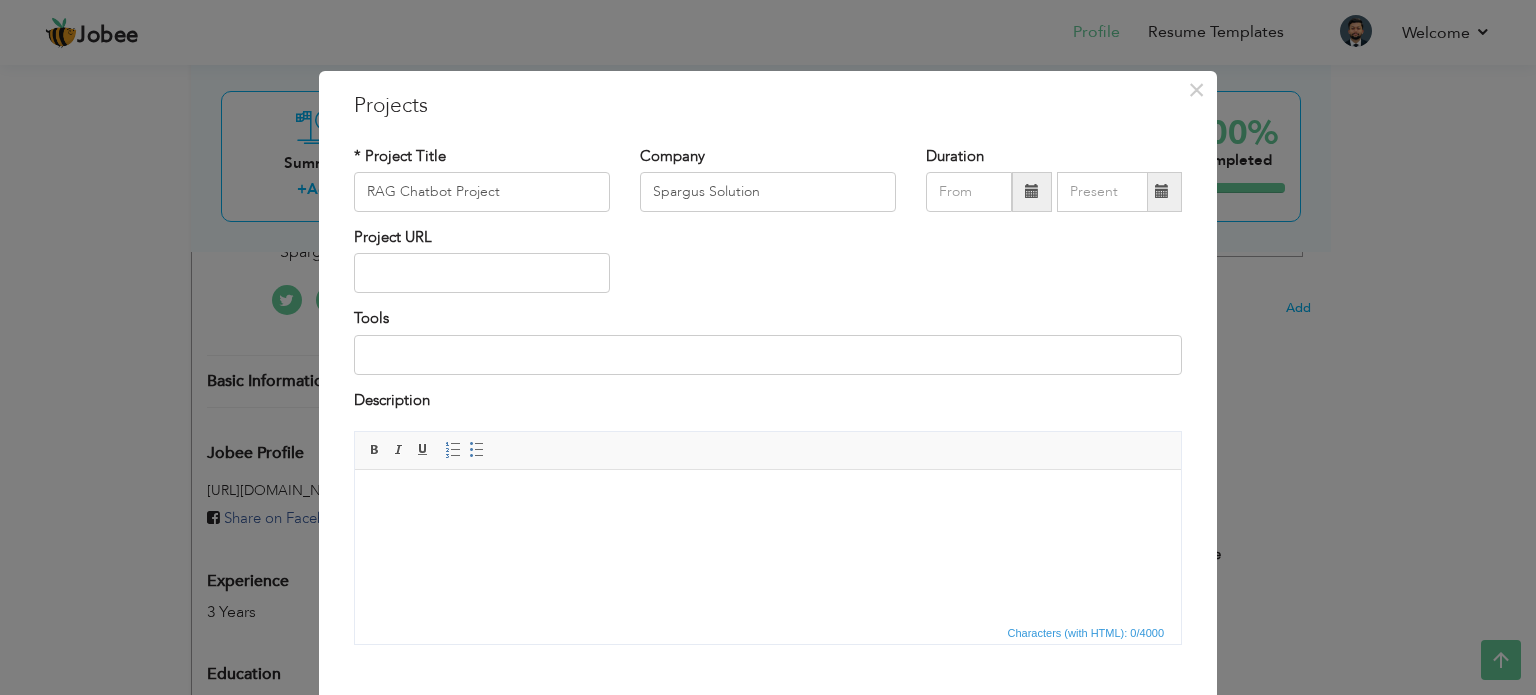 click at bounding box center (768, 500) 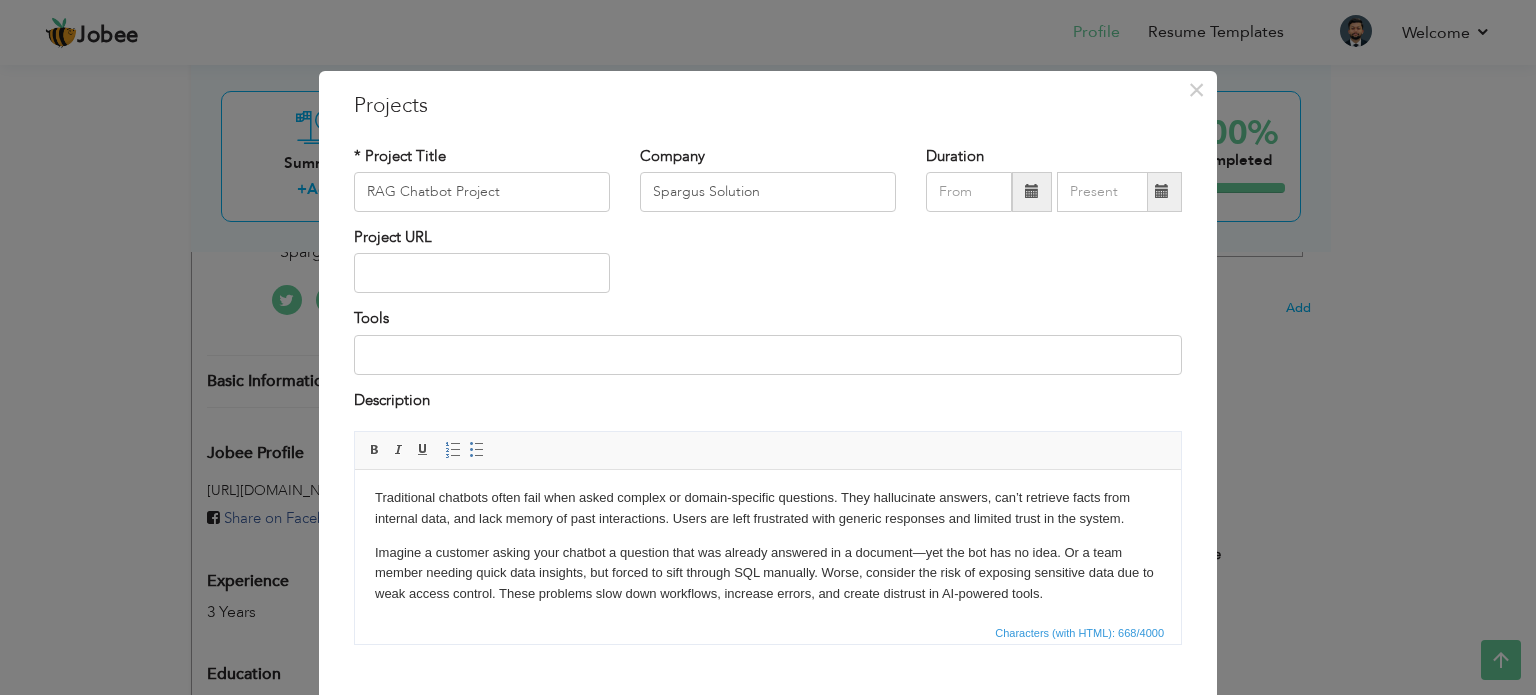 scroll, scrollTop: 6, scrollLeft: 0, axis: vertical 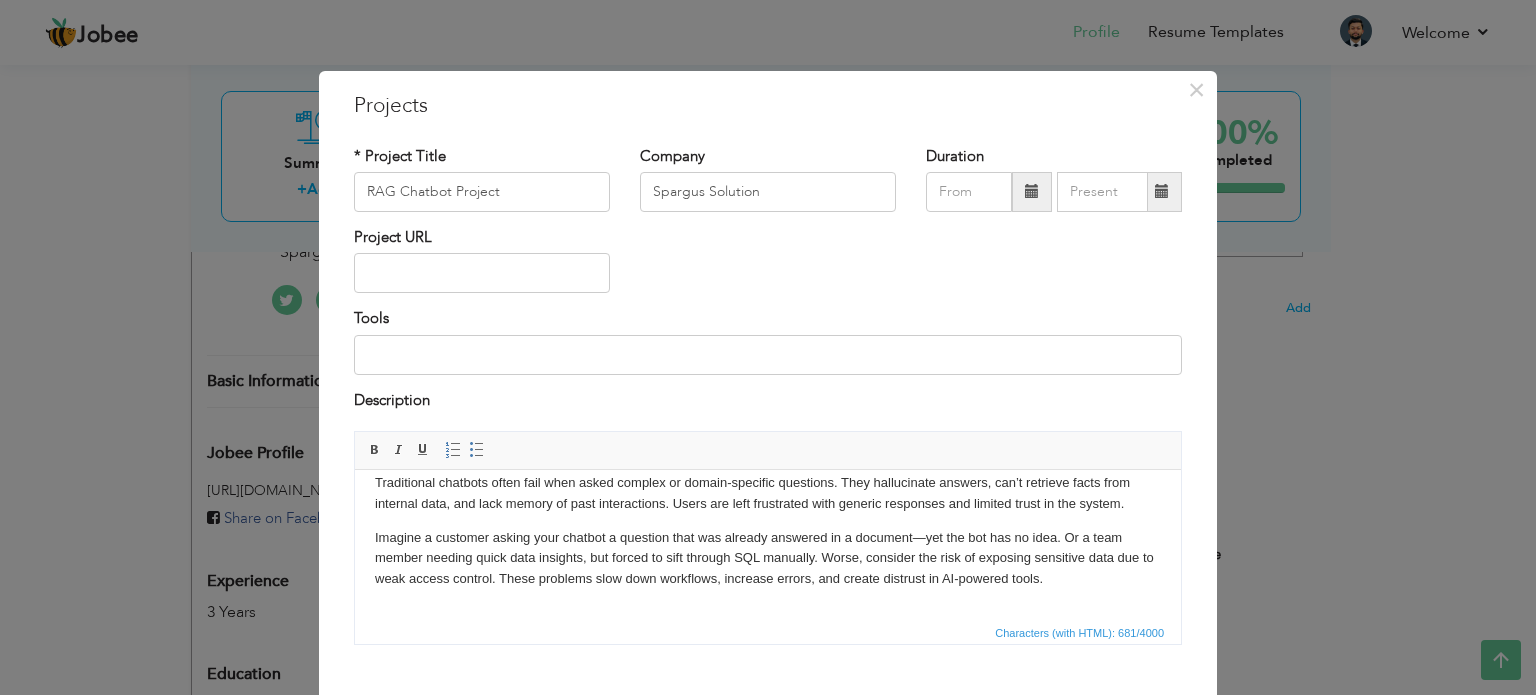 paste 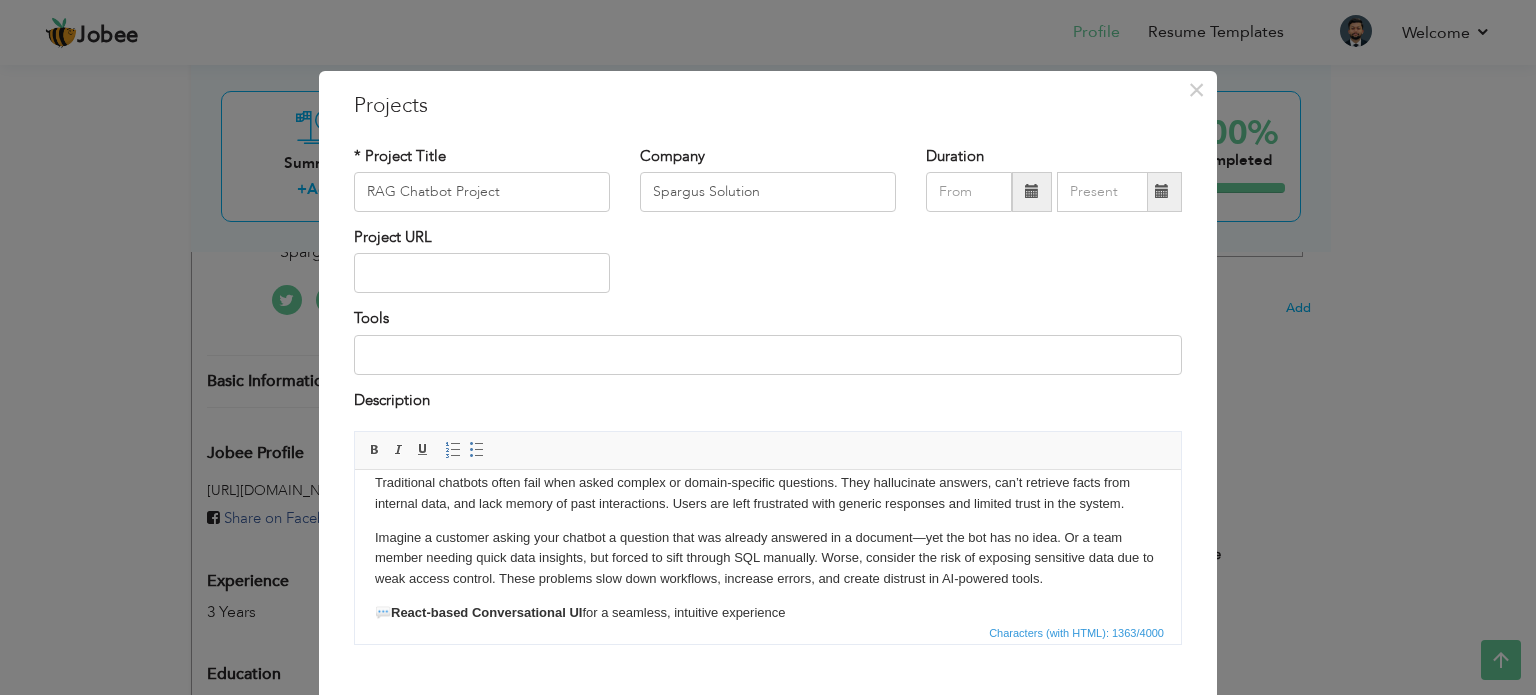scroll, scrollTop: 142, scrollLeft: 0, axis: vertical 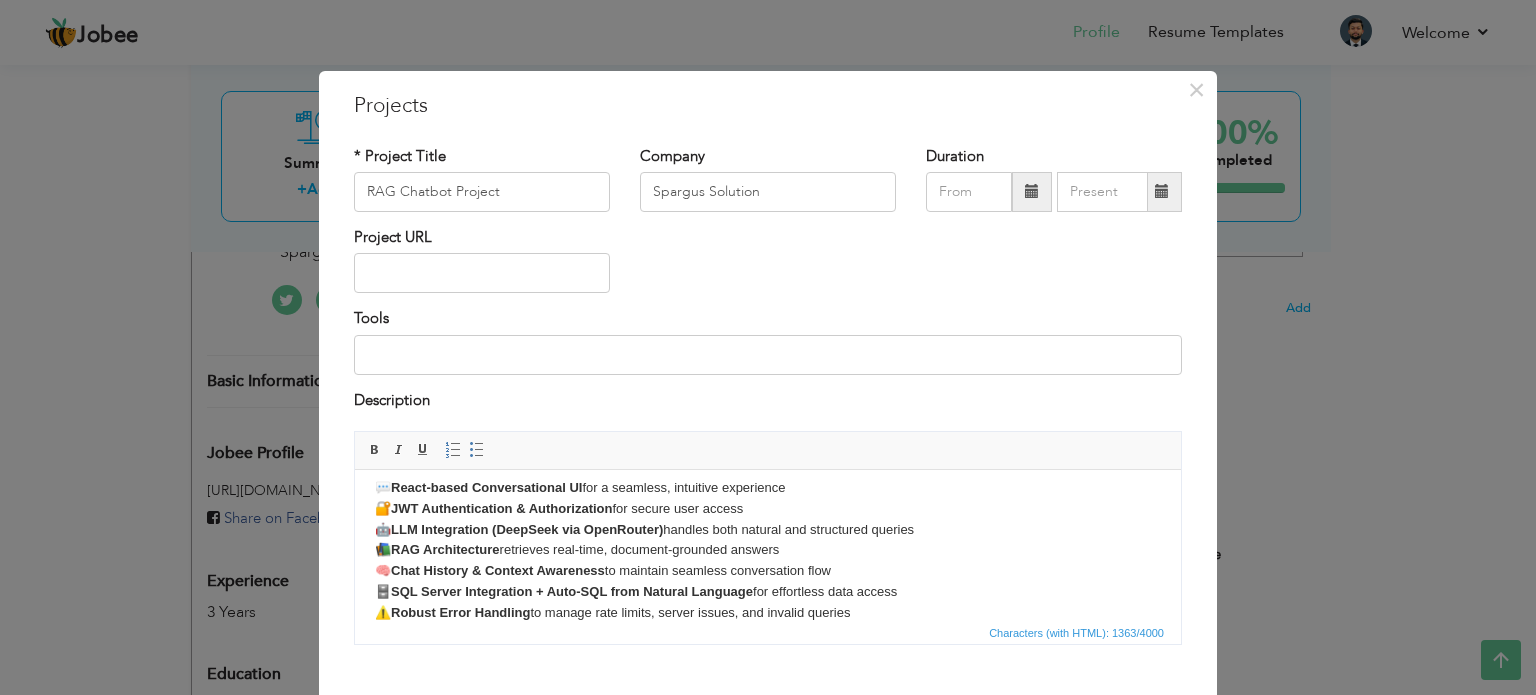 click on "💬  React-based Conversational UI  for a seamless, intuitive experience 🔐  JWT Authentication & Authorization  for secure user access 🤖  LLM Integration (DeepSeek via OpenRouter)  handles both natural and structured queries 📚  RAG Architecture  retrieves real-time, document-grounded answers 🧠  Chat History & Context Awareness  to maintain seamless conversation flow 🗄️  SQL Server Integration + Auto-SQL from Natural Language  for effortless data access ⚠️  Robust Error Handling  to manage rate limits, server issues, and invalid queries" at bounding box center (768, 551) 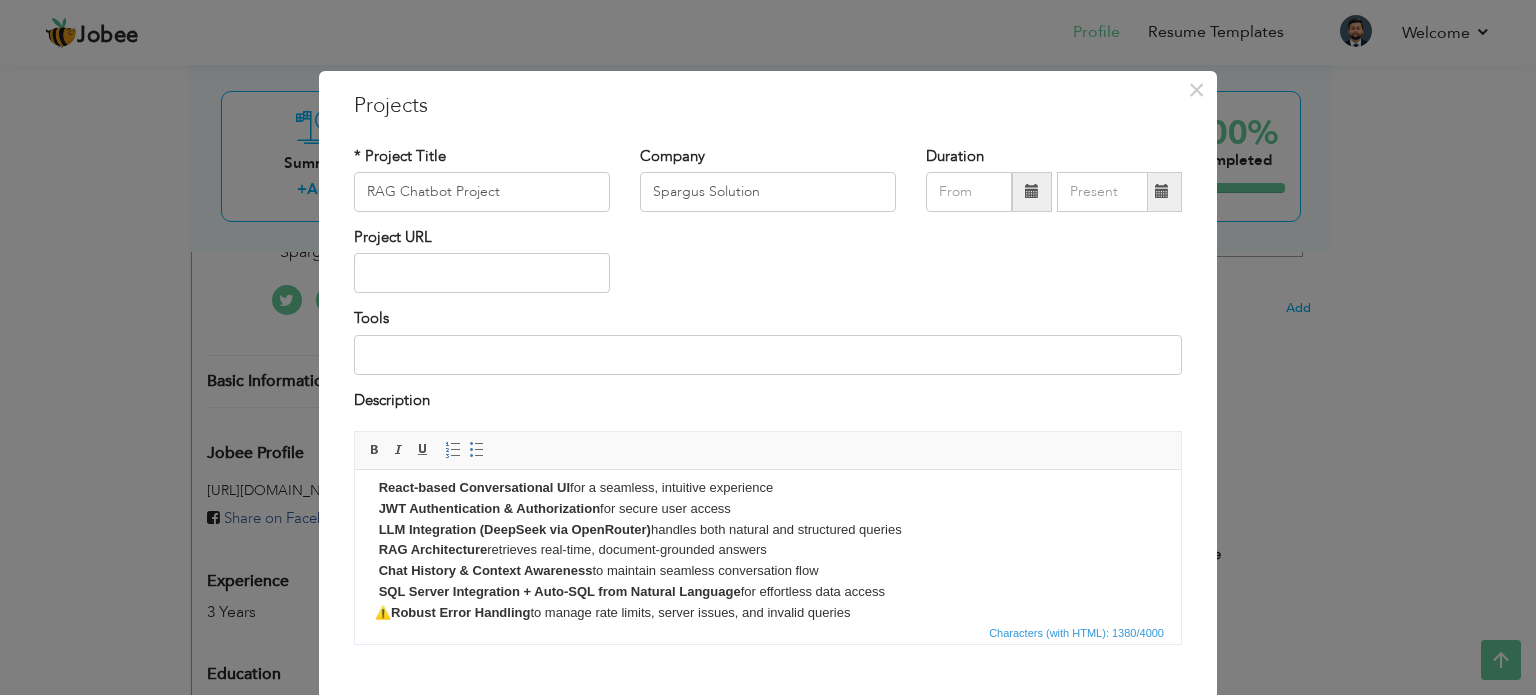 scroll, scrollTop: 0, scrollLeft: 0, axis: both 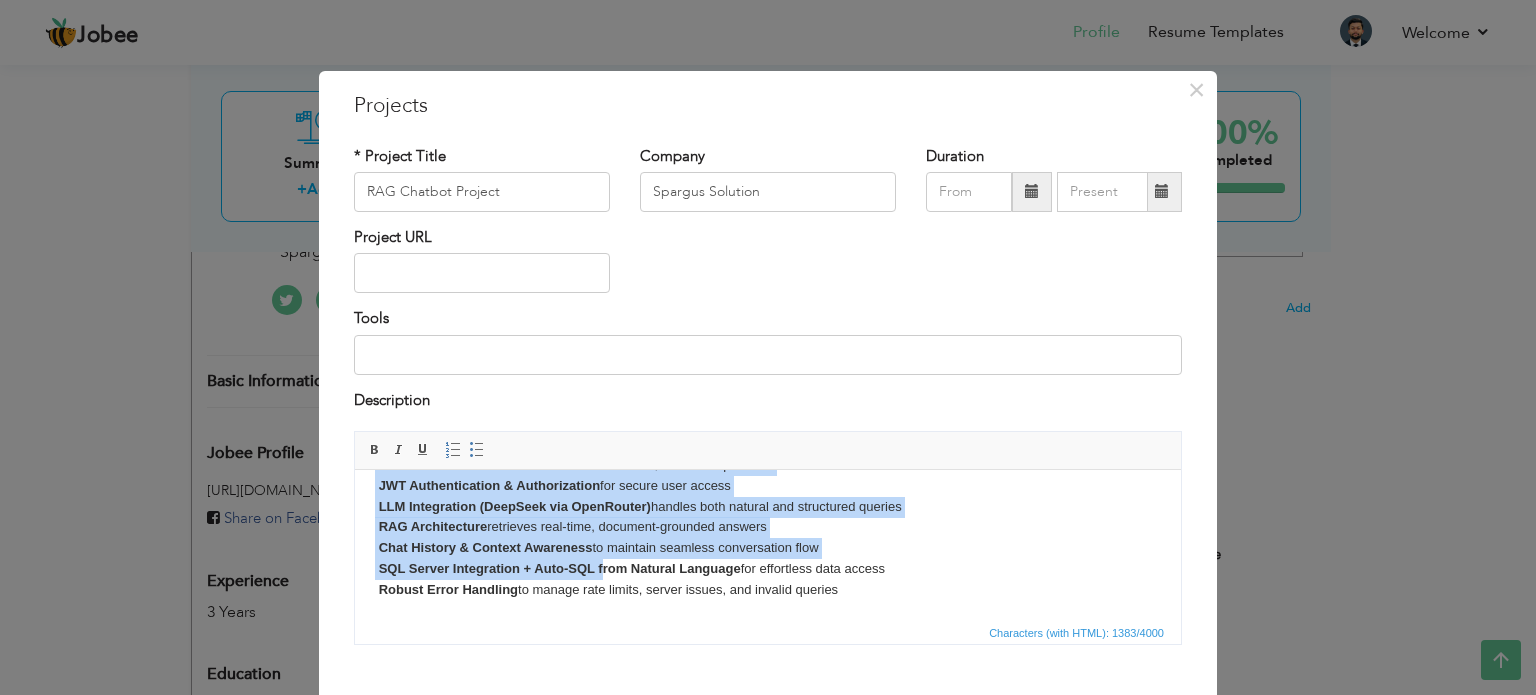 drag, startPoint x: 368, startPoint y: 486, endPoint x: 1111, endPoint y: 1100, distance: 963.8698 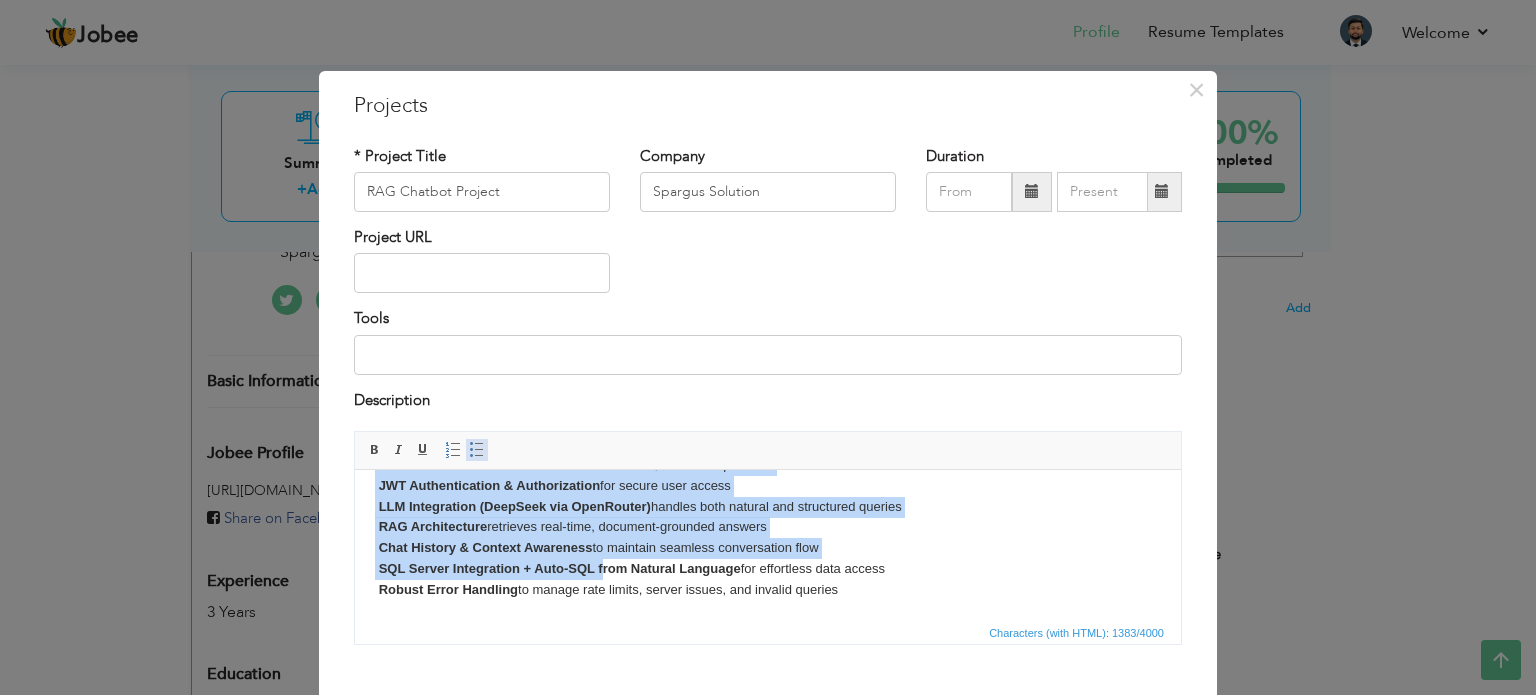 click at bounding box center (477, 450) 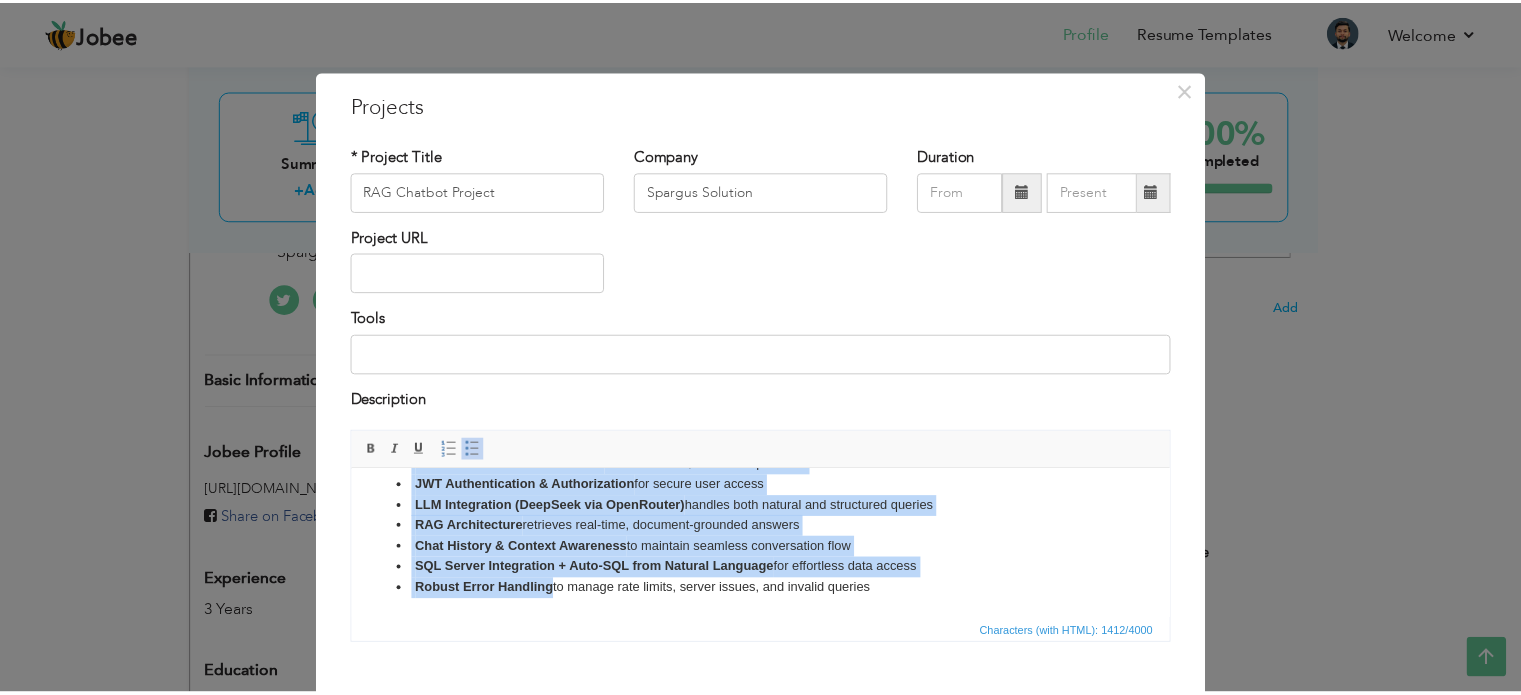 scroll, scrollTop: 111, scrollLeft: 0, axis: vertical 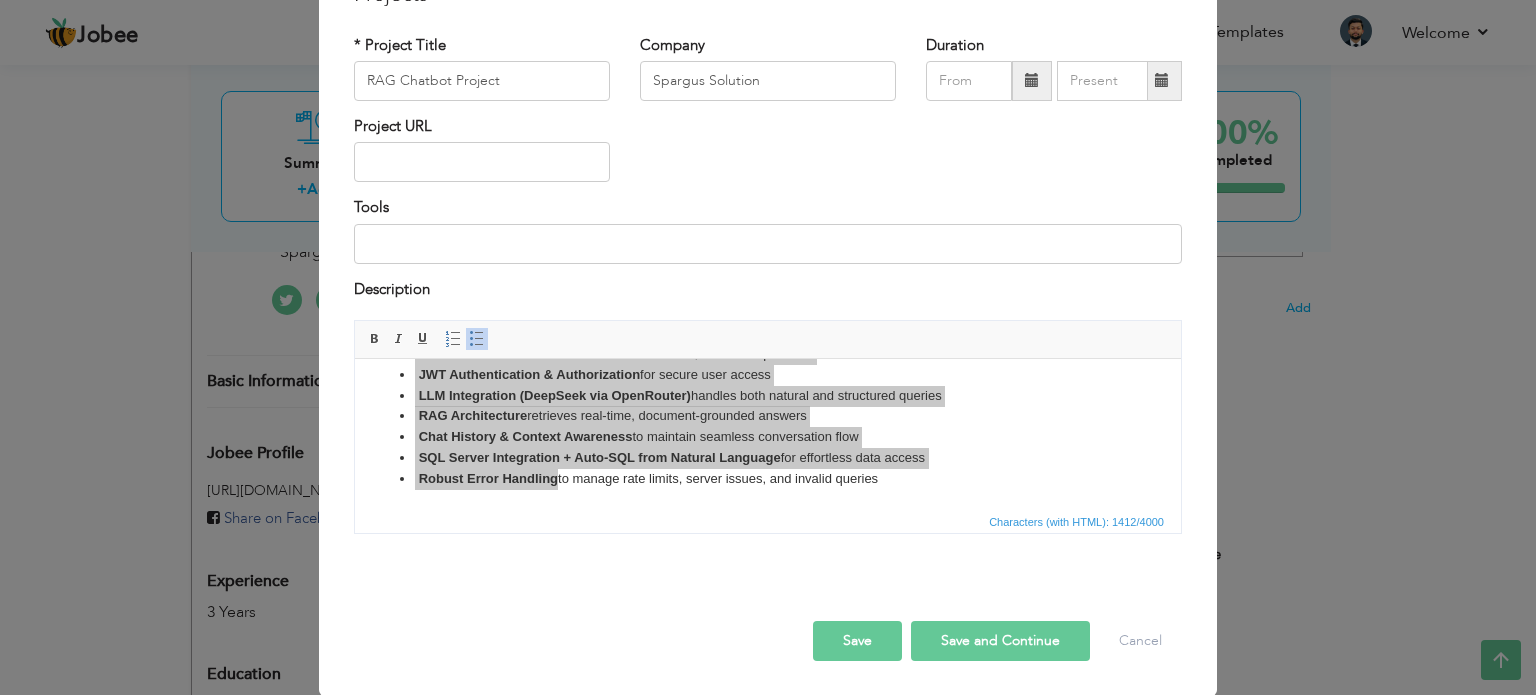 click on "Save" at bounding box center [857, 641] 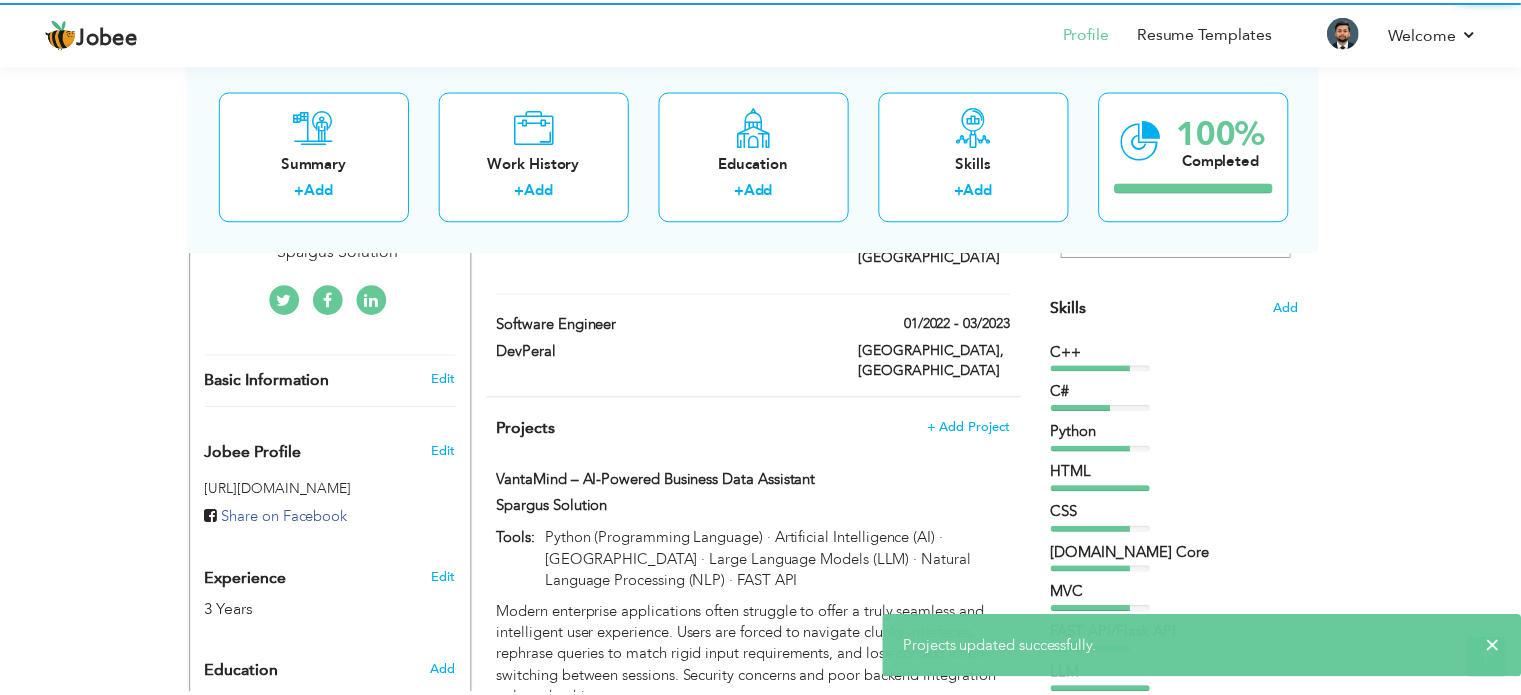scroll, scrollTop: 0, scrollLeft: 0, axis: both 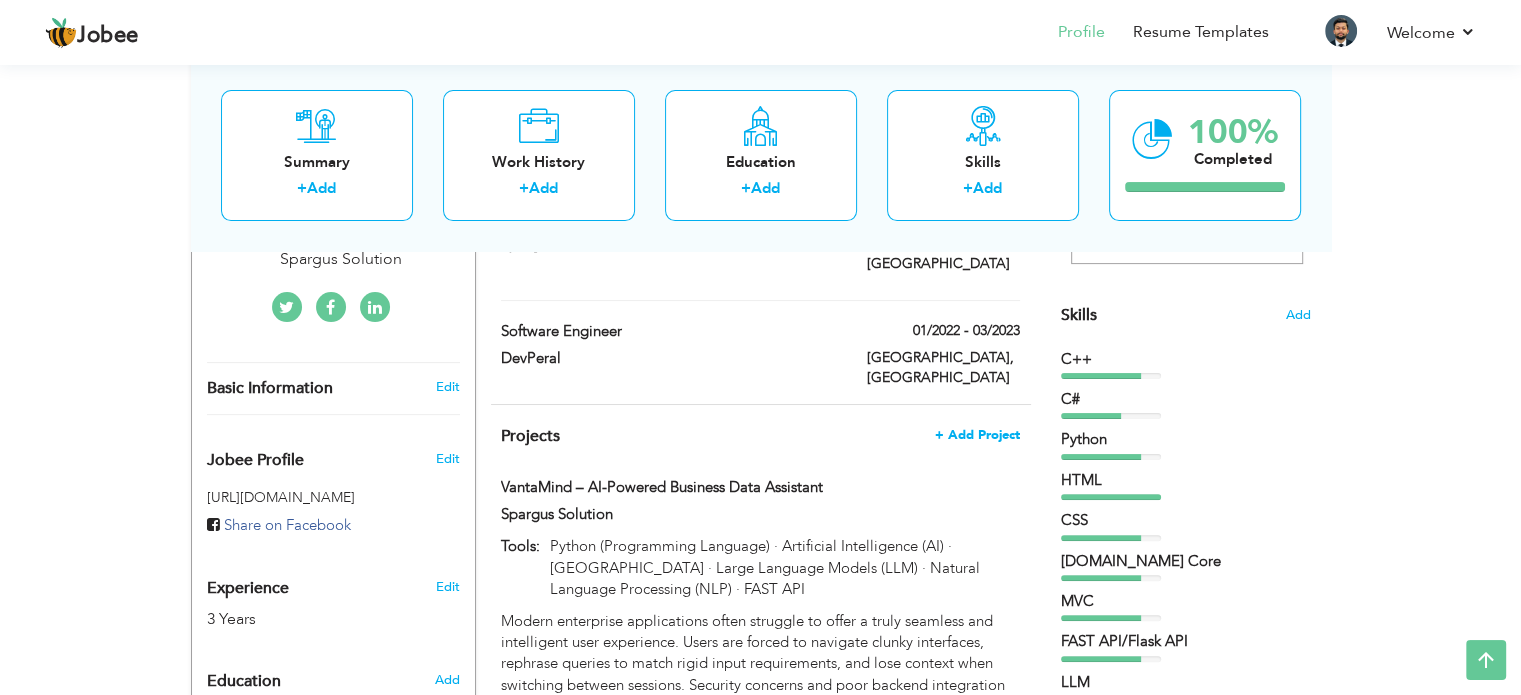 click on "+ Add Project" at bounding box center (977, 435) 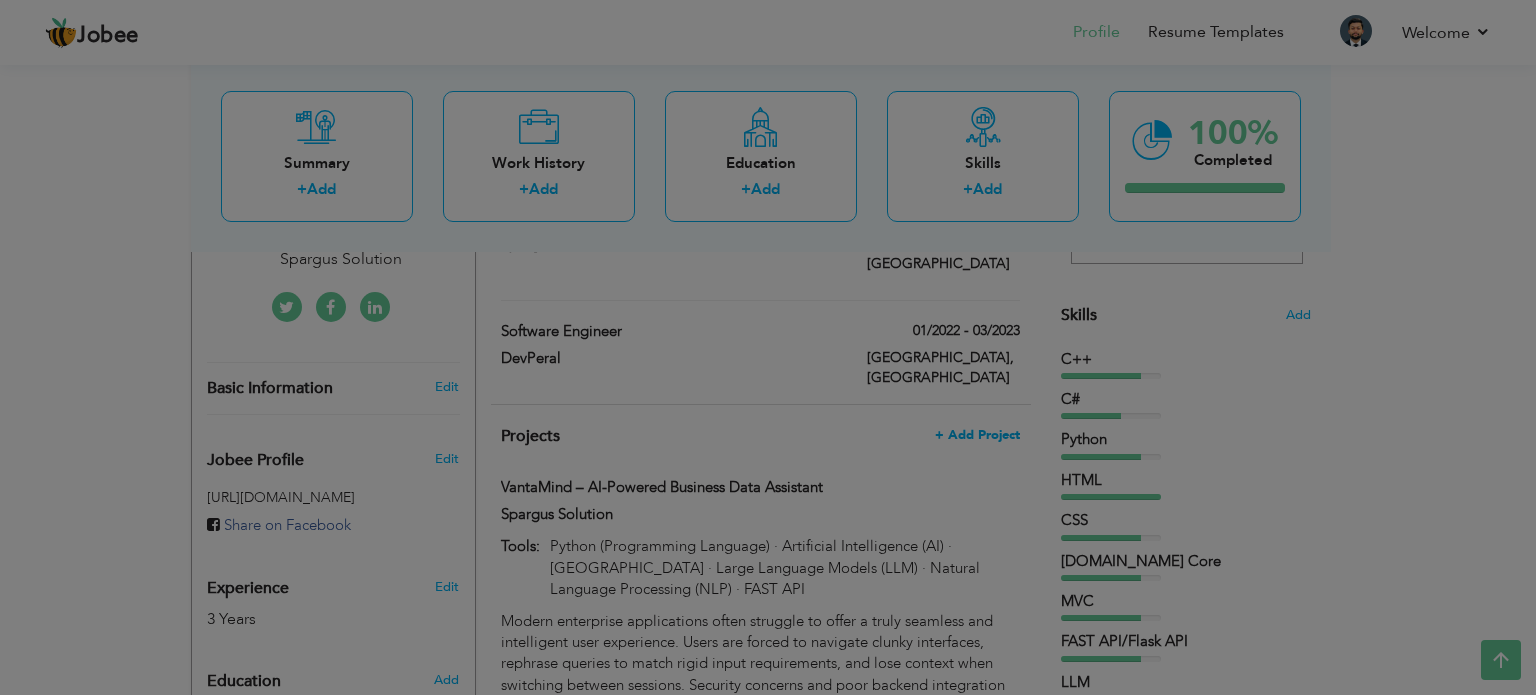 scroll, scrollTop: 0, scrollLeft: 0, axis: both 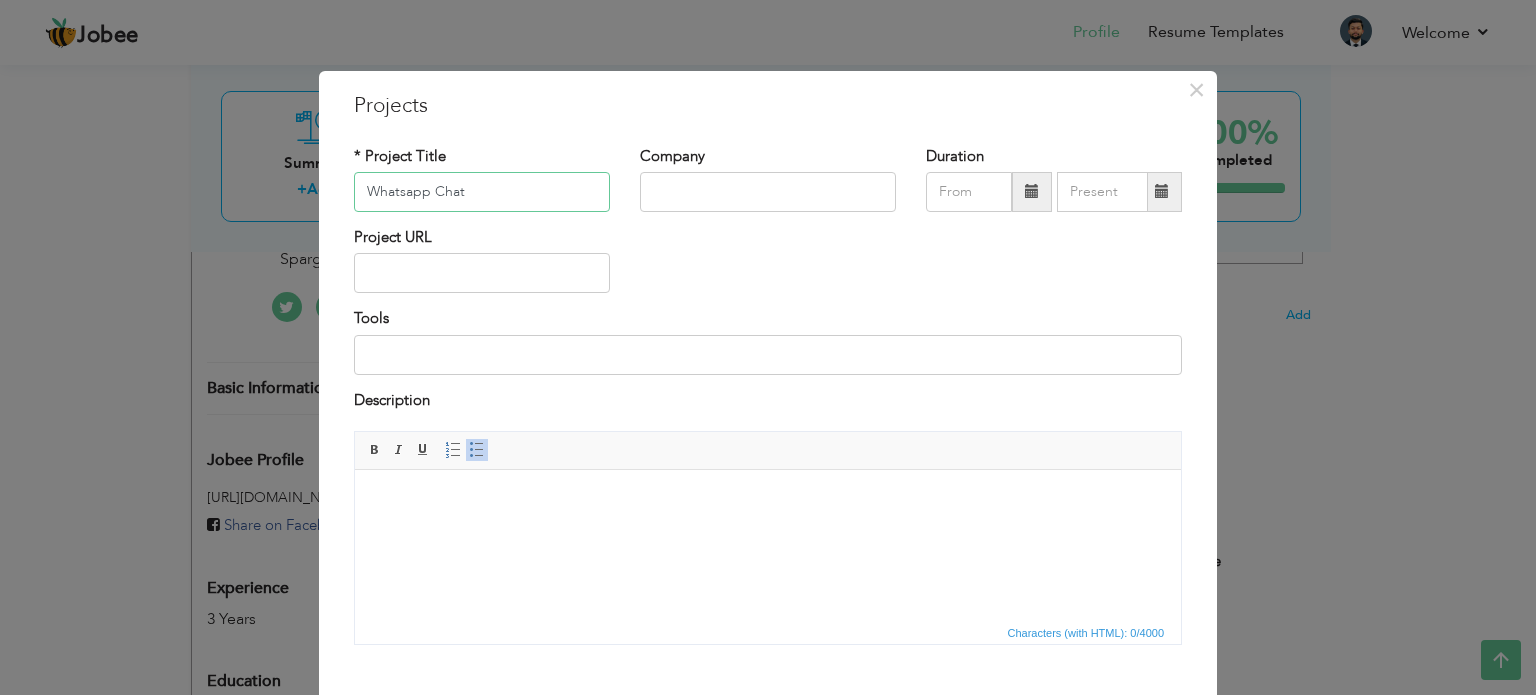drag, startPoint x: 516, startPoint y: 195, endPoint x: 196, endPoint y: 182, distance: 320.26395 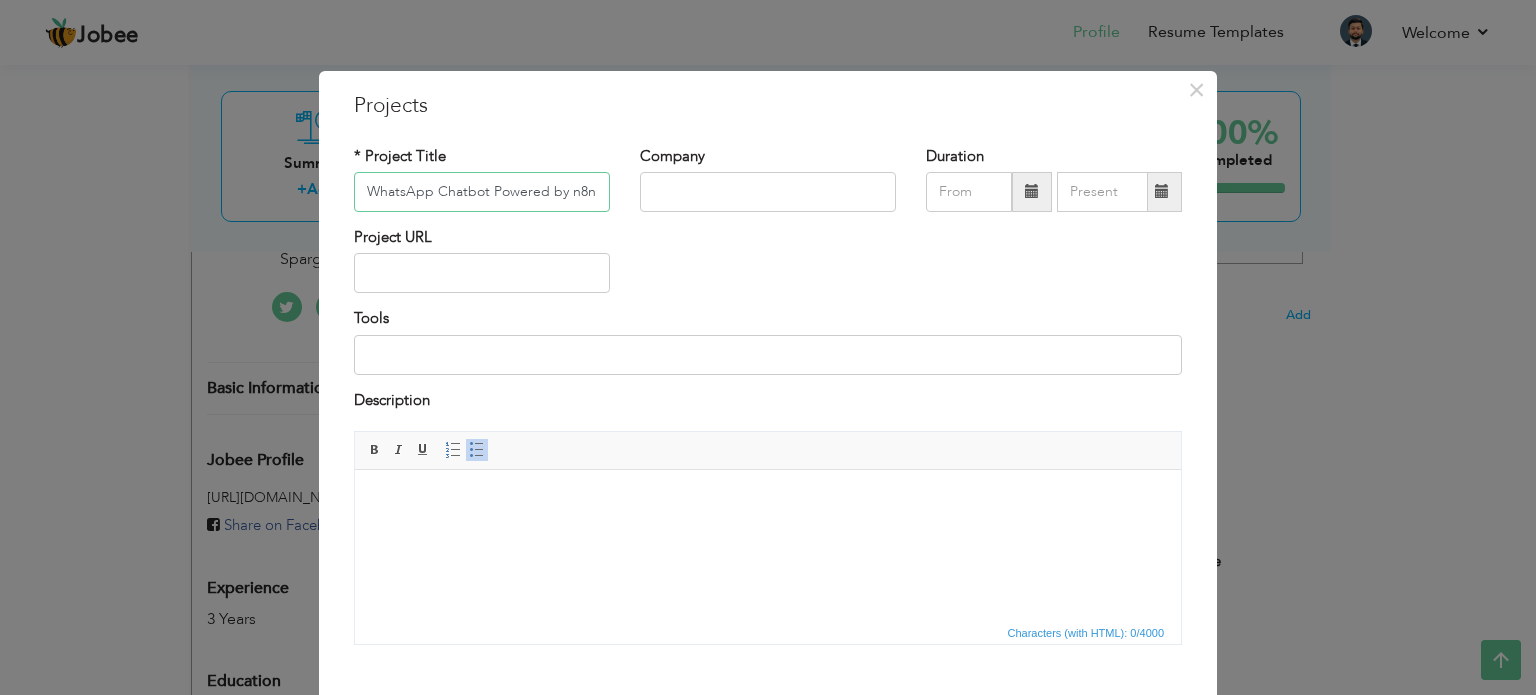 scroll, scrollTop: 0, scrollLeft: 55, axis: horizontal 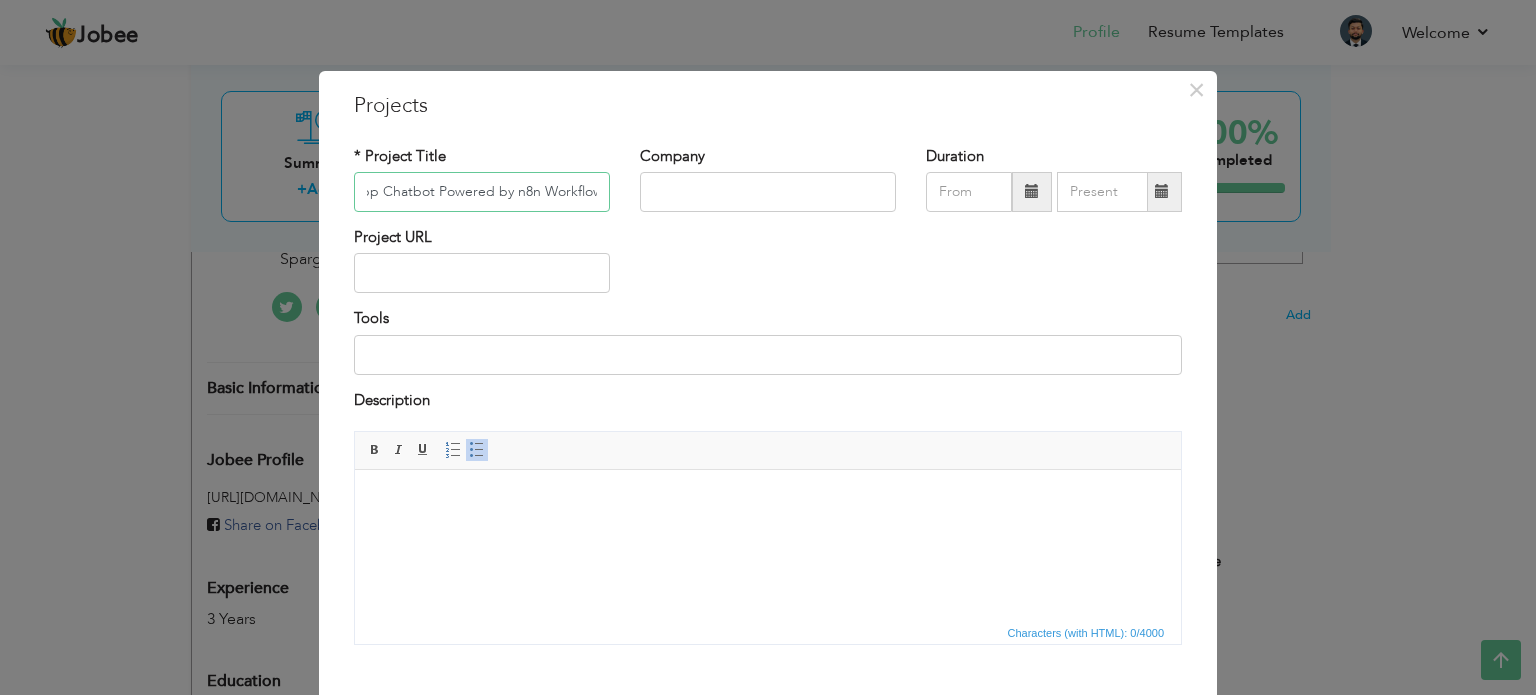type on "WhatsApp Chatbot Powered by n8n Workflow" 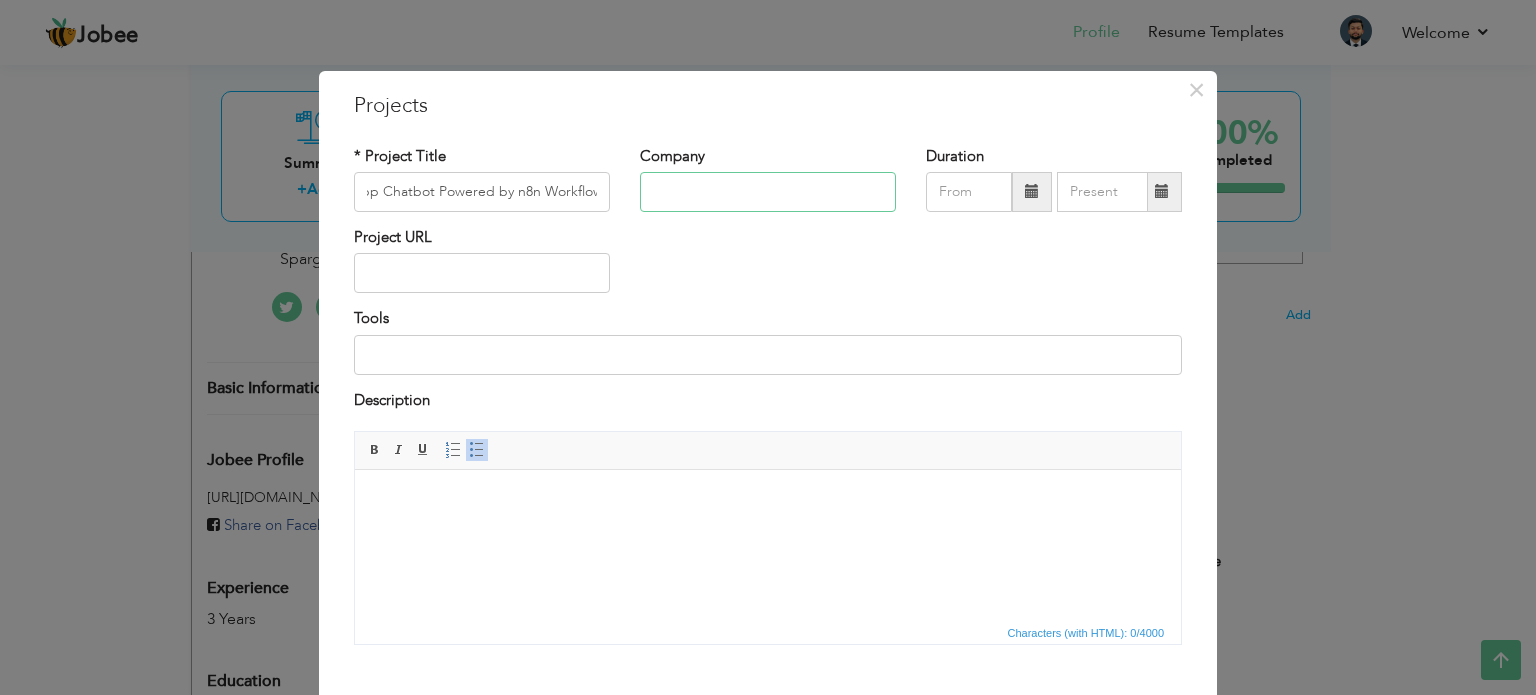 scroll, scrollTop: 0, scrollLeft: 0, axis: both 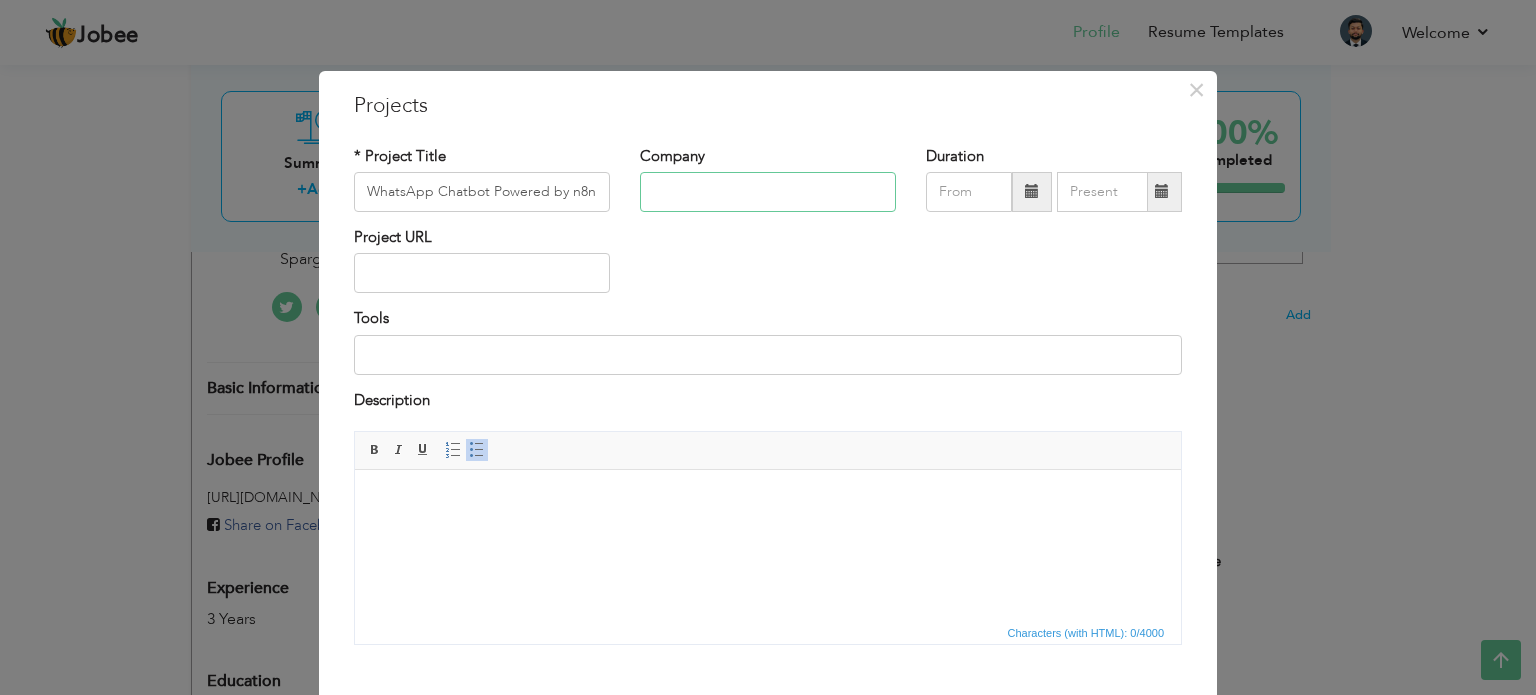 click at bounding box center (768, 192) 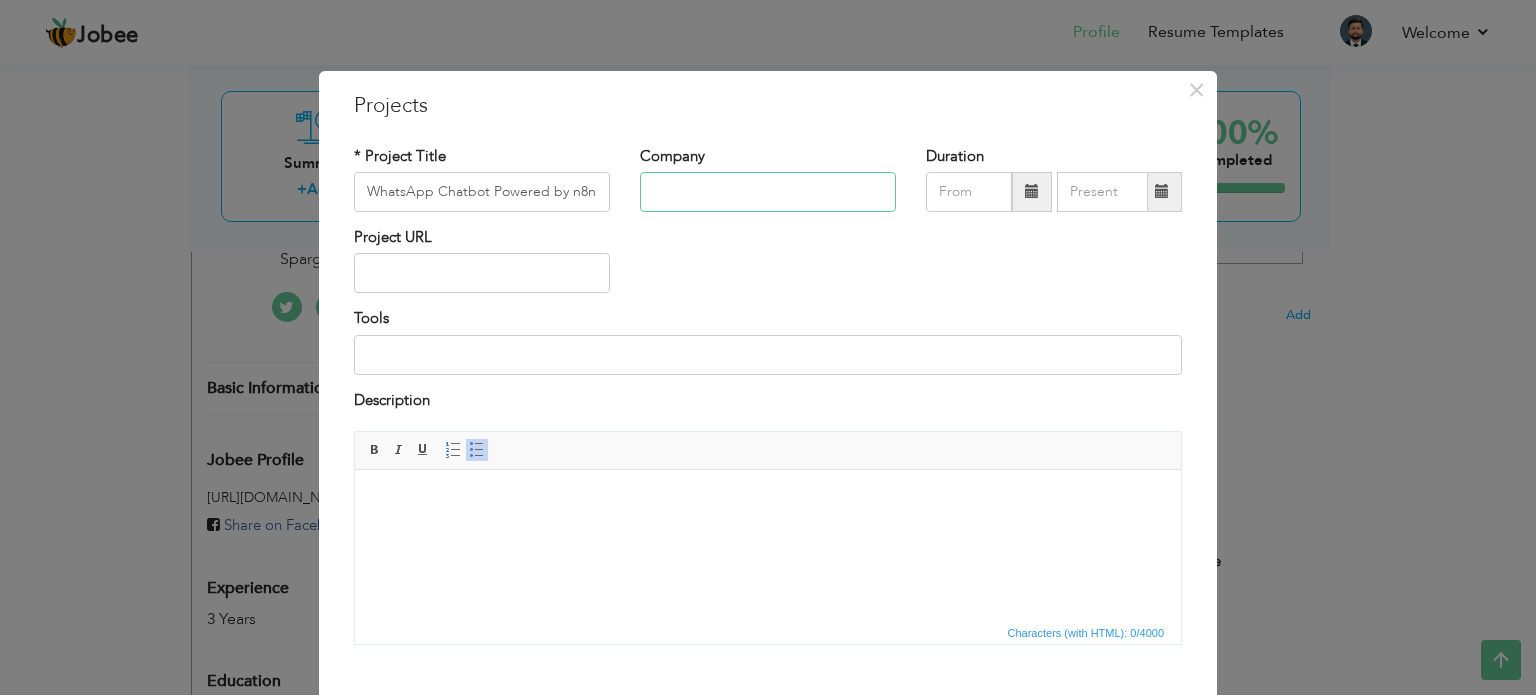 type on "P" 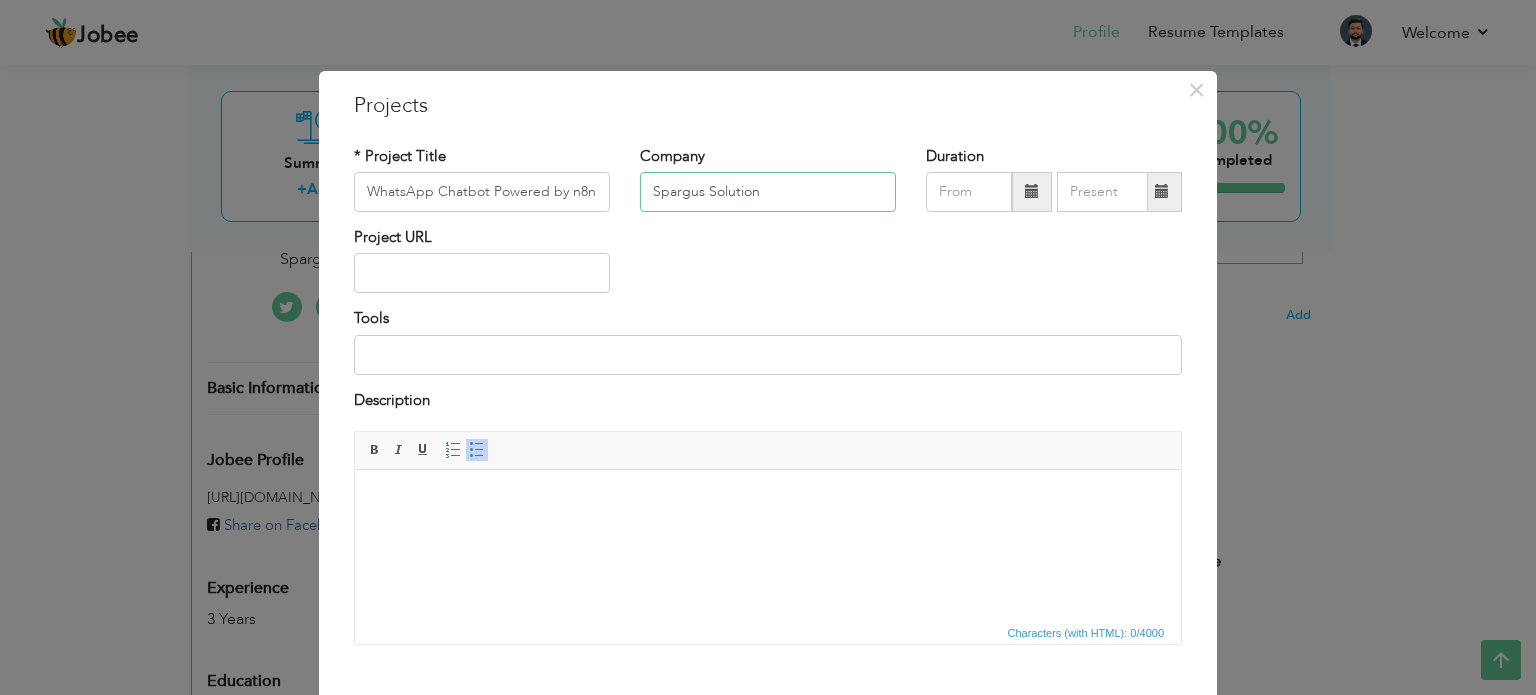 type on "Spargus Solution" 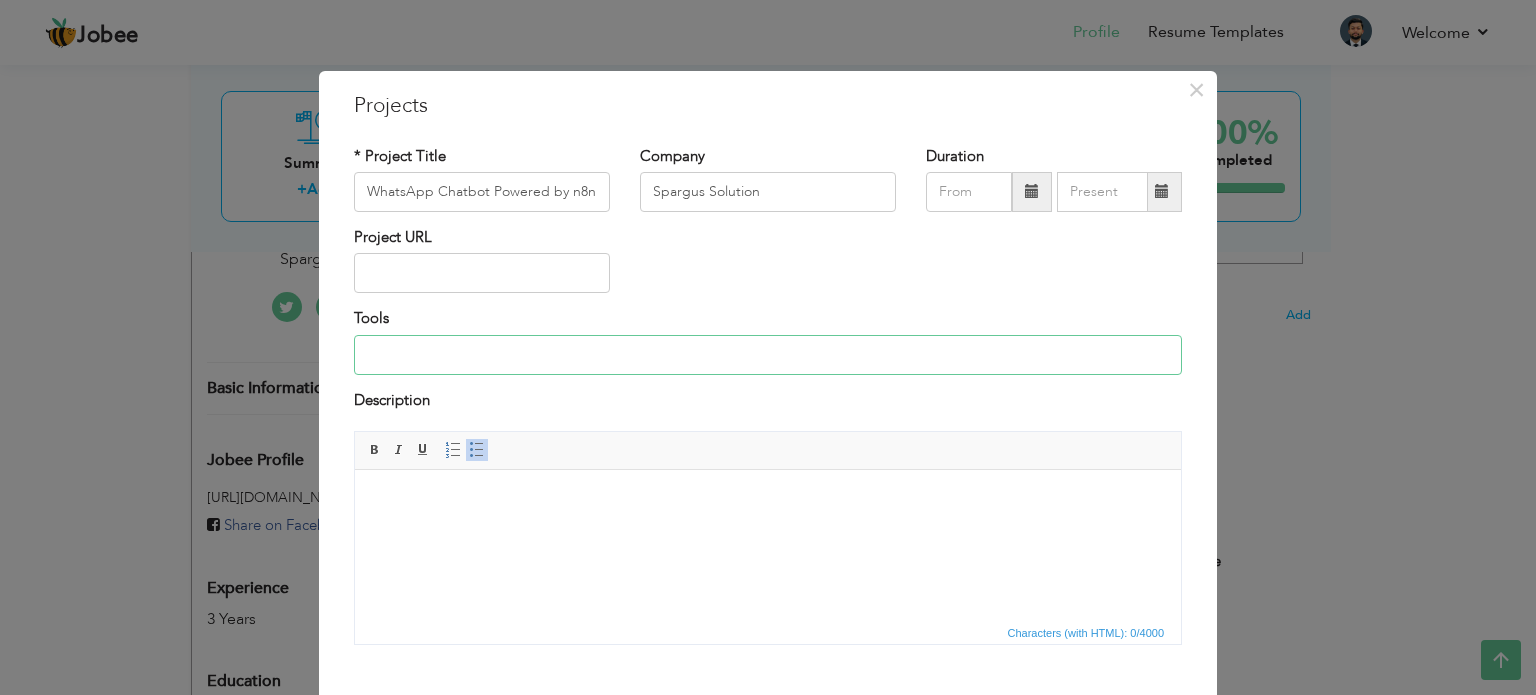 click at bounding box center [768, 355] 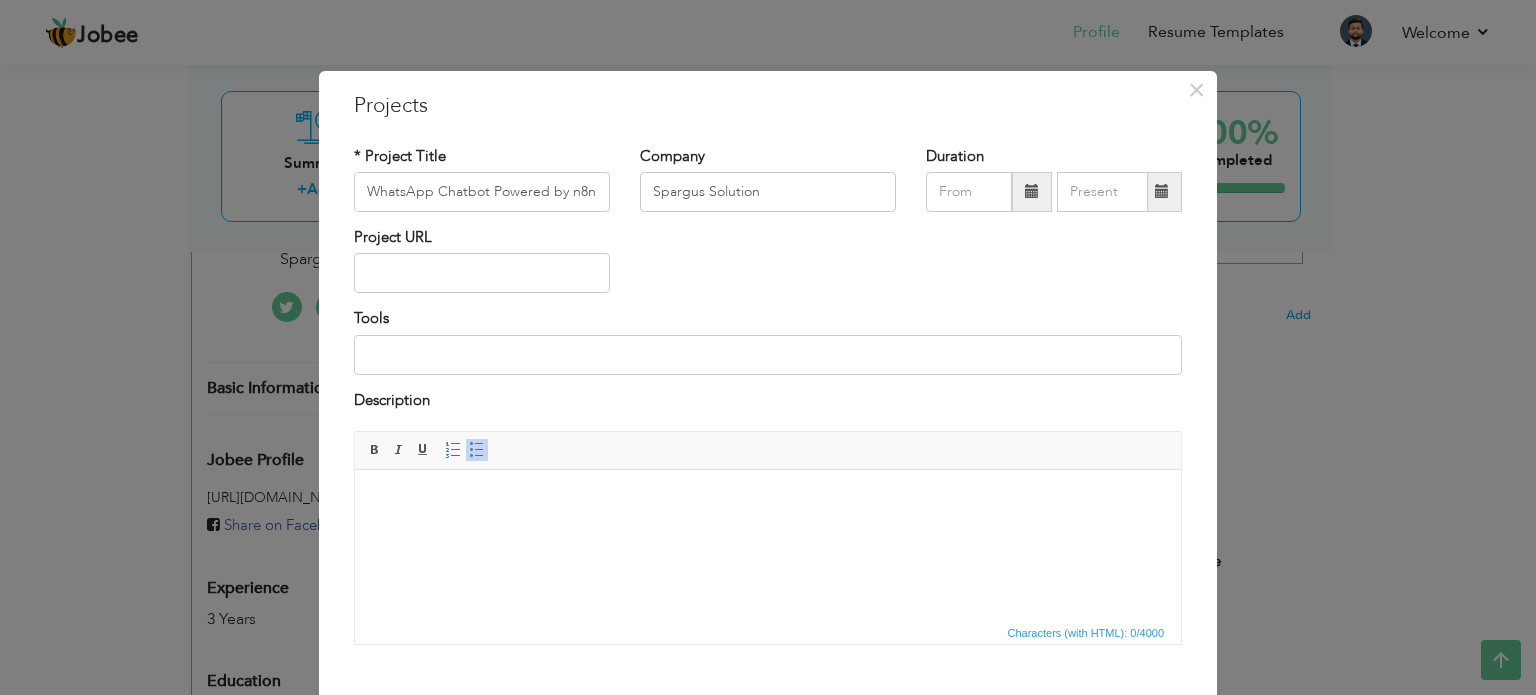 click at bounding box center (768, 500) 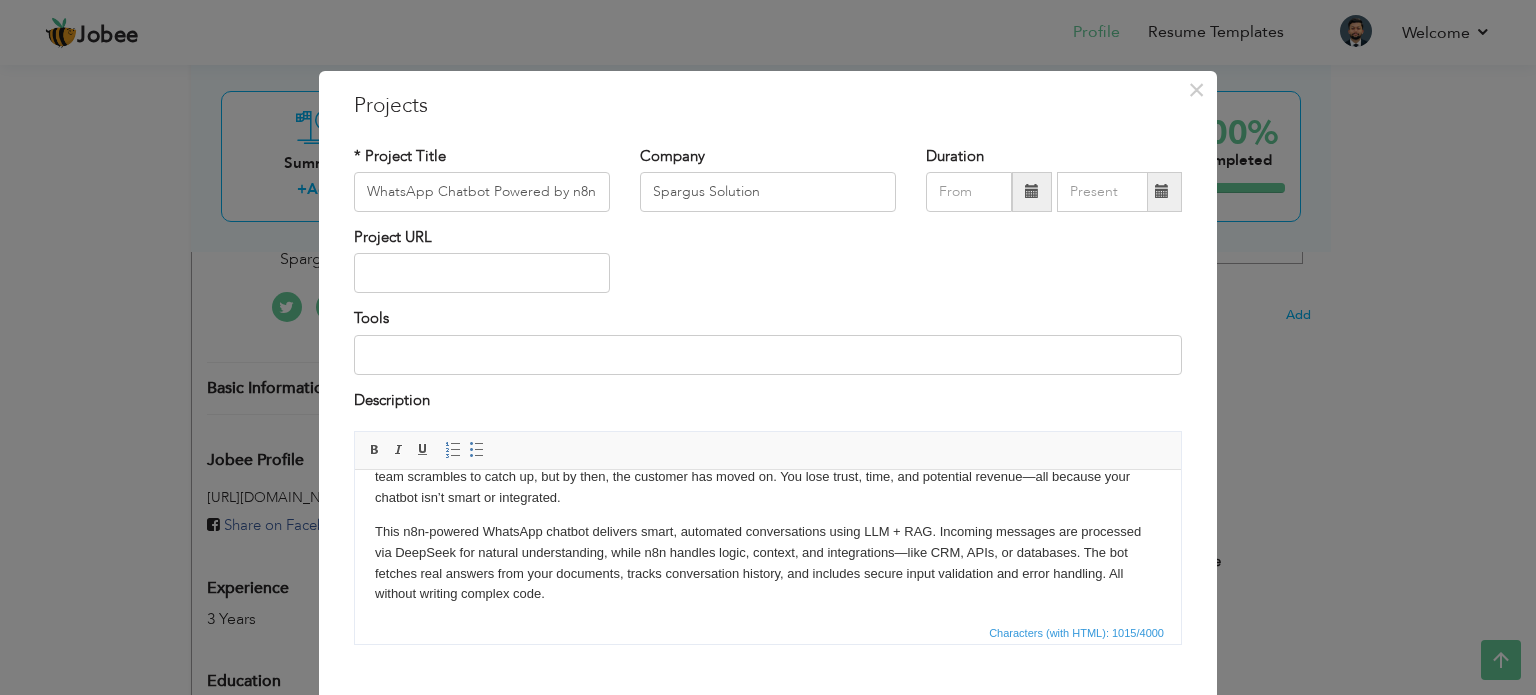 scroll, scrollTop: 103, scrollLeft: 0, axis: vertical 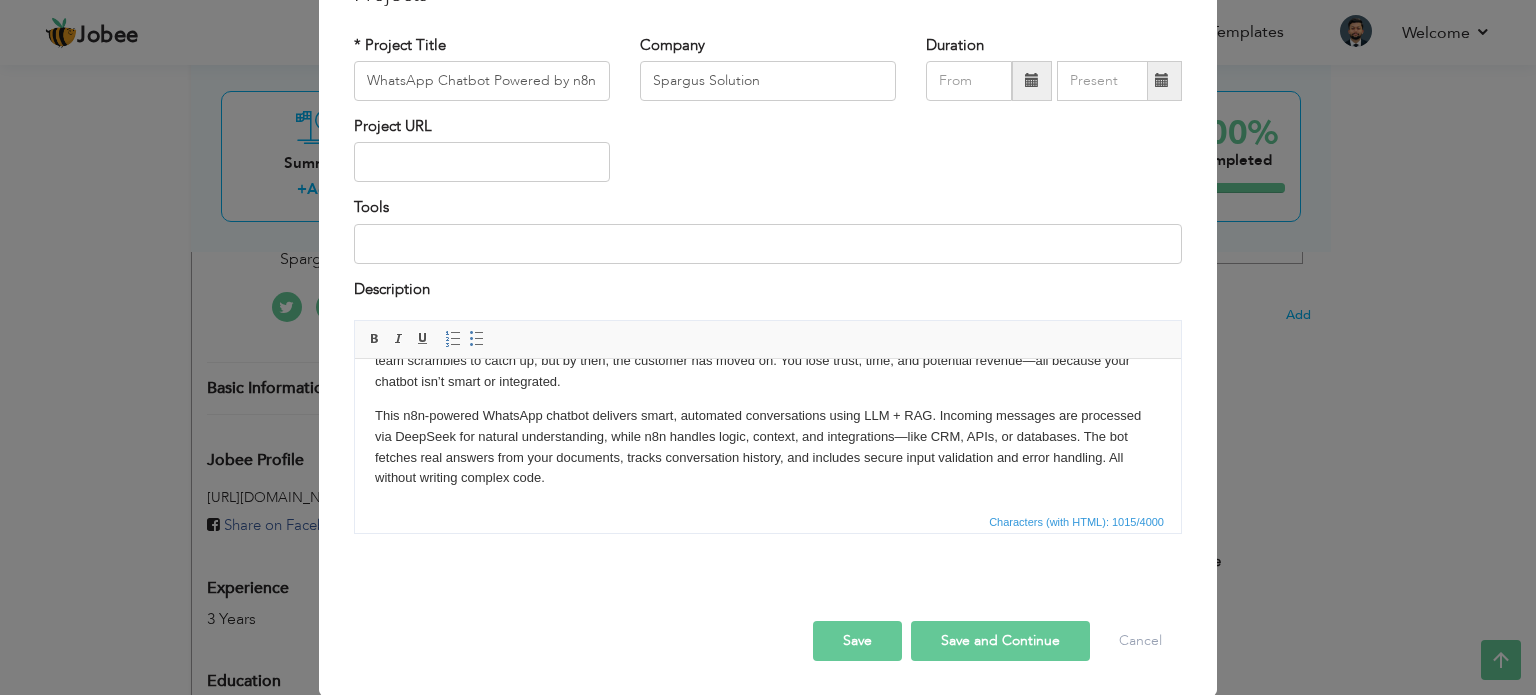 click on "Save" at bounding box center [857, 641] 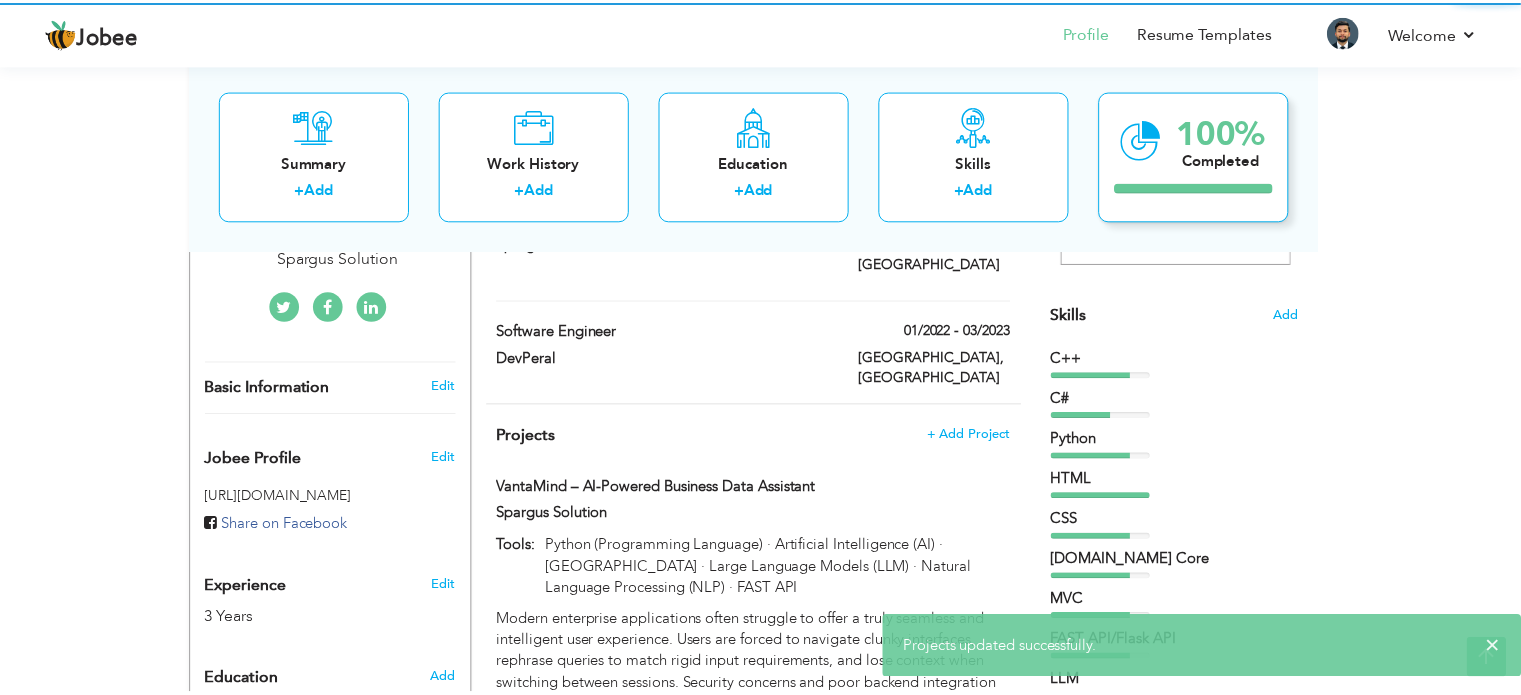 scroll, scrollTop: 0, scrollLeft: 0, axis: both 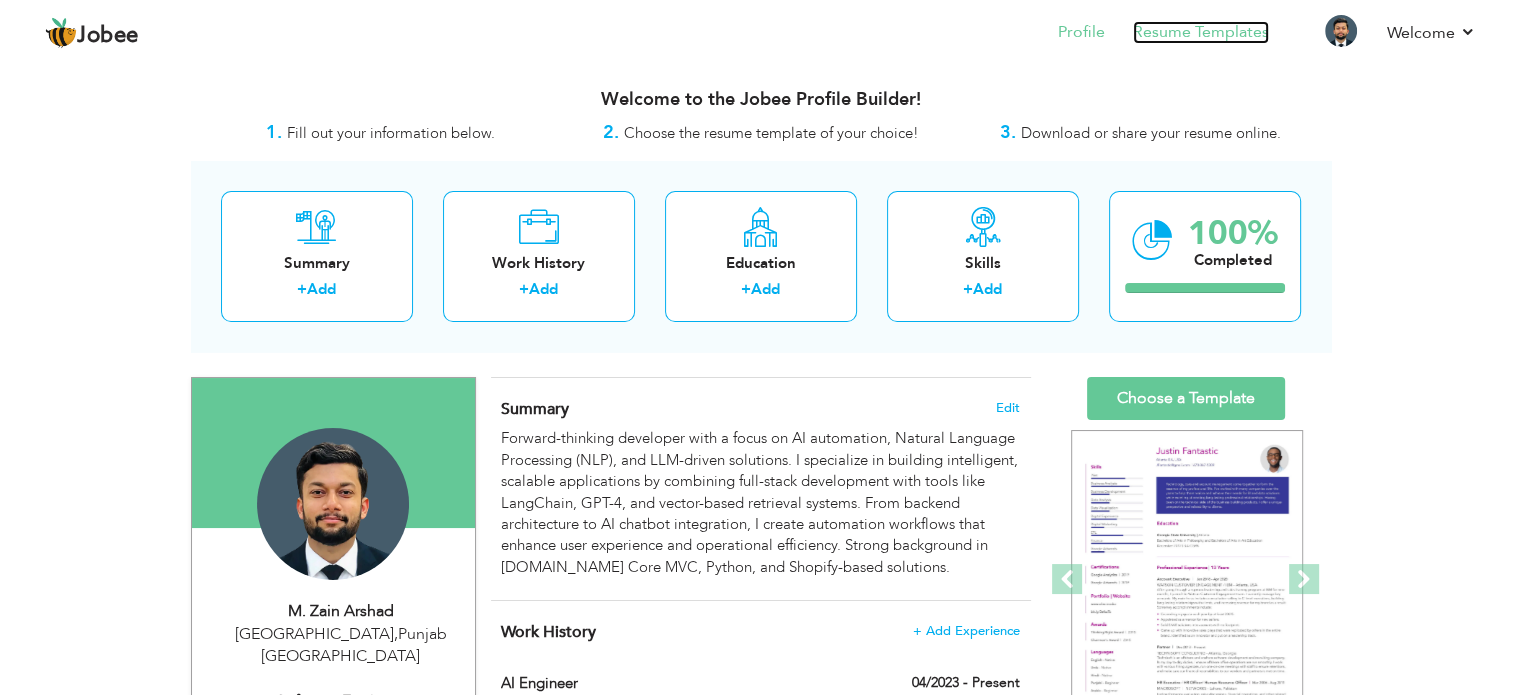 click on "Resume Templates" at bounding box center (1201, 32) 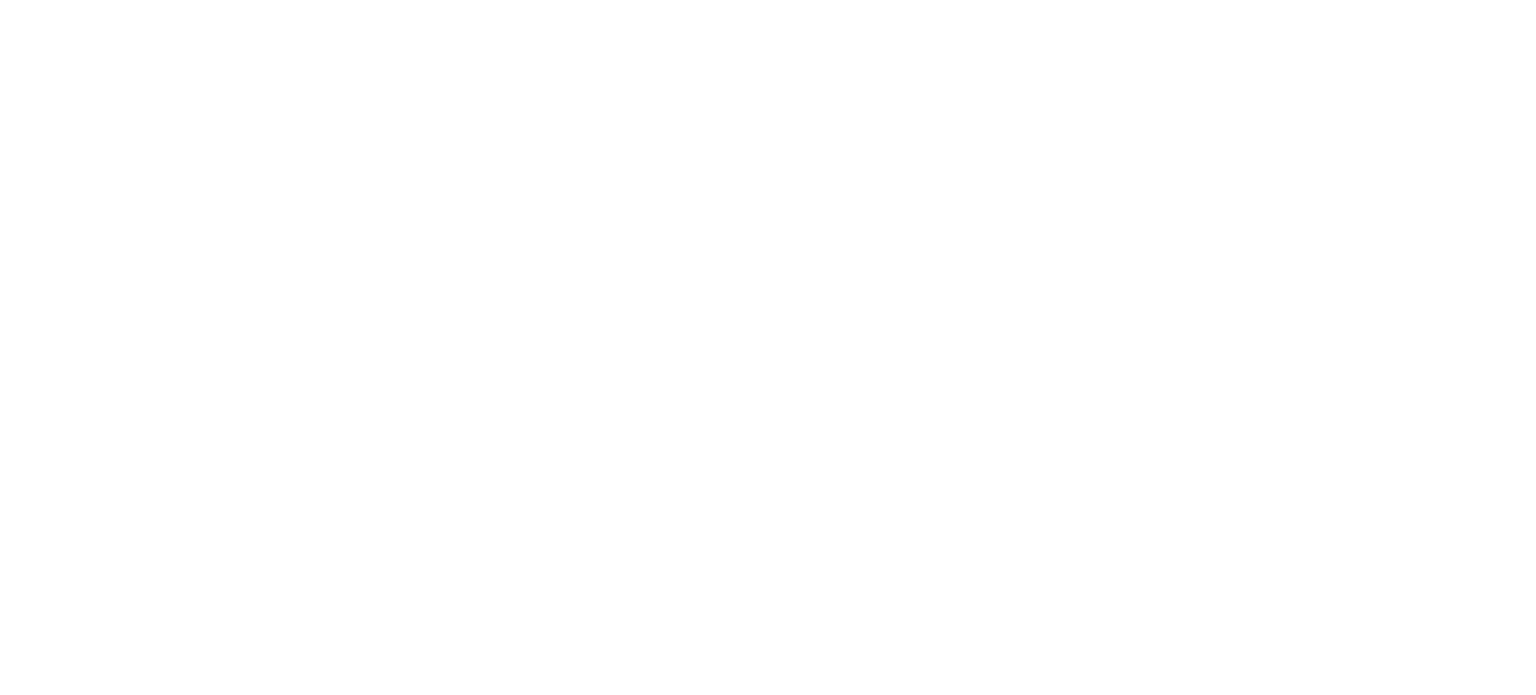 scroll, scrollTop: 0, scrollLeft: 0, axis: both 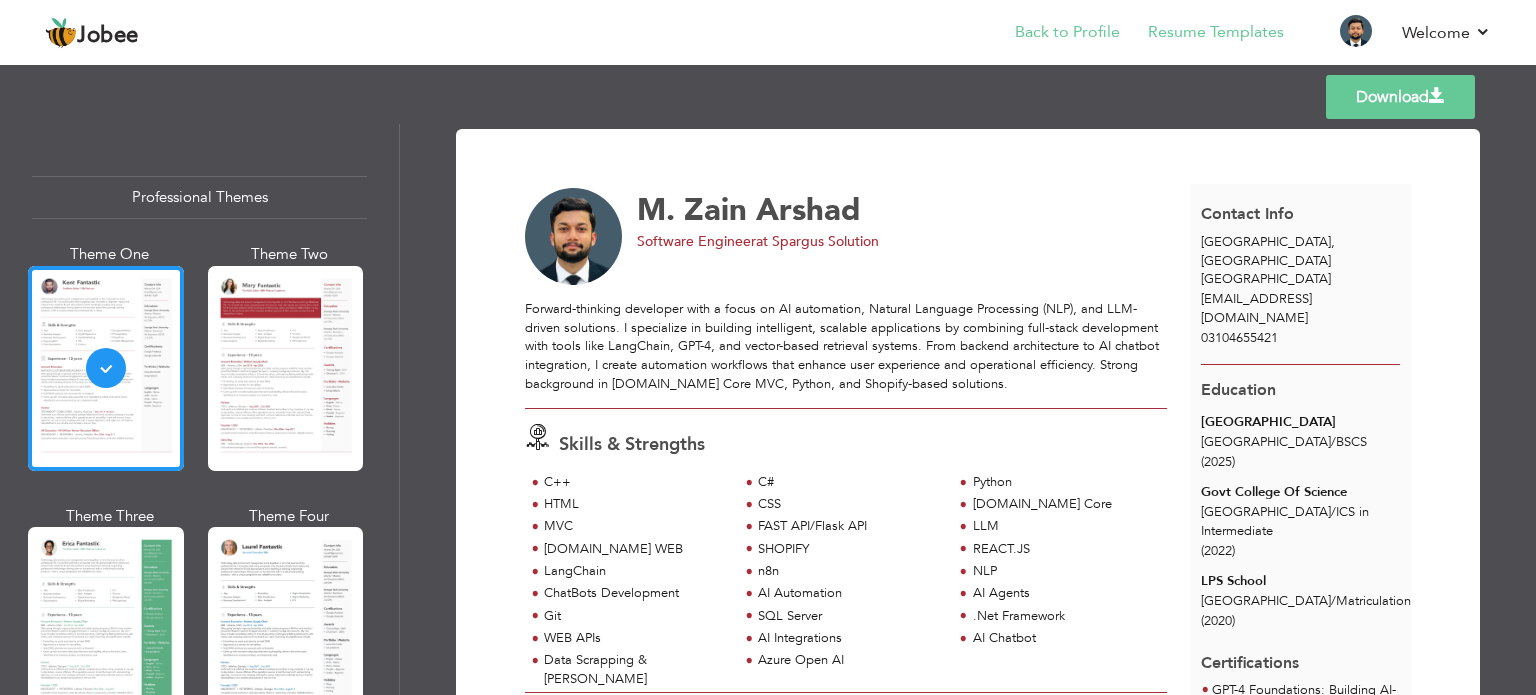 click on "Back to Profile" at bounding box center (1053, 34) 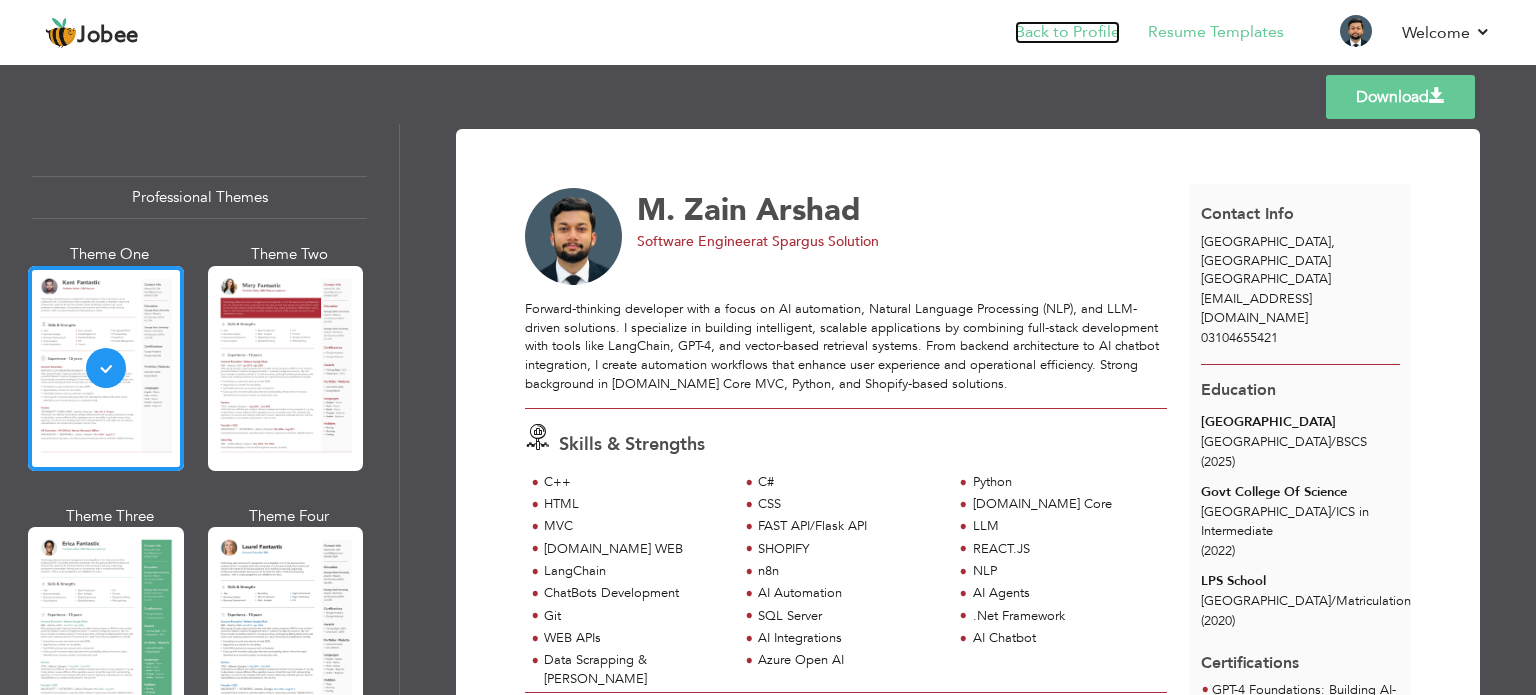 click on "Back to Profile" at bounding box center [1067, 32] 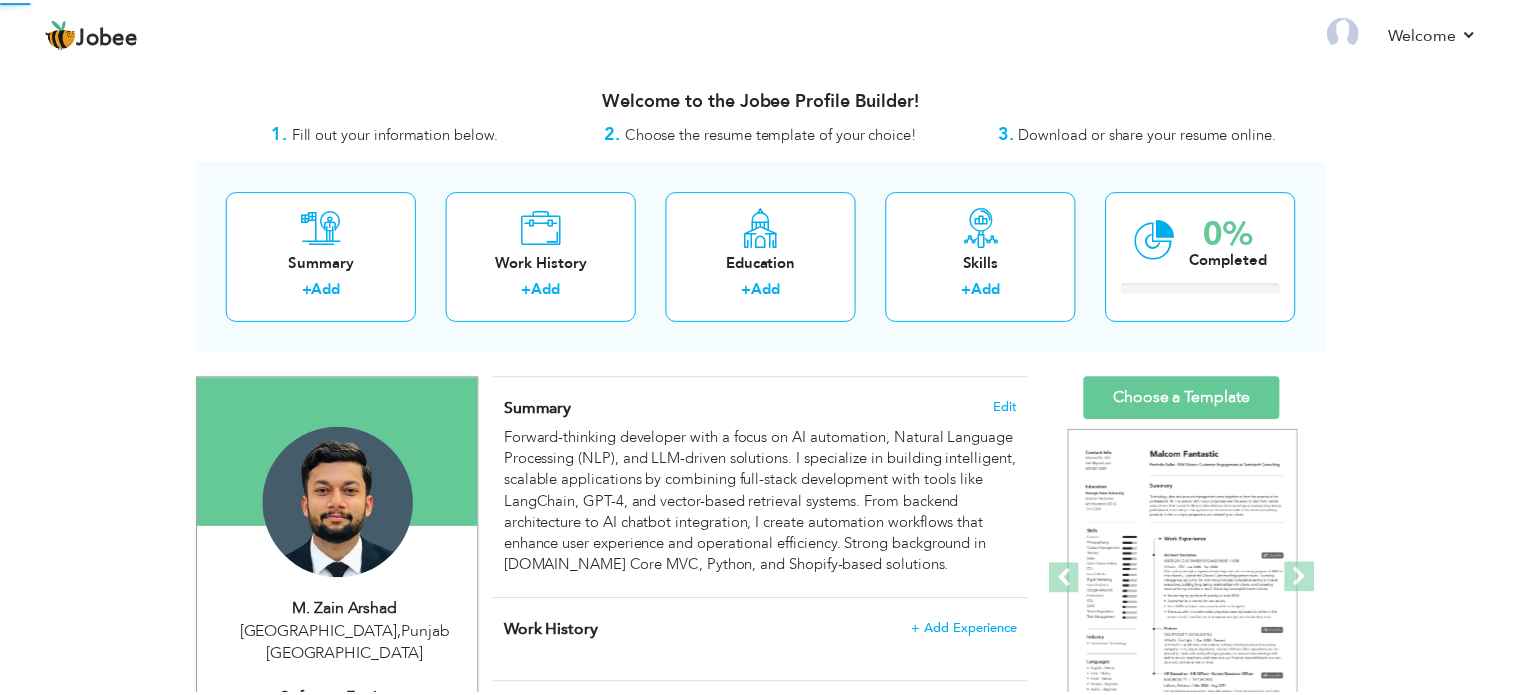 scroll, scrollTop: 0, scrollLeft: 0, axis: both 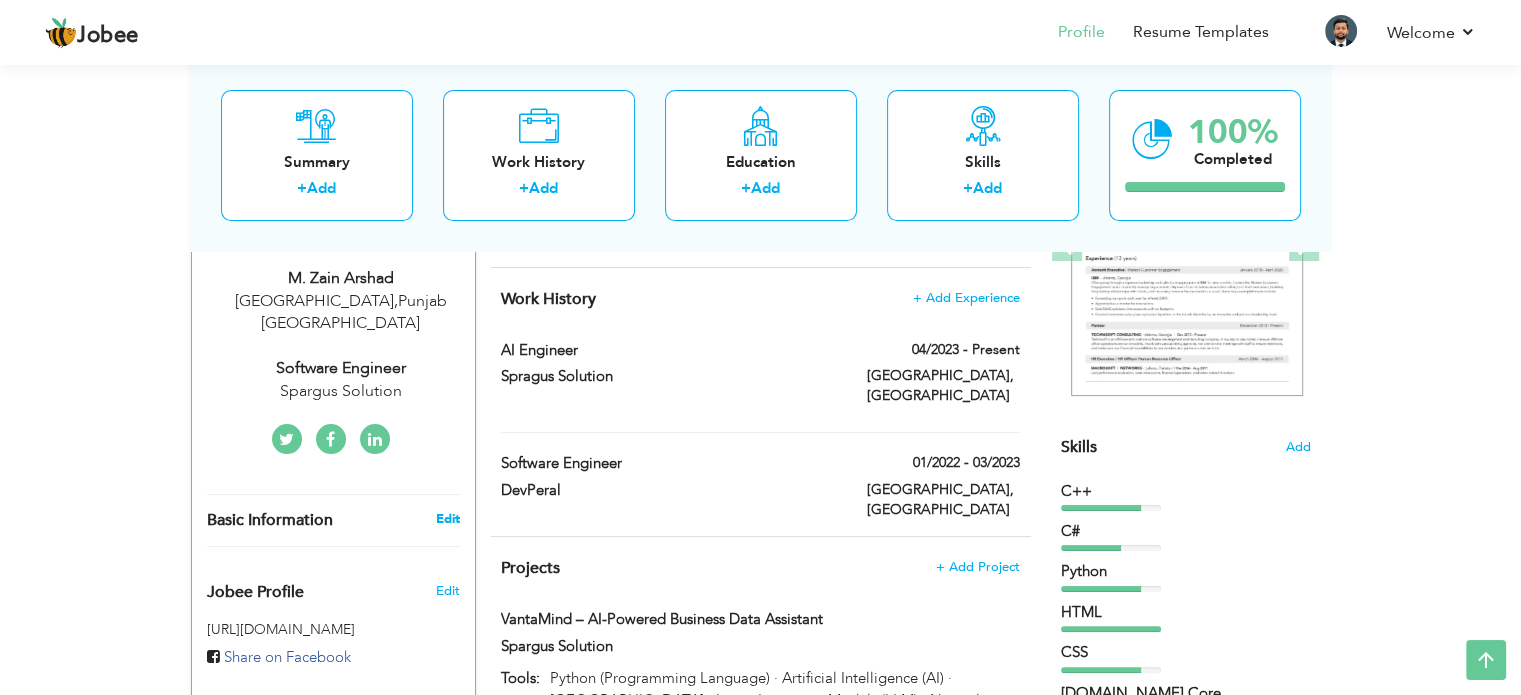 click on "Edit" at bounding box center (447, 519) 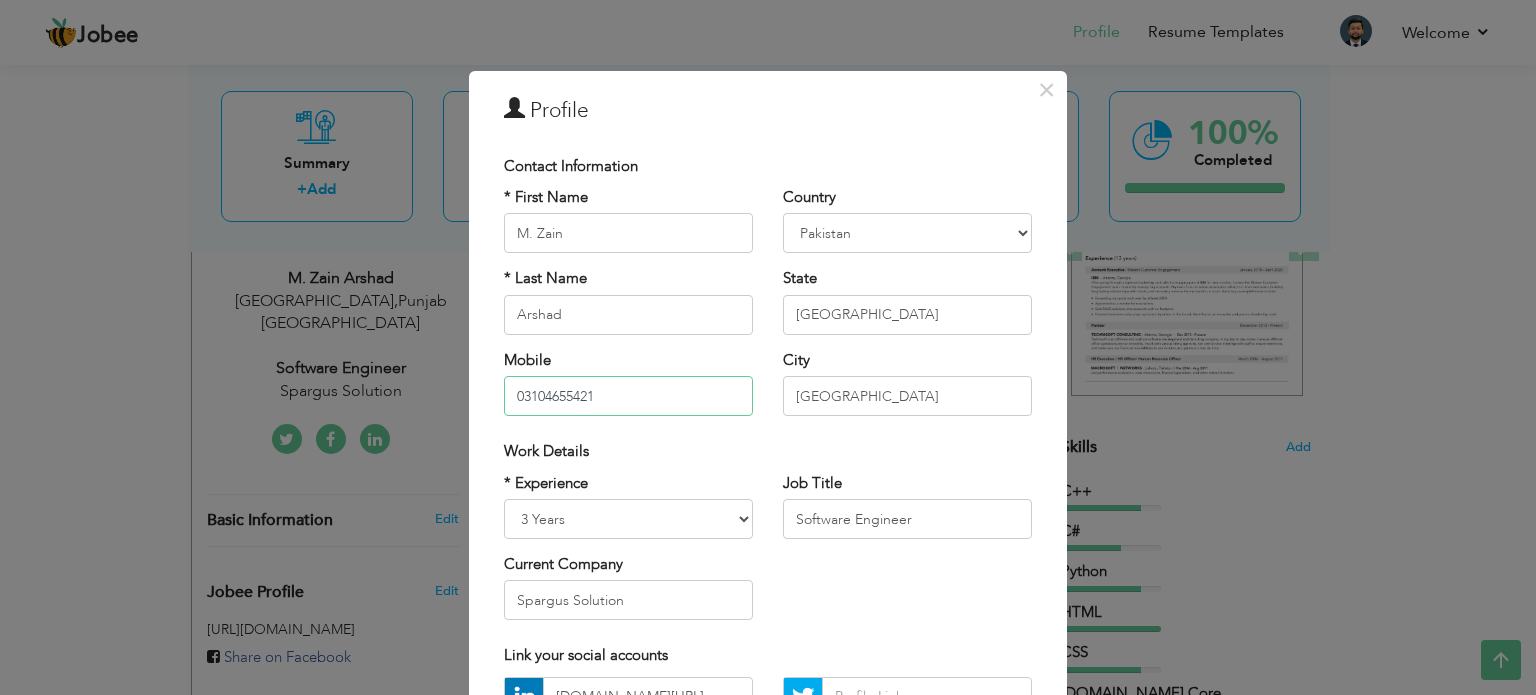 click on "03104655421" at bounding box center [628, 396] 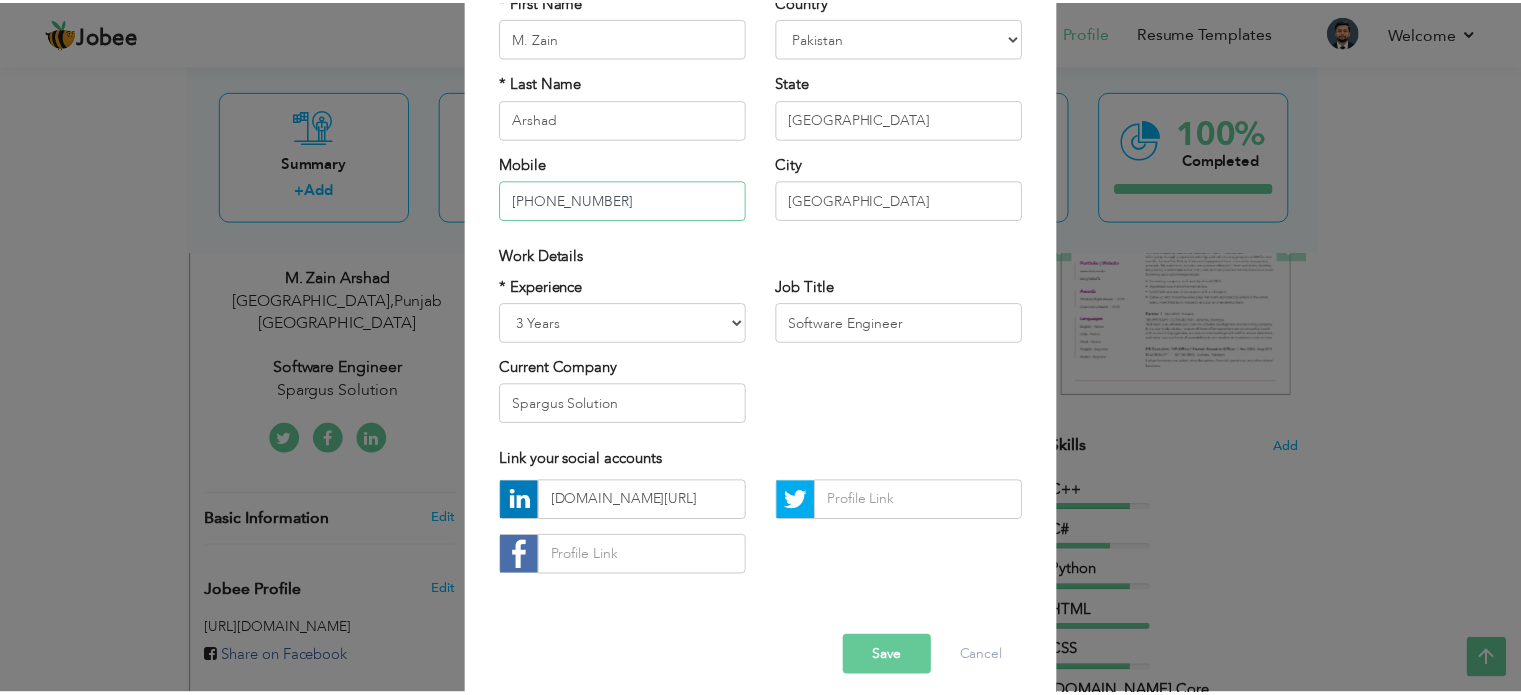 scroll, scrollTop: 212, scrollLeft: 0, axis: vertical 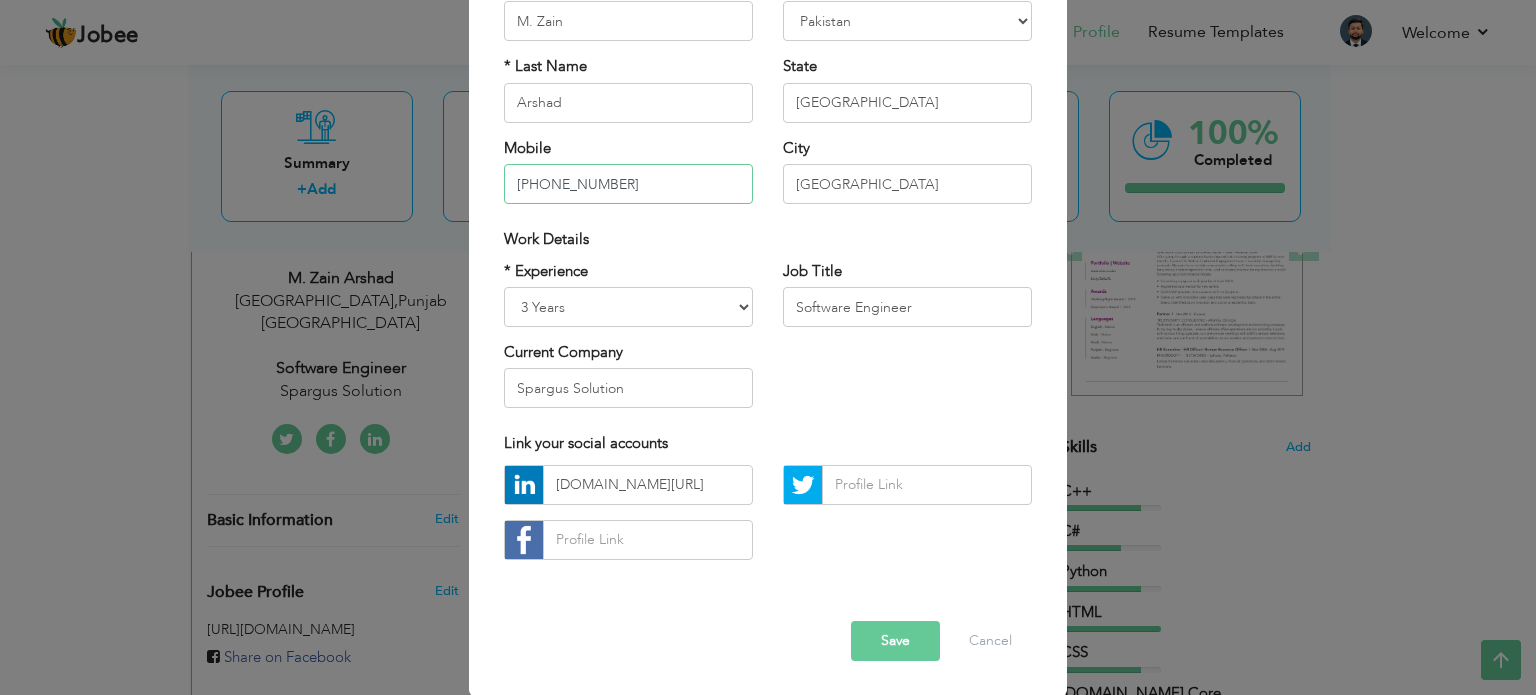 type on "[PHONE_NUMBER]" 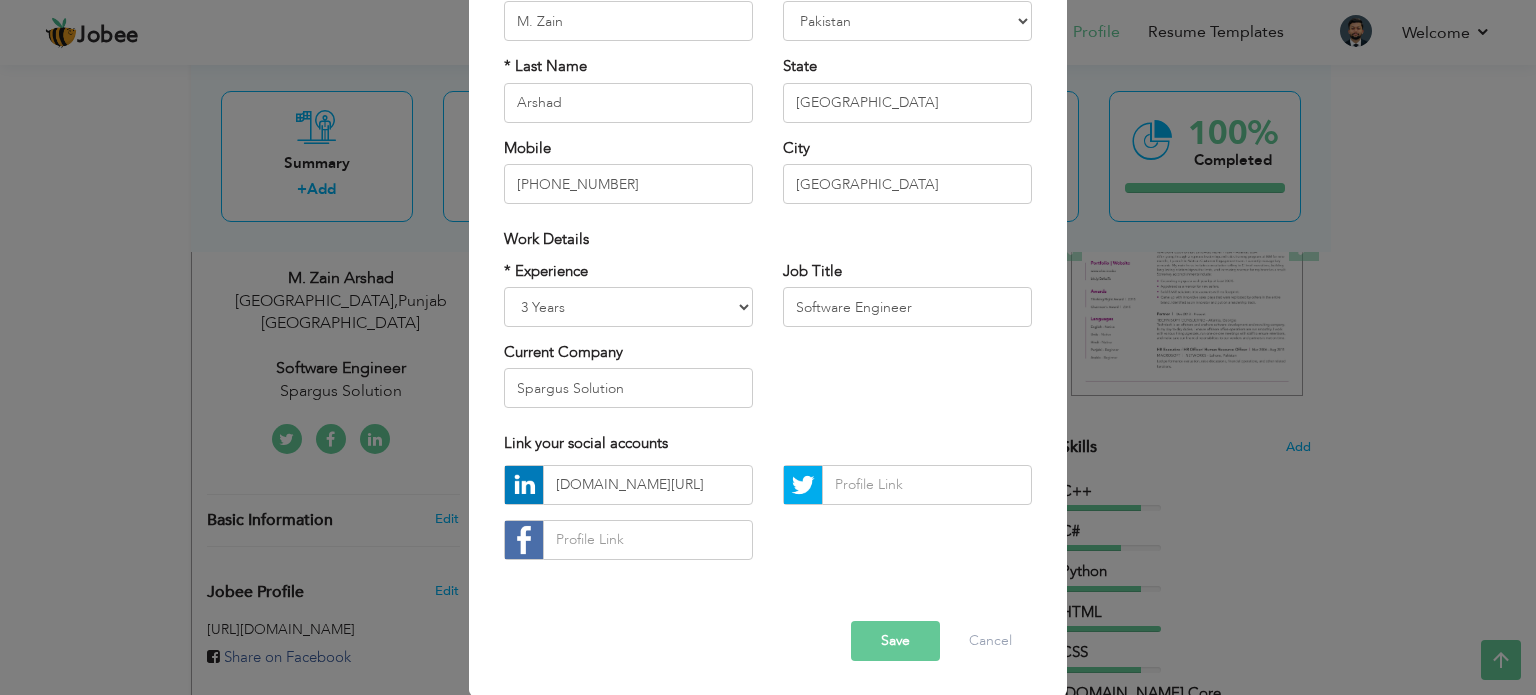 click on "Save" at bounding box center (895, 641) 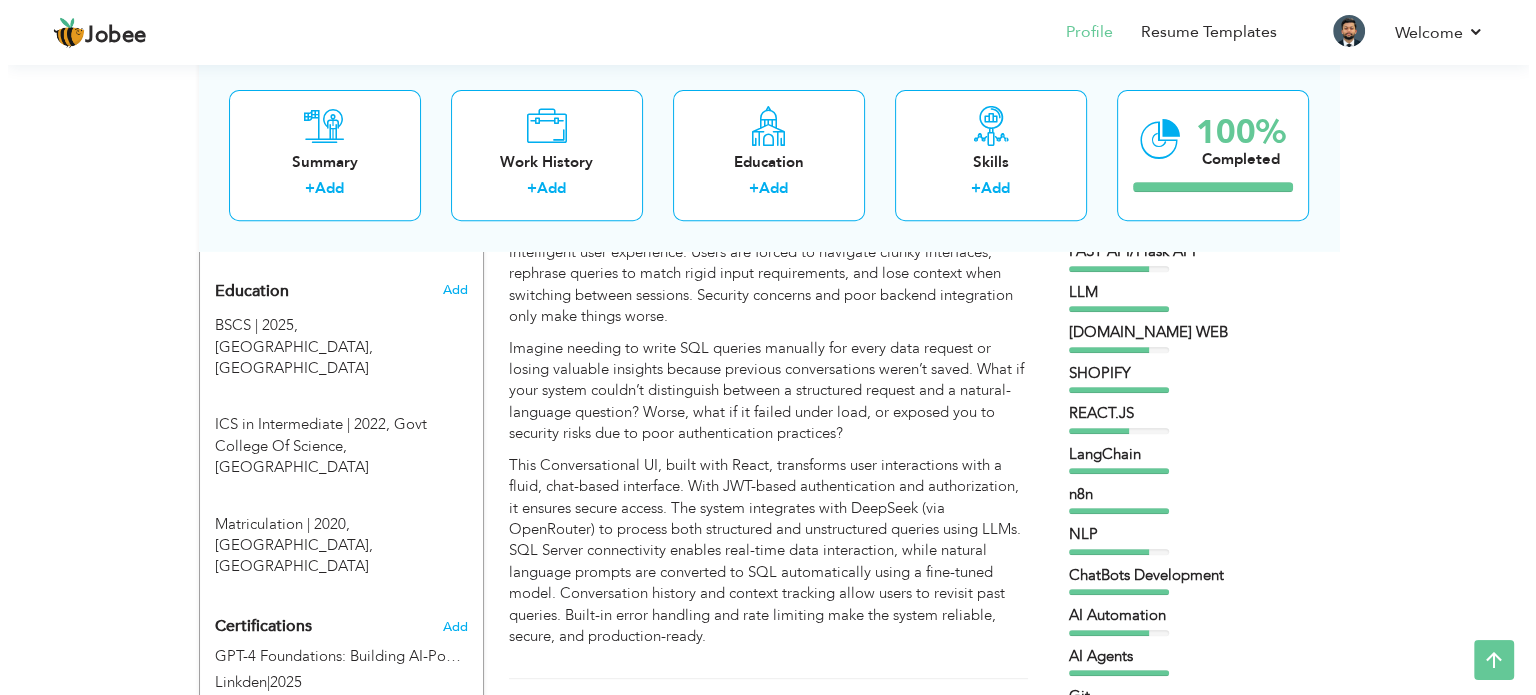 scroll, scrollTop: 688, scrollLeft: 0, axis: vertical 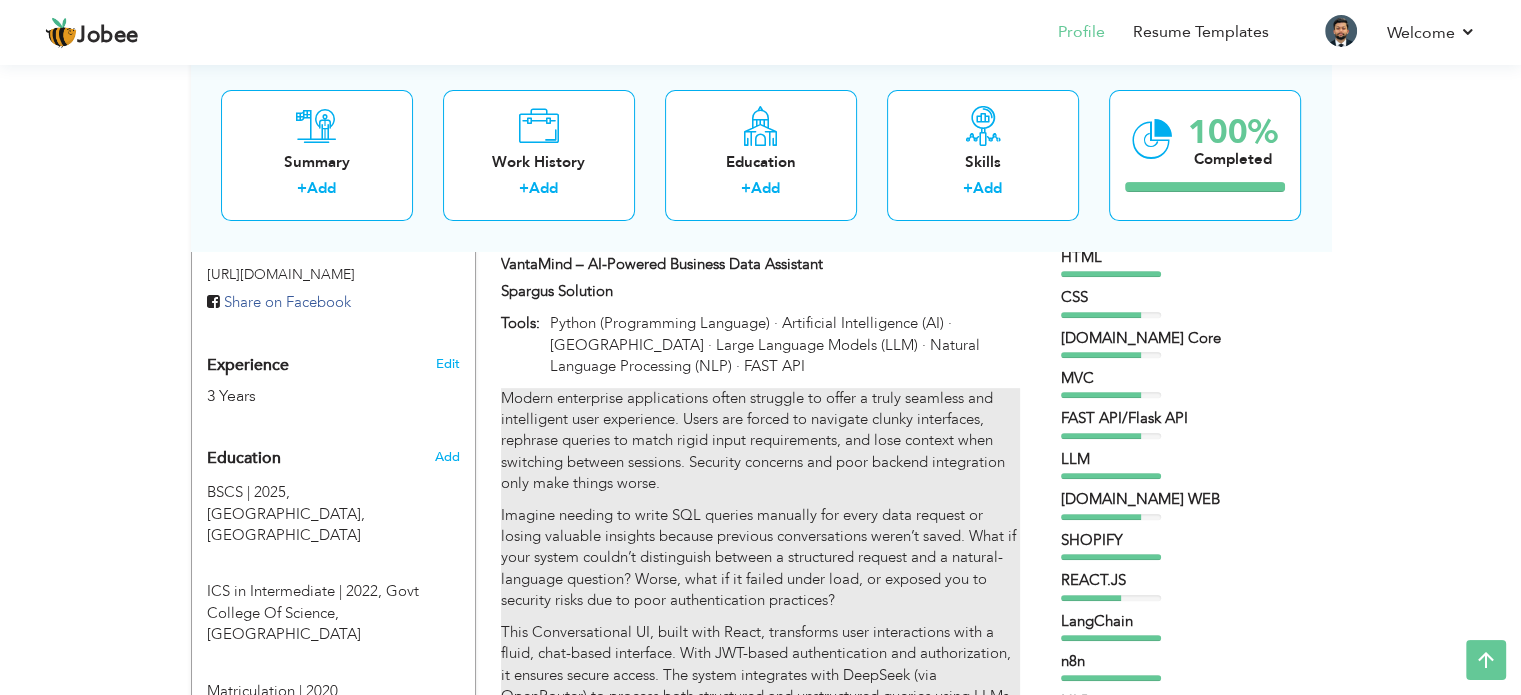 click on "Modern enterprise applications often struggle to offer a truly seamless and intelligent user experience. Users are forced to navigate clunky interfaces, rephrase queries to match rigid input requirements, and lose context when switching between sessions. Security concerns and poor backend integration only make things worse." at bounding box center (760, 441) 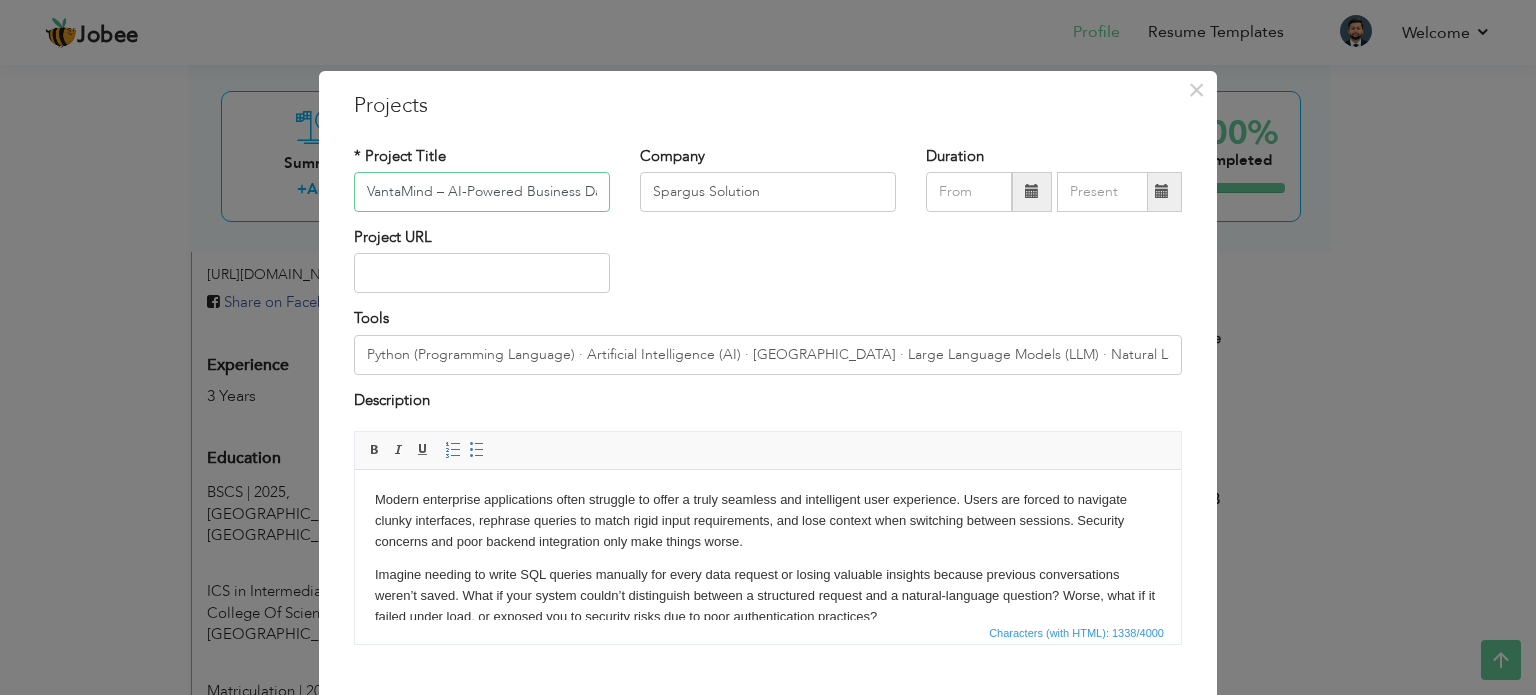 scroll, scrollTop: 0, scrollLeft: 72, axis: horizontal 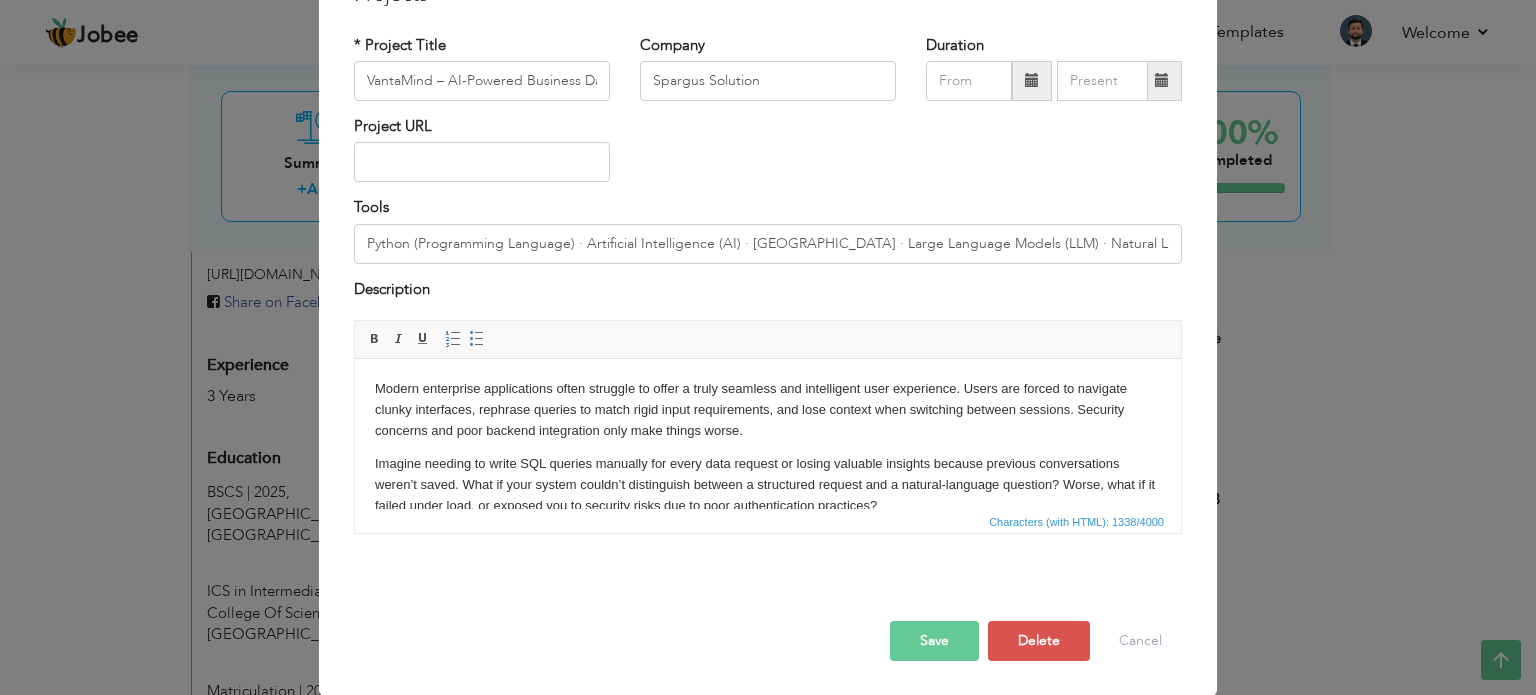 click on "Imagine needing to write SQL queries manually for every data request or losing valuable insights because previous conversations weren’t saved. What if your system couldn’t distinguish between a structured request and a natural-language question? Worse, what if it failed under load, or exposed you to security risks due to poor authentication practices?" at bounding box center (768, 485) 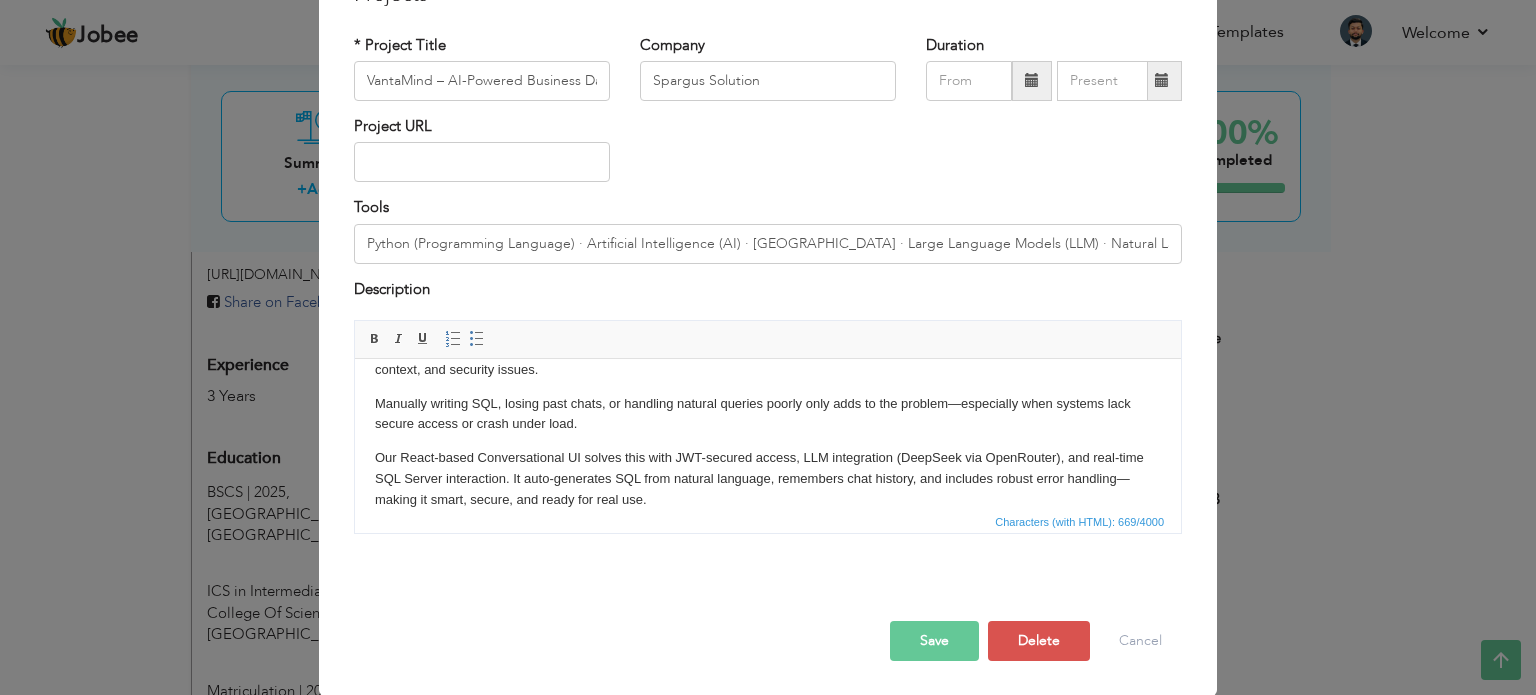 scroll, scrollTop: 61, scrollLeft: 0, axis: vertical 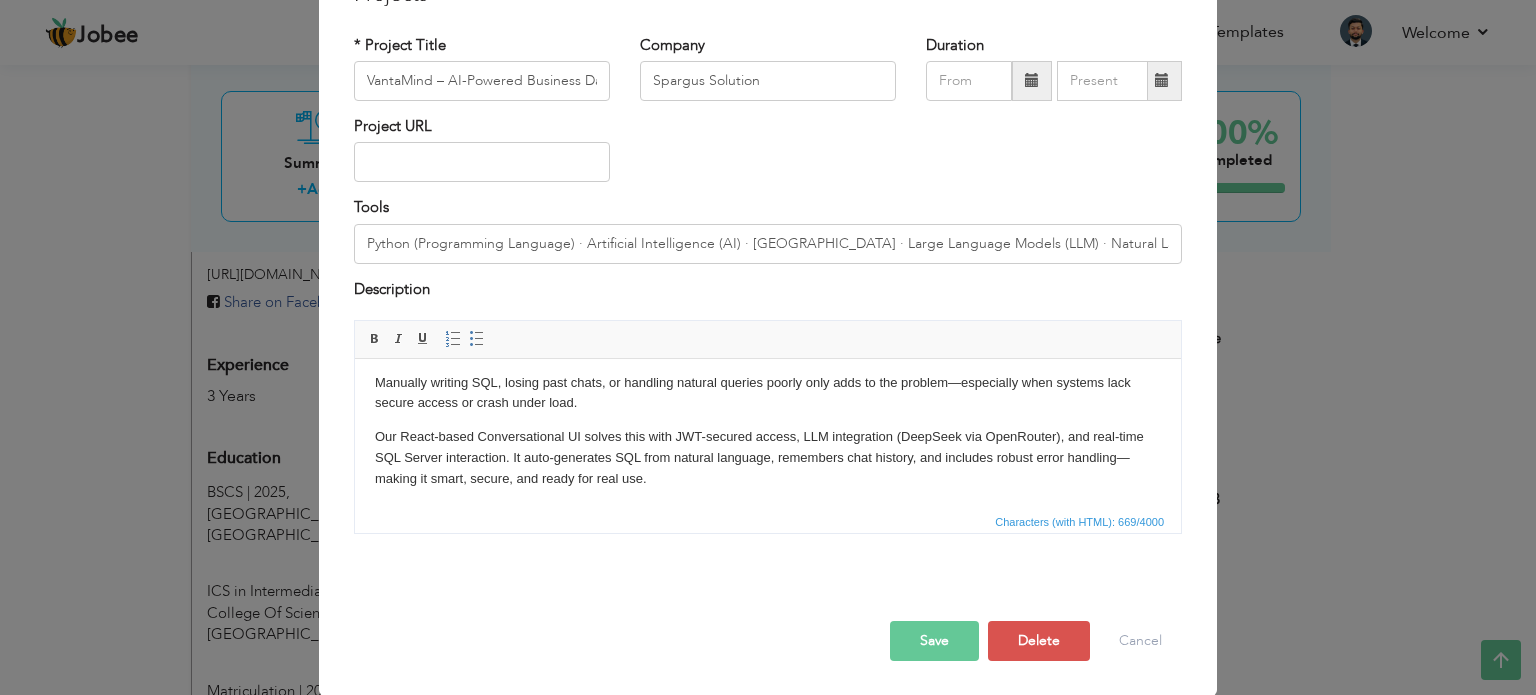 click on "Save
Save and Continue
Delete
Cancel" at bounding box center [768, 620] 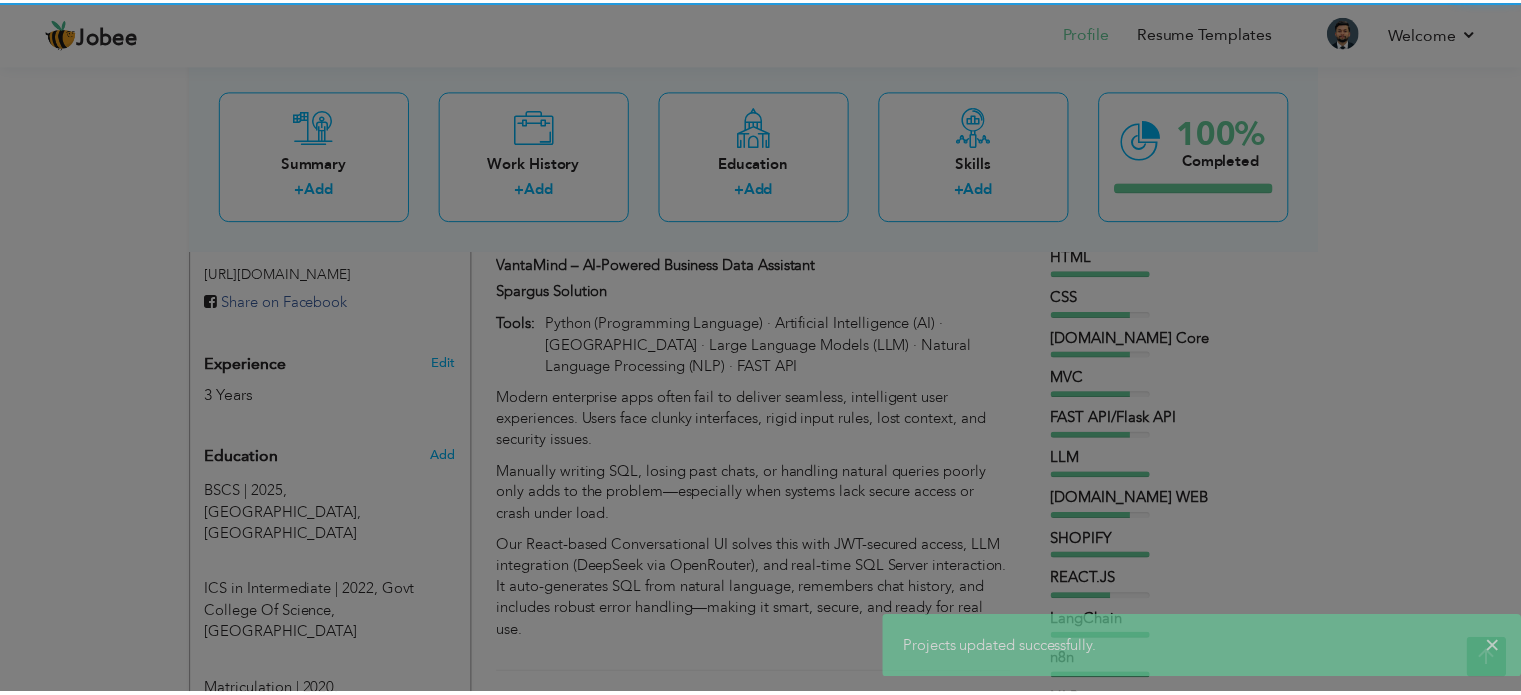 scroll, scrollTop: 0, scrollLeft: 0, axis: both 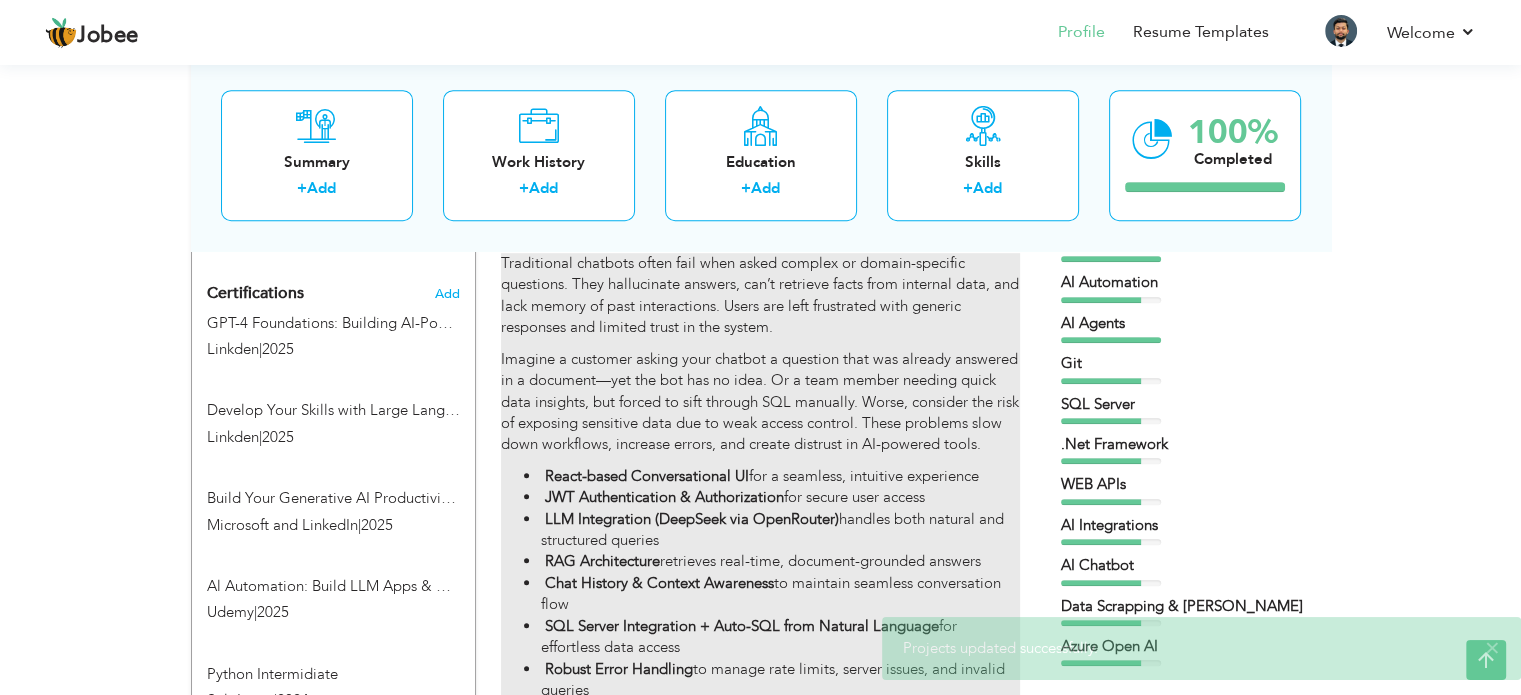 click on "LLM Integration (DeepSeek via OpenRouter)  handles both natural and structured queries" at bounding box center [780, 530] 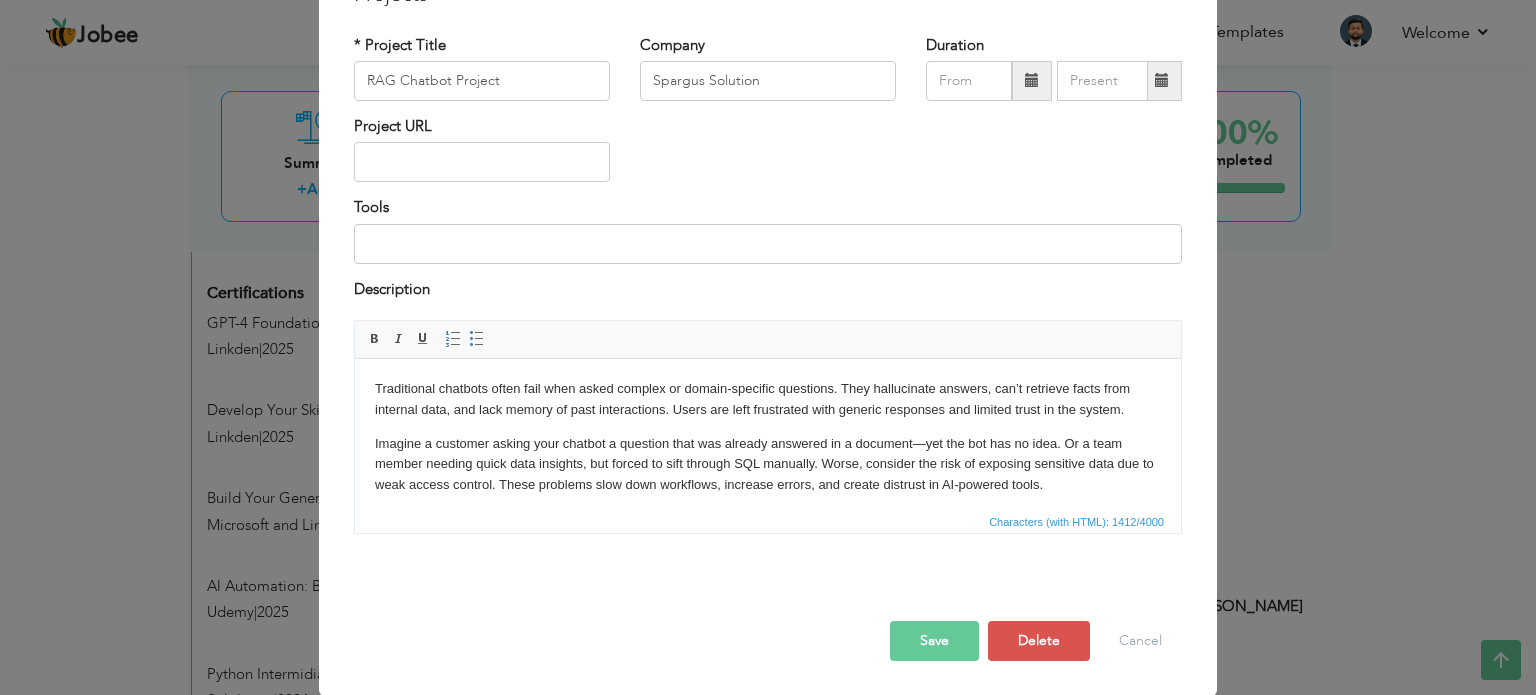 scroll, scrollTop: 0, scrollLeft: 0, axis: both 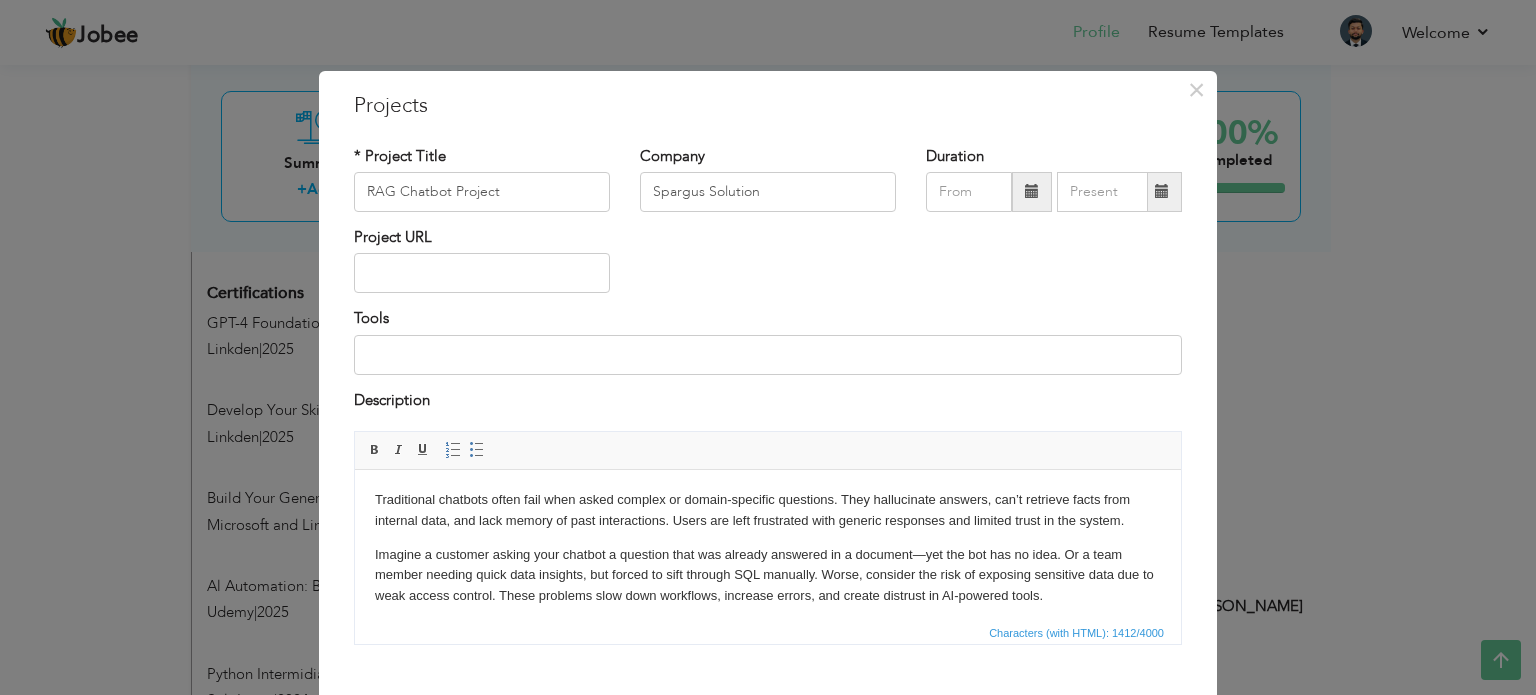 click on "Imagine a customer asking your chatbot a question that was already answered in a document—yet the bot has no idea. Or a team member needing quick data insights, but forced to sift through SQL manually. Worse, consider the risk of exposing sensitive data due to weak access control. These problems slow down workflows, increase errors, and create distrust in AI-powered tools." at bounding box center (768, 576) 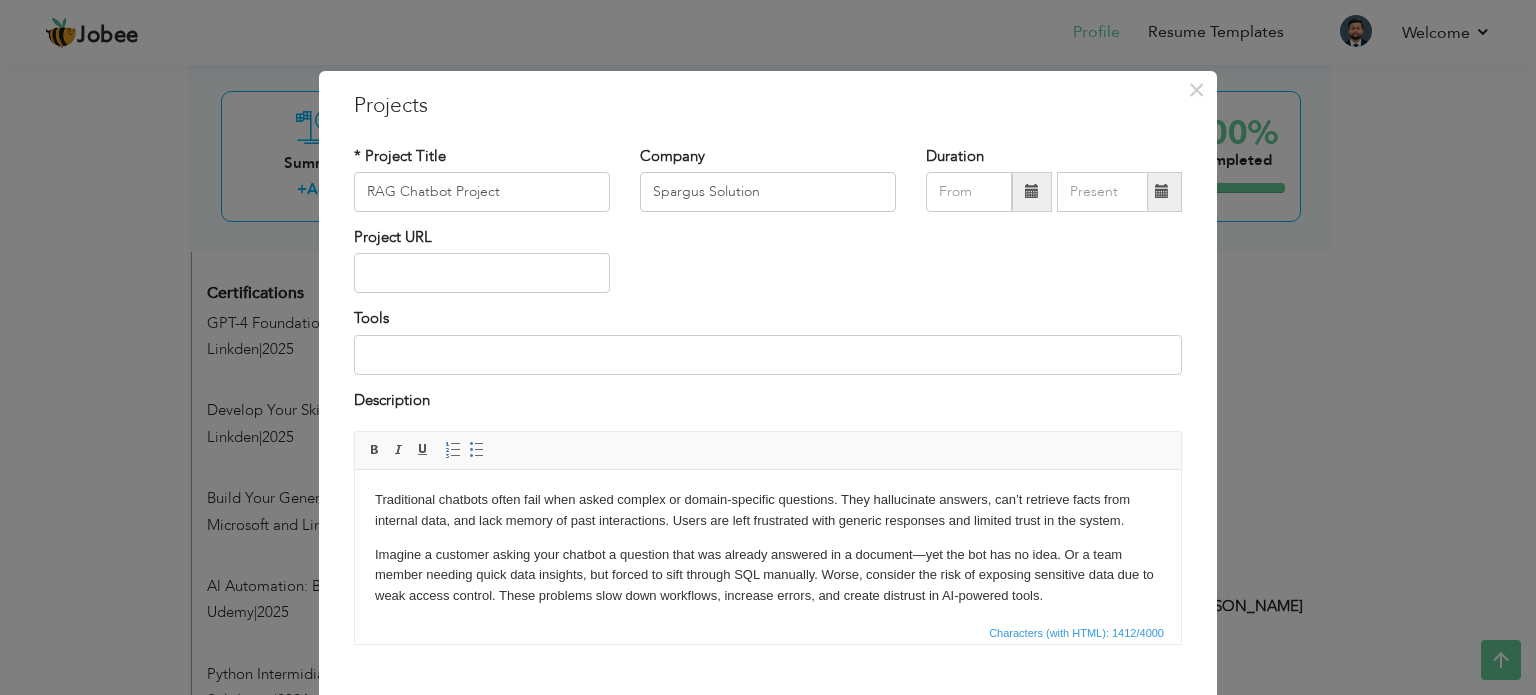 copy on "Traditional chatbots often fail when asked complex or domain-specific questions. They hallucinate answers, can’t retrieve facts from internal data, and lack memory of past interactions. Users are left frustrated with generic responses and limited trust in the system. Imagine a customer asking your chatbot a question that was already answered in a document—yet the bot has no idea. Or a team member needing quick data insights, but forced to sift through SQL manually. Worse, consider the risk of exposing sensitive data due to weak access control. These problems slow down workflows, increase errors, and create distrust in AI-powered tools.   React-based Conversational UI  for a seamless, intuitive experience   JWT Authentication & Authorization  for secure user access   LLM Integration (DeepSeek via OpenRouter)  handles both natural and structured queries   RAG Architecture  retrieves real-time, document-grounded answers   Chat History & Context Awareness  to maintain seamless conversation flow   SQL Server In..." 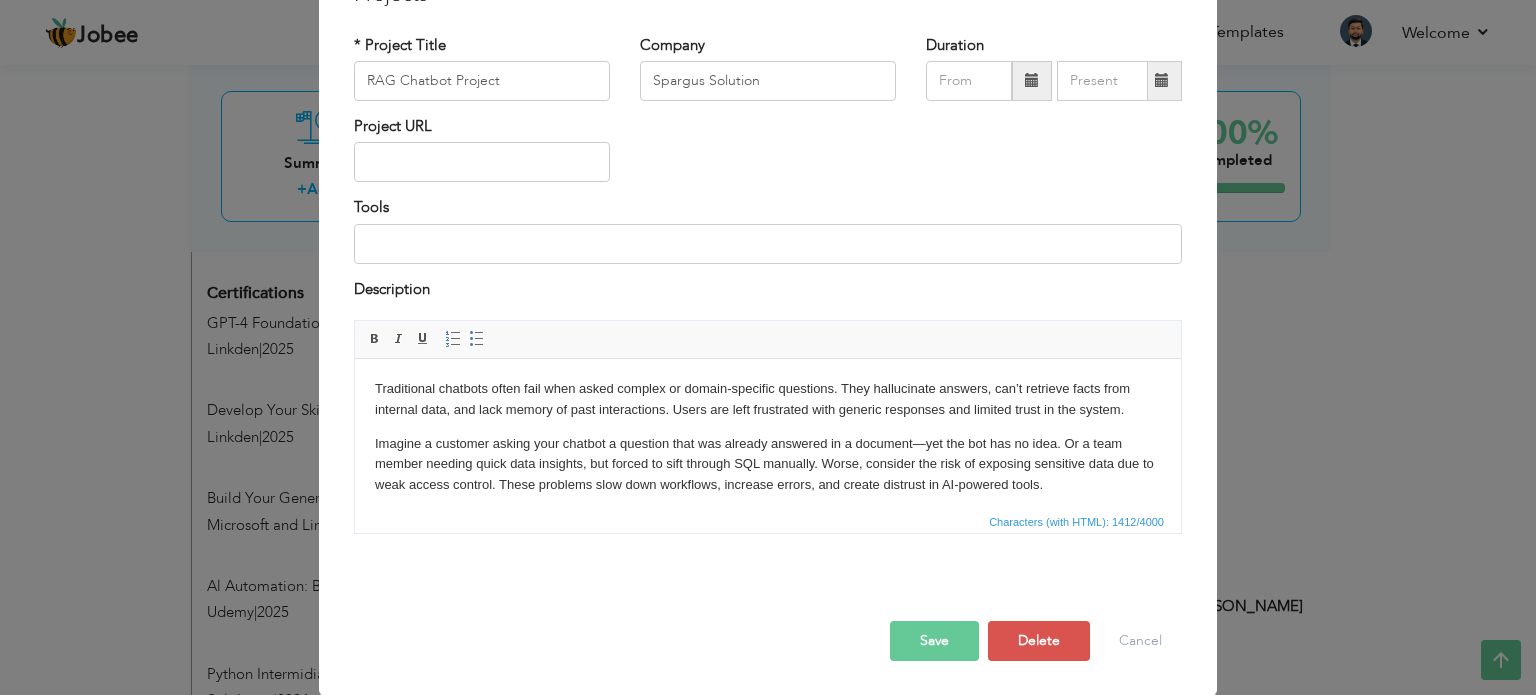 scroll, scrollTop: 0, scrollLeft: 0, axis: both 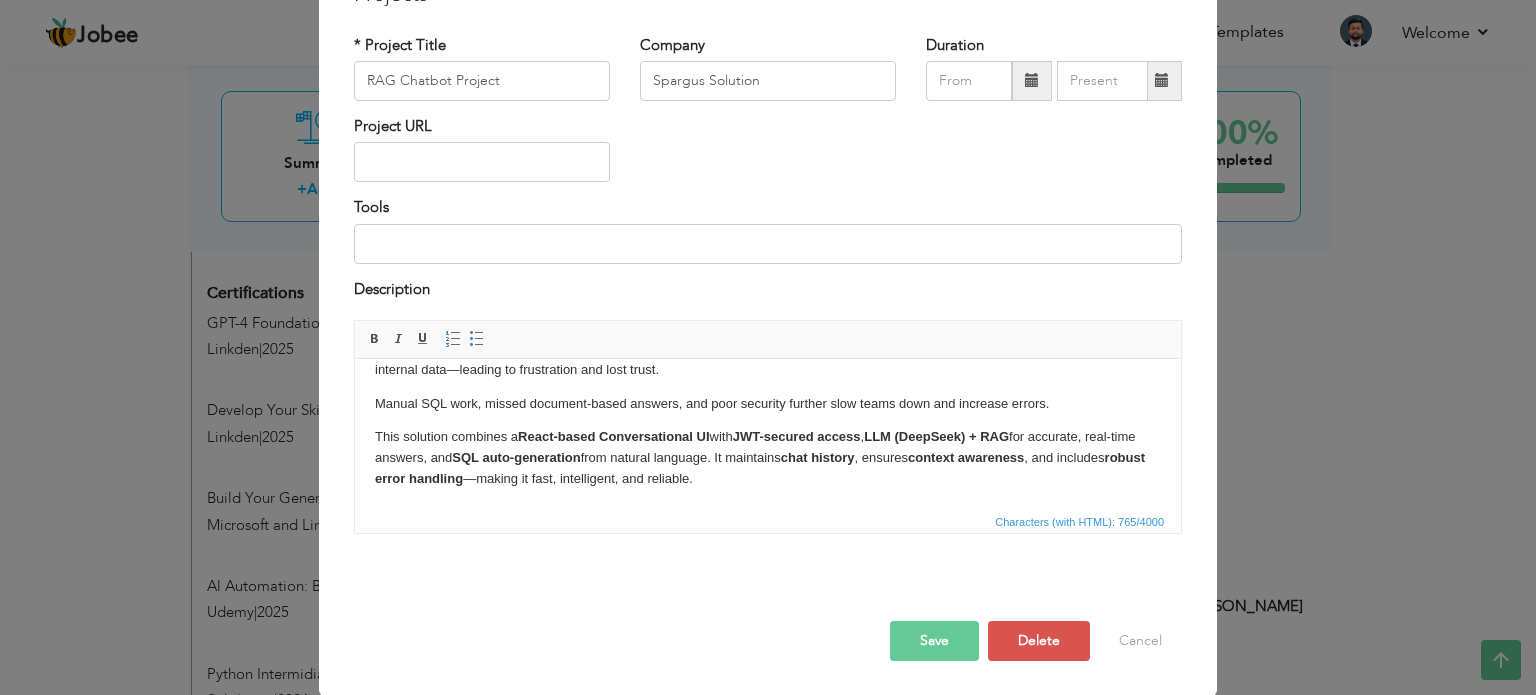 click on "Save" at bounding box center [934, 641] 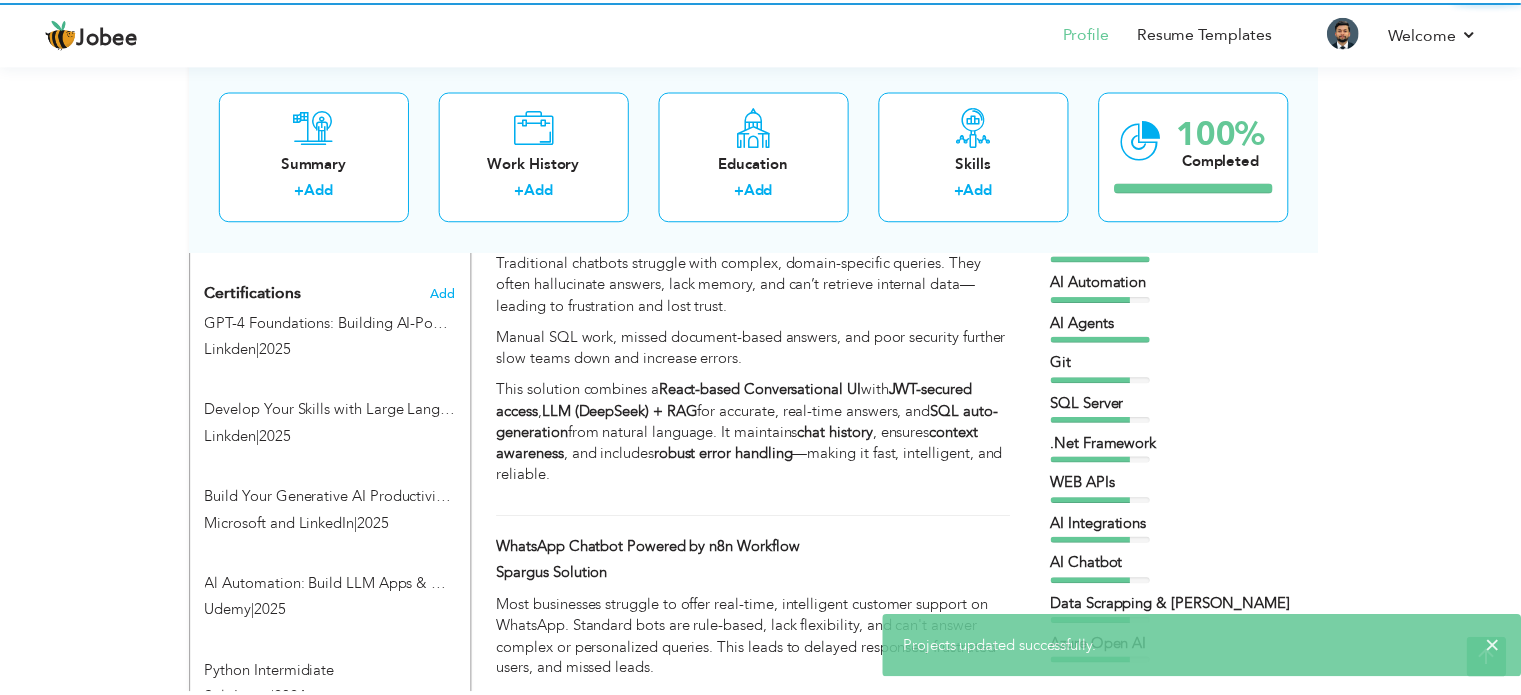 scroll, scrollTop: 0, scrollLeft: 0, axis: both 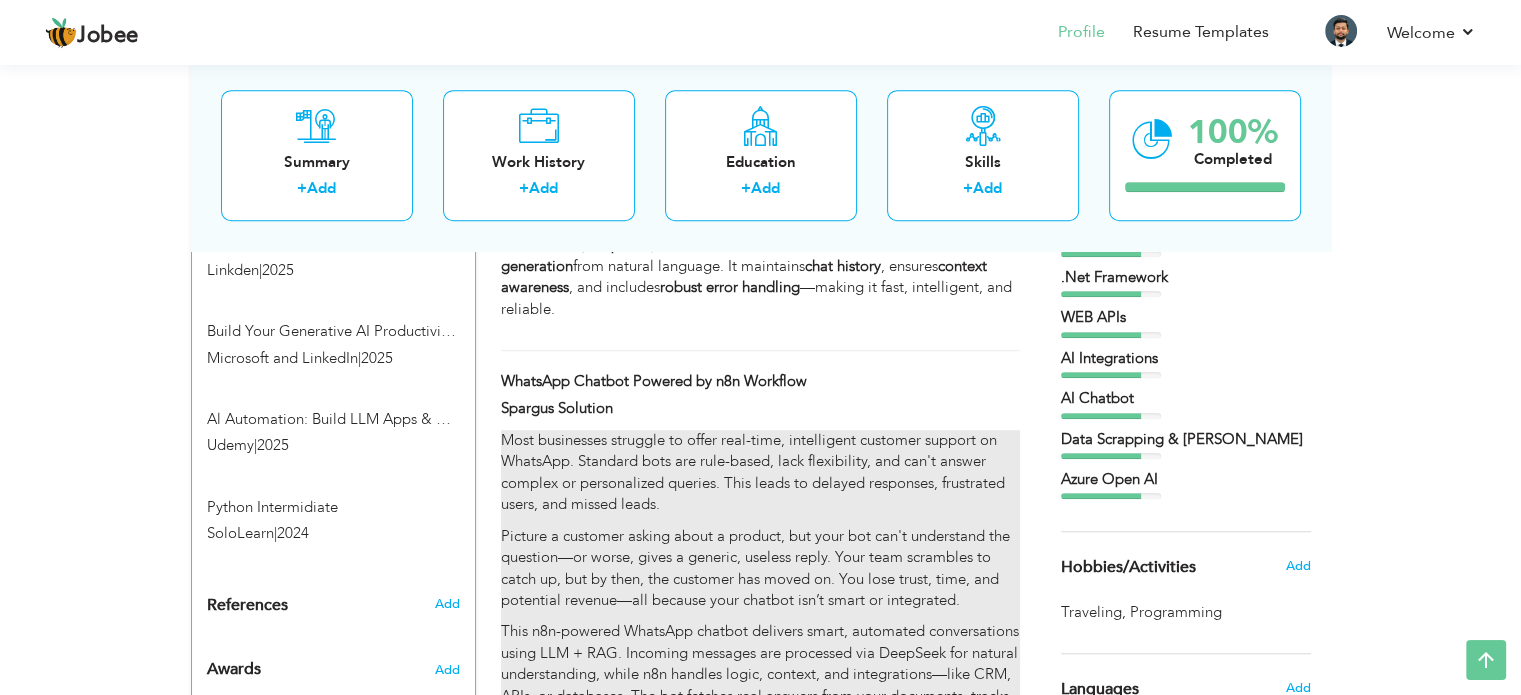 click on "Picture a customer asking about a product, but your bot can't understand the question—or worse, gives a generic, useless reply. Your team scrambles to catch up, but by then, the customer has moved on. You lose trust, time, and potential revenue—all because your chatbot isn’t smart or integrated." at bounding box center [760, 569] 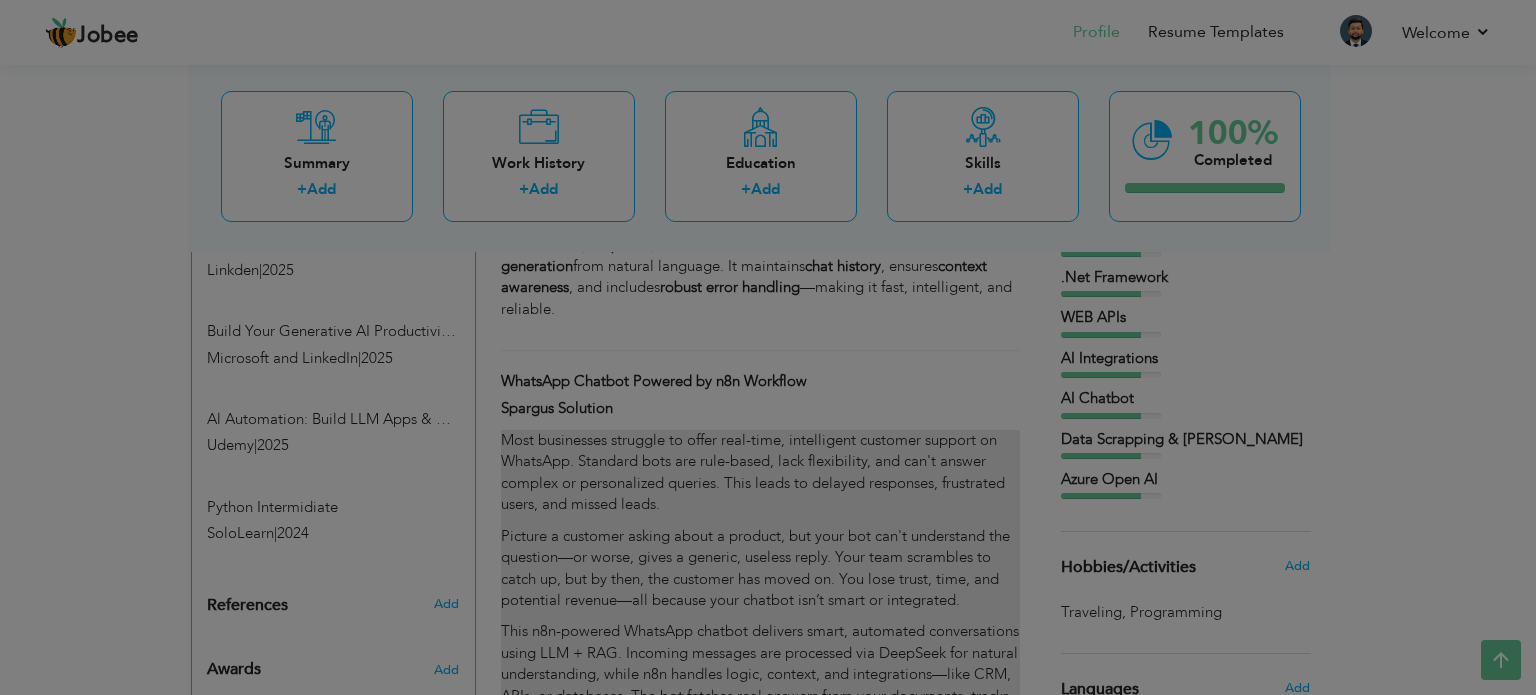 scroll, scrollTop: 0, scrollLeft: 0, axis: both 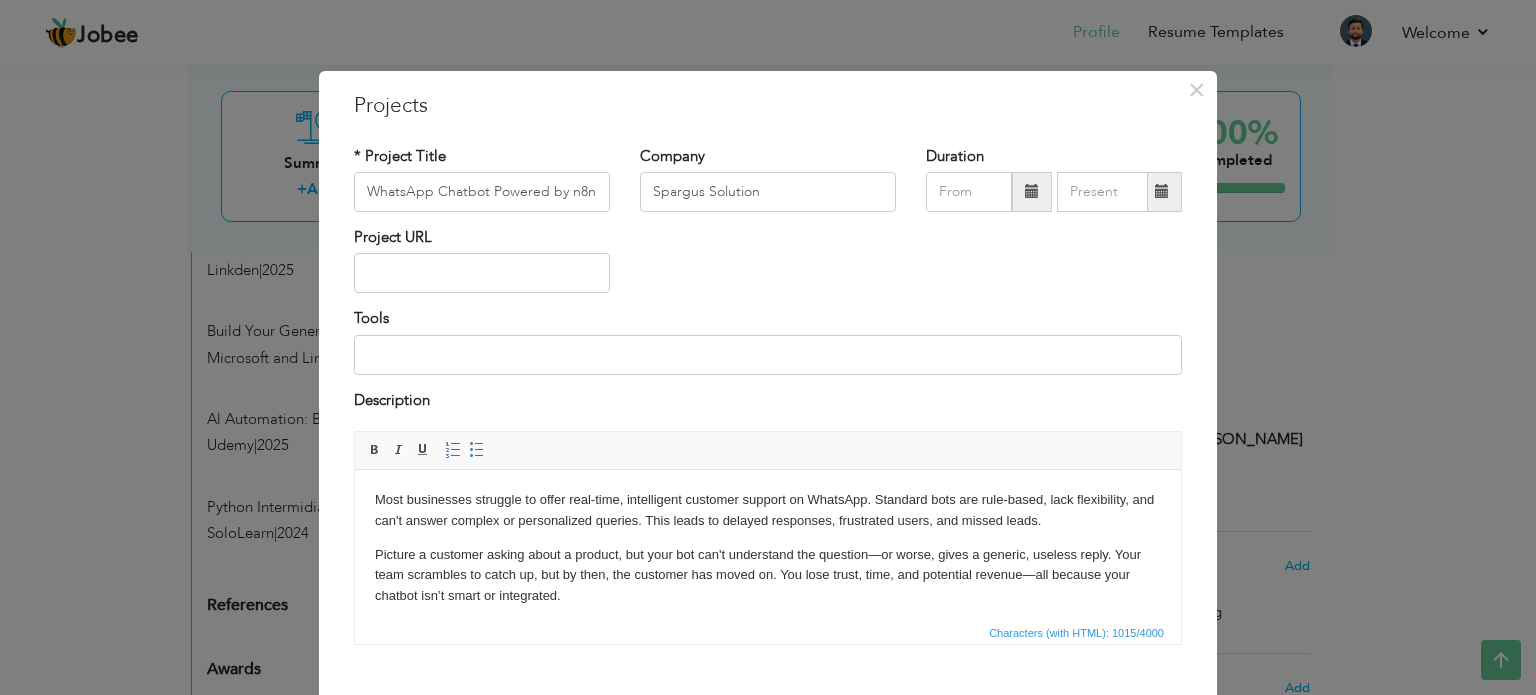 click on "Picture a customer asking about a product, but your bot can't understand the question—or worse, gives a generic, useless reply. Your team scrambles to catch up, but by then, the customer has moved on. You lose trust, time, and potential revenue—all because your chatbot isn’t smart or integrated." at bounding box center (768, 576) 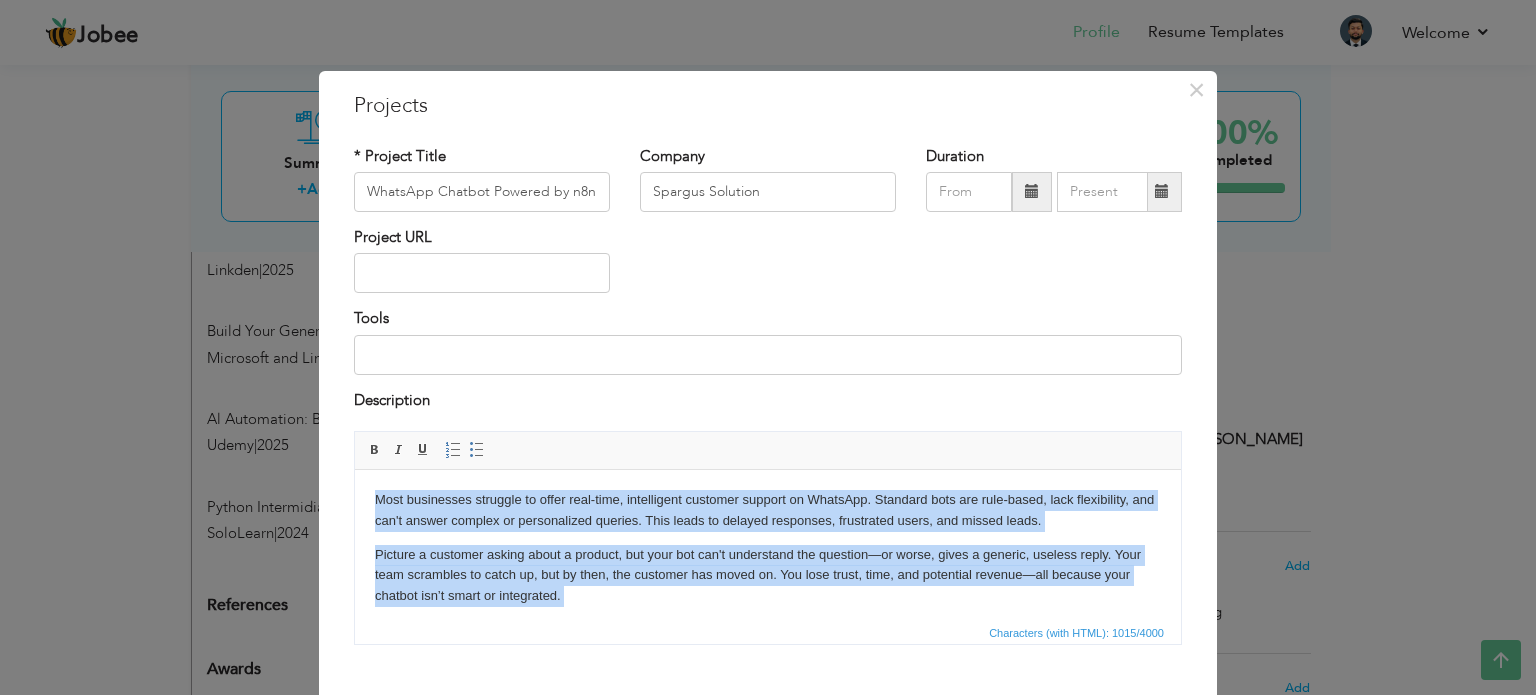 copy on "Most businesses struggle to offer real-time, intelligent customer support on WhatsApp. Standard bots are rule-based, lack flexibility, and can't answer complex or personalized queries. This leads to delayed responses, frustrated users, and missed leads. Picture a customer asking about a product, but your bot can't understand the question—or worse, gives a generic, useless reply. Your team scrambles to catch up, but by then, the customer has moved on. You lose trust, time, and potential revenue—all because your chatbot isn’t smart or integrated. This n8n-powered WhatsApp chatbot delivers smart, automated conversations using LLM + RAG. Incoming messages are processed via DeepSeek for natural understanding, while n8n handles logic, context, and integrations—like CRM, APIs, or databases. The bot fetches real answers from your documents, tracks conversation history, and includes secure input validation and error handling. All without writing complex code." 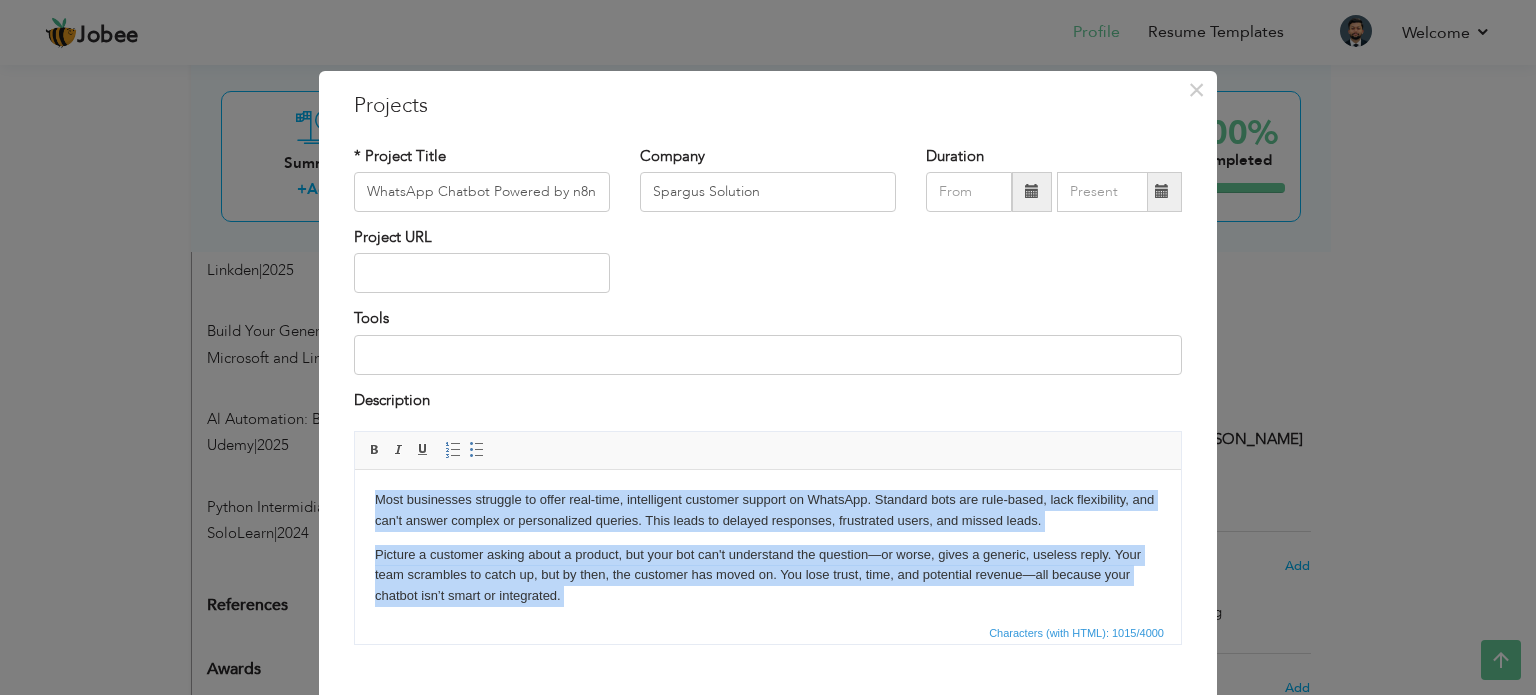 click on "Most businesses struggle to offer real-time, intelligent customer support on WhatsApp. Standard bots are rule-based, lack flexibility, and can't answer complex or personalized queries. This leads to delayed responses, frustrated users, and missed leads. Picture a customer asking about a product, but your bot can't understand the question—or worse, gives a generic, useless reply. Your team scrambles to catch up, but by then, the customer has moved on. You lose trust, time, and potential revenue—all because your chatbot isn’t smart or integrated. This n8n-powered WhatsApp chatbot delivers smart, automated conversations using LLM + RAG. Incoming messages are processed via DeepSeek for natural understanding, while n8n handles logic, context, and integrations—like CRM, APIs, or databases. The bot fetches real answers from your documents, tracks conversation history, and includes secure input validation and error handling. All without writing complex code." at bounding box center (768, 596) 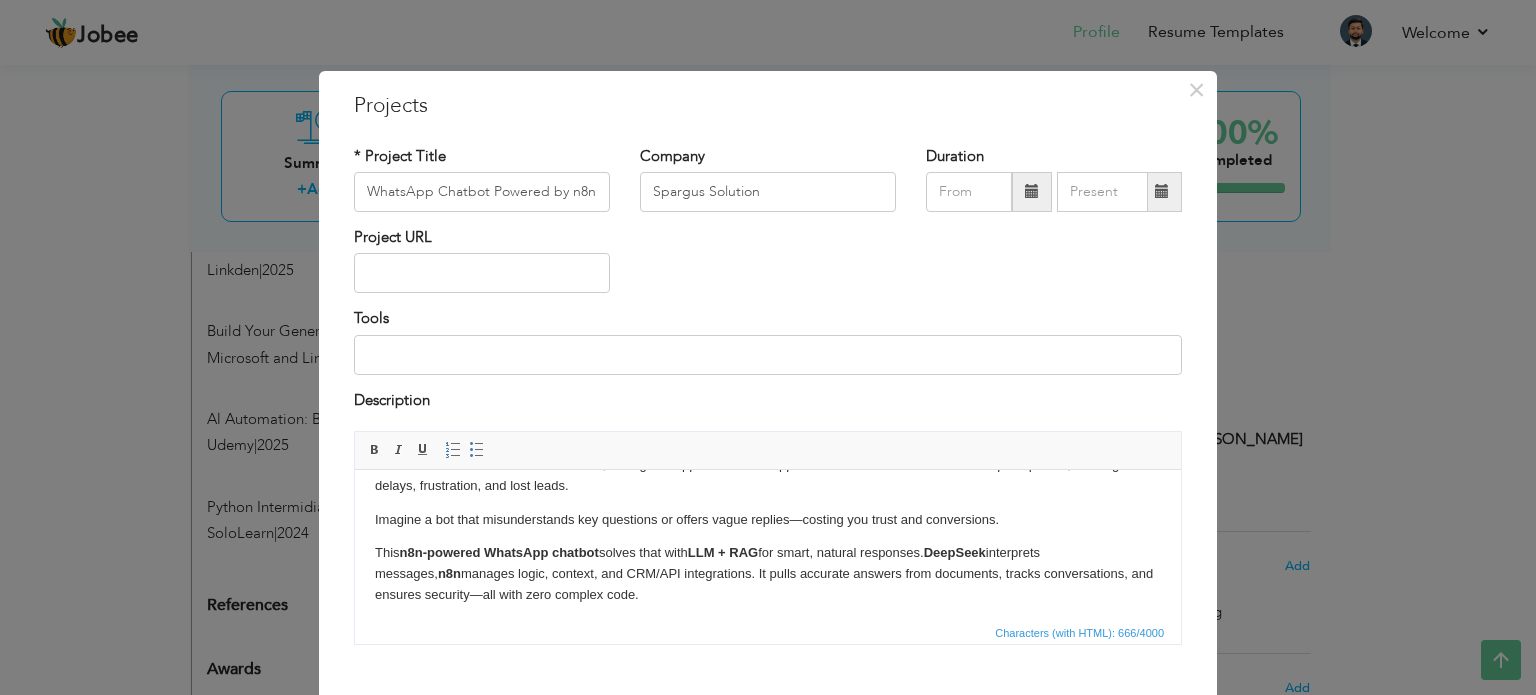 scroll, scrollTop: 40, scrollLeft: 0, axis: vertical 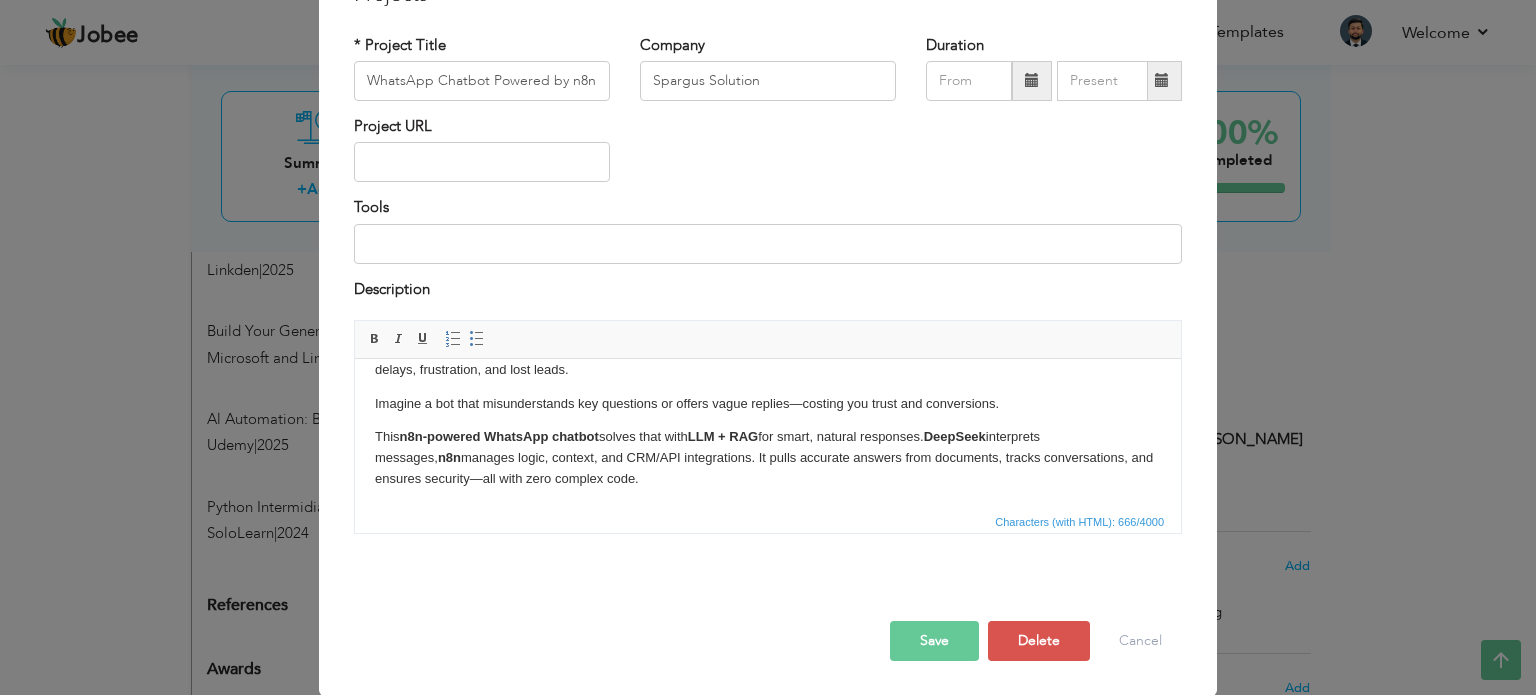 click on "Save" at bounding box center [934, 641] 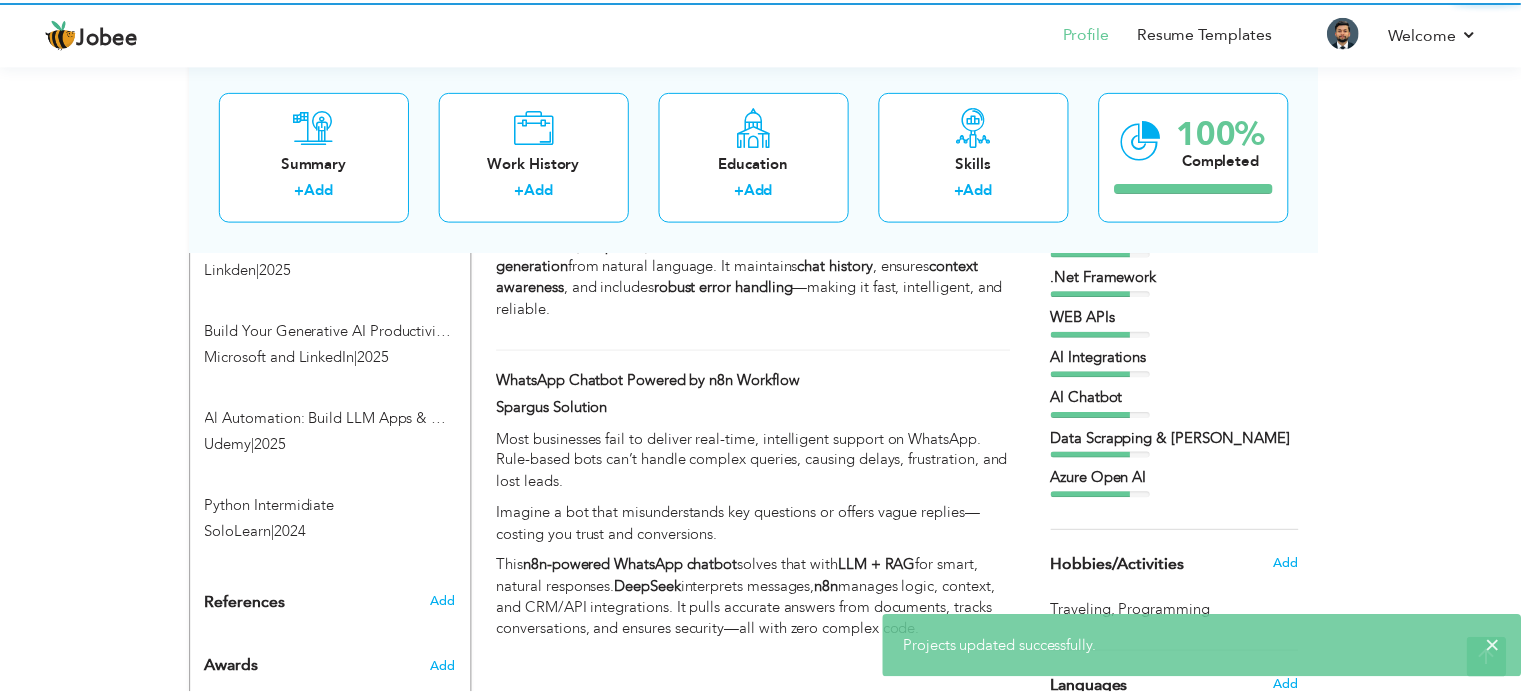 scroll, scrollTop: 0, scrollLeft: 0, axis: both 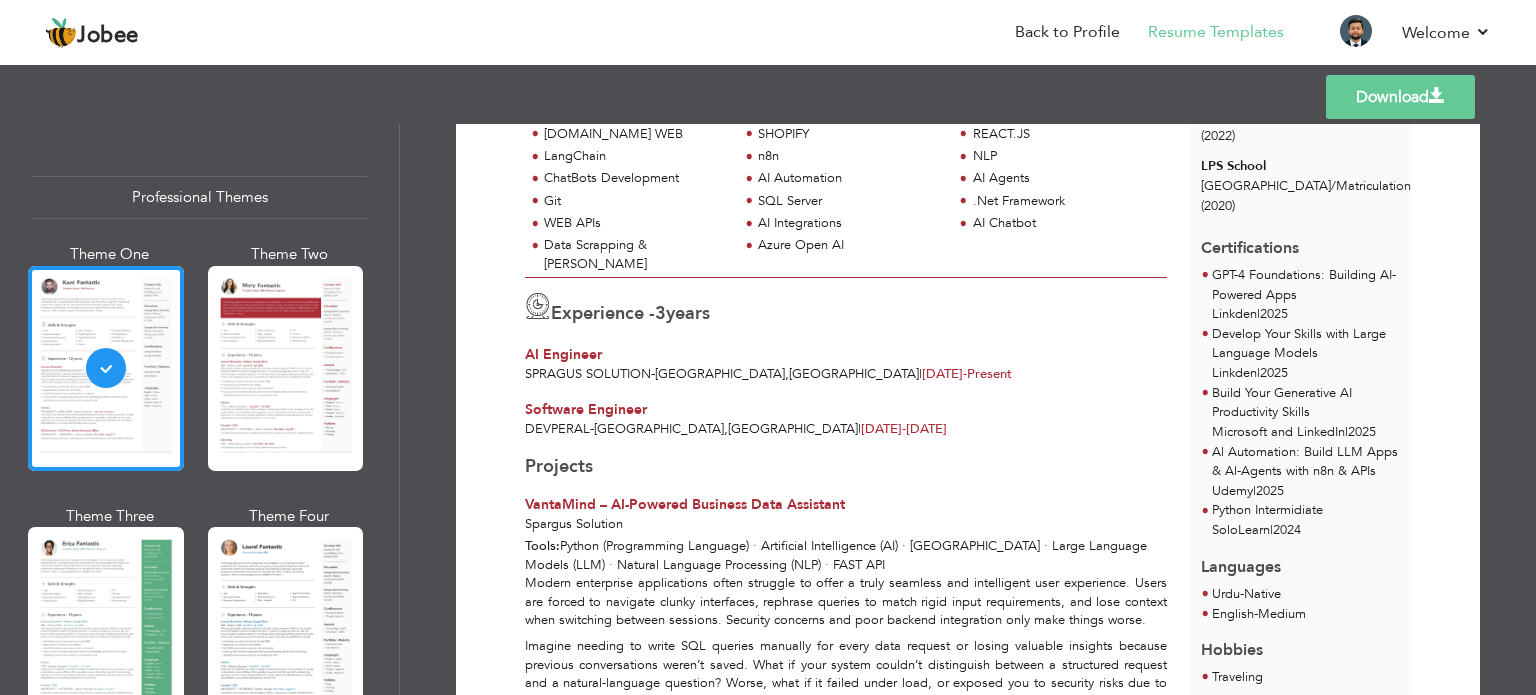 click on "Download" at bounding box center [1400, 97] 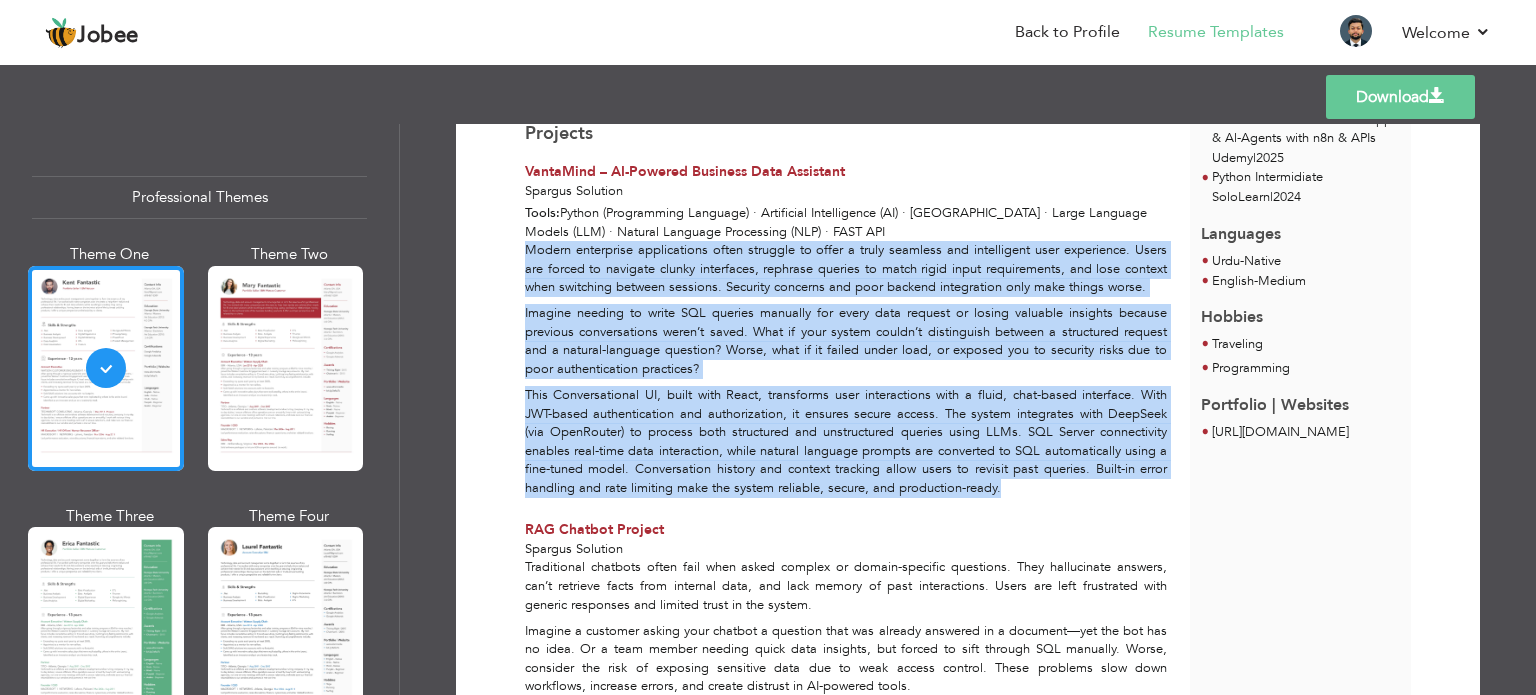 drag, startPoint x: 1011, startPoint y: 467, endPoint x: 521, endPoint y: 223, distance: 547.3902 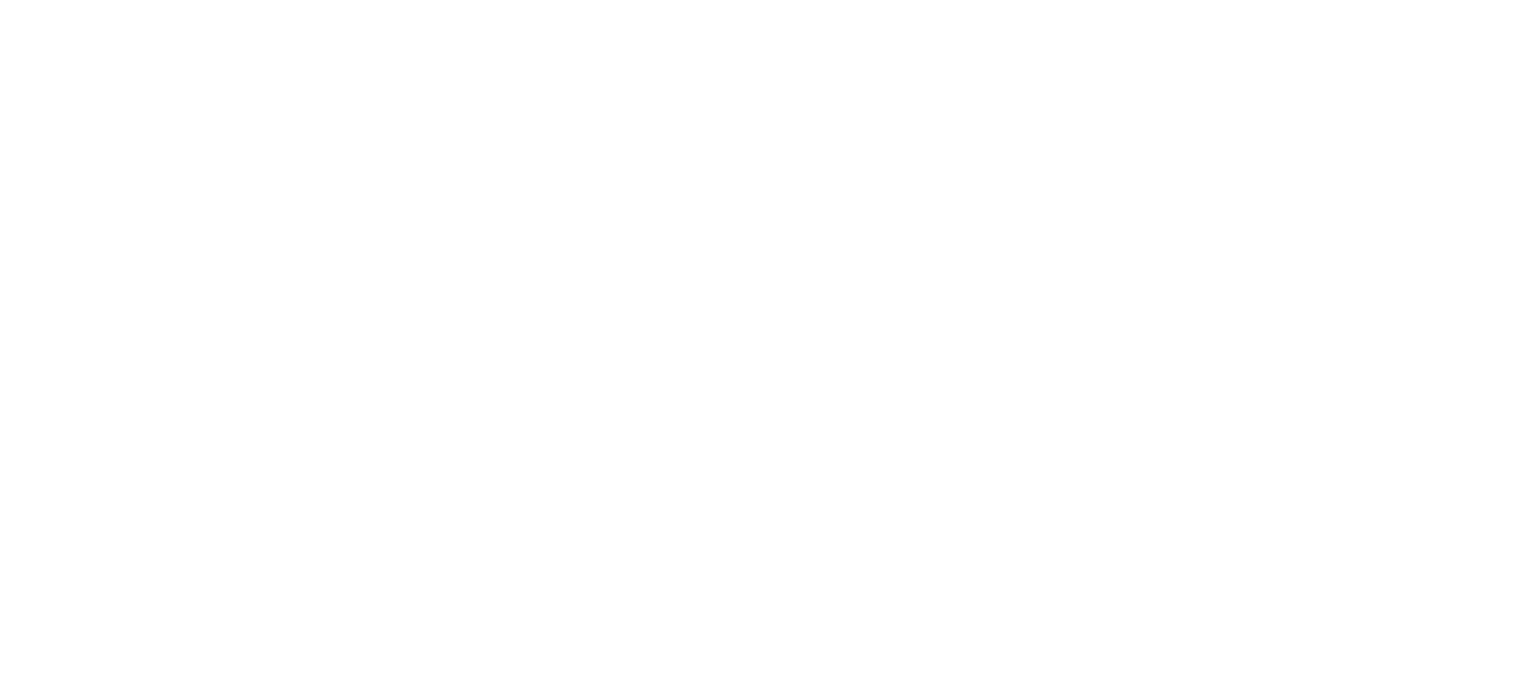 scroll, scrollTop: 0, scrollLeft: 0, axis: both 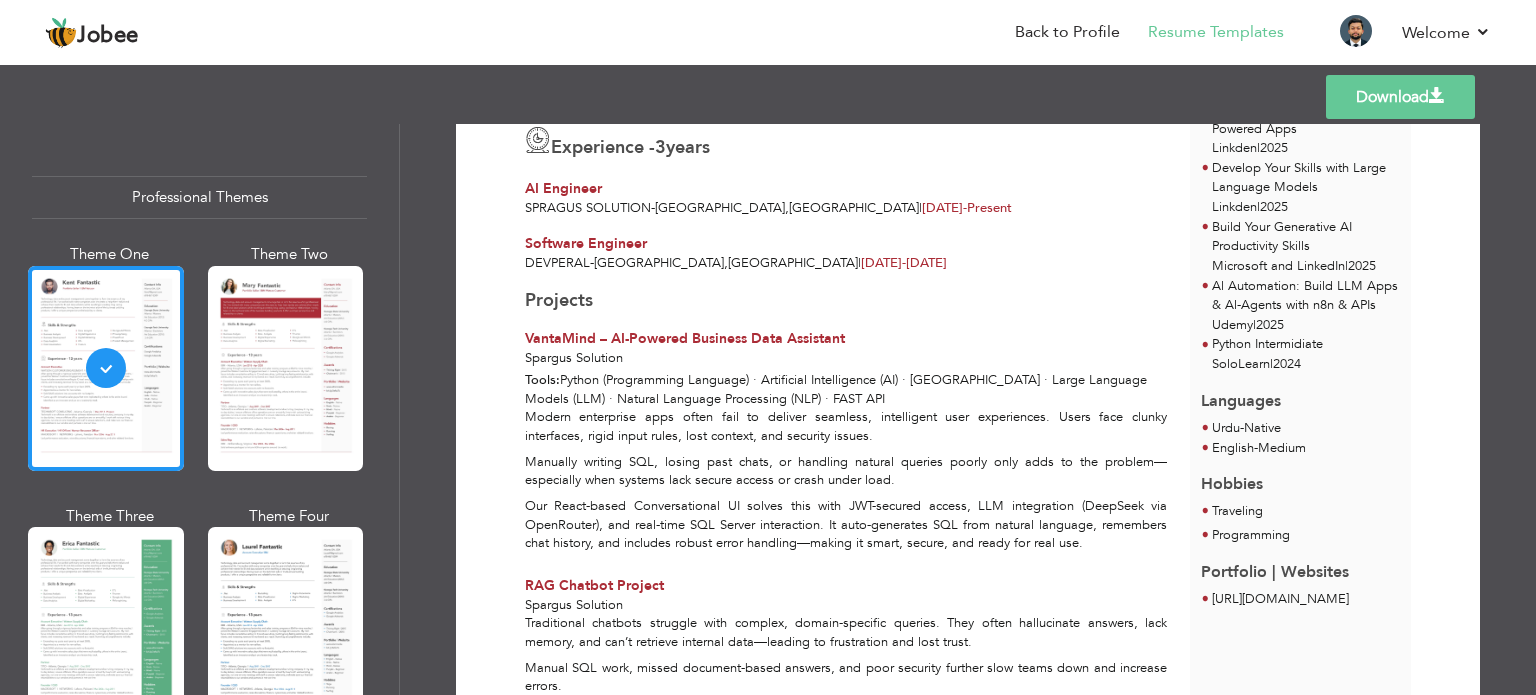 click on "Download" at bounding box center [1400, 97] 